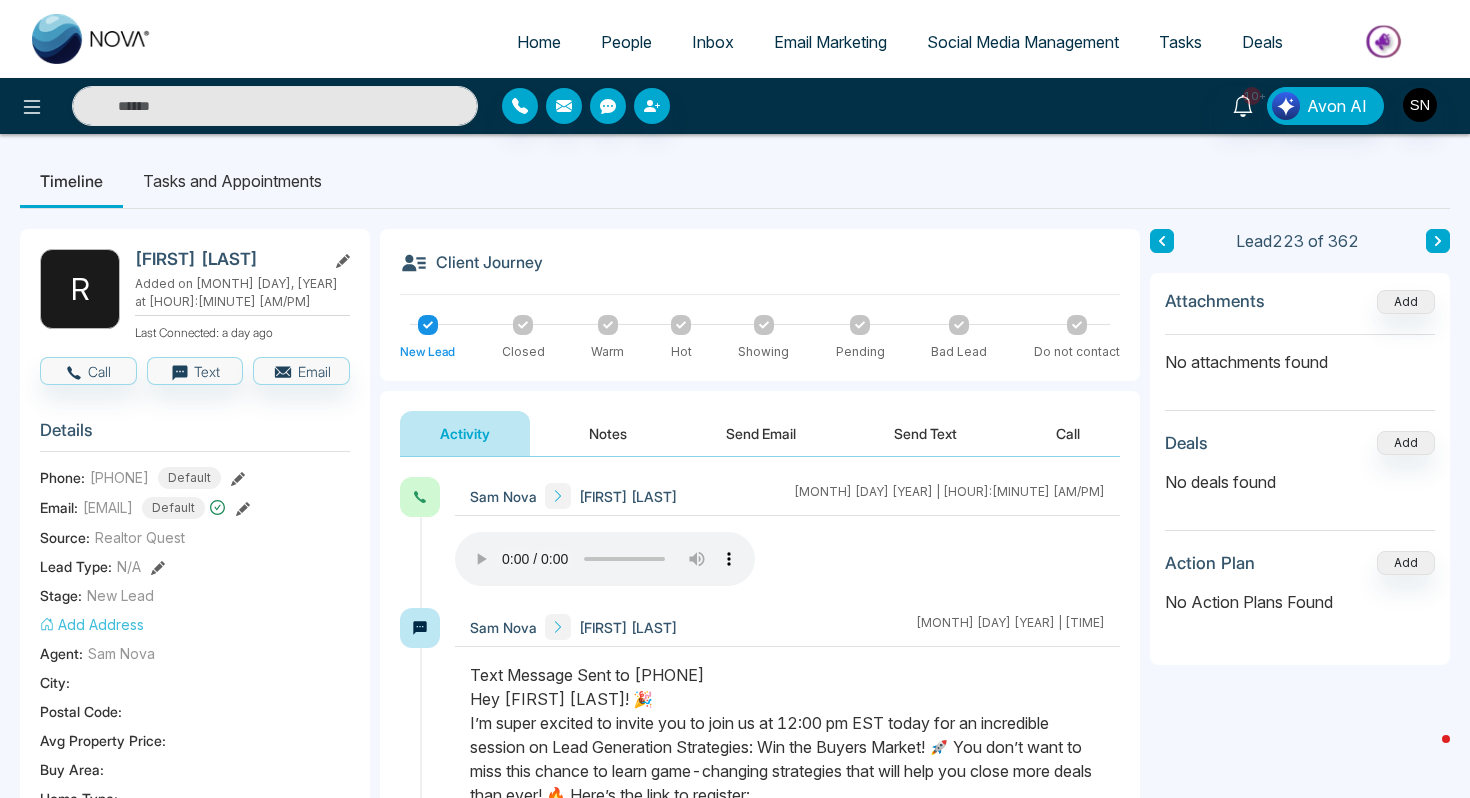 scroll, scrollTop: 0, scrollLeft: 0, axis: both 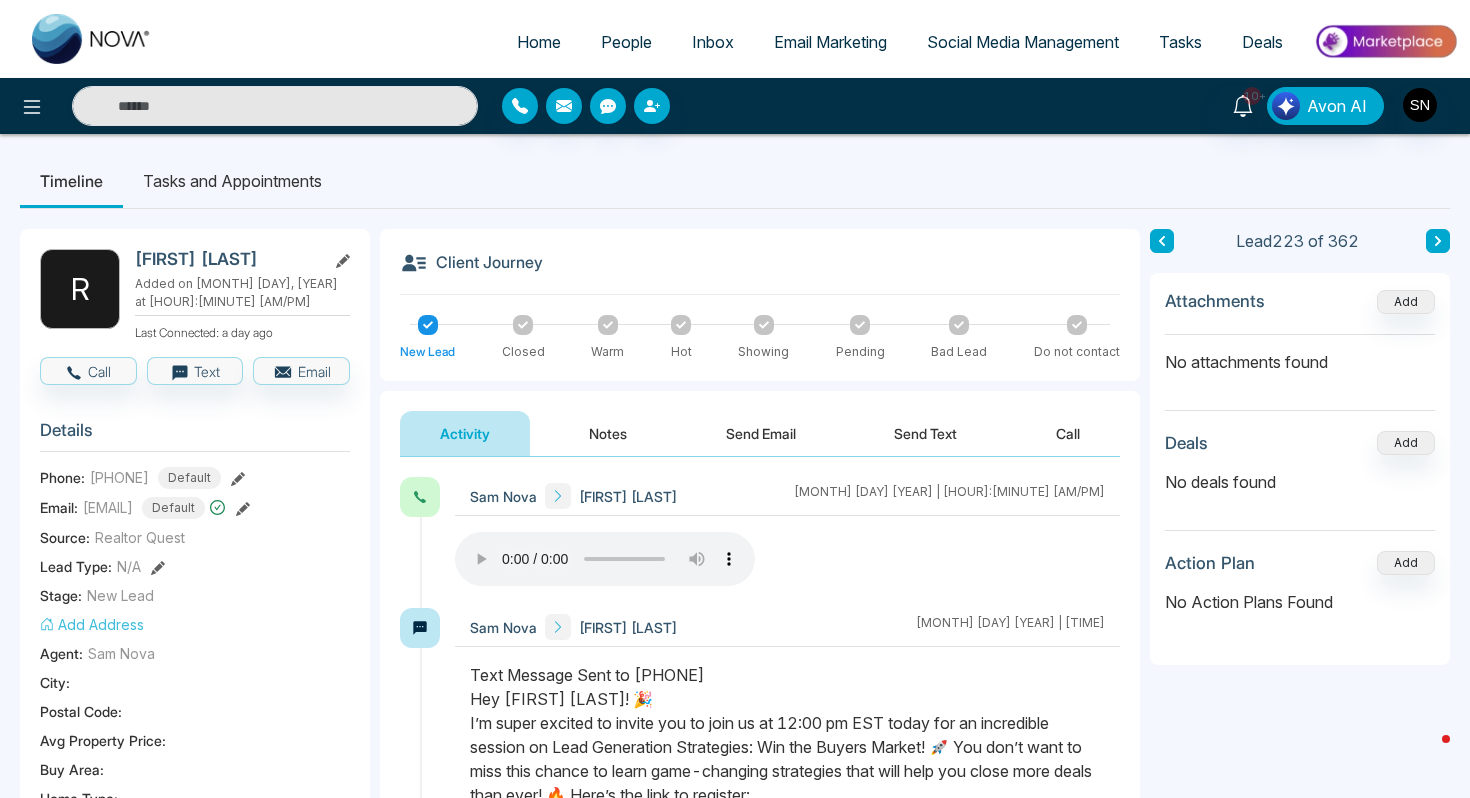 click on "People" at bounding box center (626, 42) 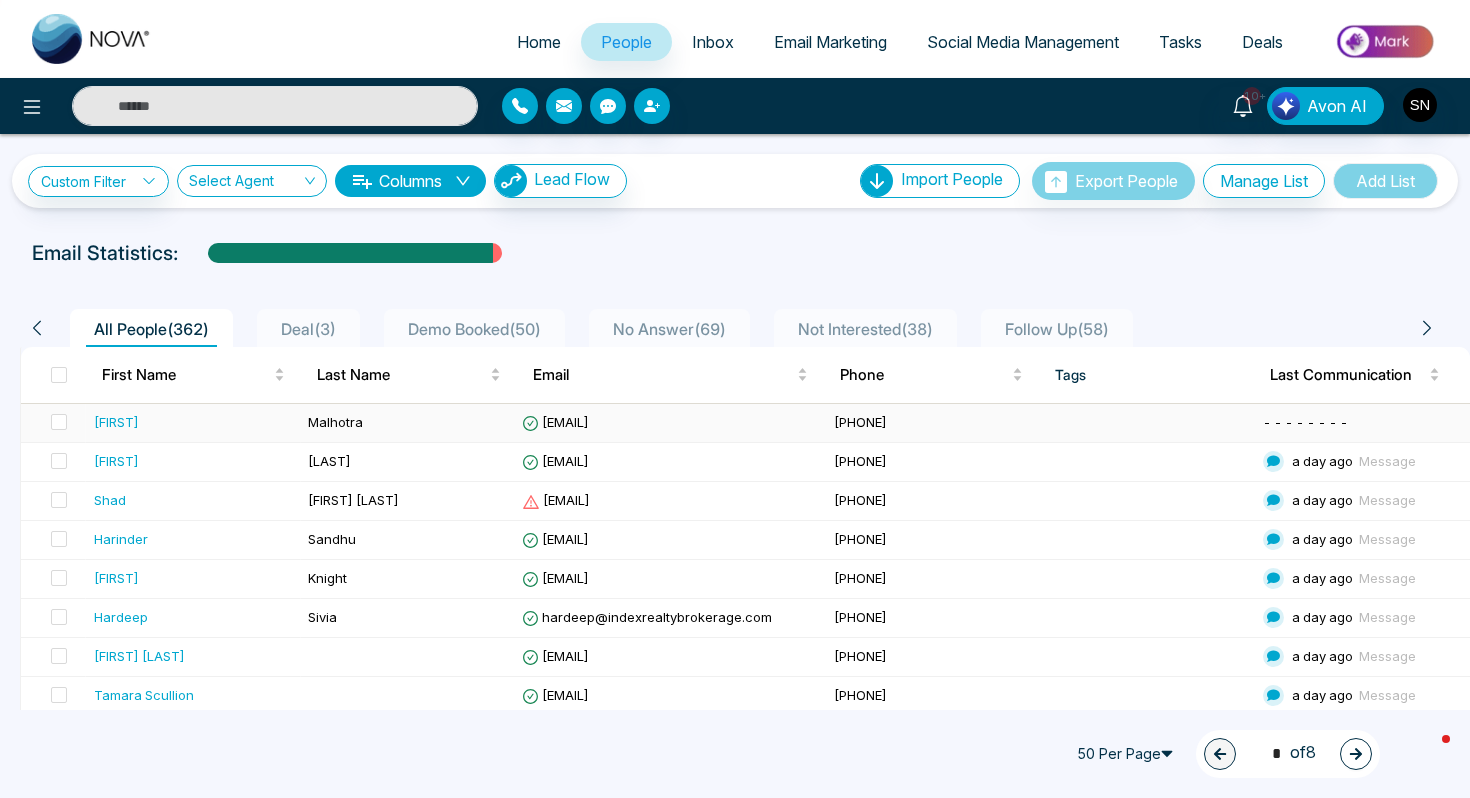 click on "[FIRST]" at bounding box center (193, 422) 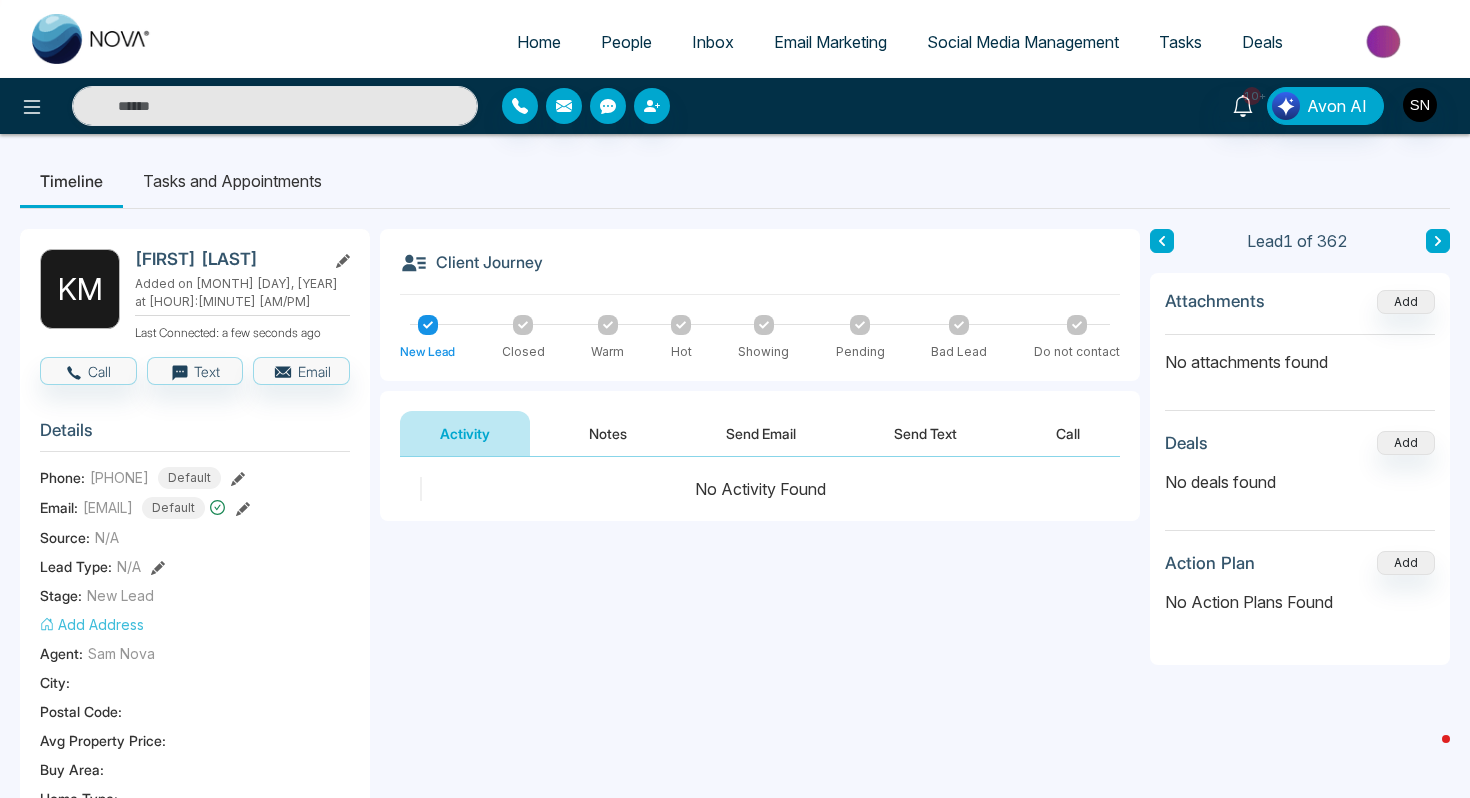 click on "Timeline Tasks and Appointments" at bounding box center [735, 181] 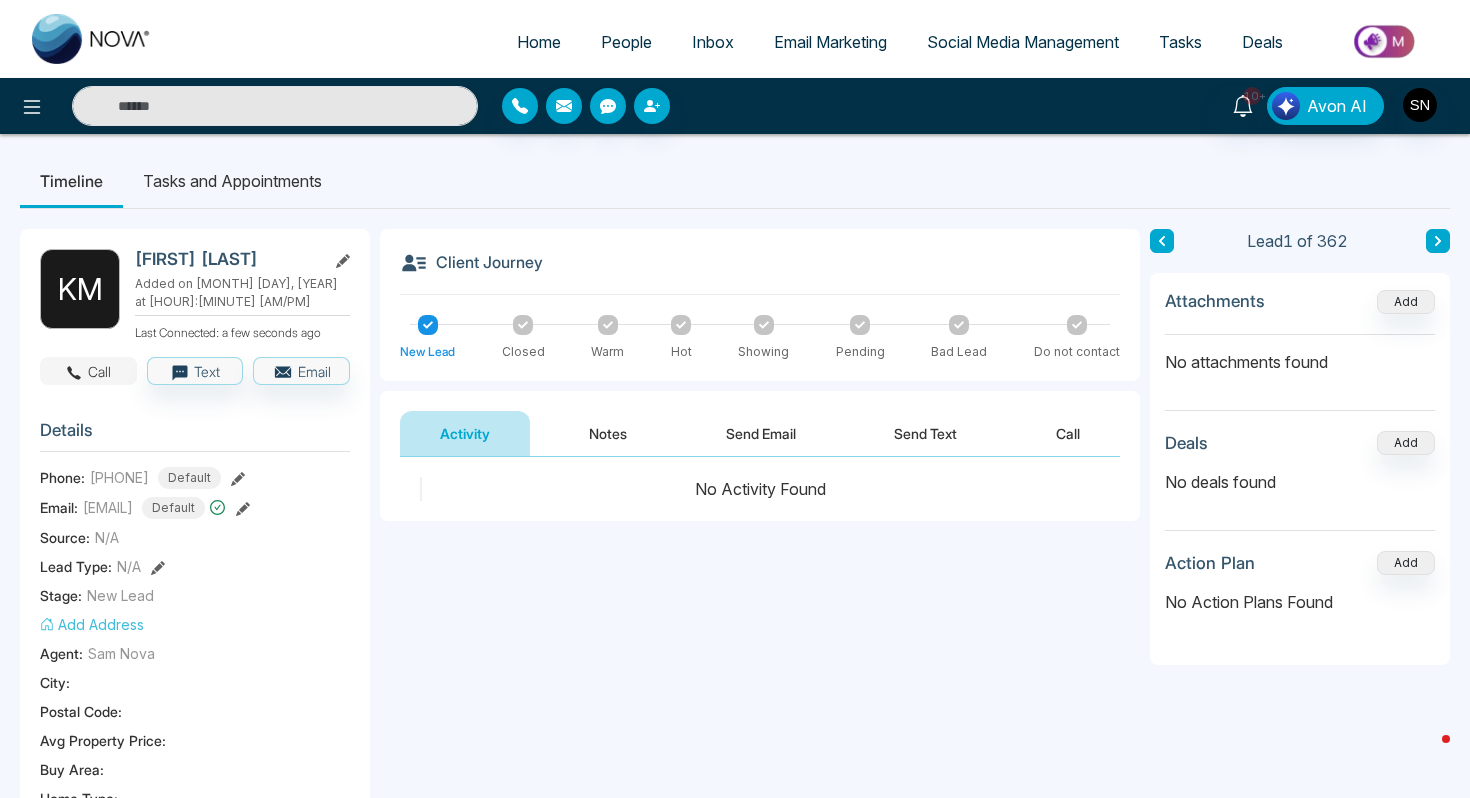 click on "Call" at bounding box center [88, 371] 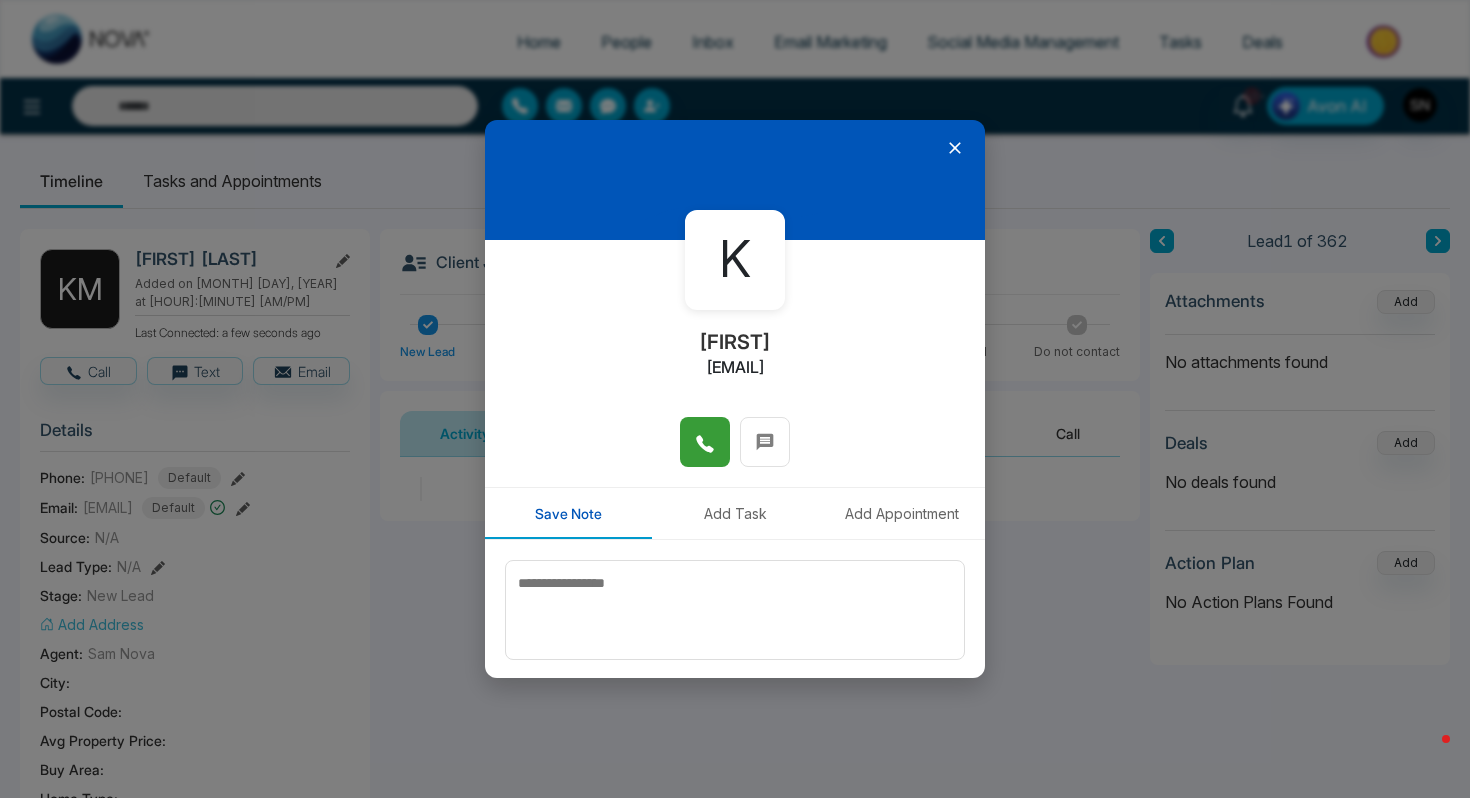 click at bounding box center [705, 442] 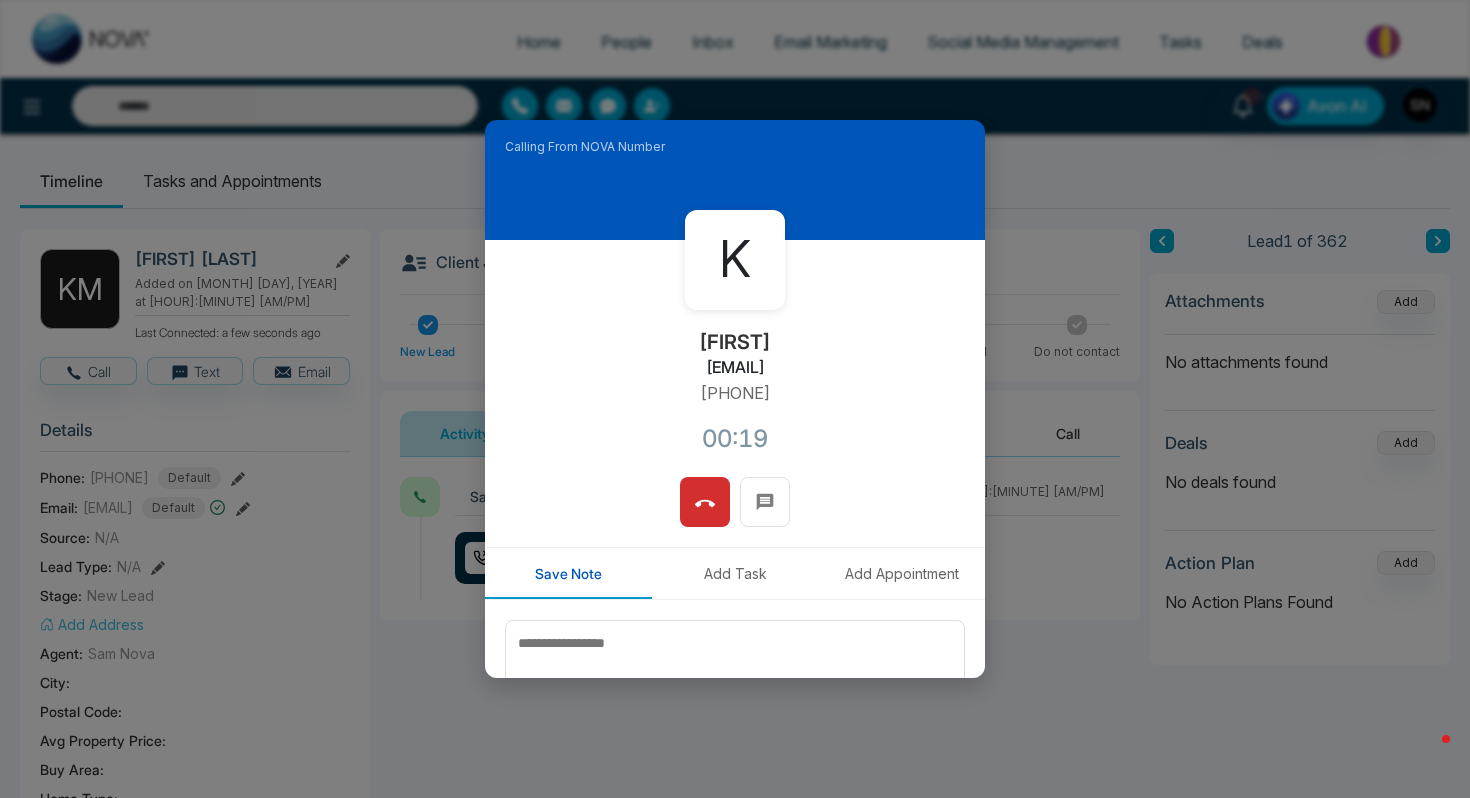 click on "Calling From NOVA Number K [FIRST] [FIRST] [EMAIL] [PHONE] [TIME]" at bounding box center [735, 399] 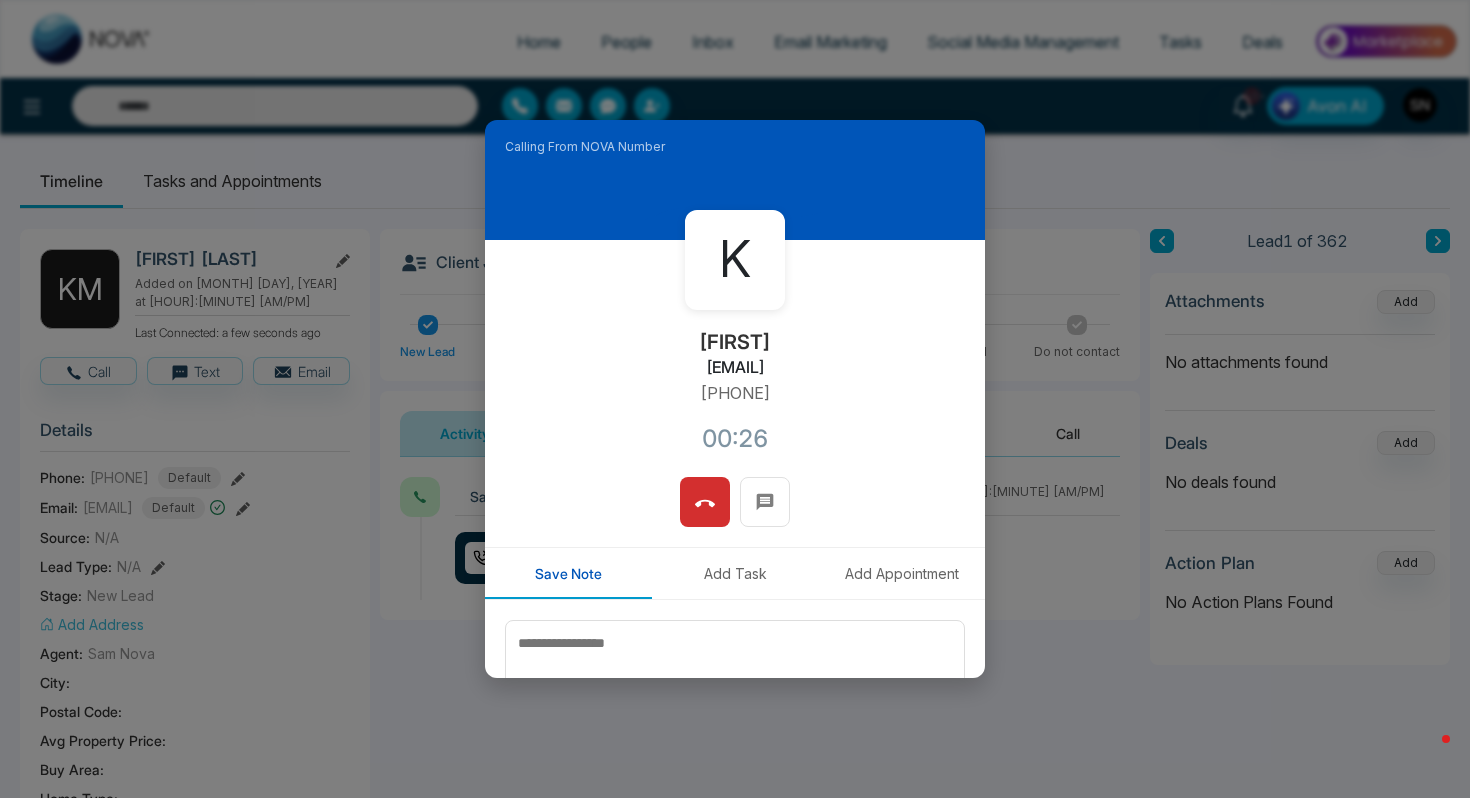 click at bounding box center [735, 512] 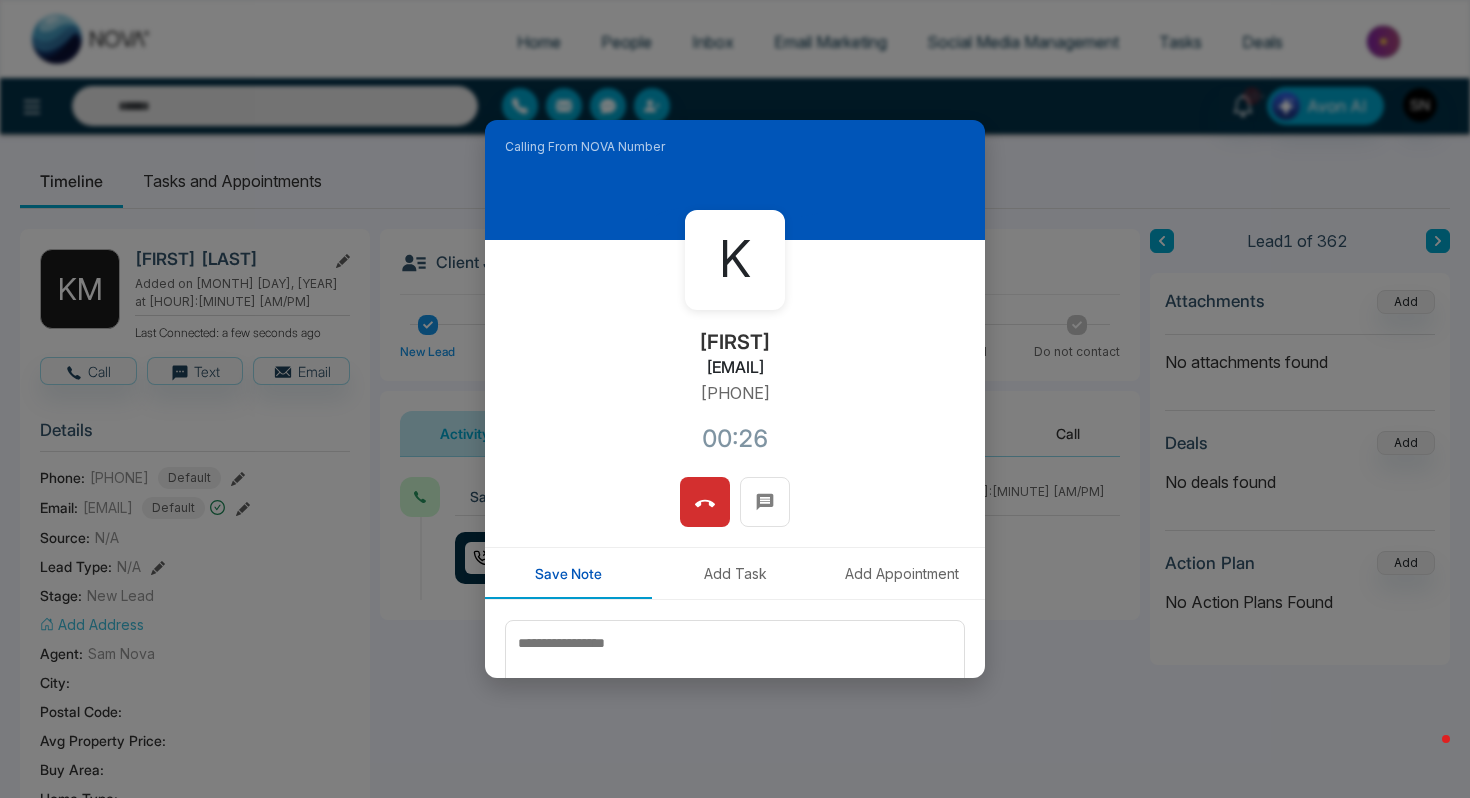 click at bounding box center [735, 512] 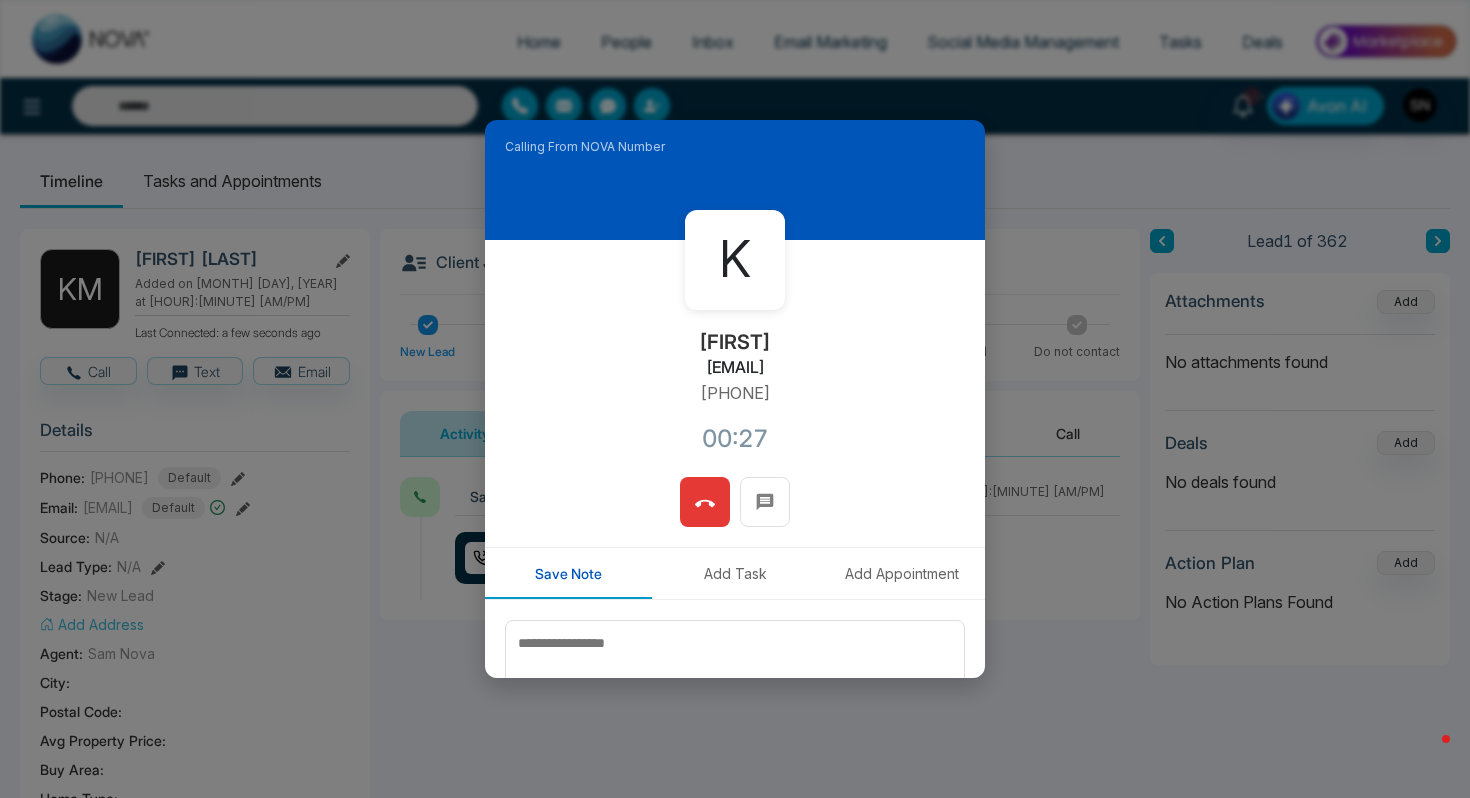 click at bounding box center (705, 502) 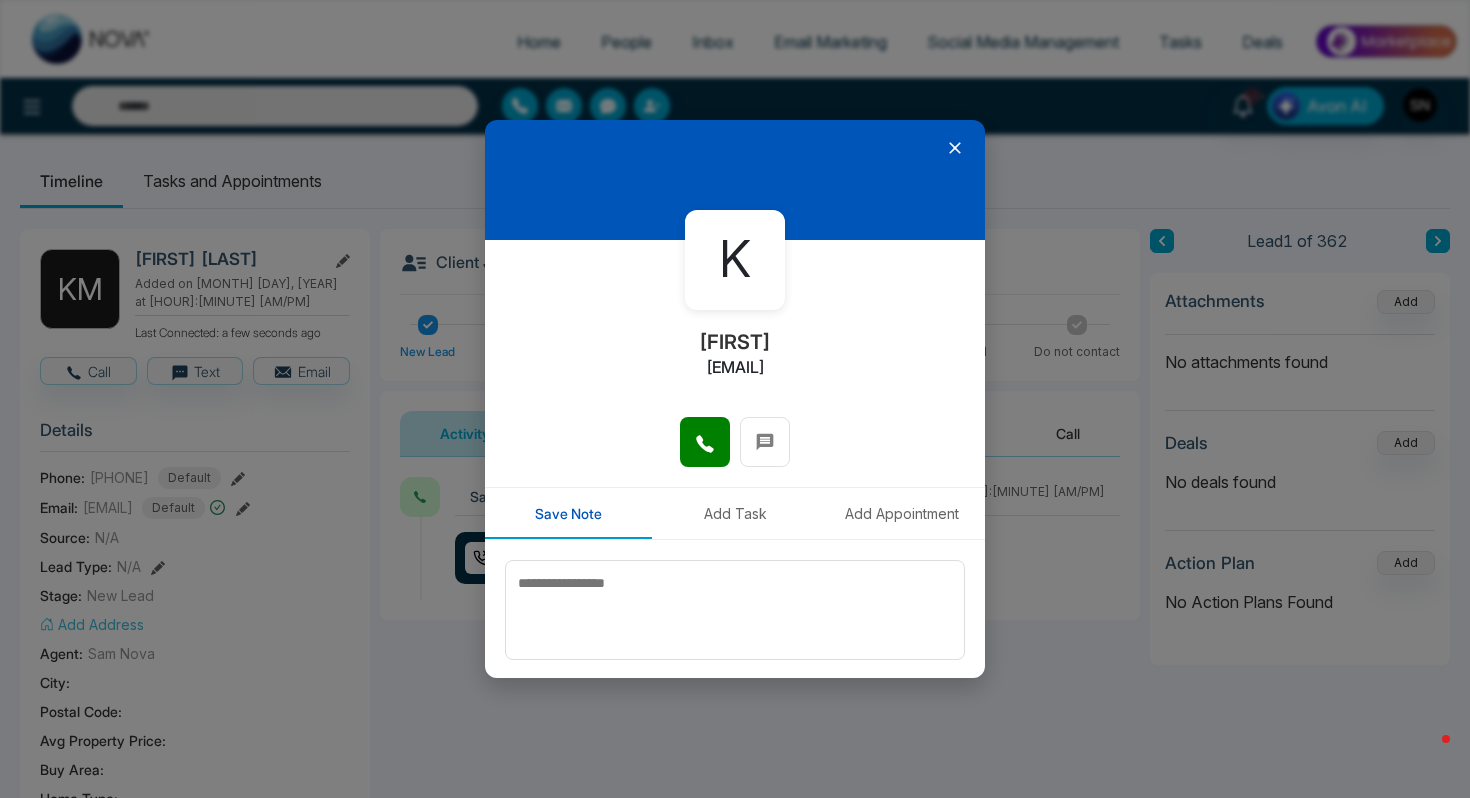 click 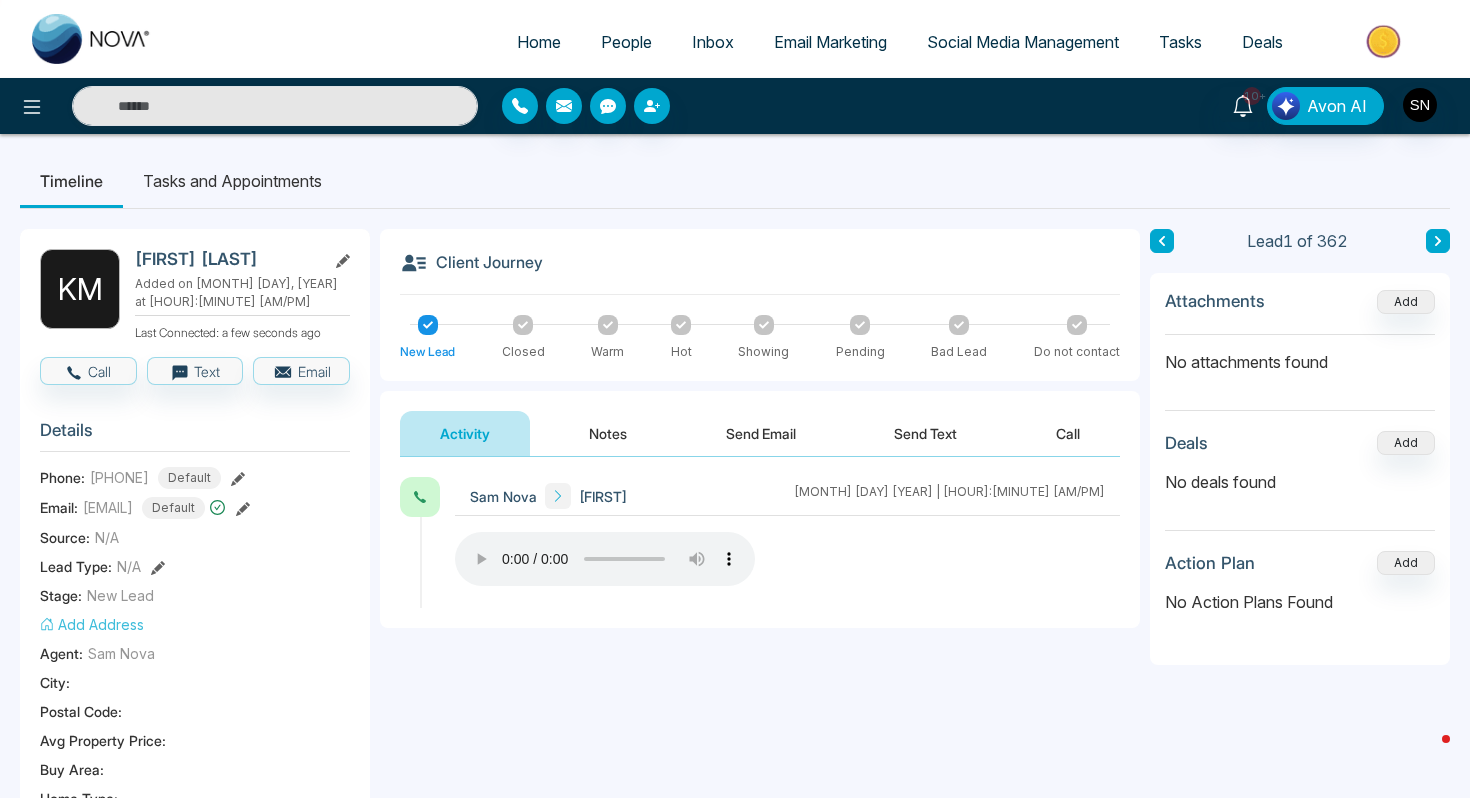 click on "People" at bounding box center [626, 42] 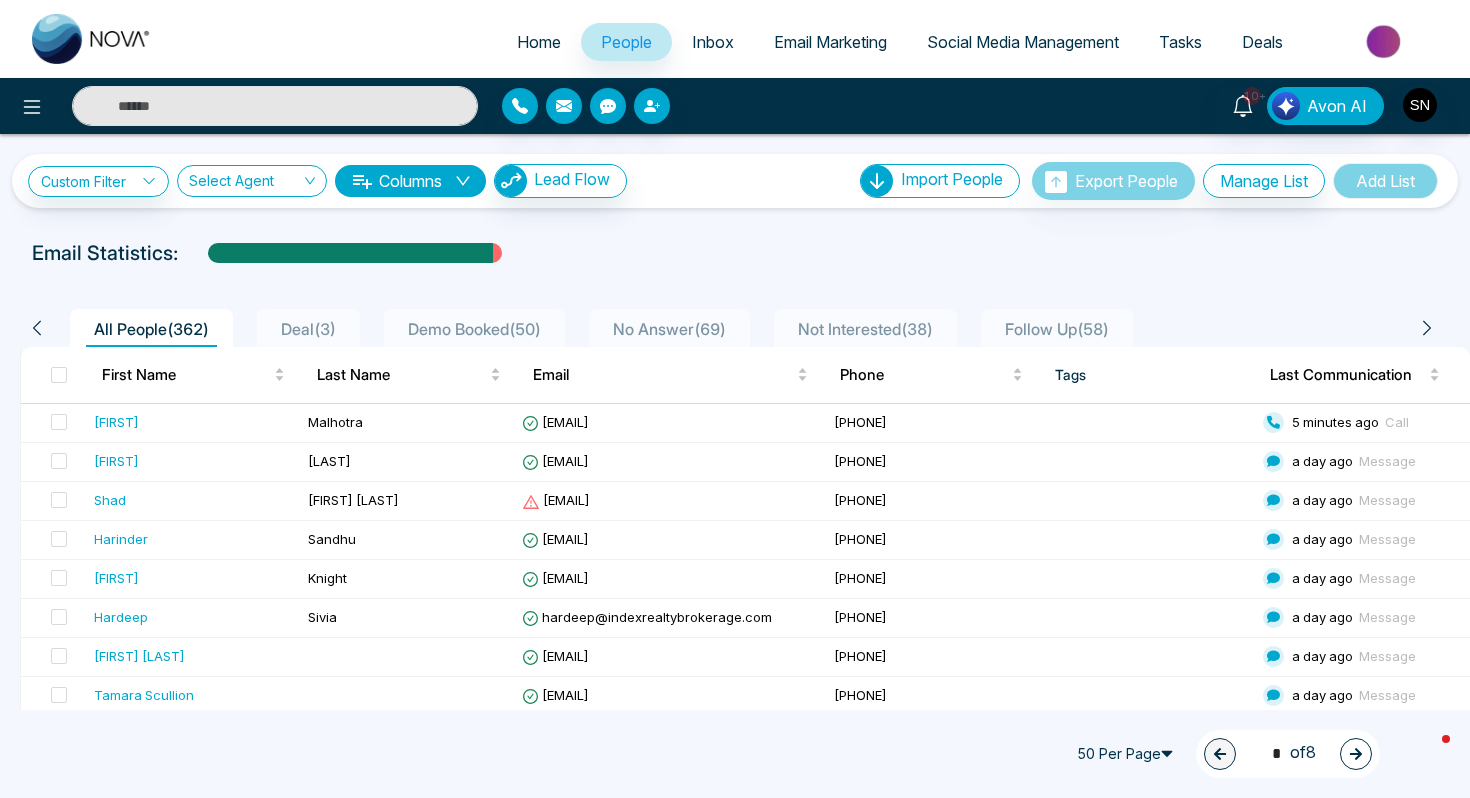 click on "Home" at bounding box center (539, 42) 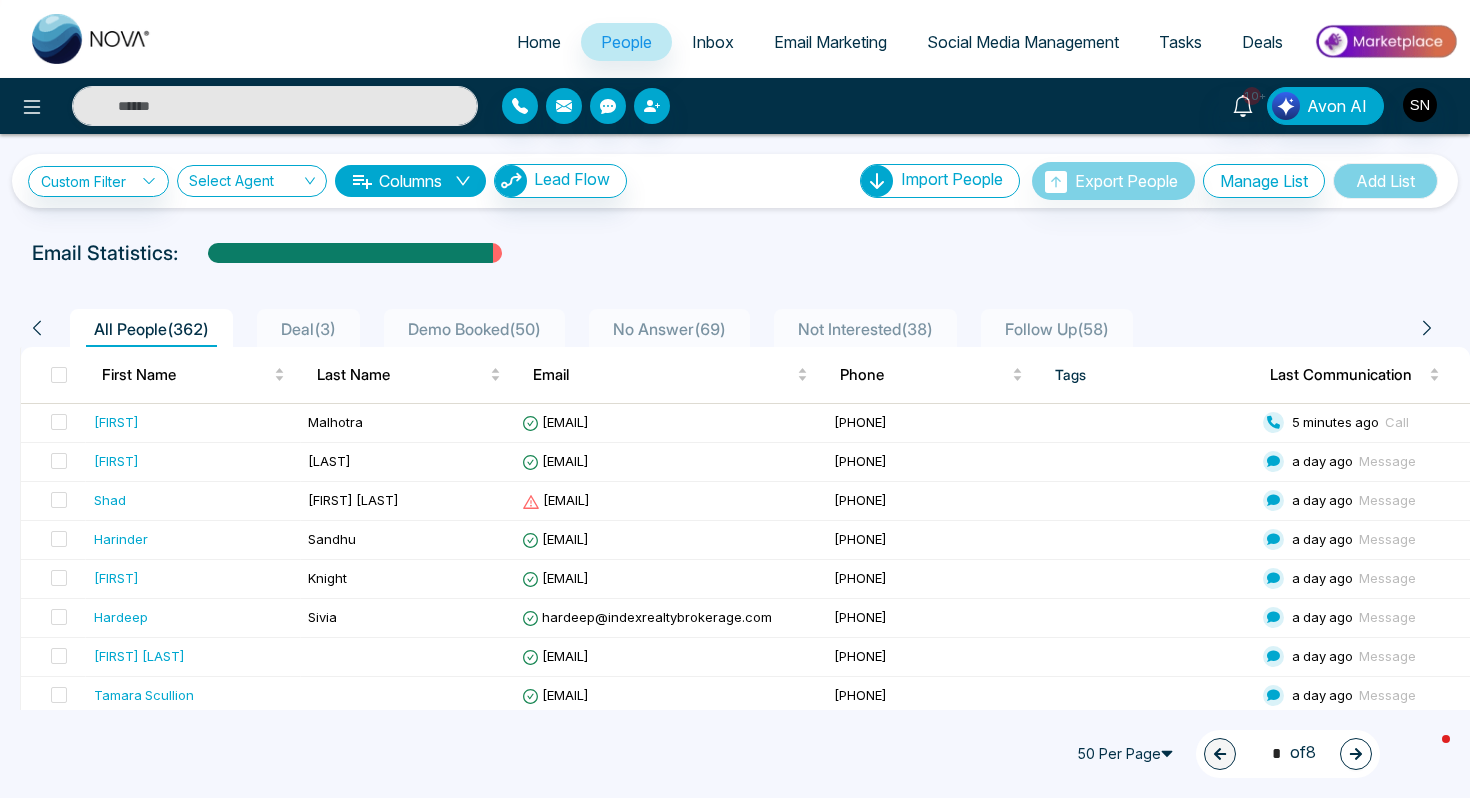 select on "*" 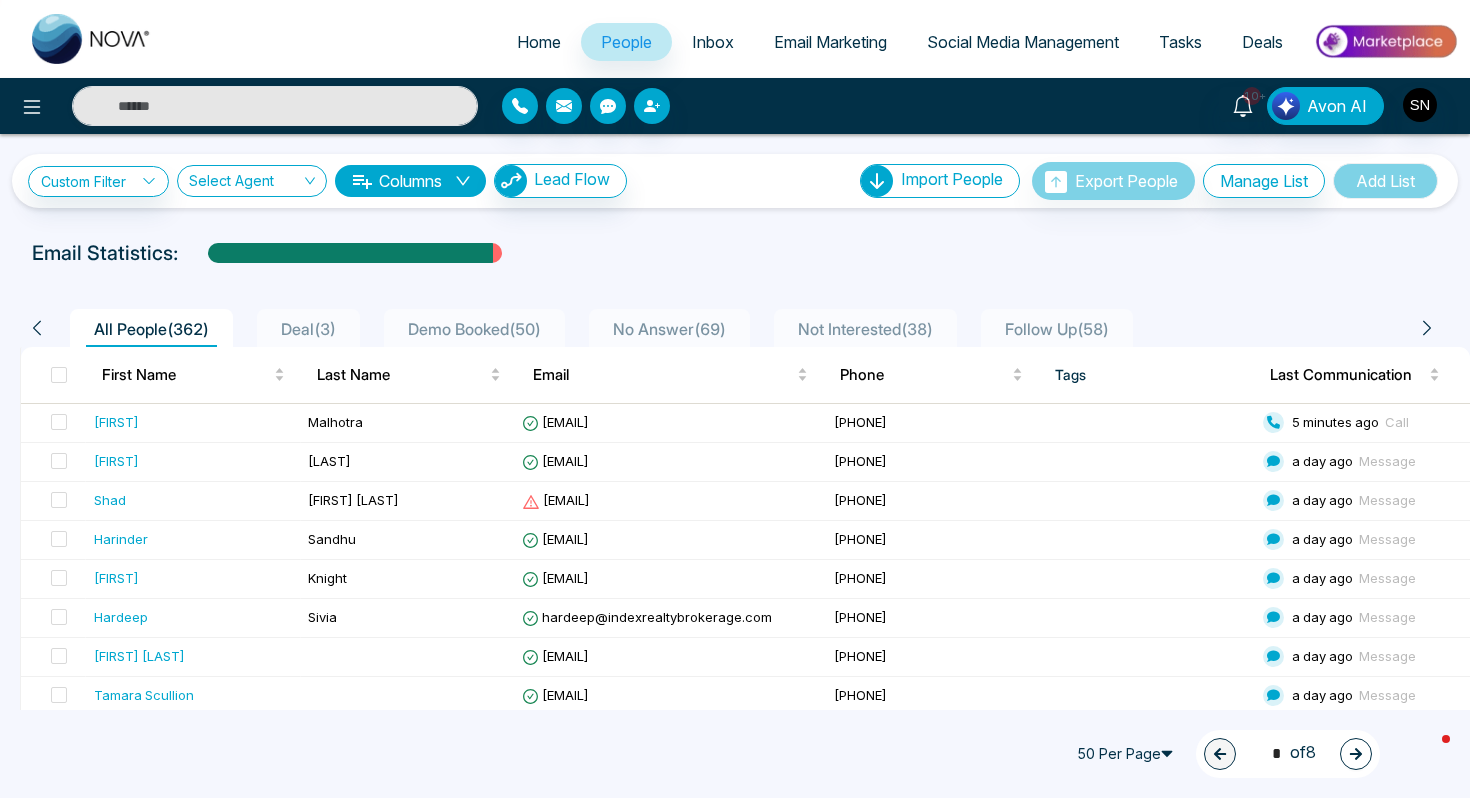 select on "*" 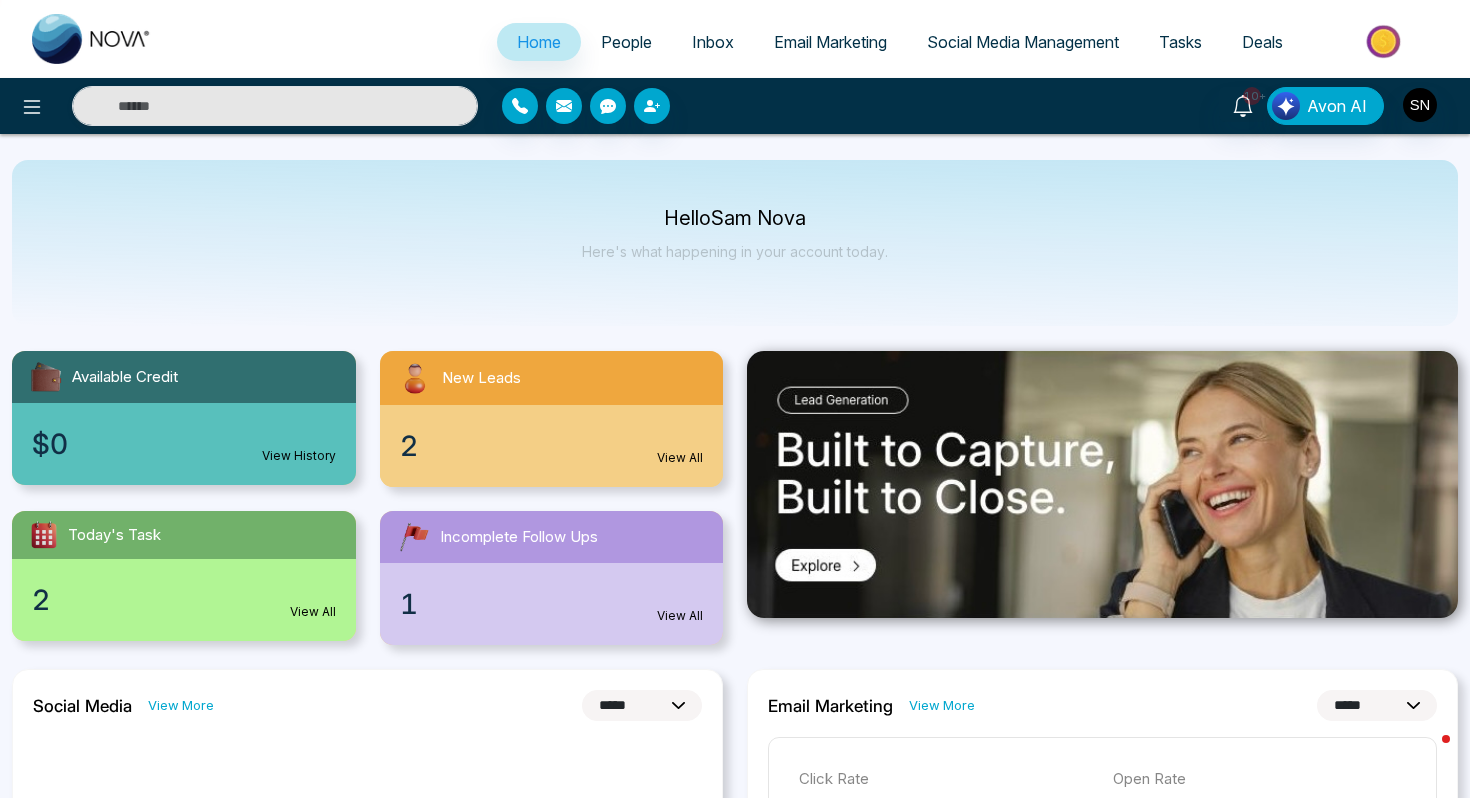 scroll, scrollTop: 0, scrollLeft: 0, axis: both 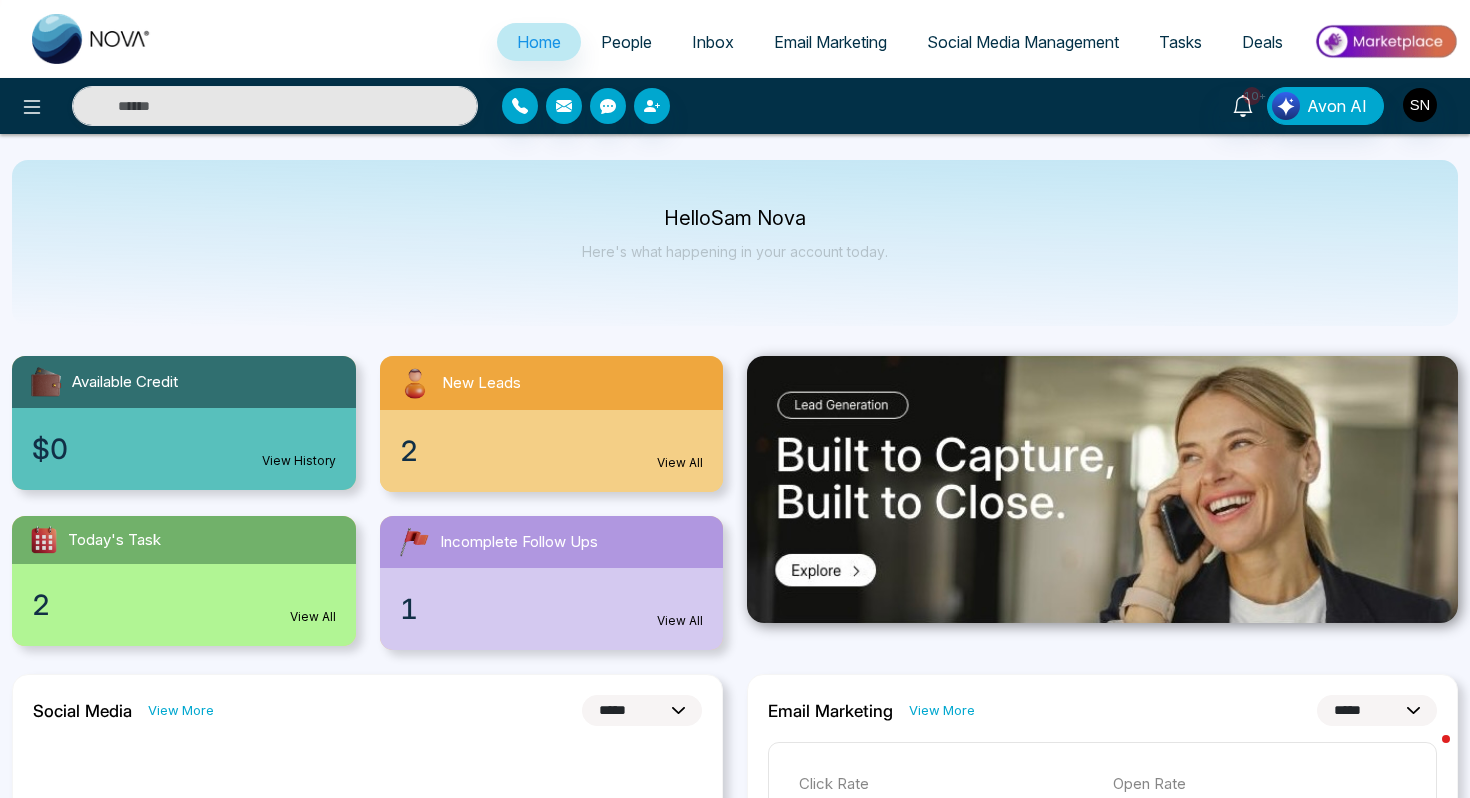 click on "People" at bounding box center [626, 42] 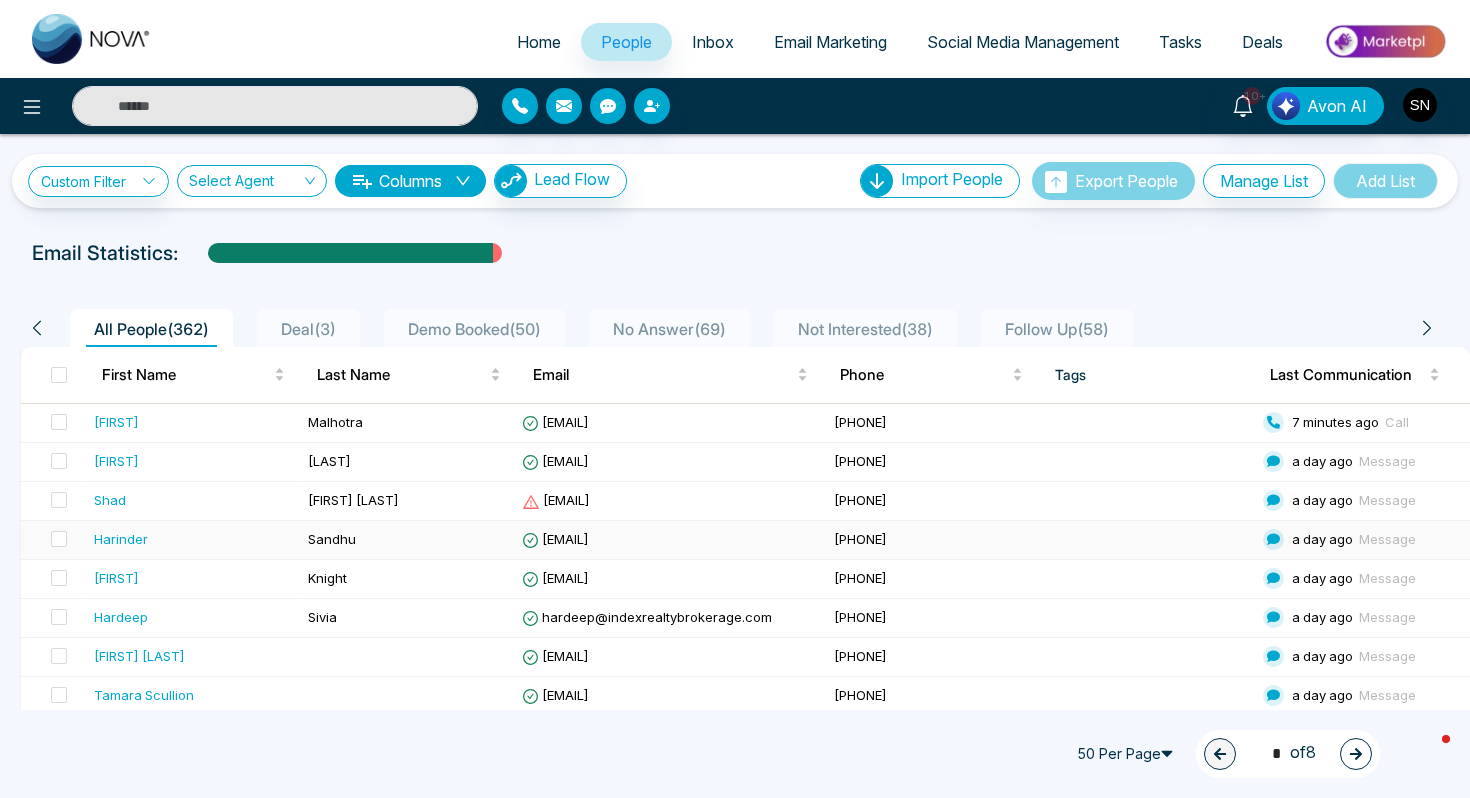 click on "Harinder" at bounding box center [193, 540] 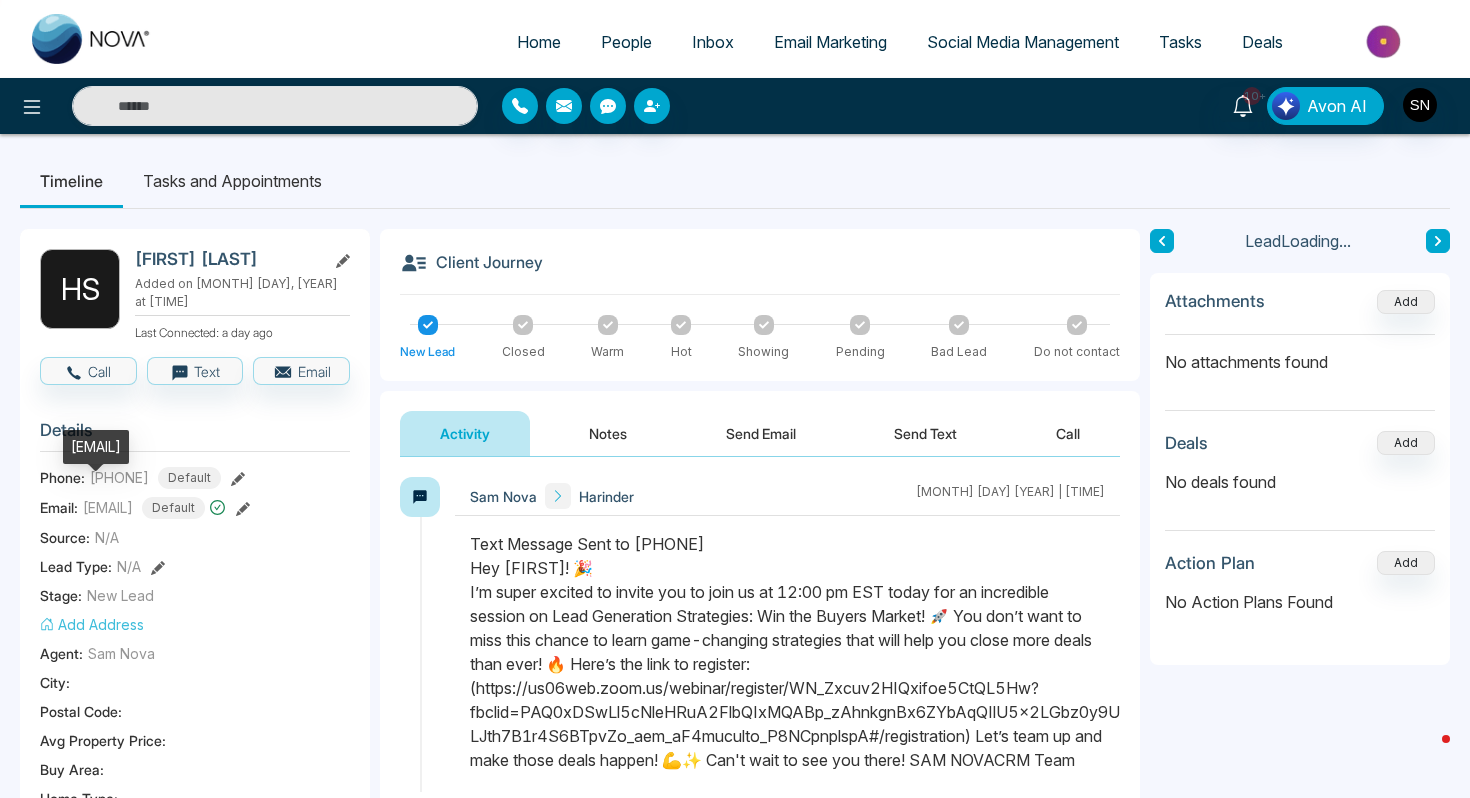 drag, startPoint x: 82, startPoint y: 490, endPoint x: 225, endPoint y: 493, distance: 143.03146 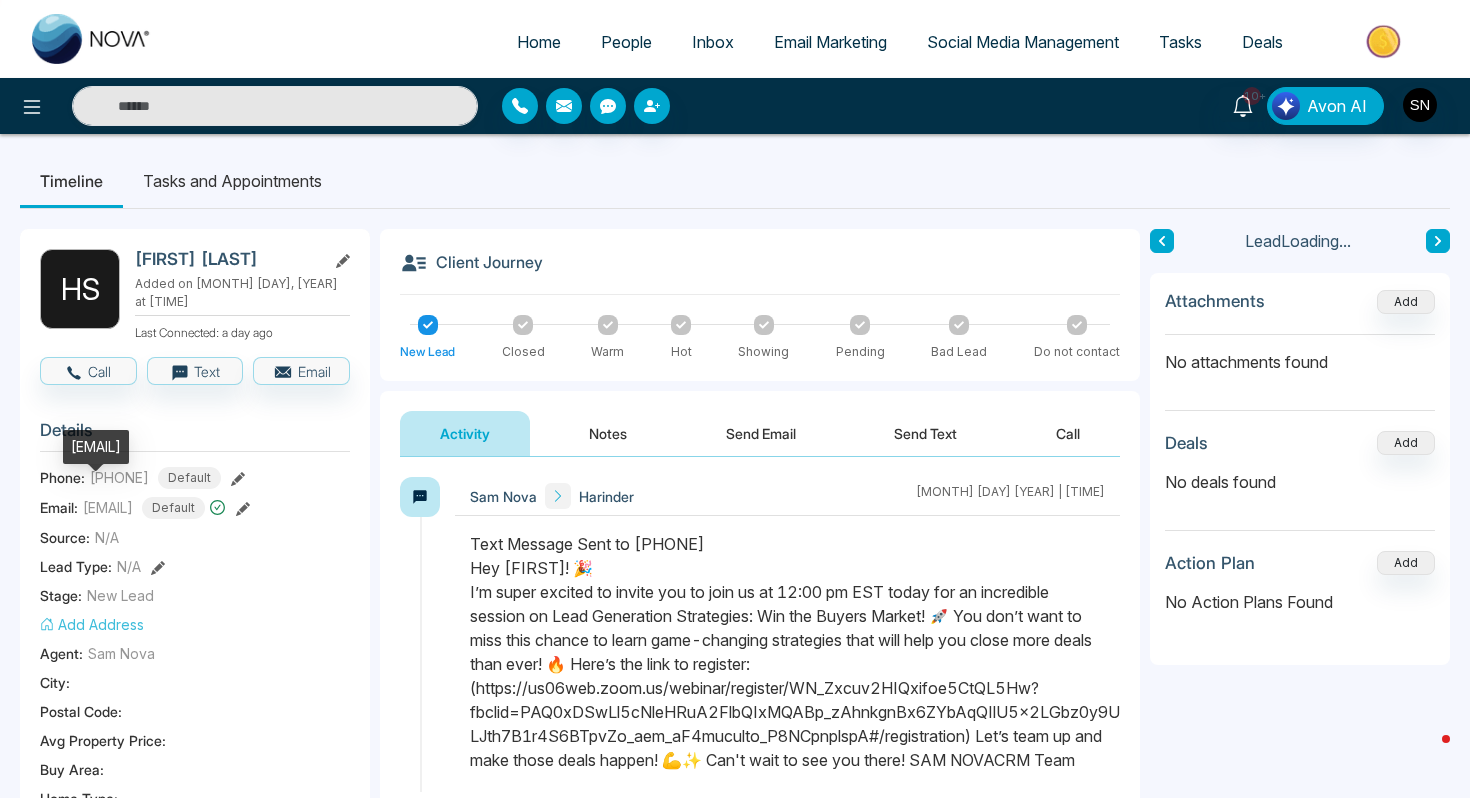 click on "[EMAIL]" at bounding box center (108, 507) 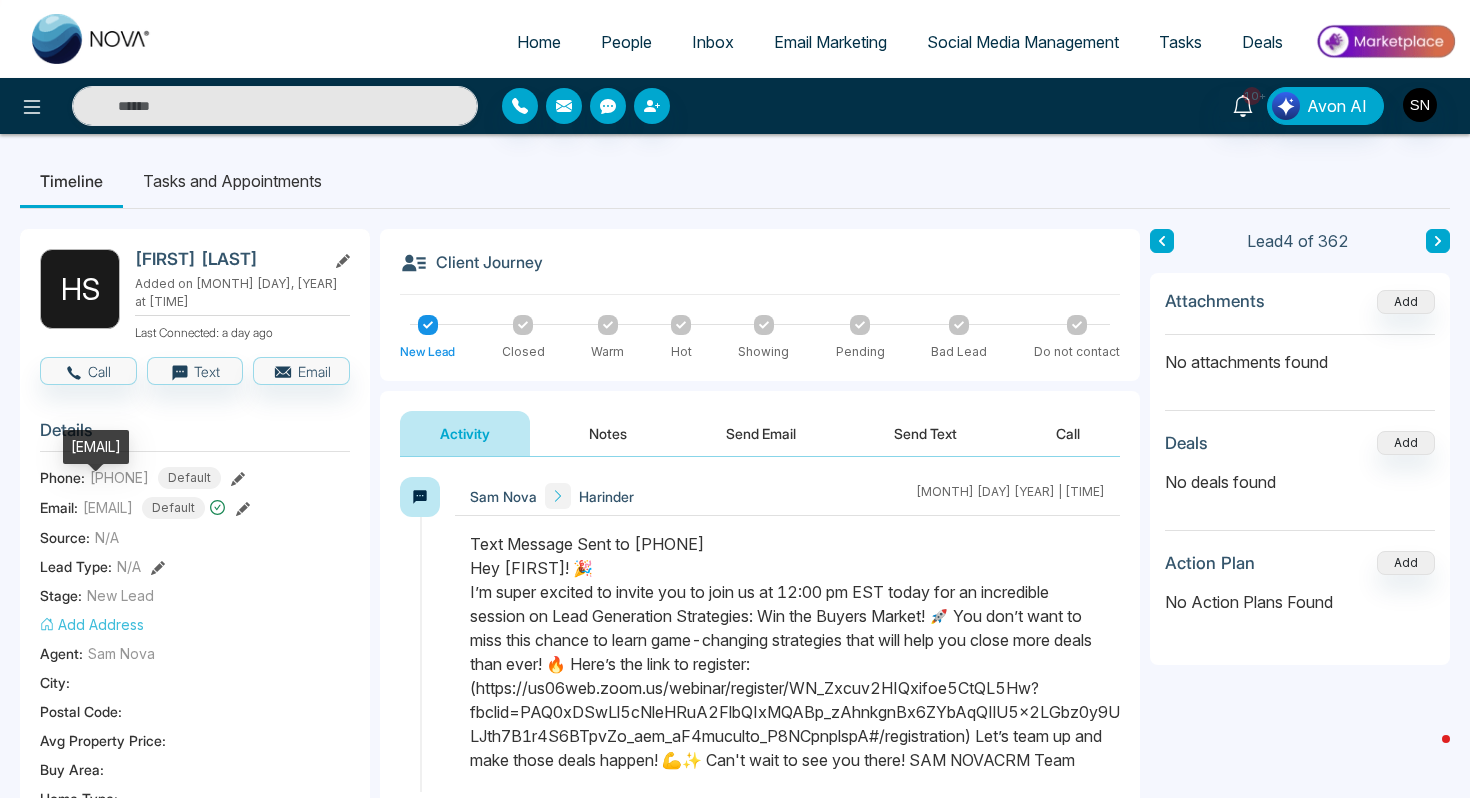 drag, startPoint x: 68, startPoint y: 443, endPoint x: 249, endPoint y: 451, distance: 181.17671 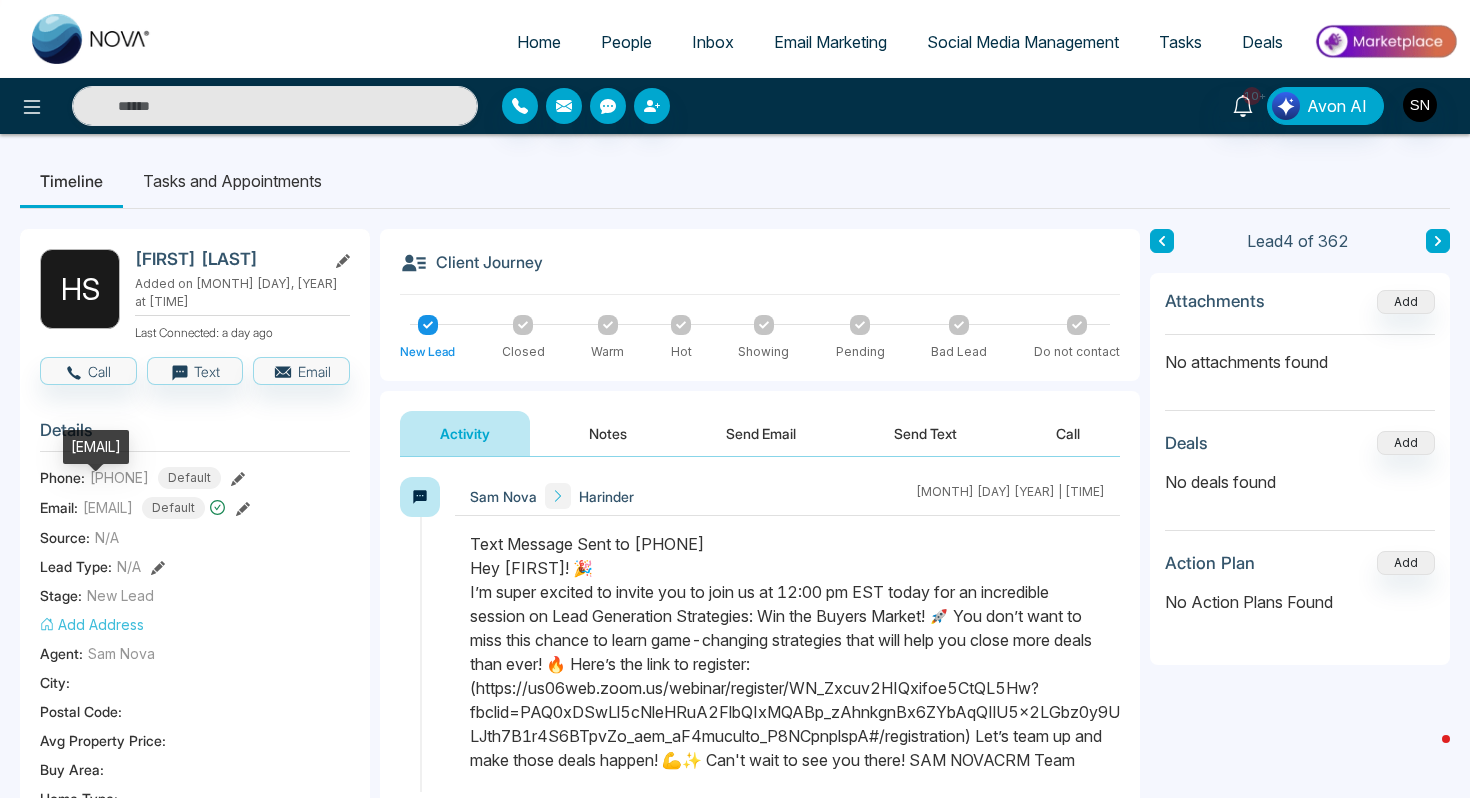 click on "[EMAIL]" at bounding box center (96, 447) 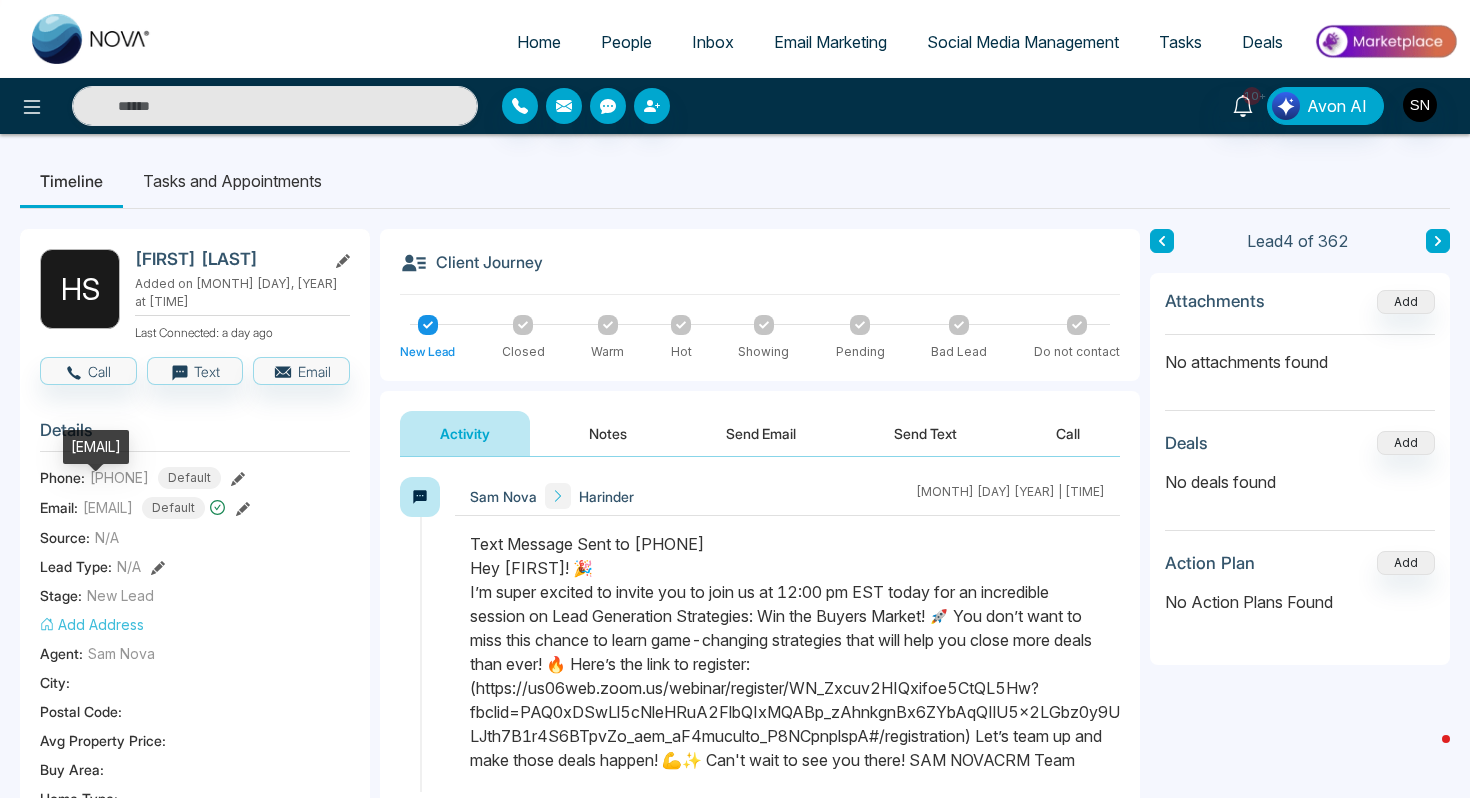 copy on "[EMAIL]" 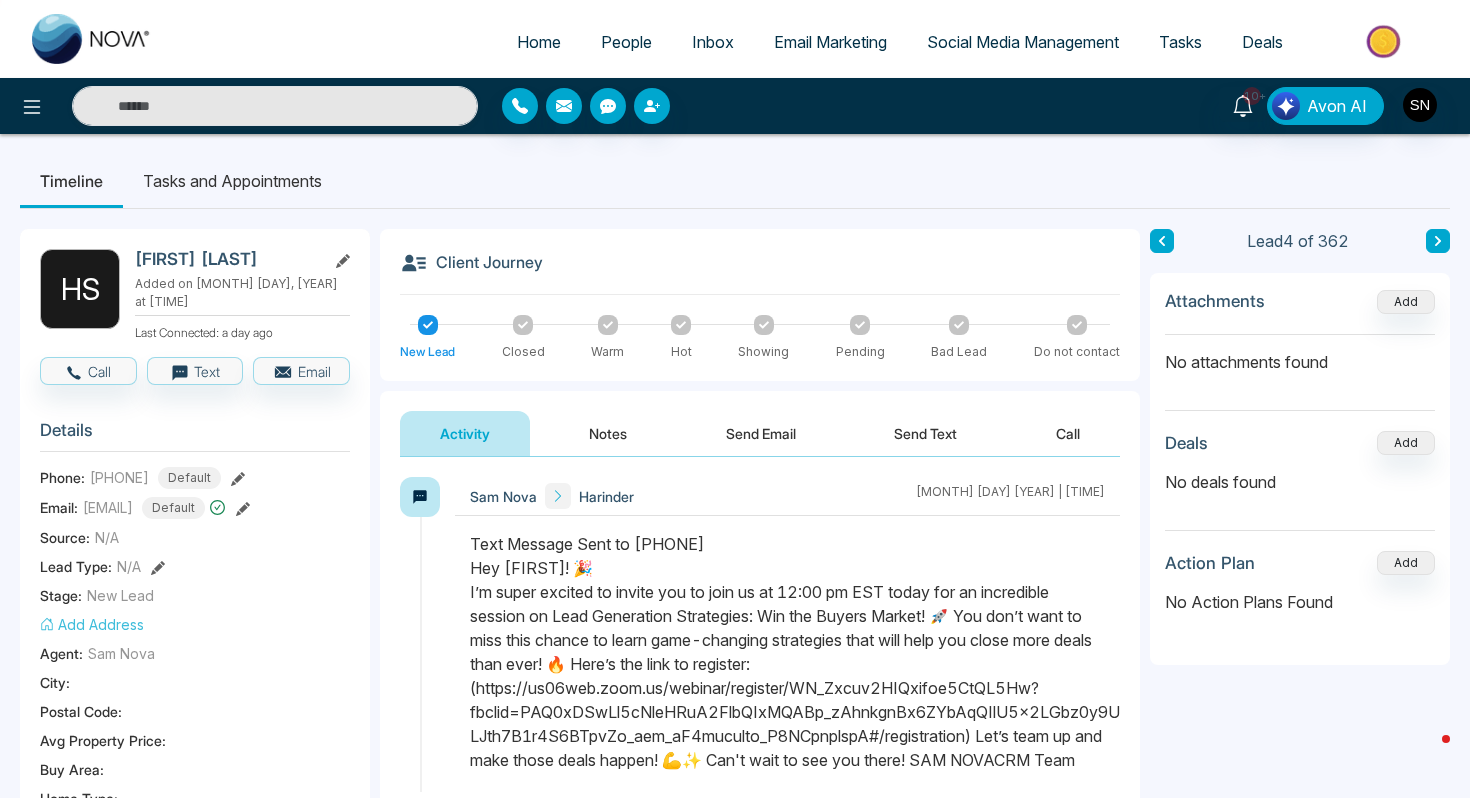 click on "People" at bounding box center [626, 42] 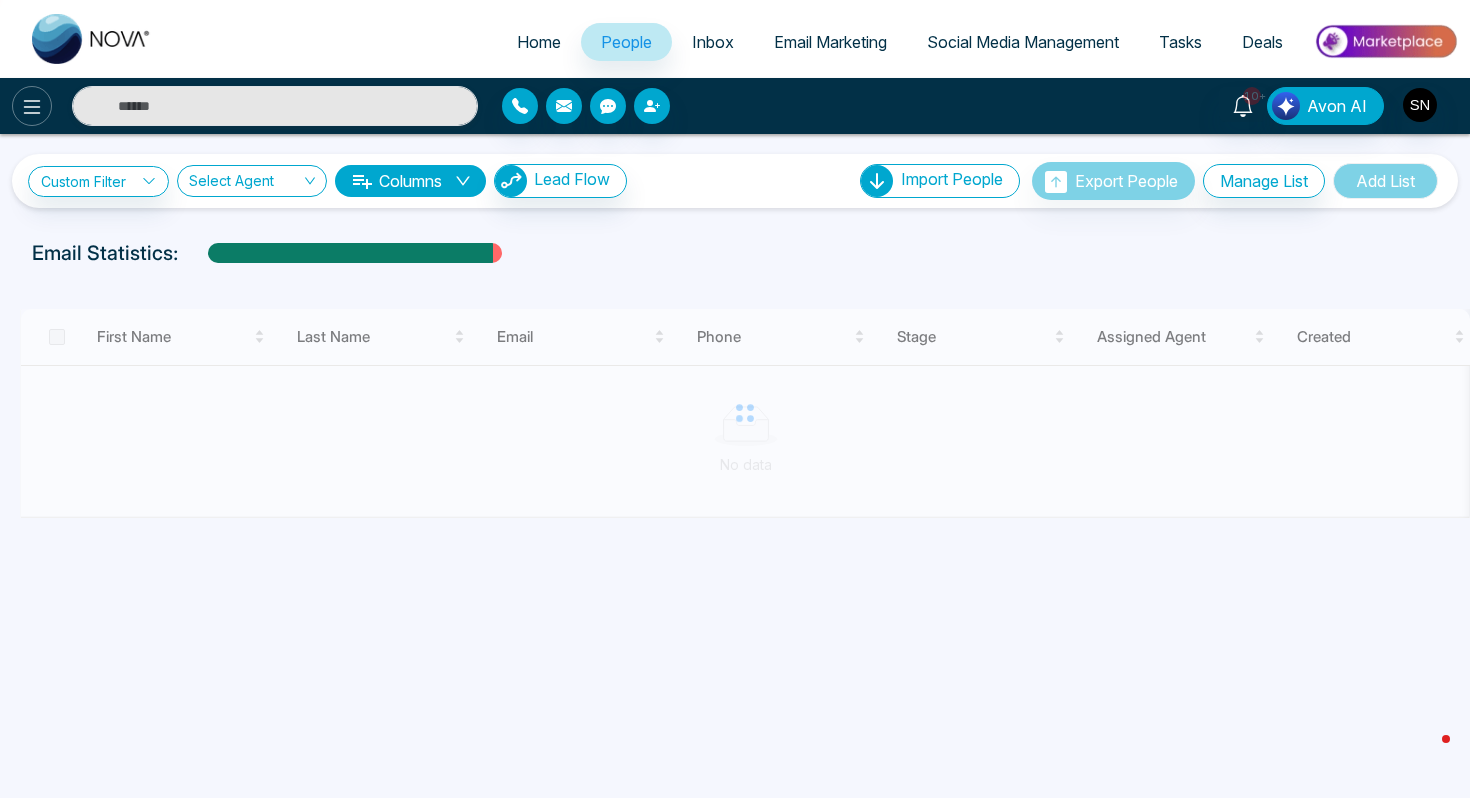 click at bounding box center [32, 106] 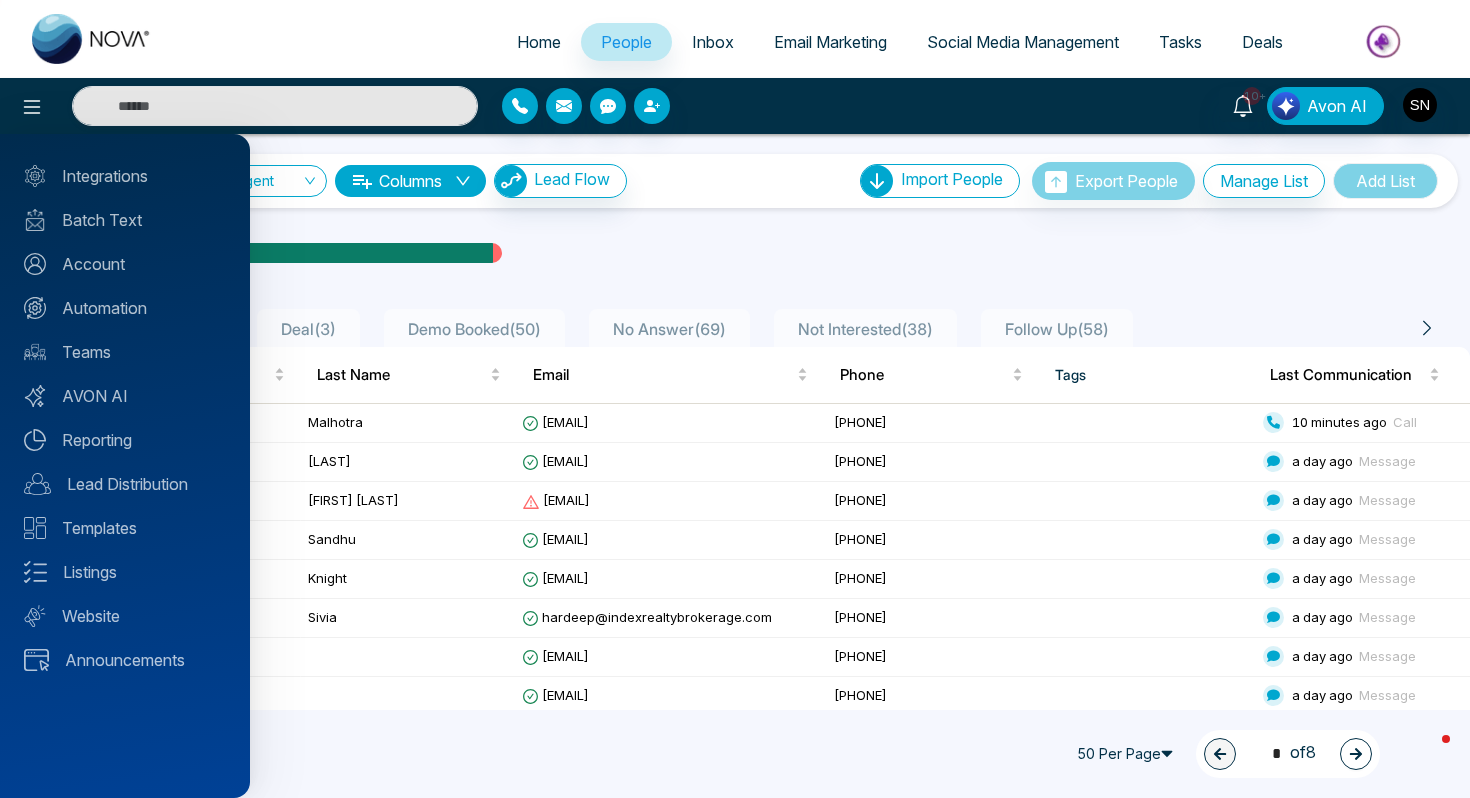 click at bounding box center [735, 399] 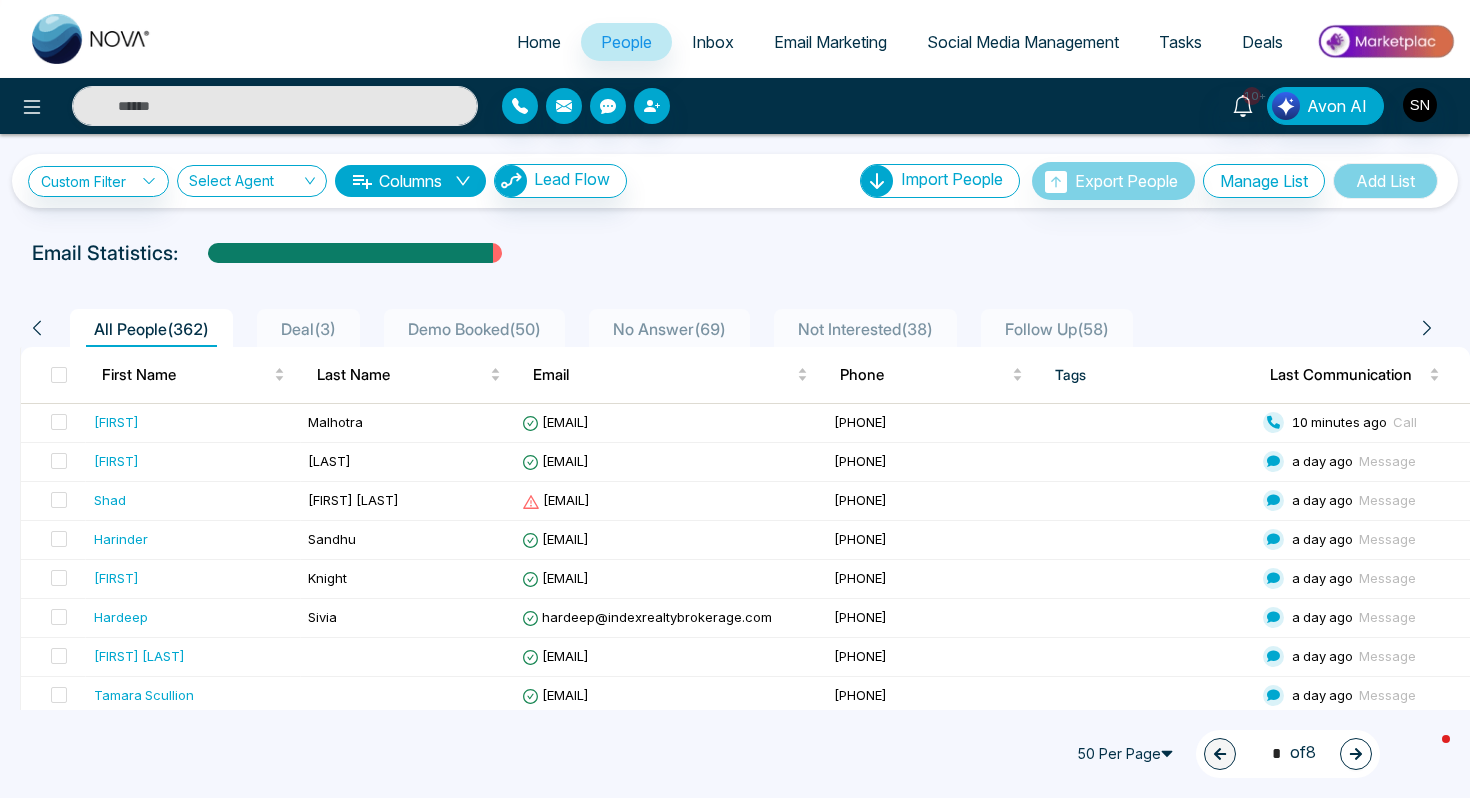 click on "Home" at bounding box center [539, 42] 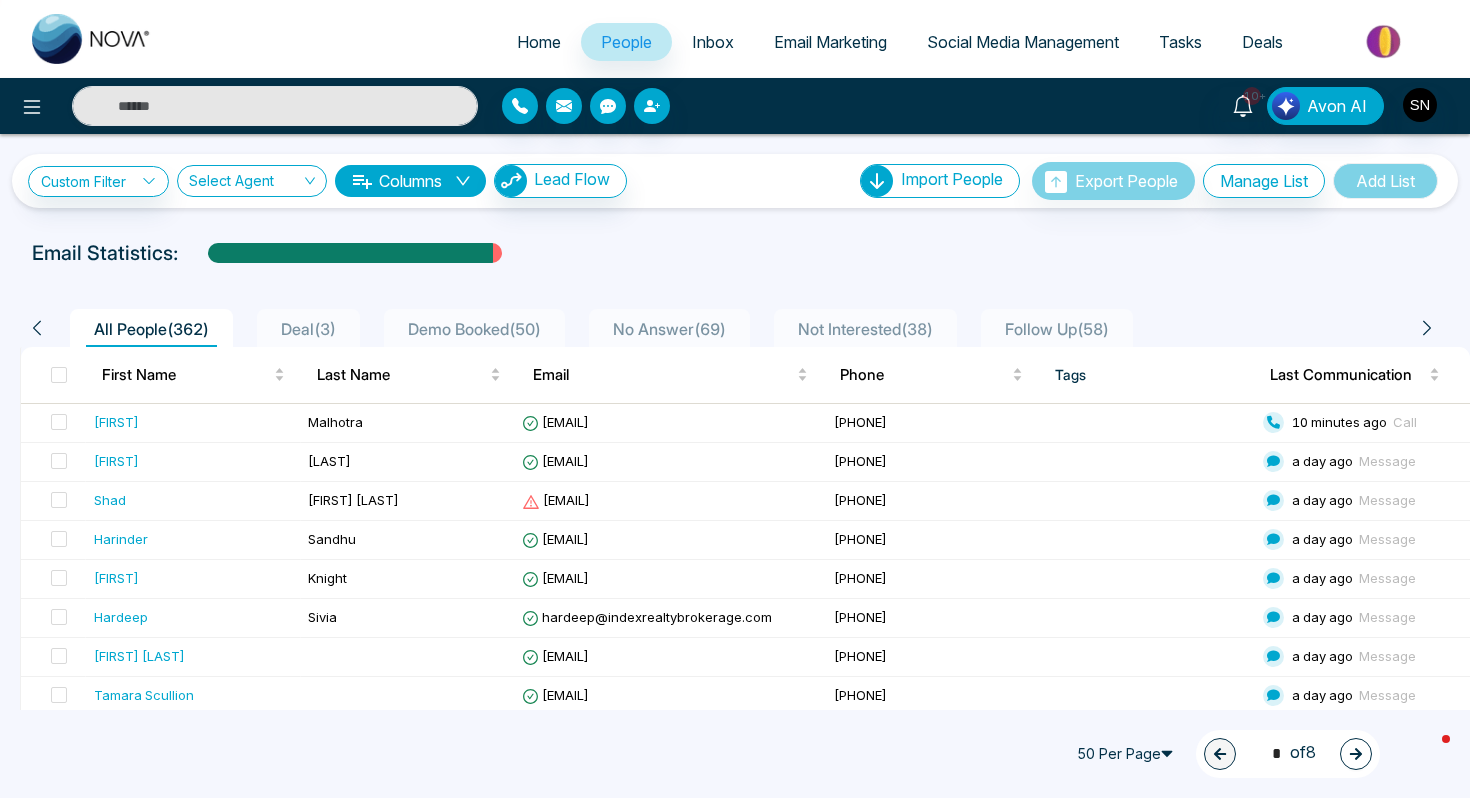 select on "*" 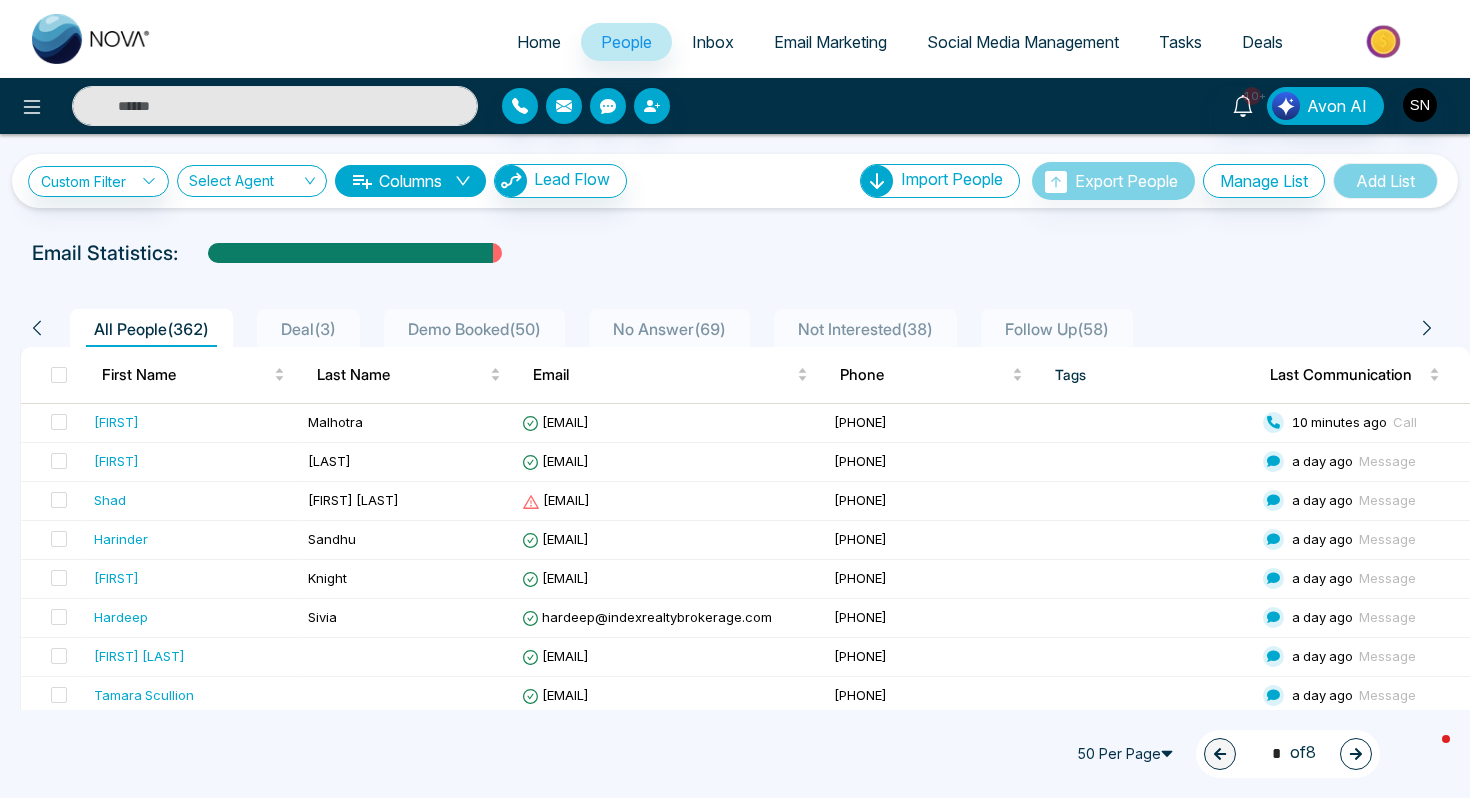 select on "*" 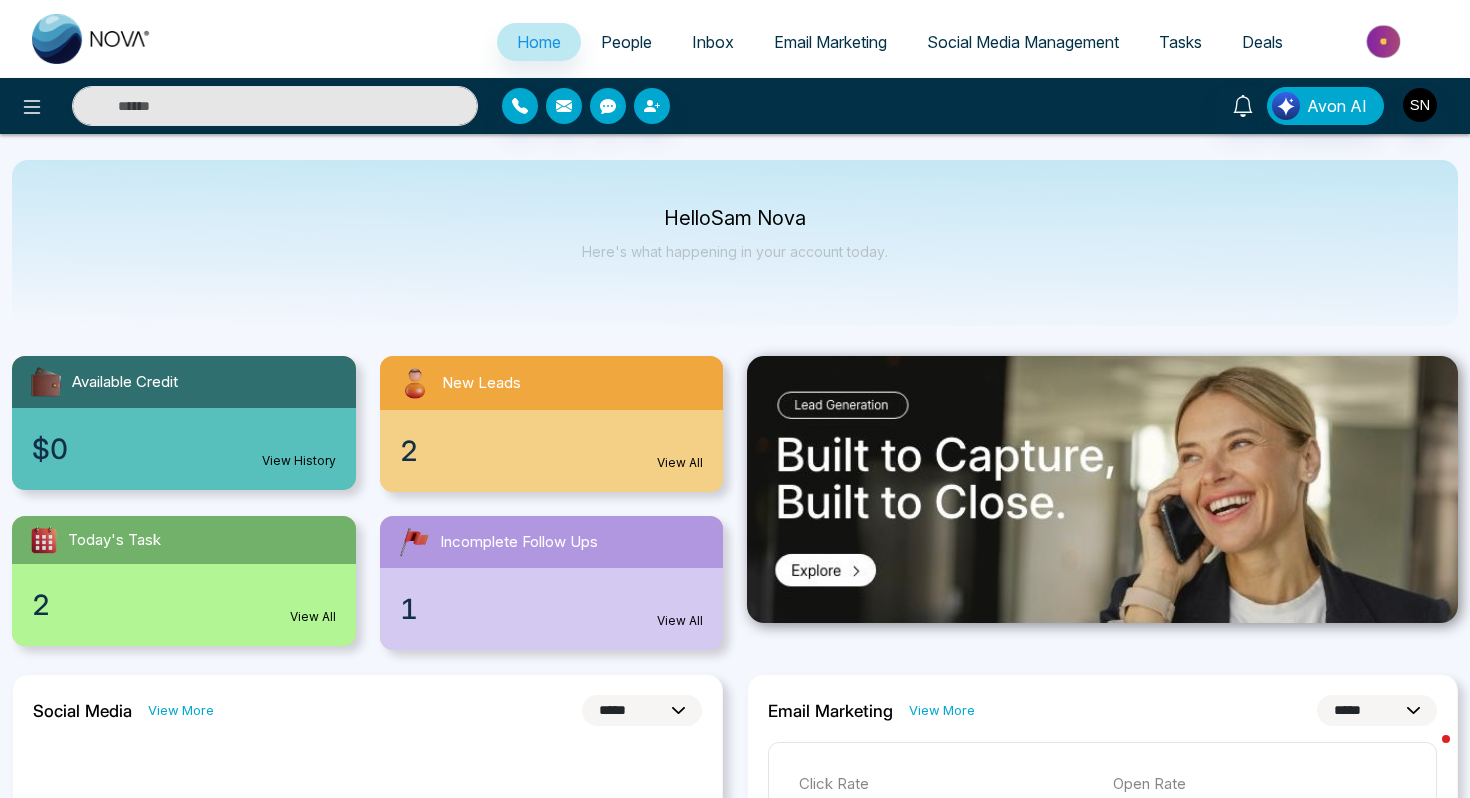 click on "$0 View History" at bounding box center (184, 449) 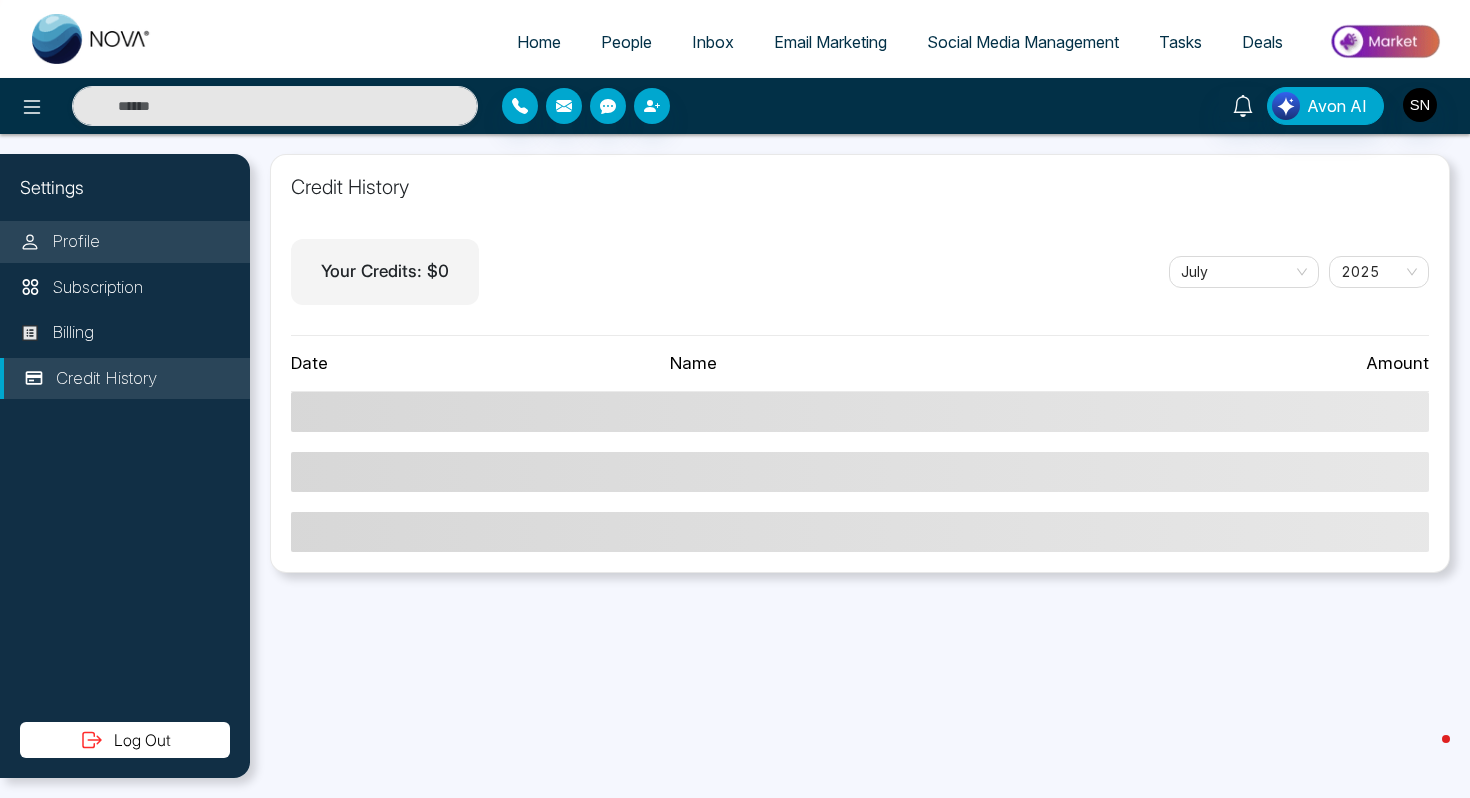 click on "Profile" at bounding box center (125, 242) 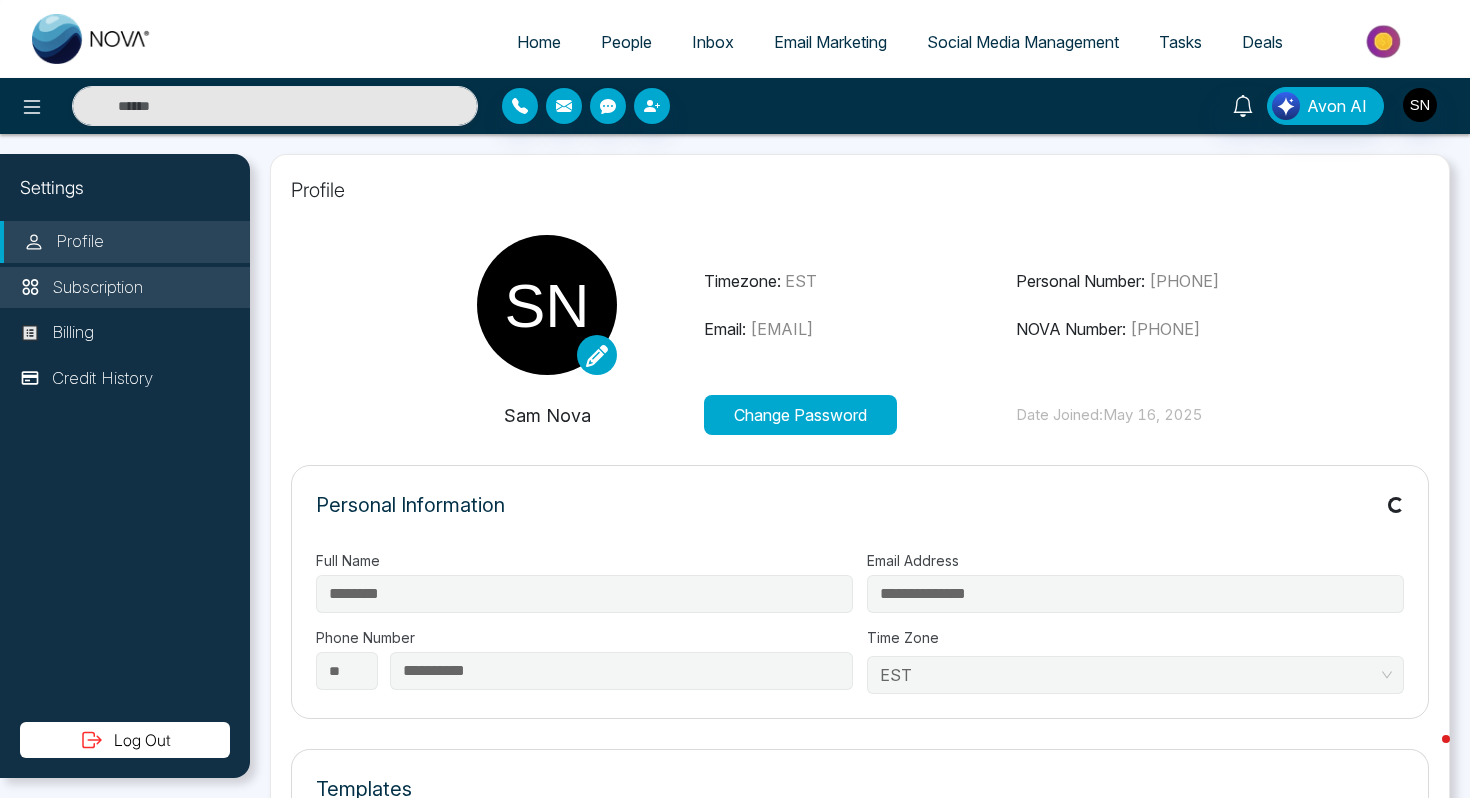 click on "Subscription" at bounding box center [97, 288] 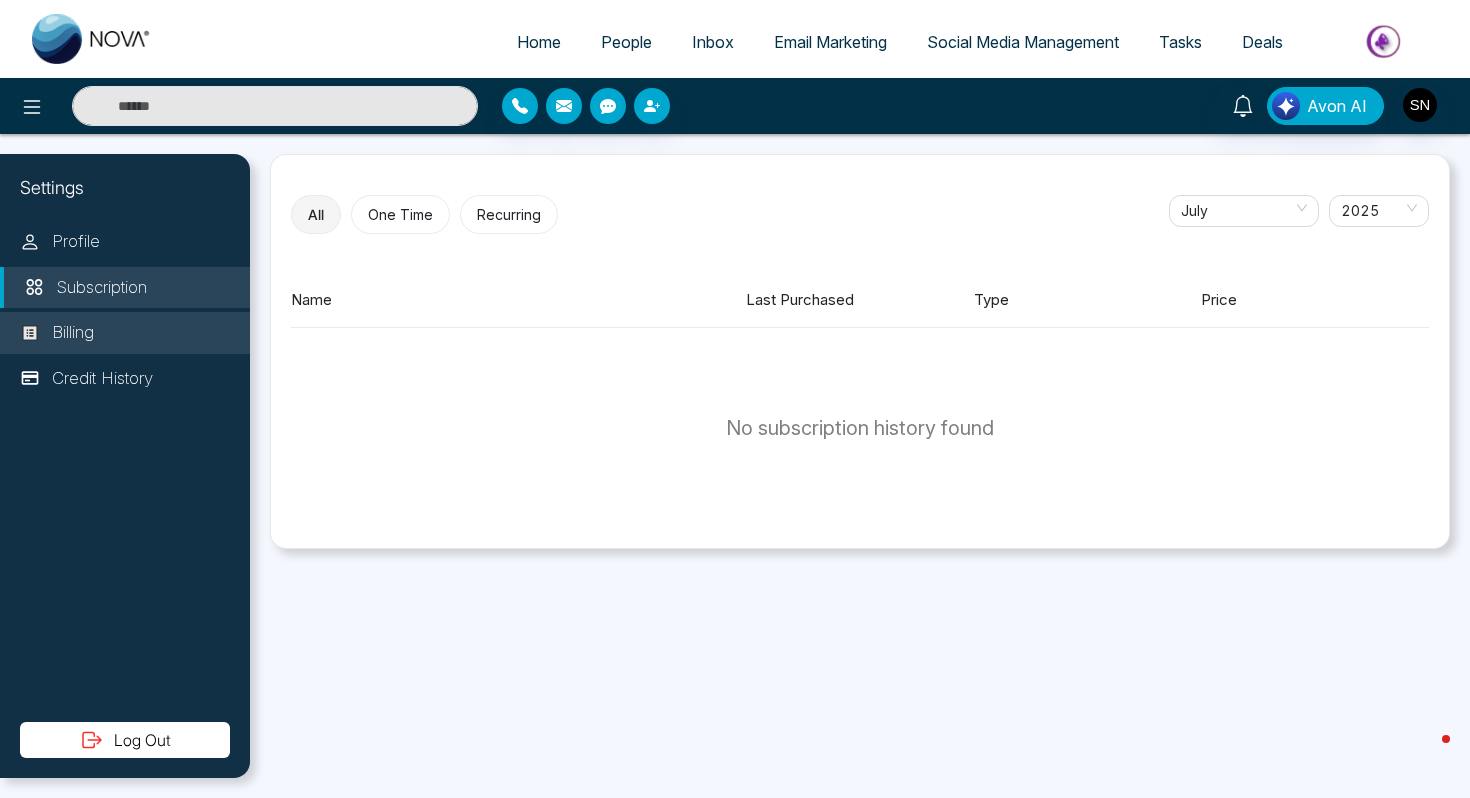 click on "Billing" at bounding box center (125, 333) 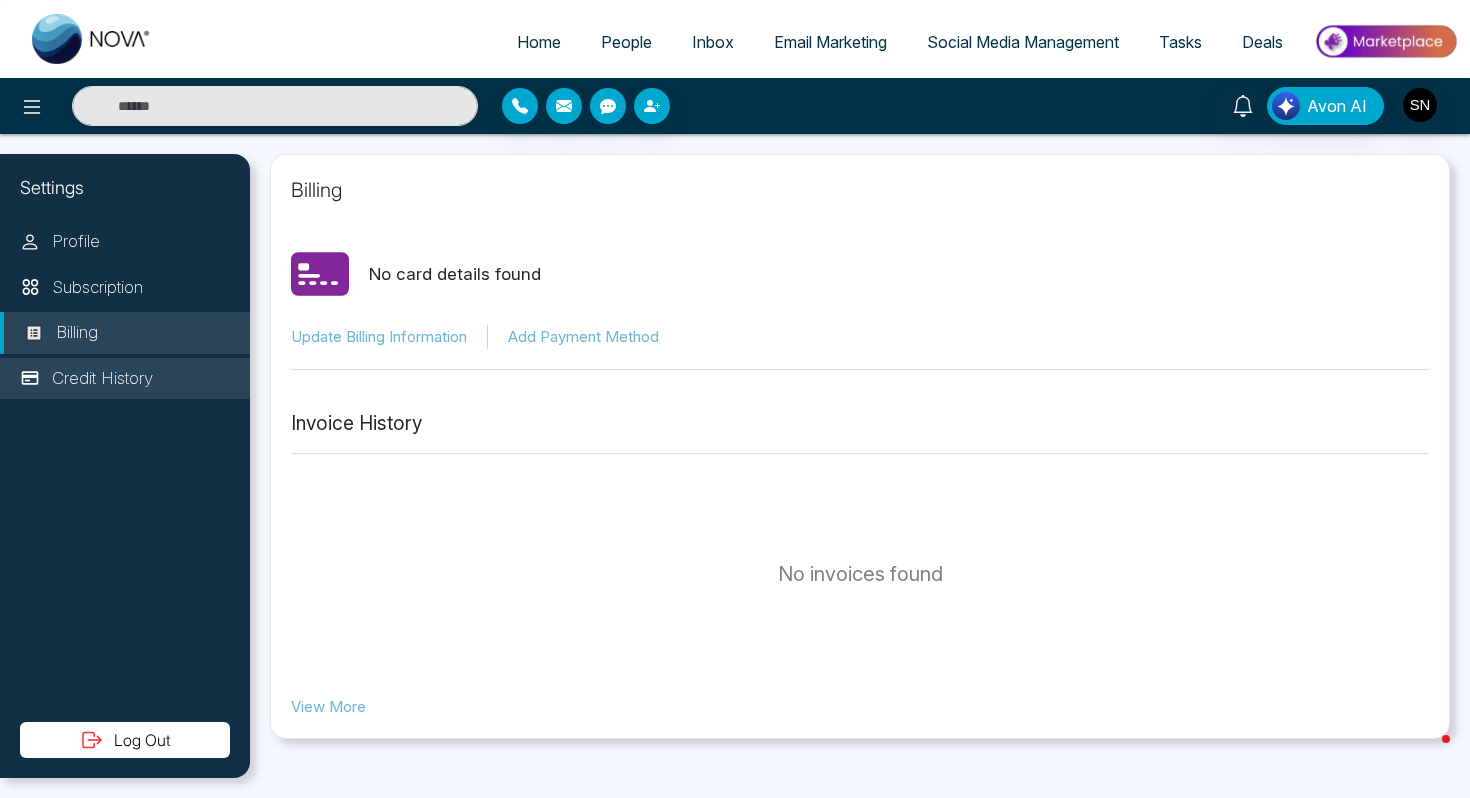 click on "Credit History" at bounding box center [102, 379] 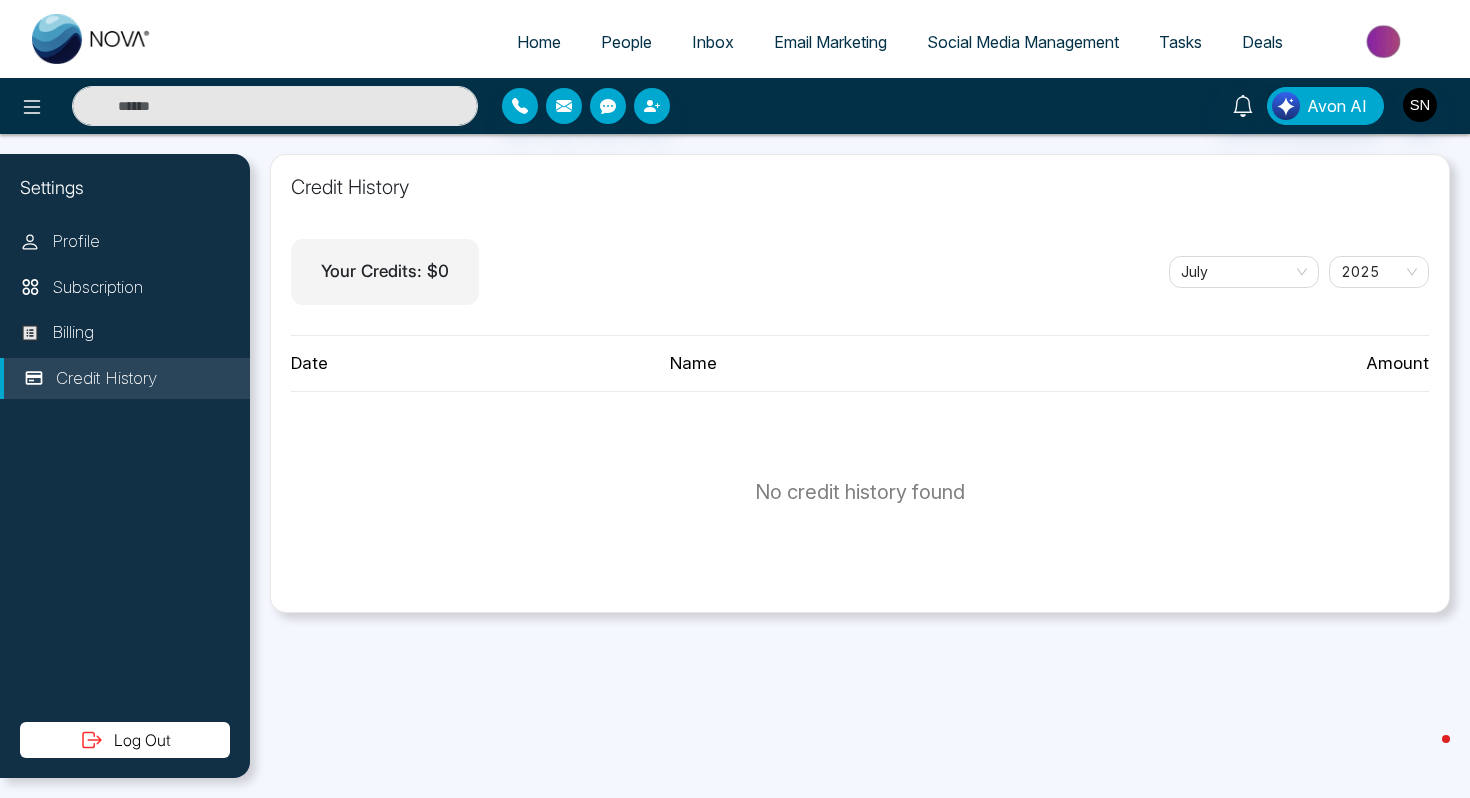 click on "Settings Profile Subscription Billing Credit History Log Out" at bounding box center [125, 466] 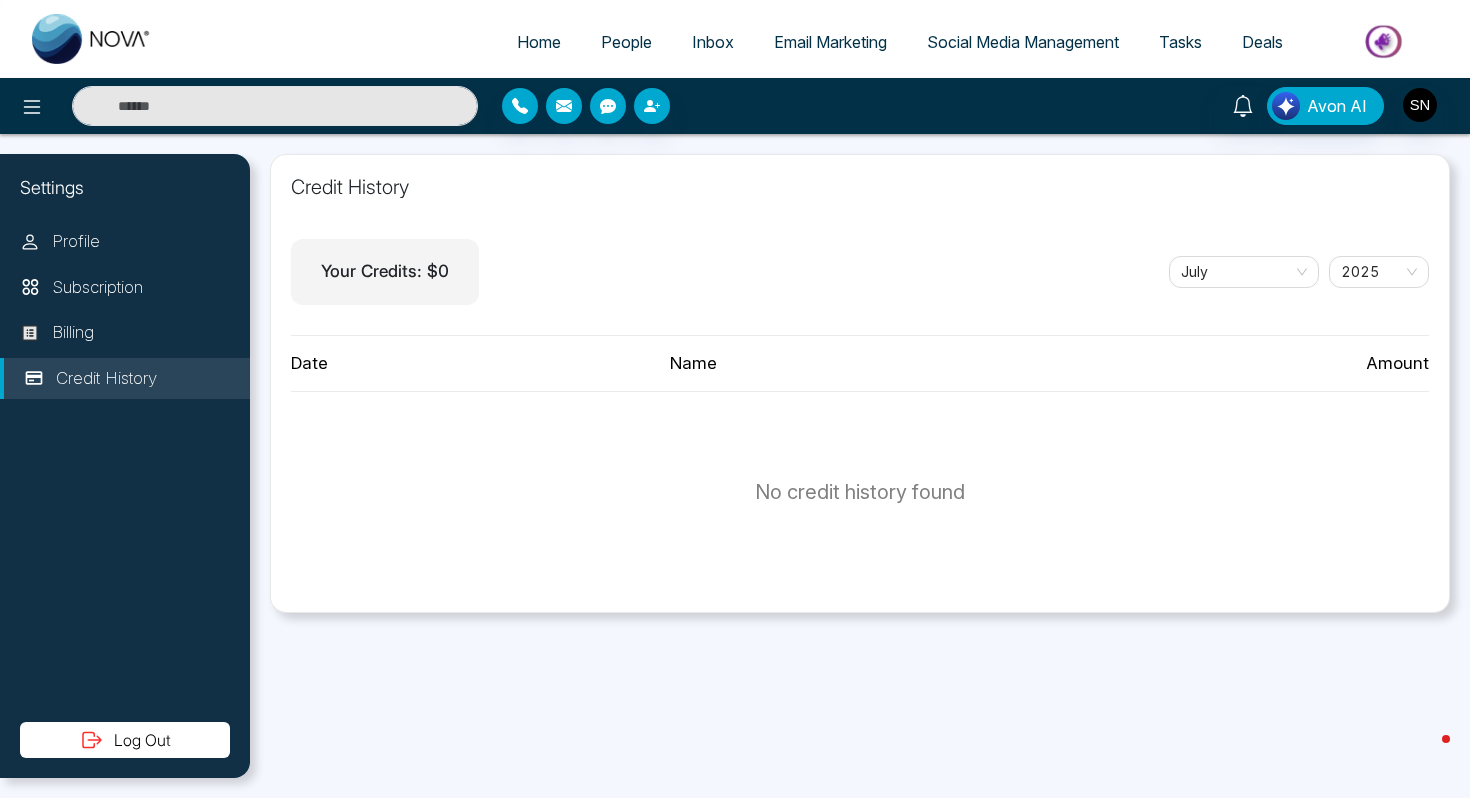 click on "Home" at bounding box center (539, 42) 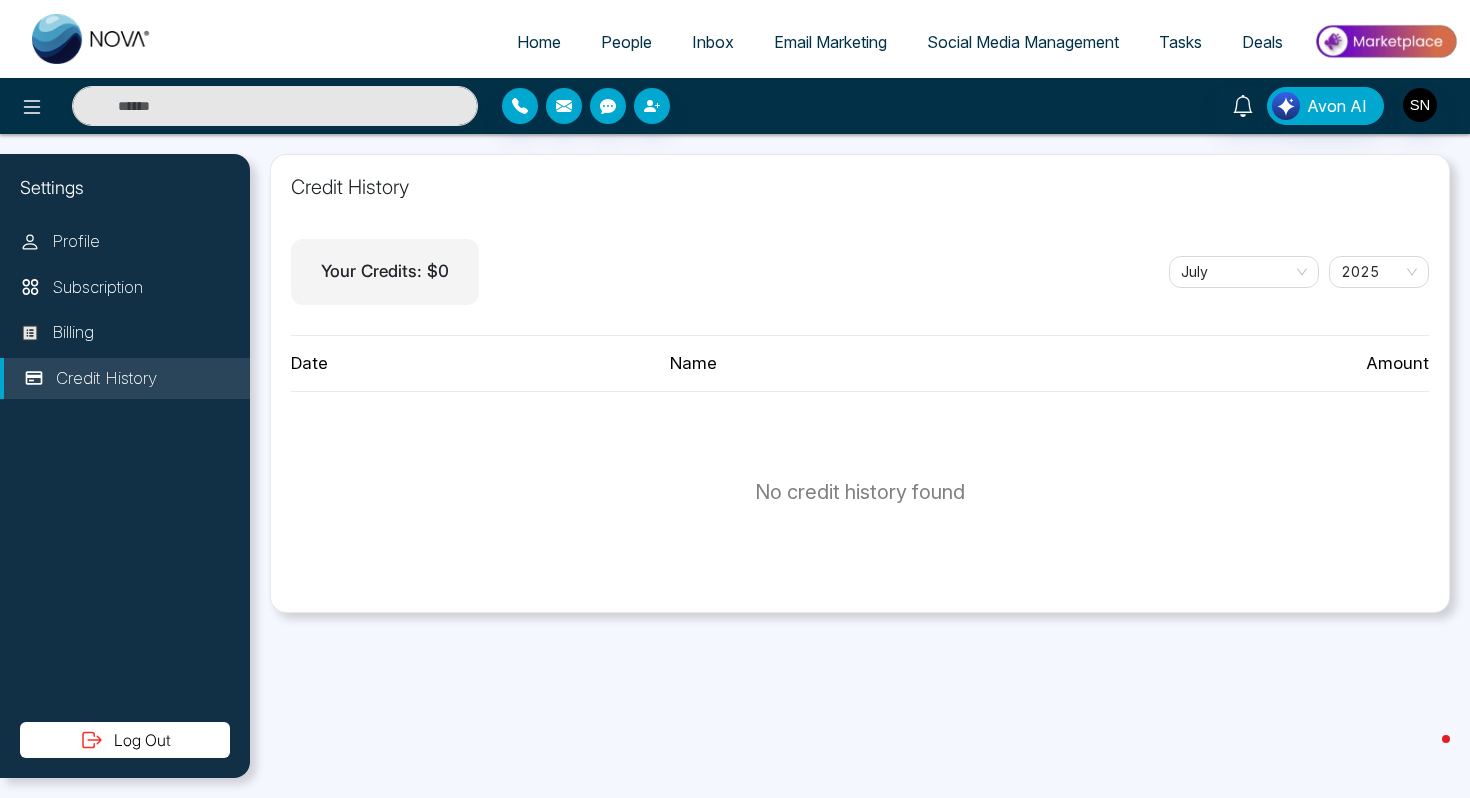 select on "*" 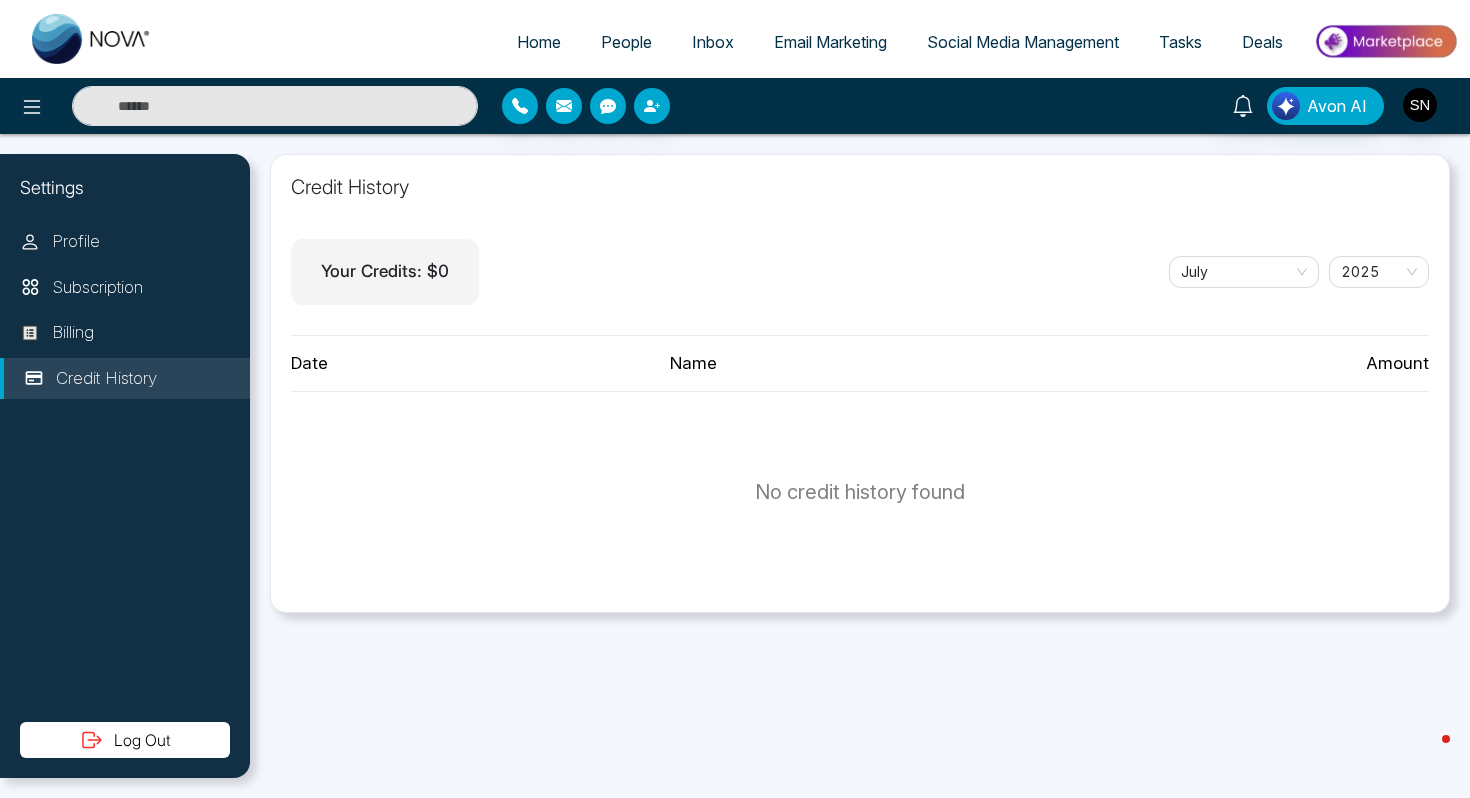 select on "*" 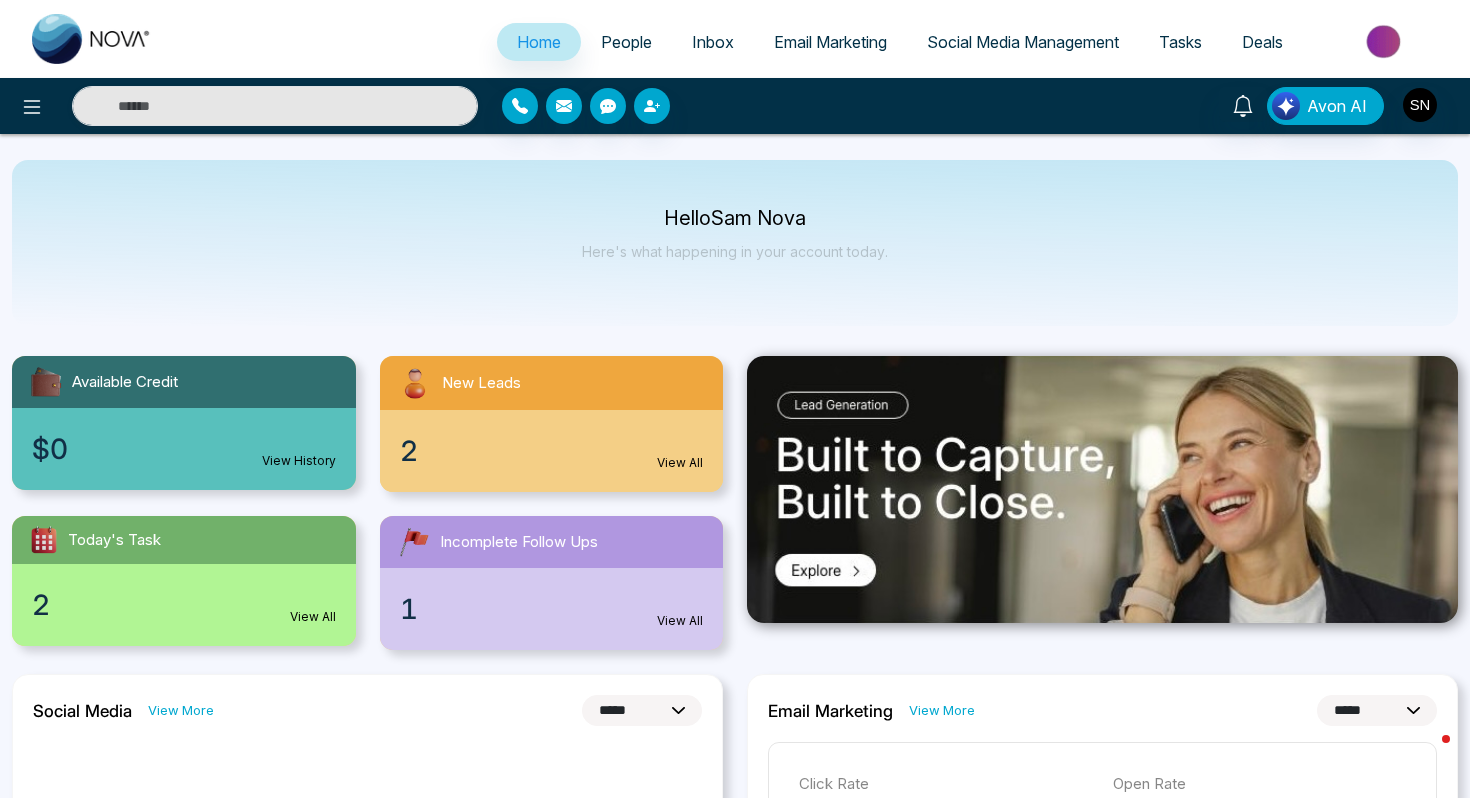 click on "Social Media" at bounding box center (82, 711) 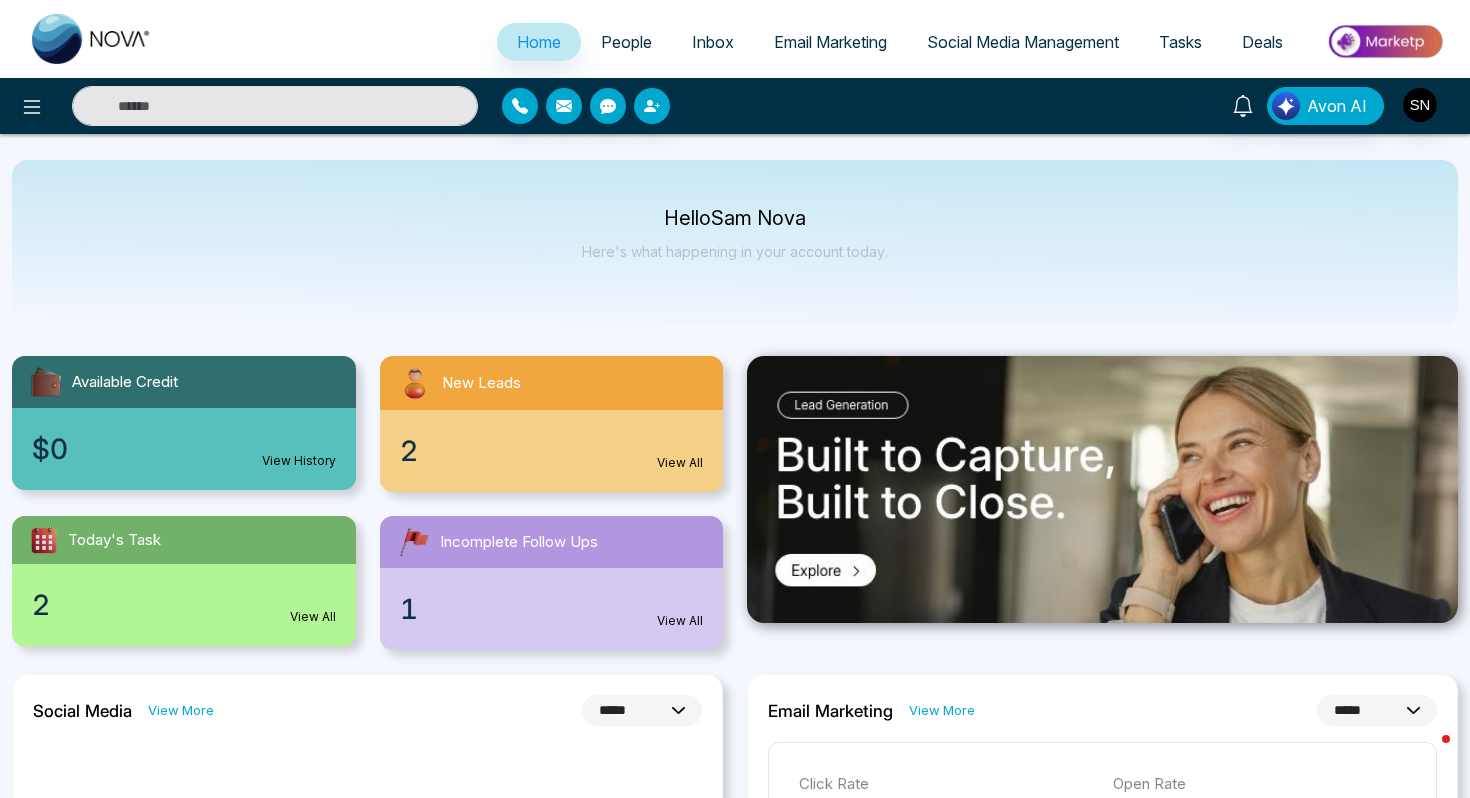click on "2 View All" at bounding box center (184, 605) 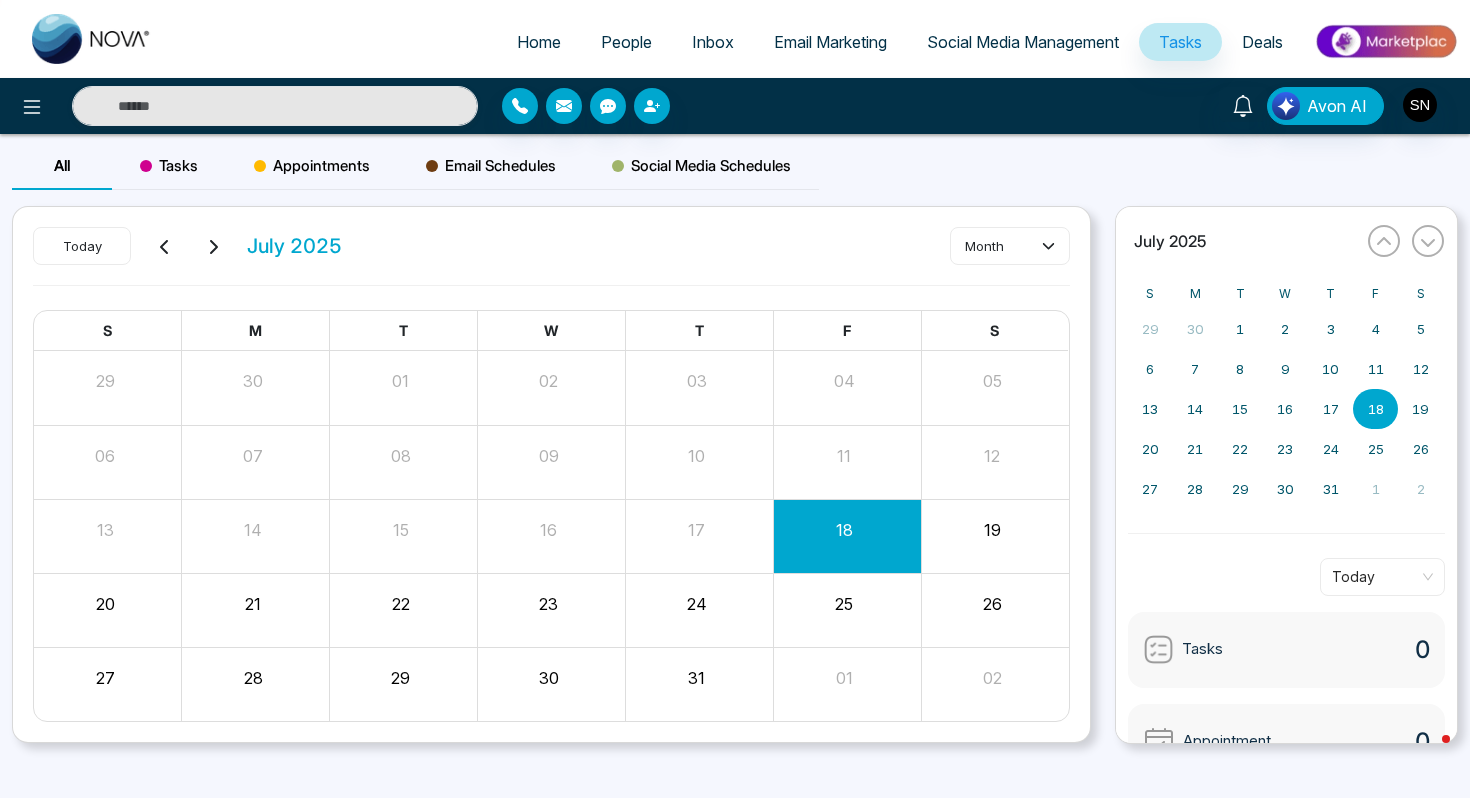 click on "18" at bounding box center (844, 530) 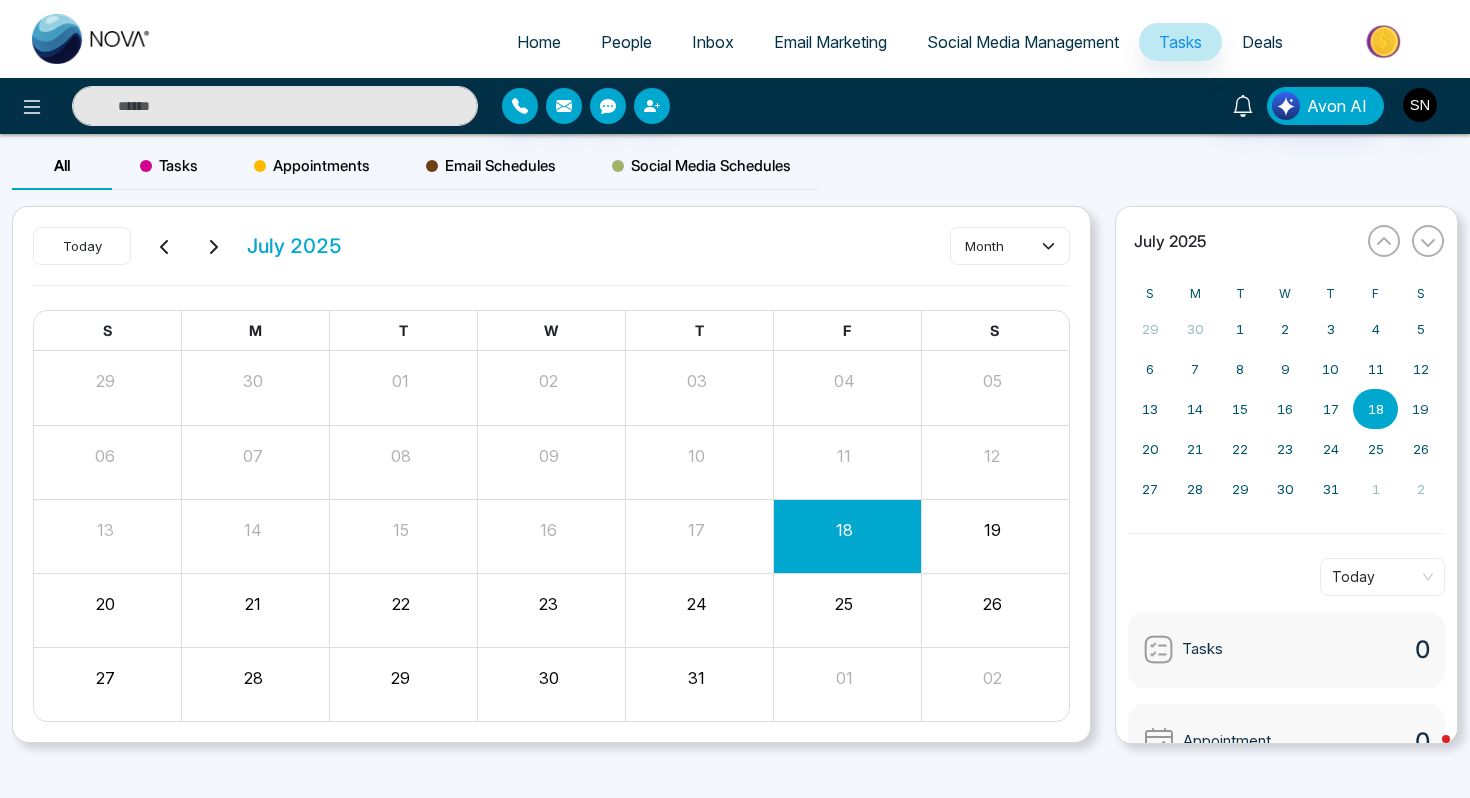 scroll, scrollTop: 17, scrollLeft: 0, axis: vertical 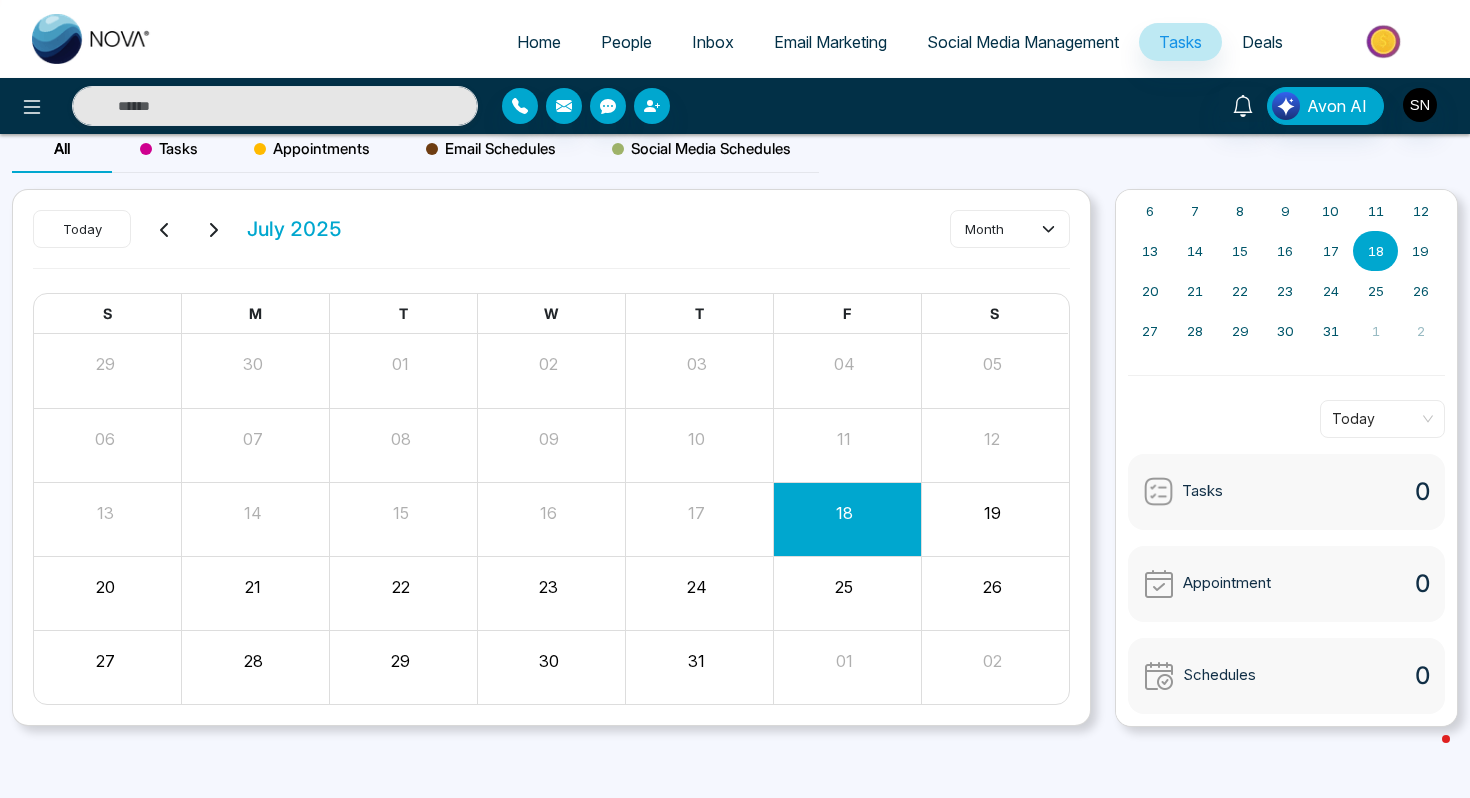 click on "18" at bounding box center [847, 519] 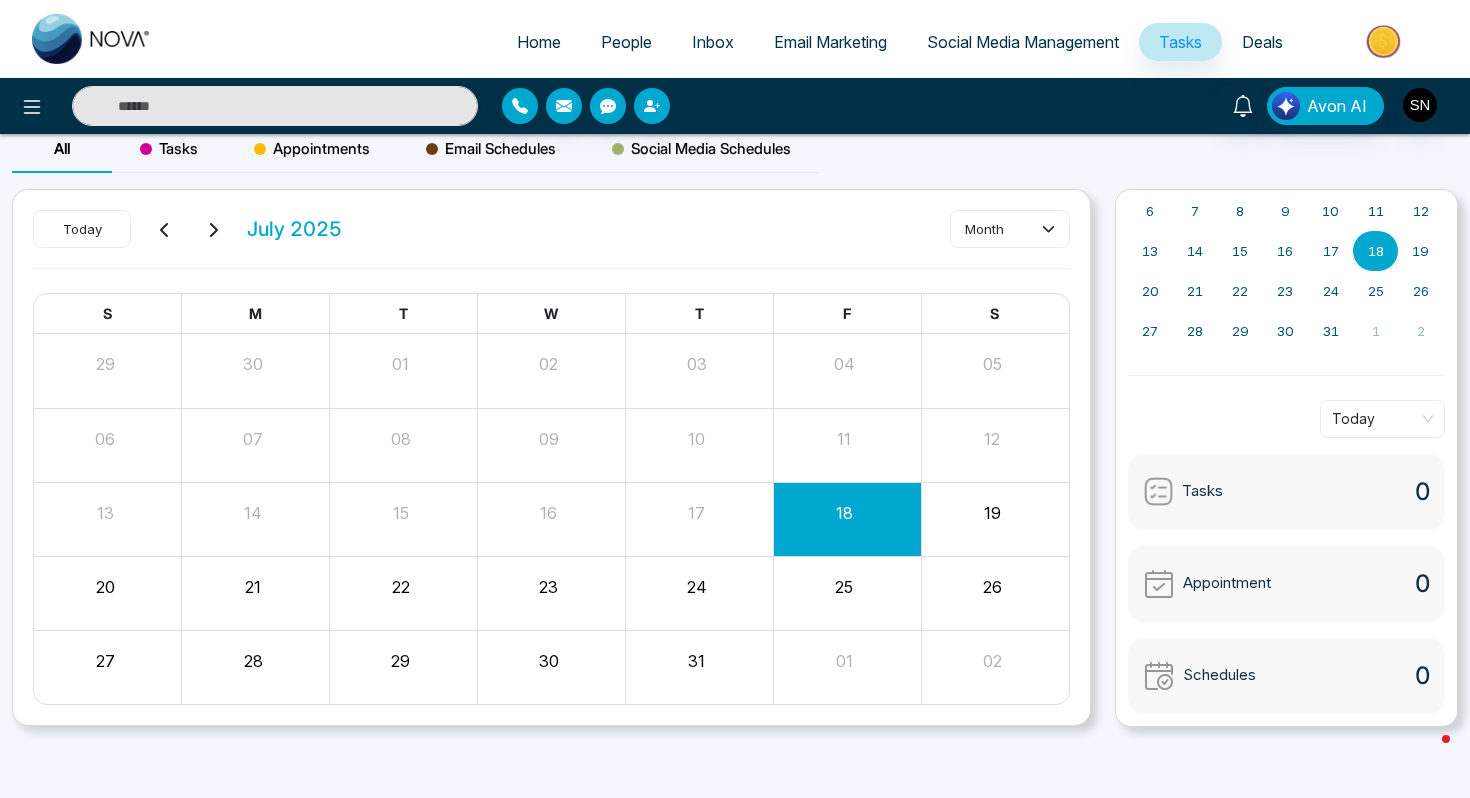 click on "18" at bounding box center (844, 510) 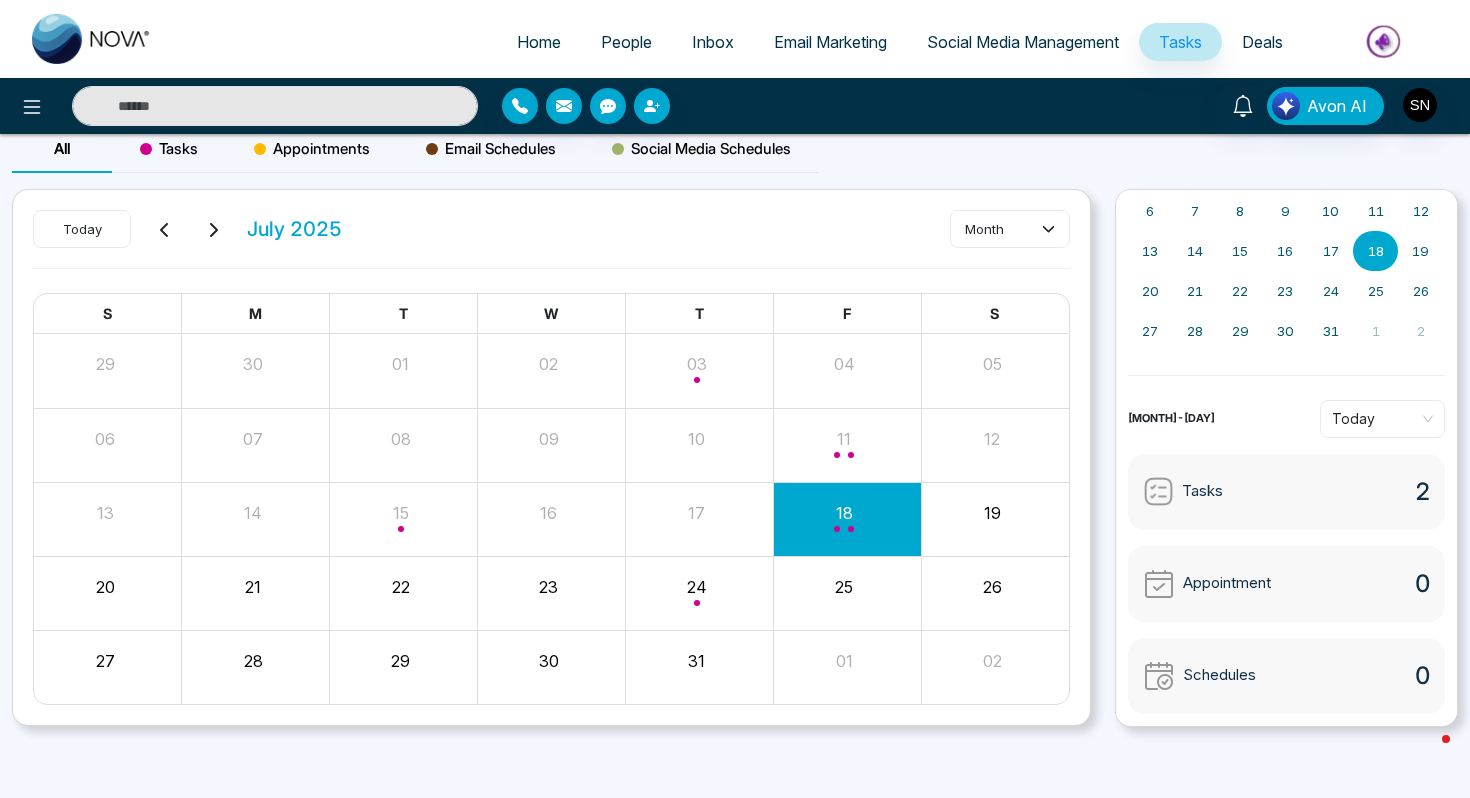 click at bounding box center (847, 519) 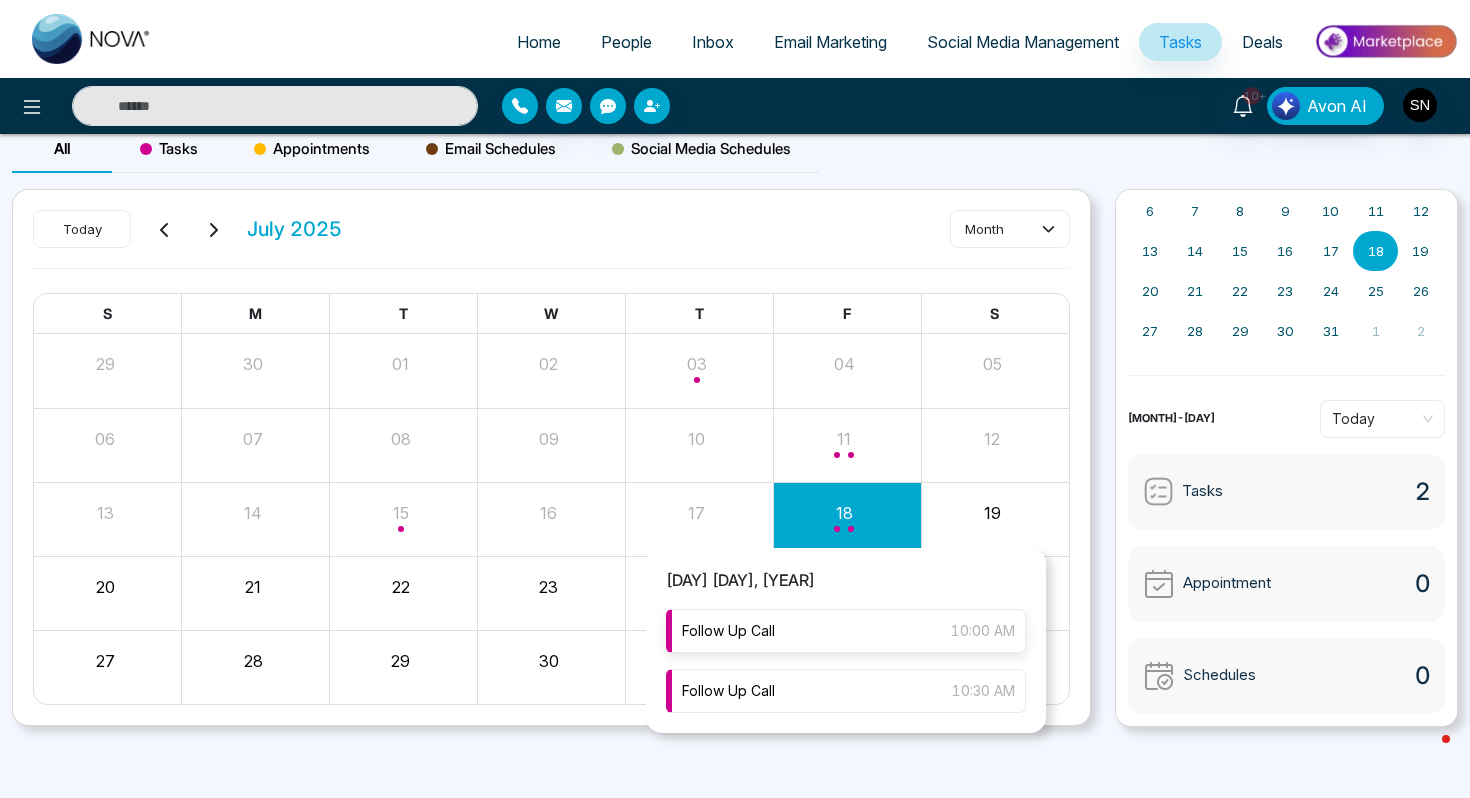 click on "Follow Up Call [HOUR]:[MINUTE] [AM/PM]" at bounding box center (846, 631) 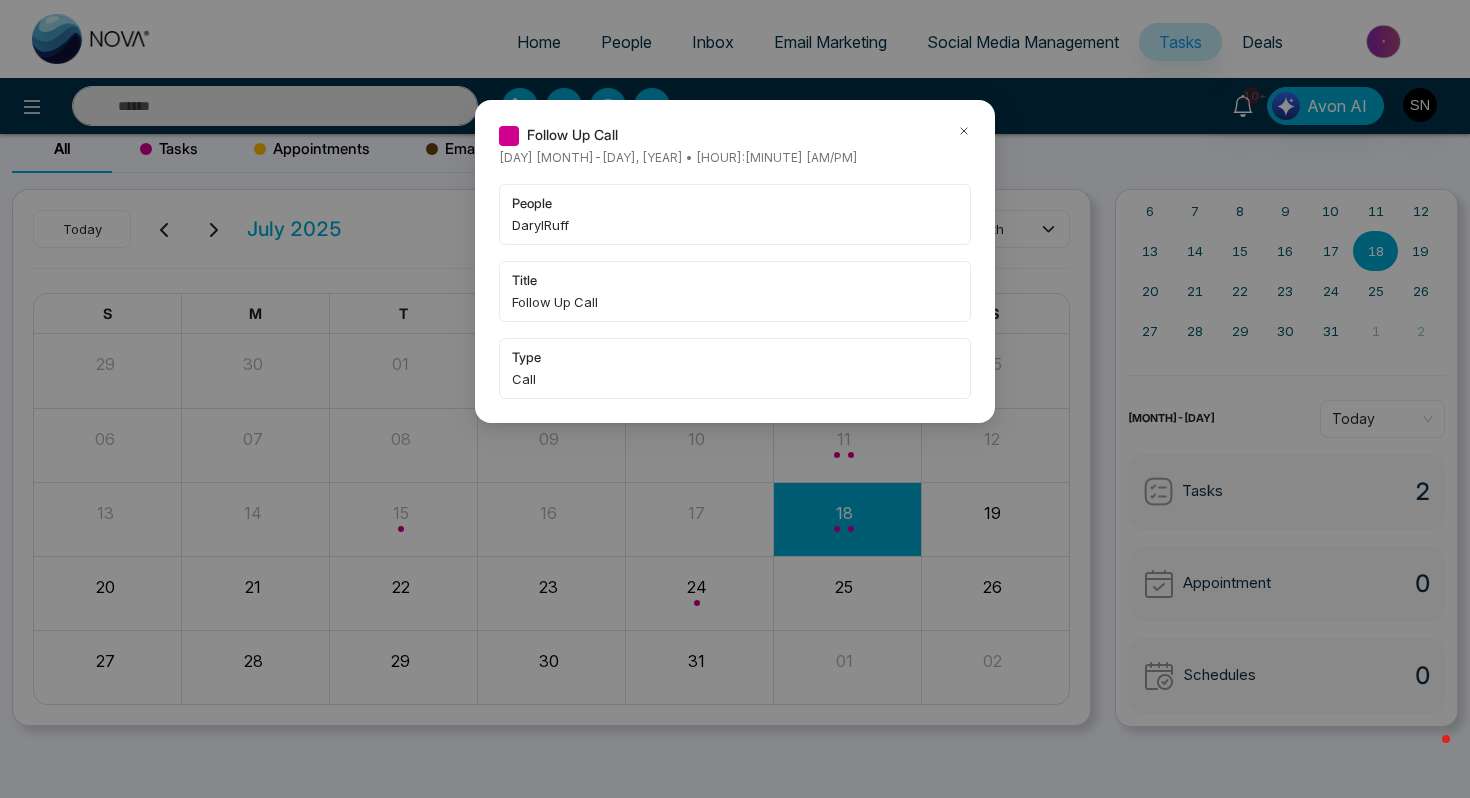 click on "Follow Up Call   Friday [MONTH]-[DAY]-[YEAR] • [TIME] people [LAST]  title Follow Up Call type Call" at bounding box center [735, 261] 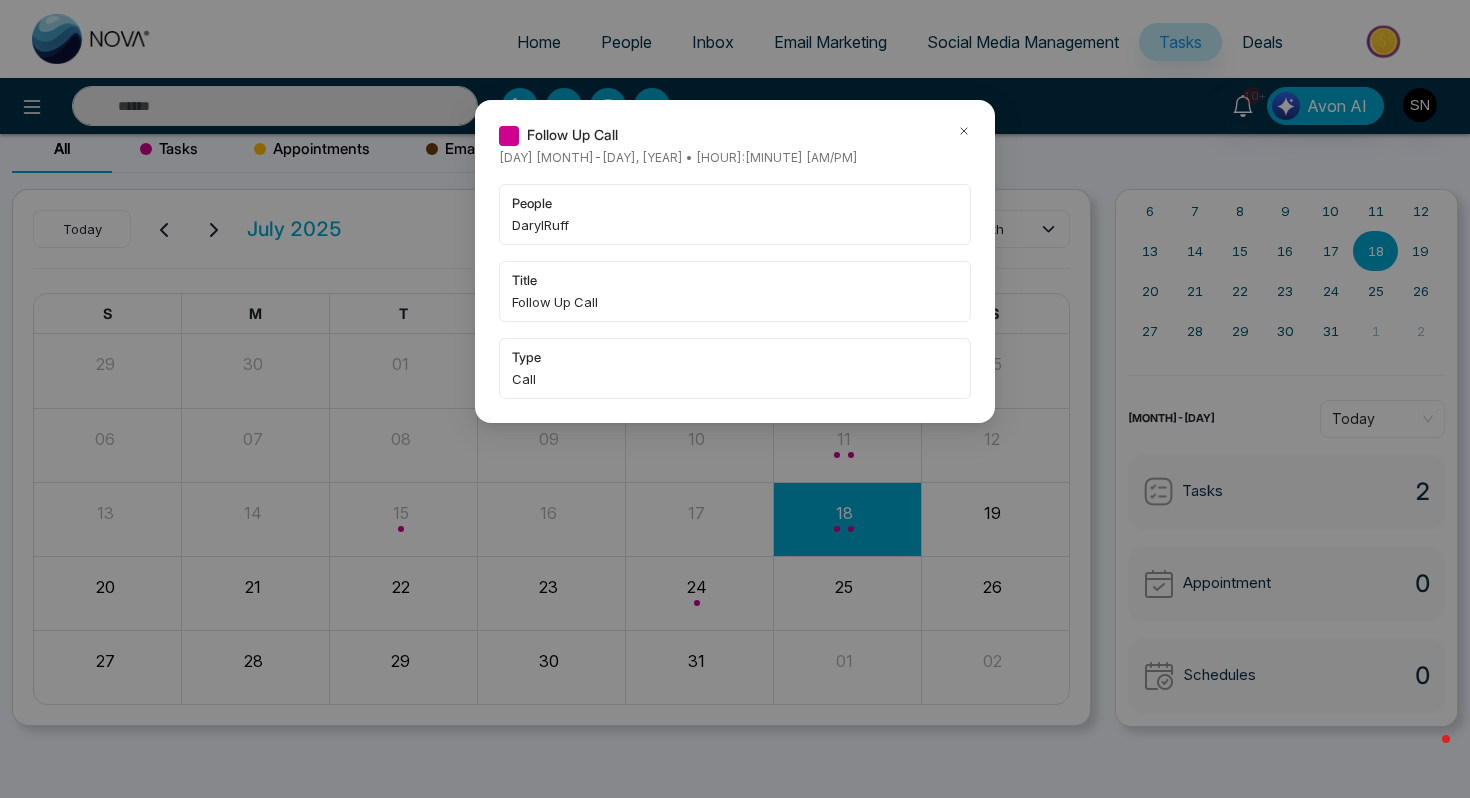 click 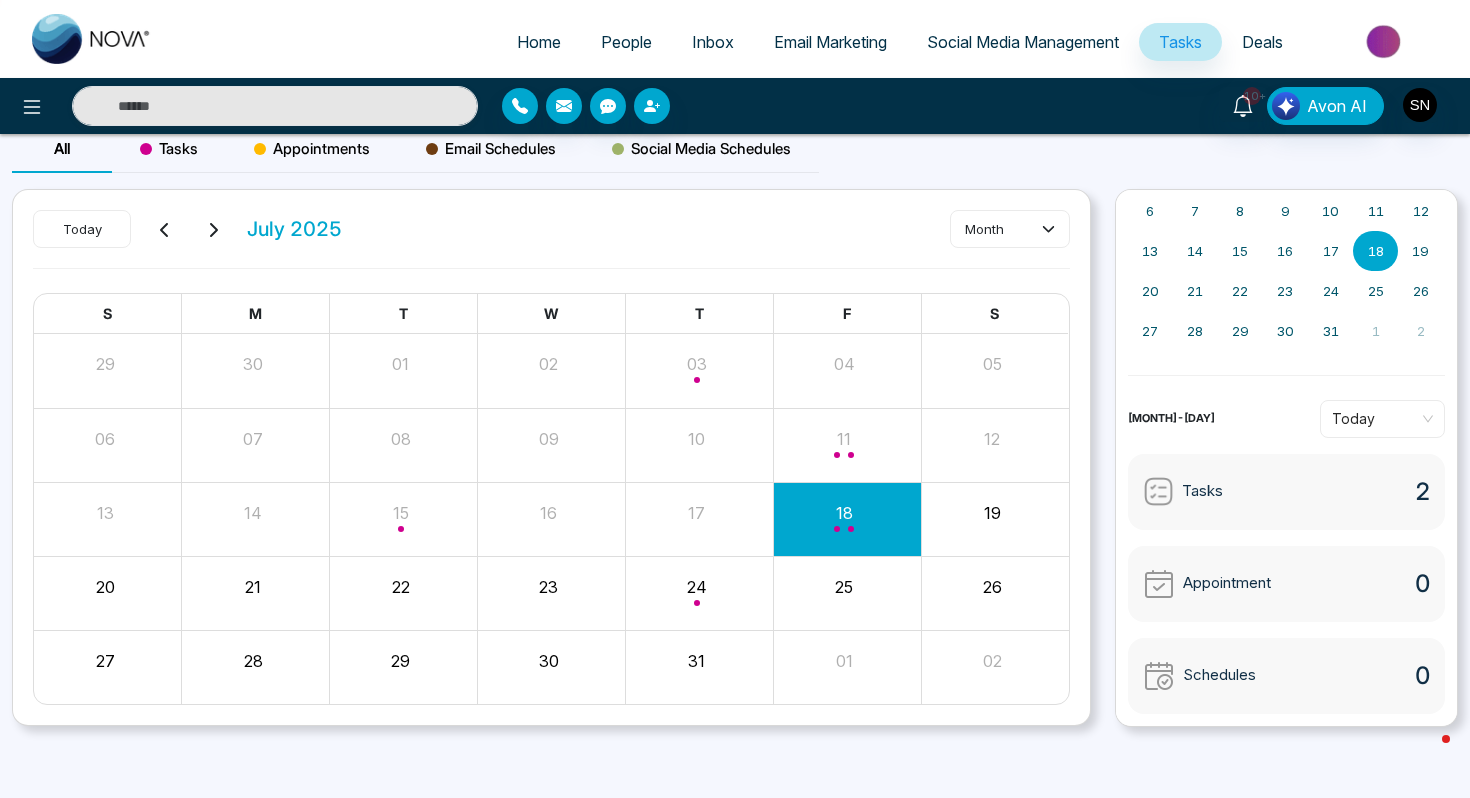 click at bounding box center (847, 519) 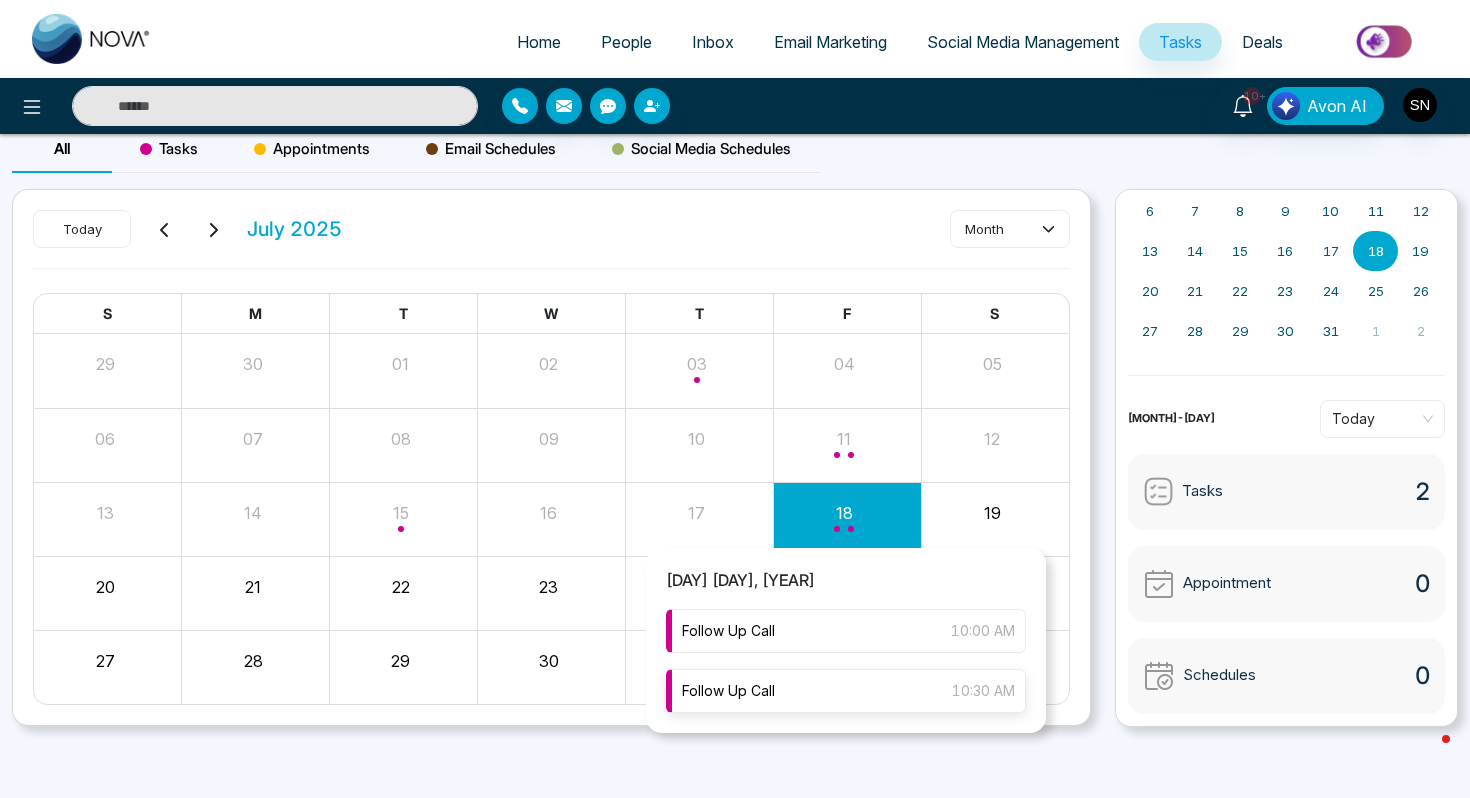 click on "Follow Up Call [HOUR]:[MINUTE] [AM/PM]" at bounding box center [846, 691] 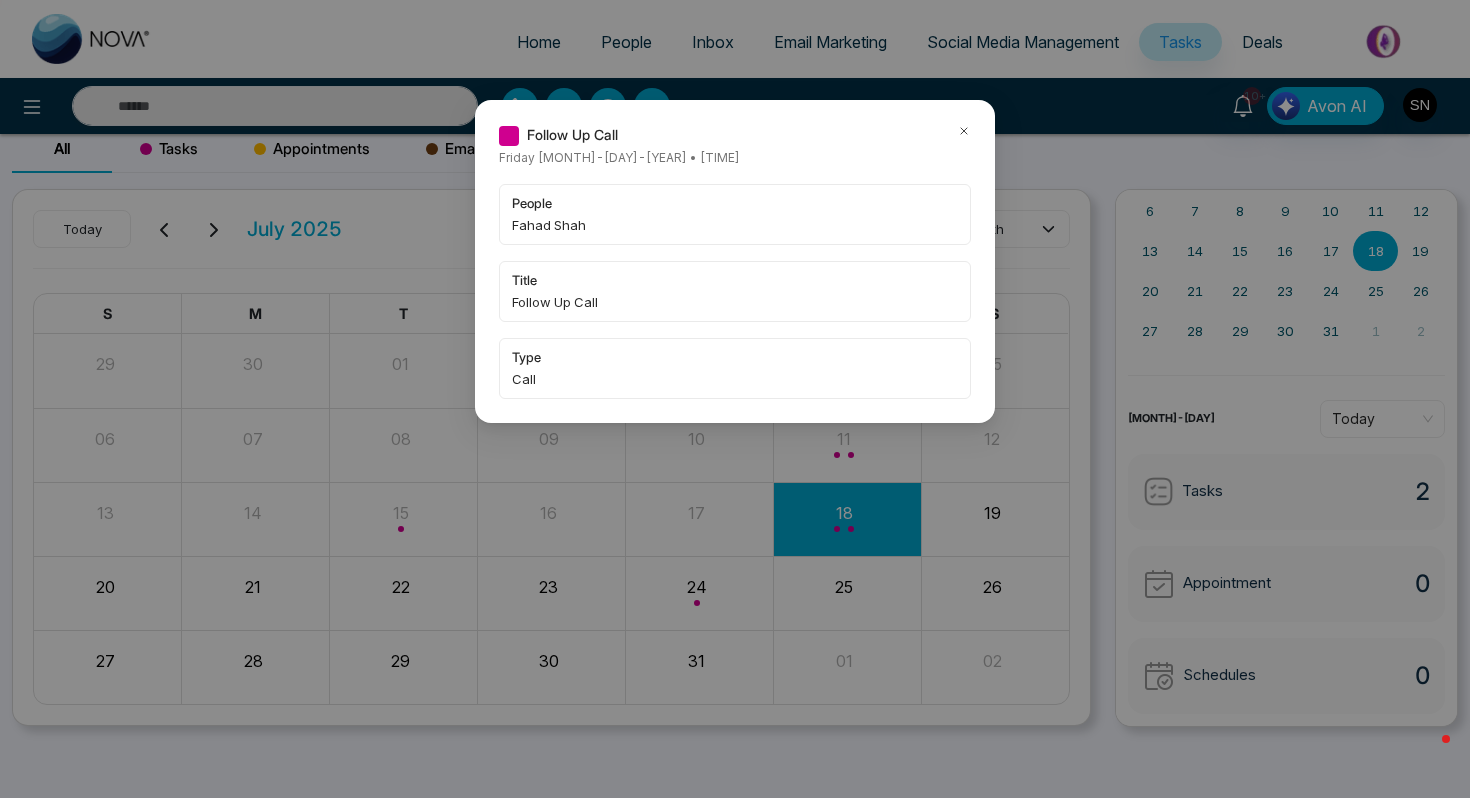 click 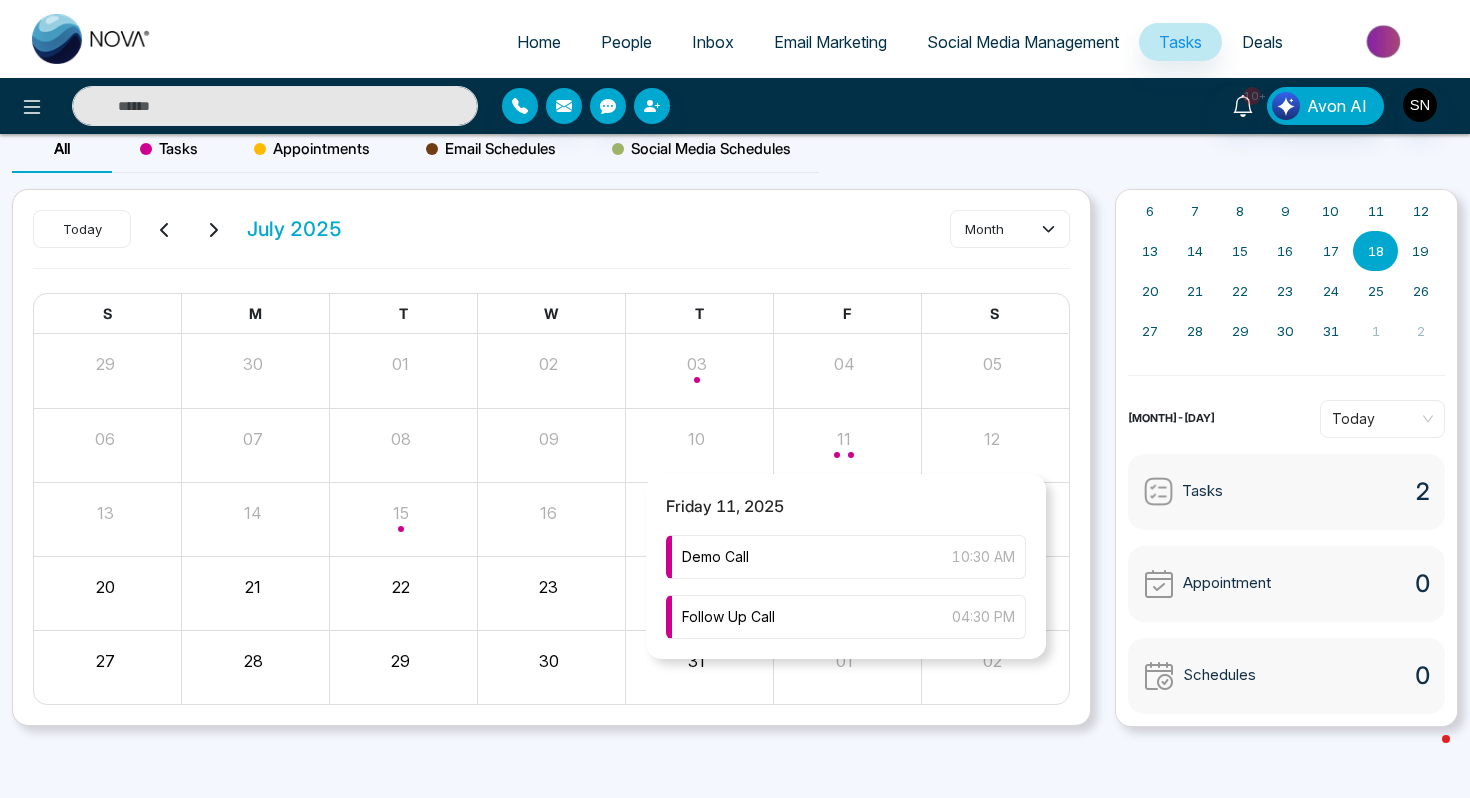 click on "Friday [DAY], [YEAR] Demo Call [TIME] Follow Up Call [TIME]" at bounding box center (846, 566) 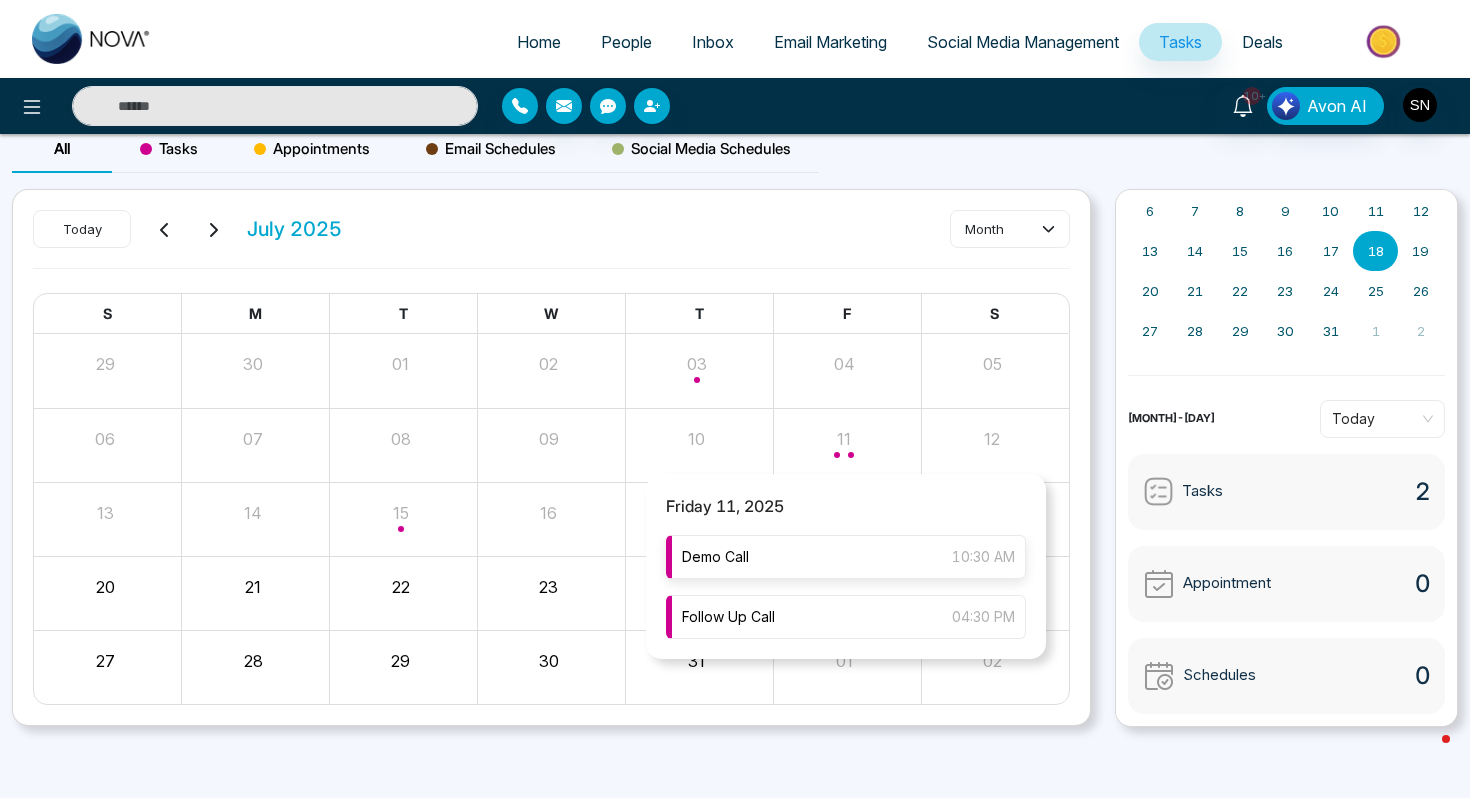 click on "Demo Call [HOUR]:[MINUTE] [AM/PM]" at bounding box center (846, 557) 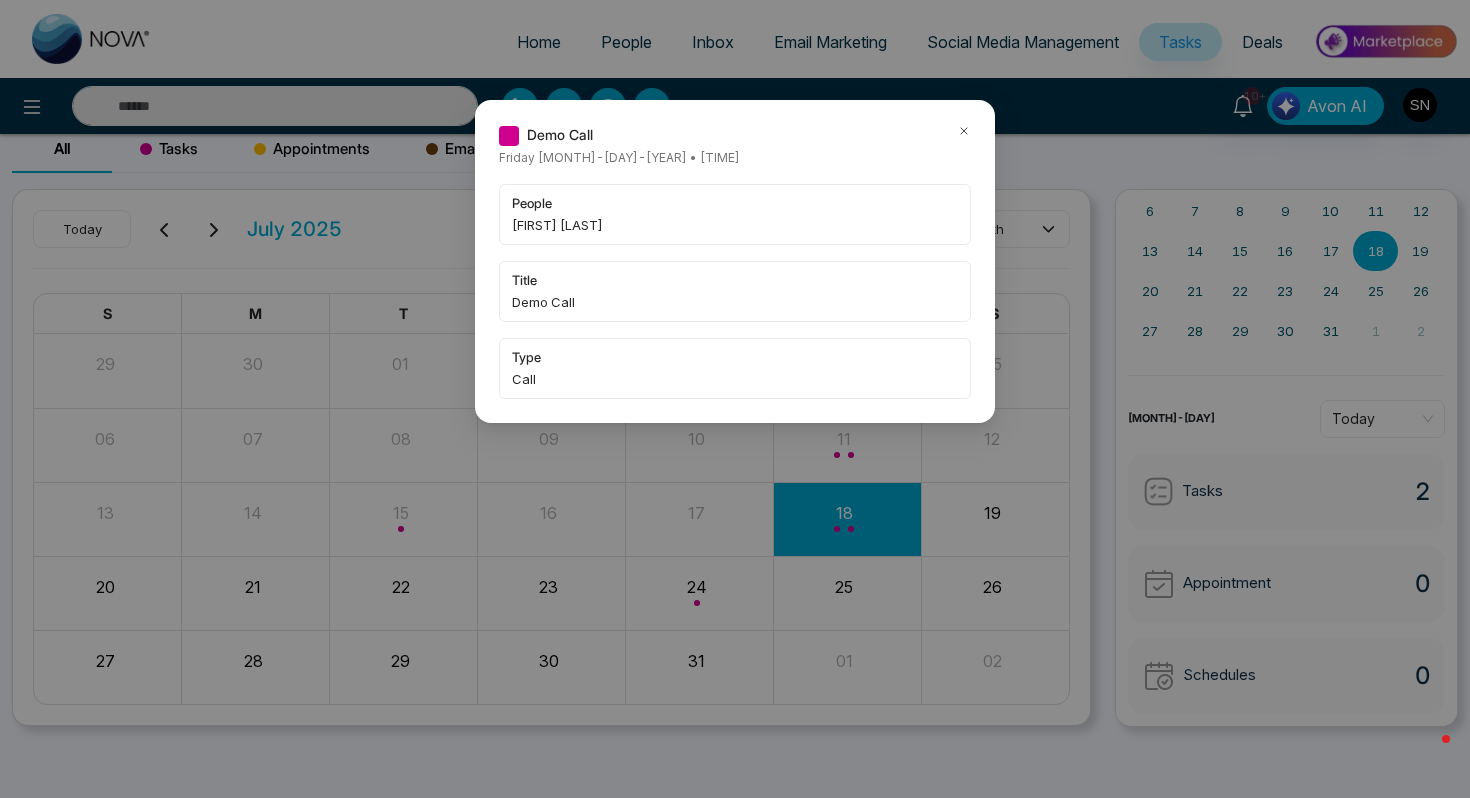 click 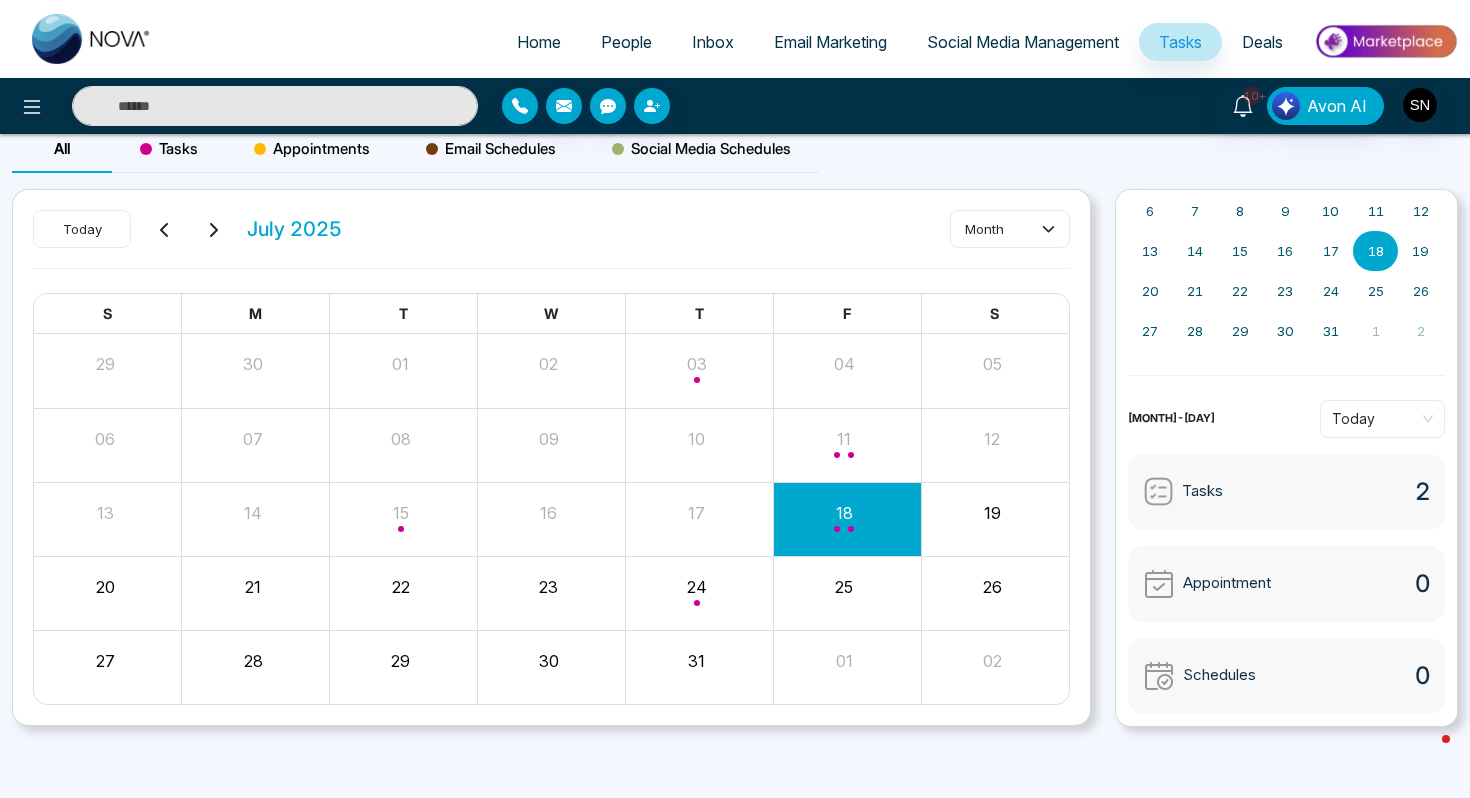 click at bounding box center (847, 519) 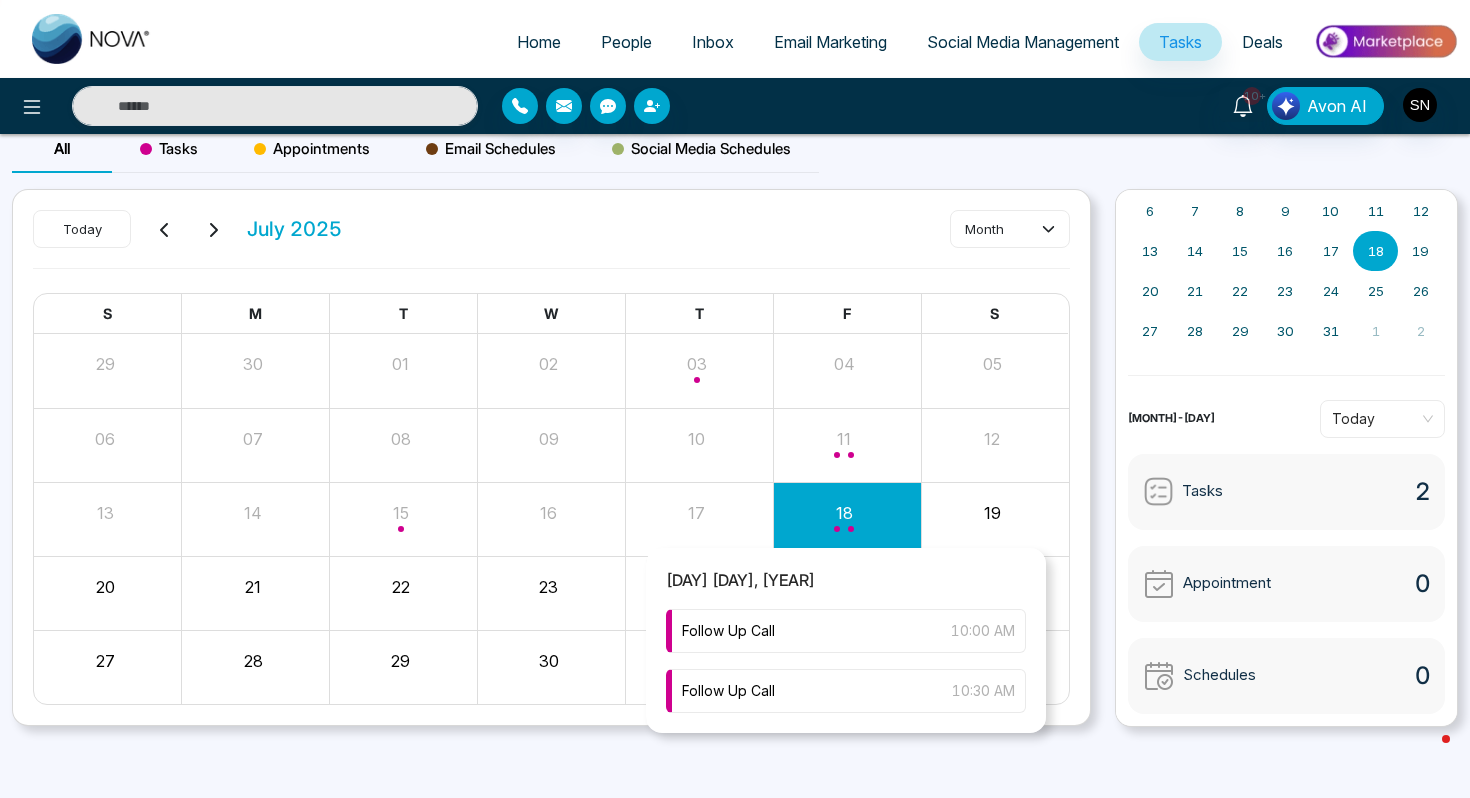 click at bounding box center [847, 519] 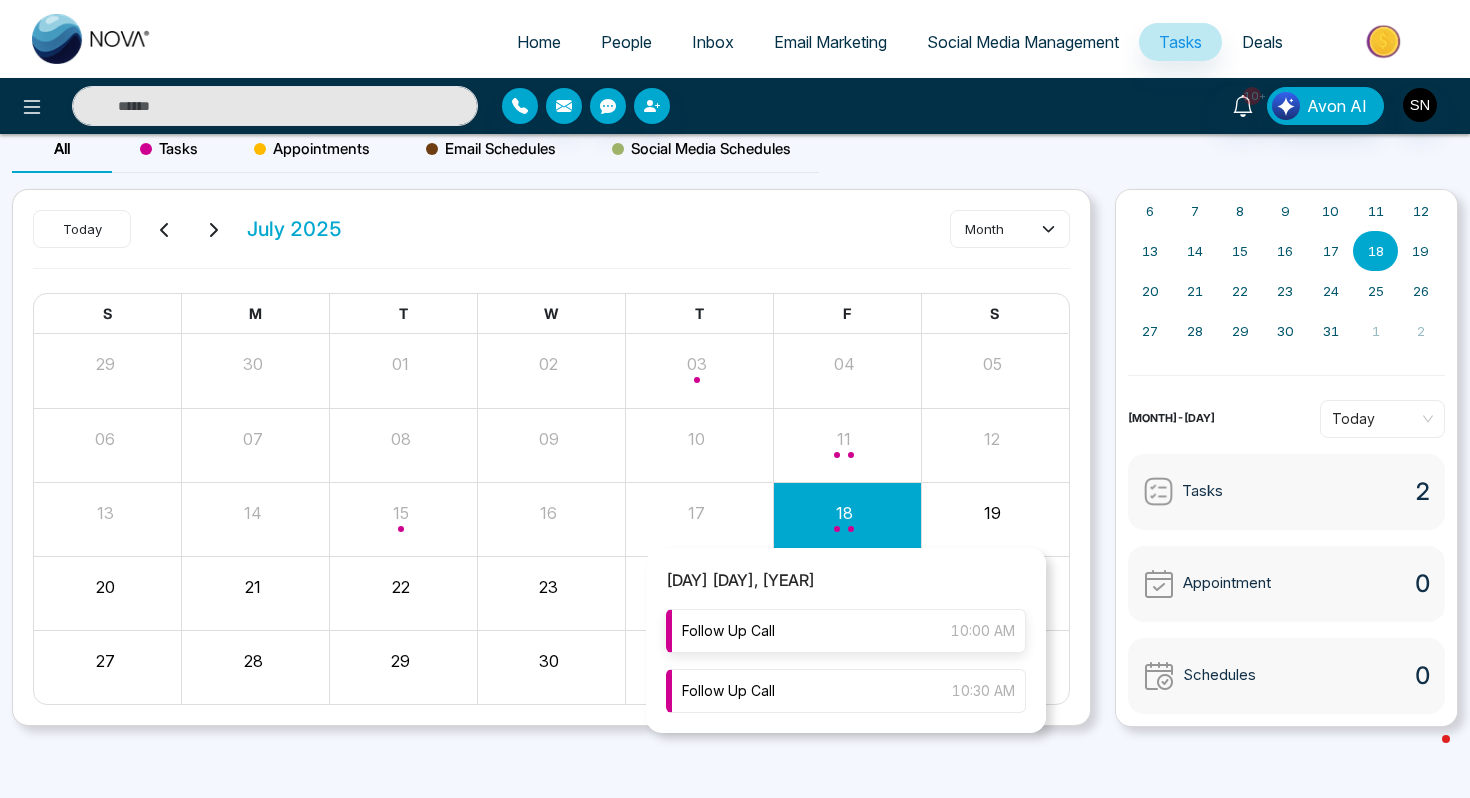 click on "Follow Up Call [HOUR]:[MINUTE] [AM/PM]" at bounding box center (846, 631) 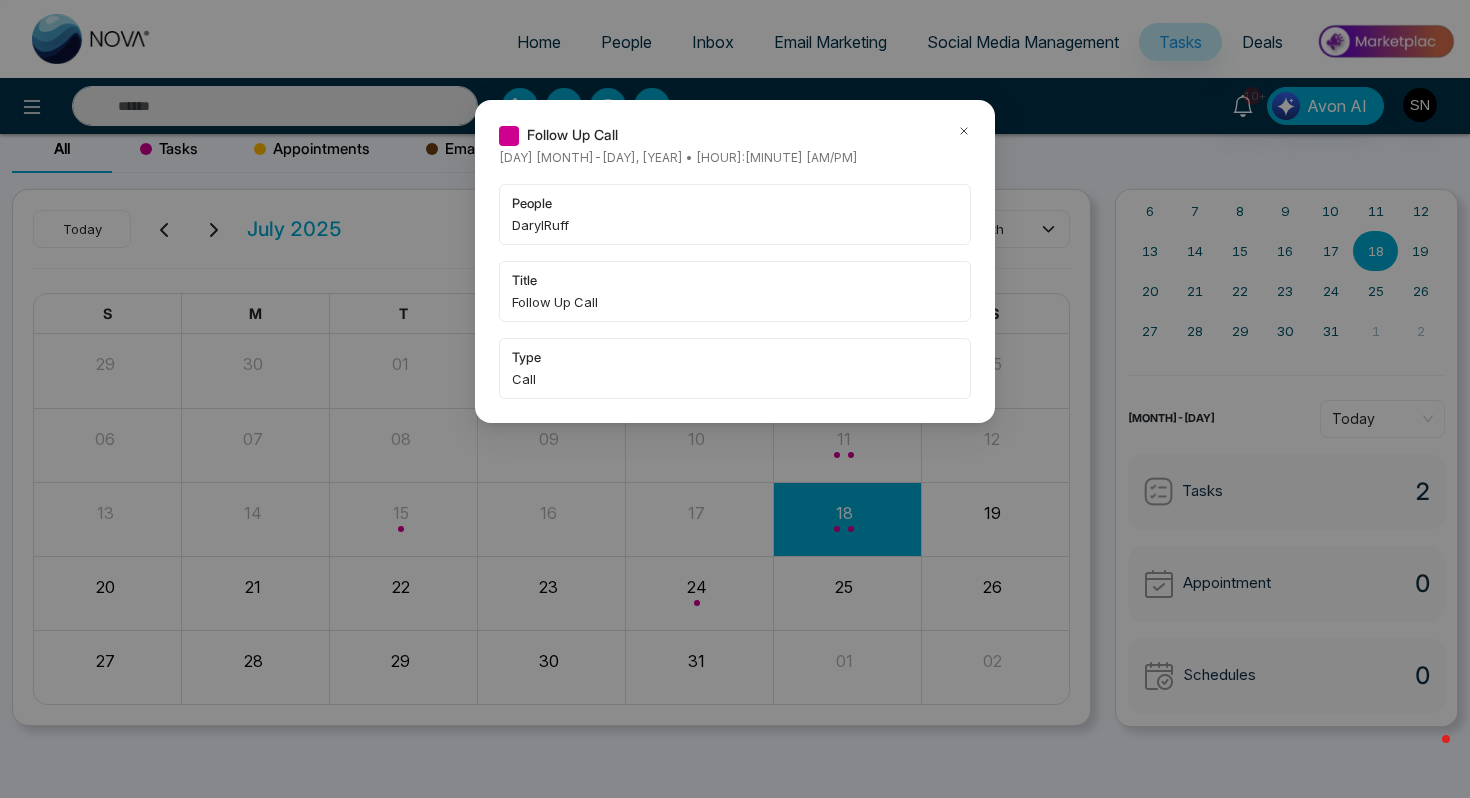 click on "people [FIRST] [LAST]" at bounding box center (735, 214) 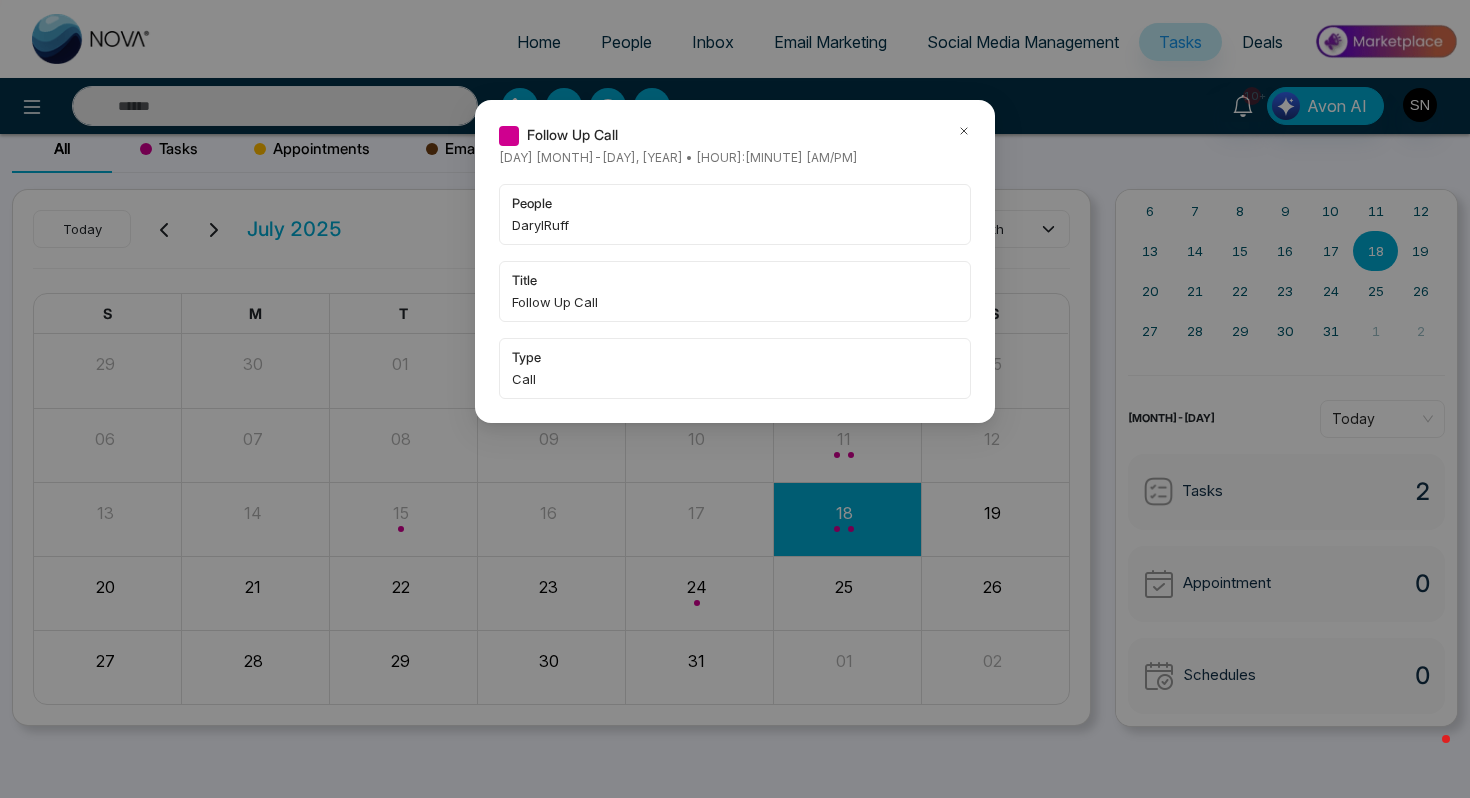 click on "DarylRuff" at bounding box center [735, 225] 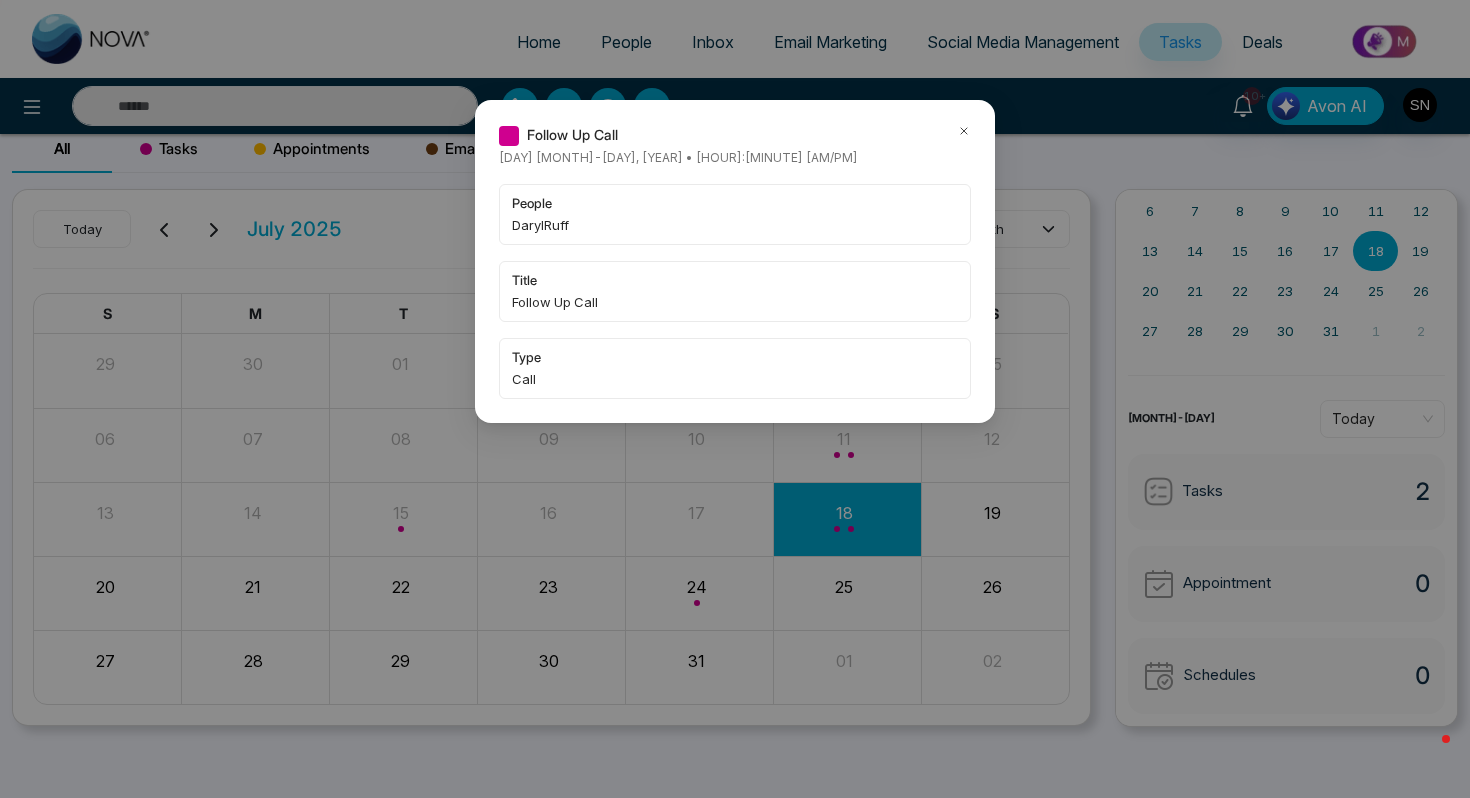 click on "Follow Up Call" at bounding box center [735, 135] 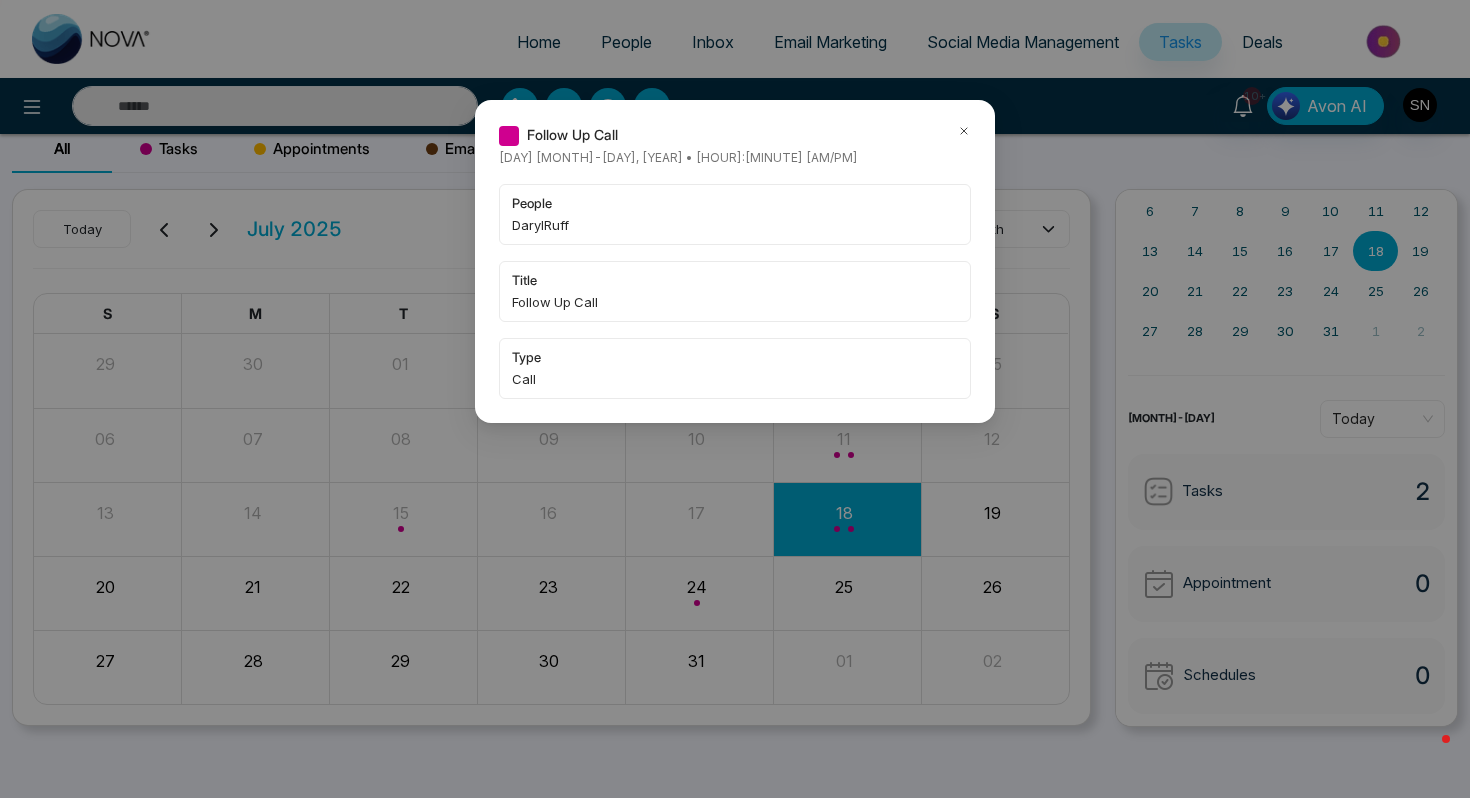 click 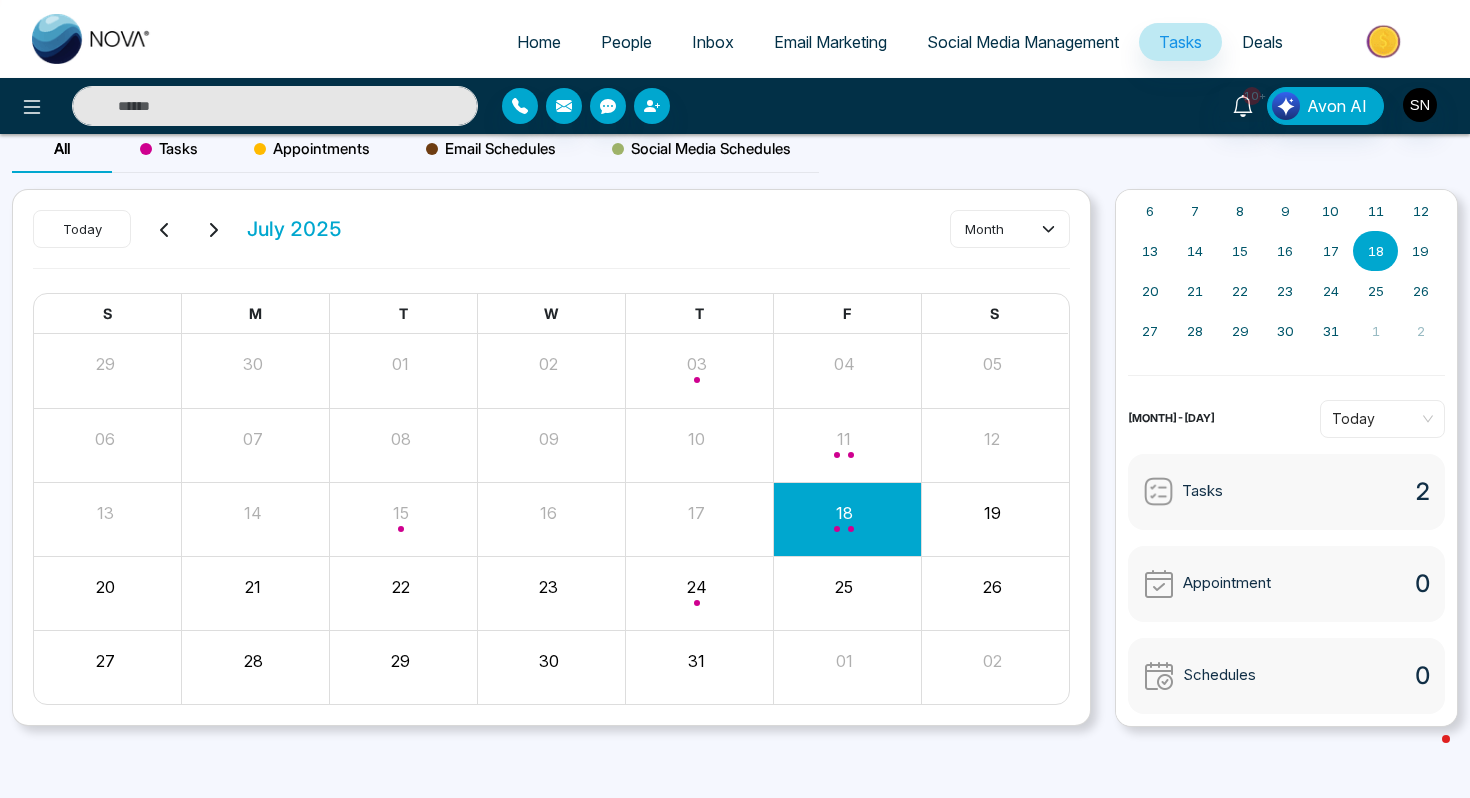 click at bounding box center (275, 106) 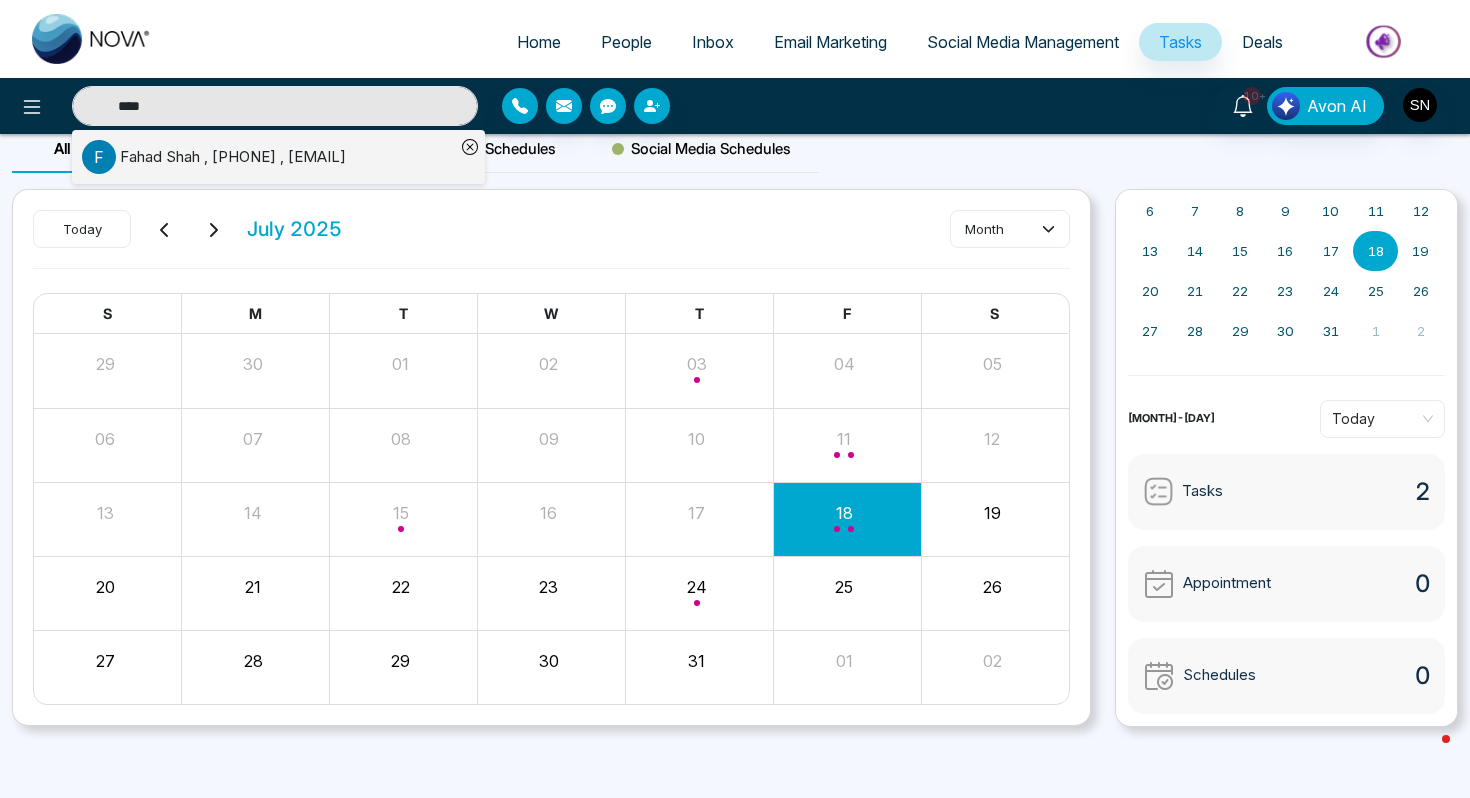 type on "****" 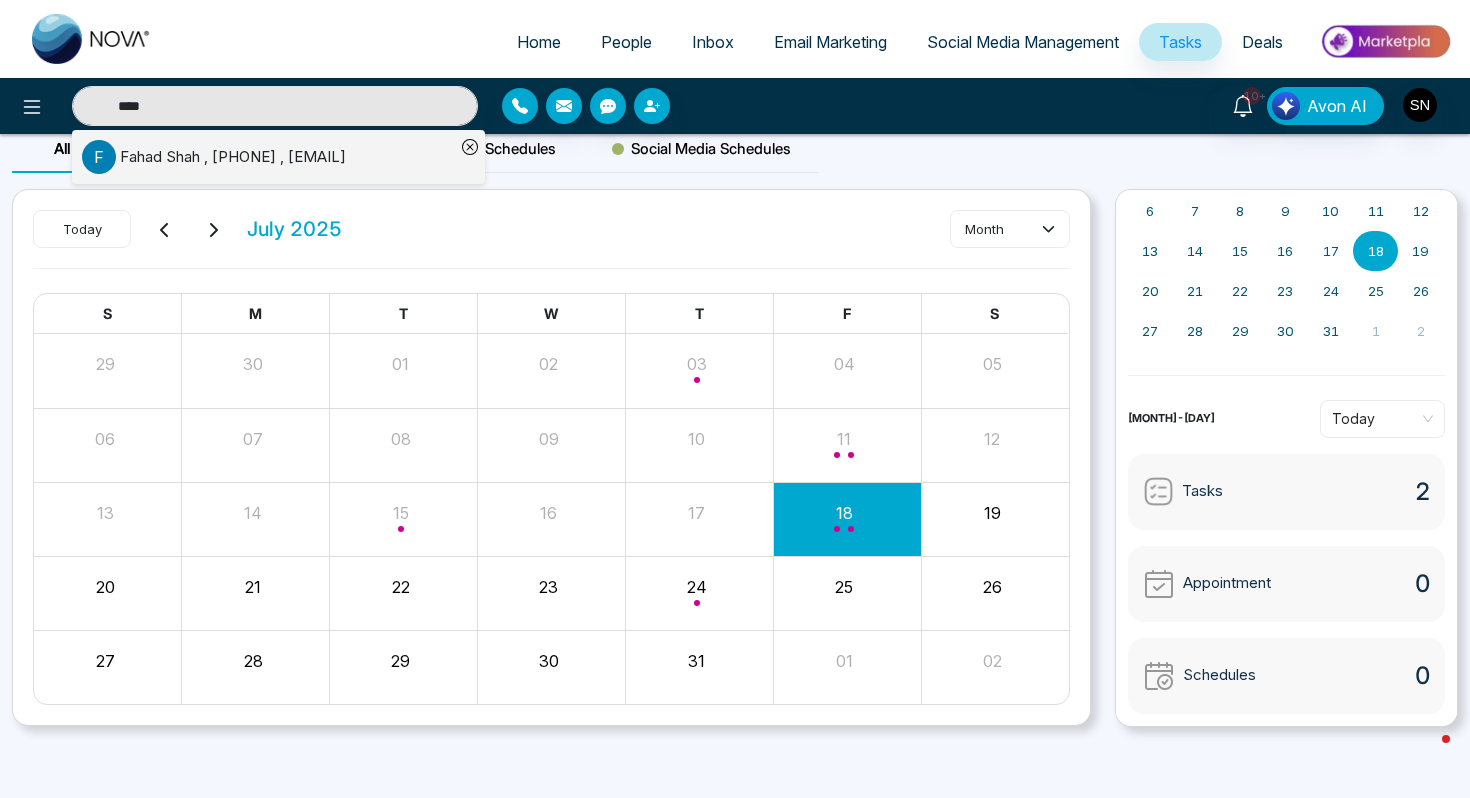 click on "[FIRST] [LAST]     , [PHONE]   , [EMAIL]" at bounding box center [233, 157] 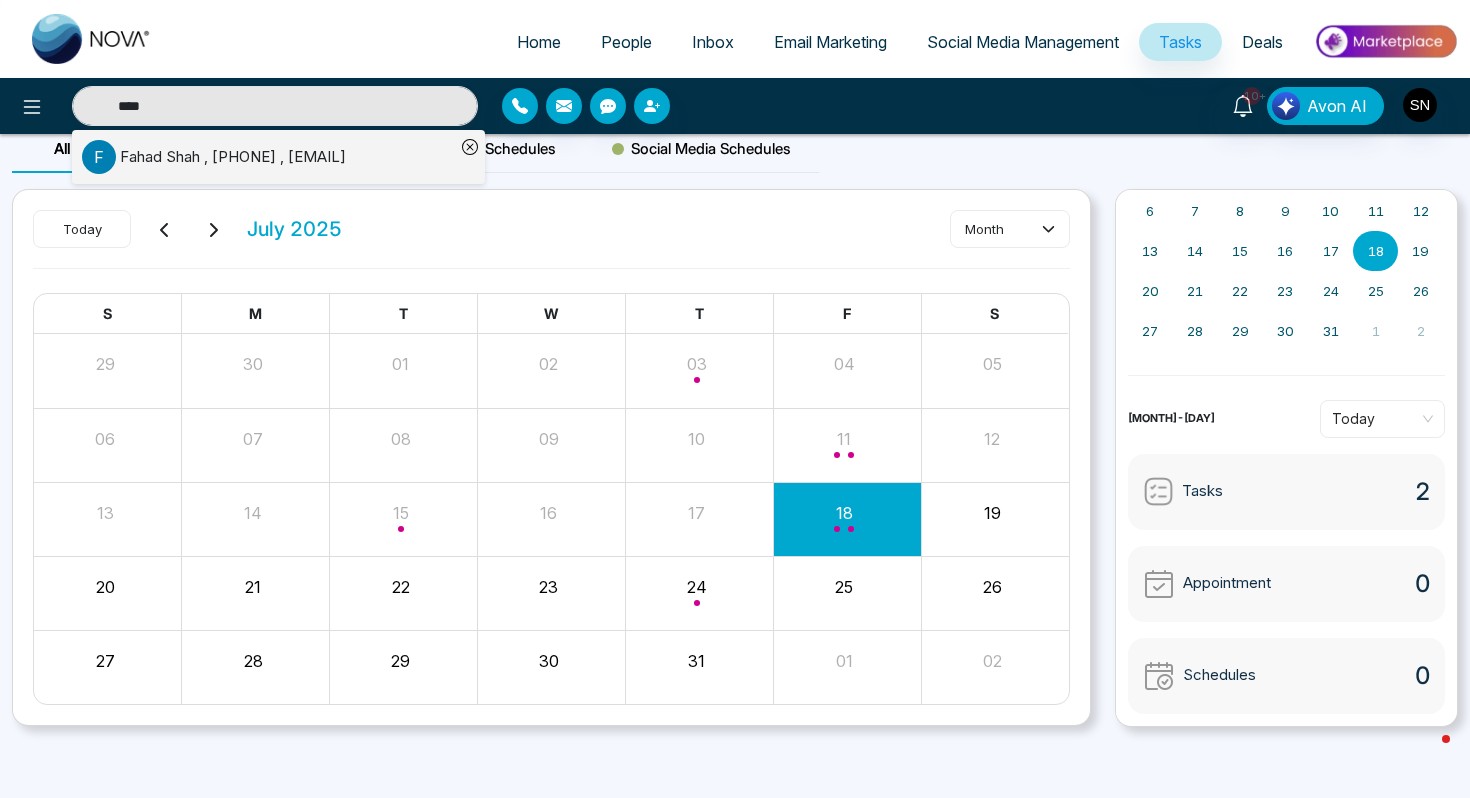 type 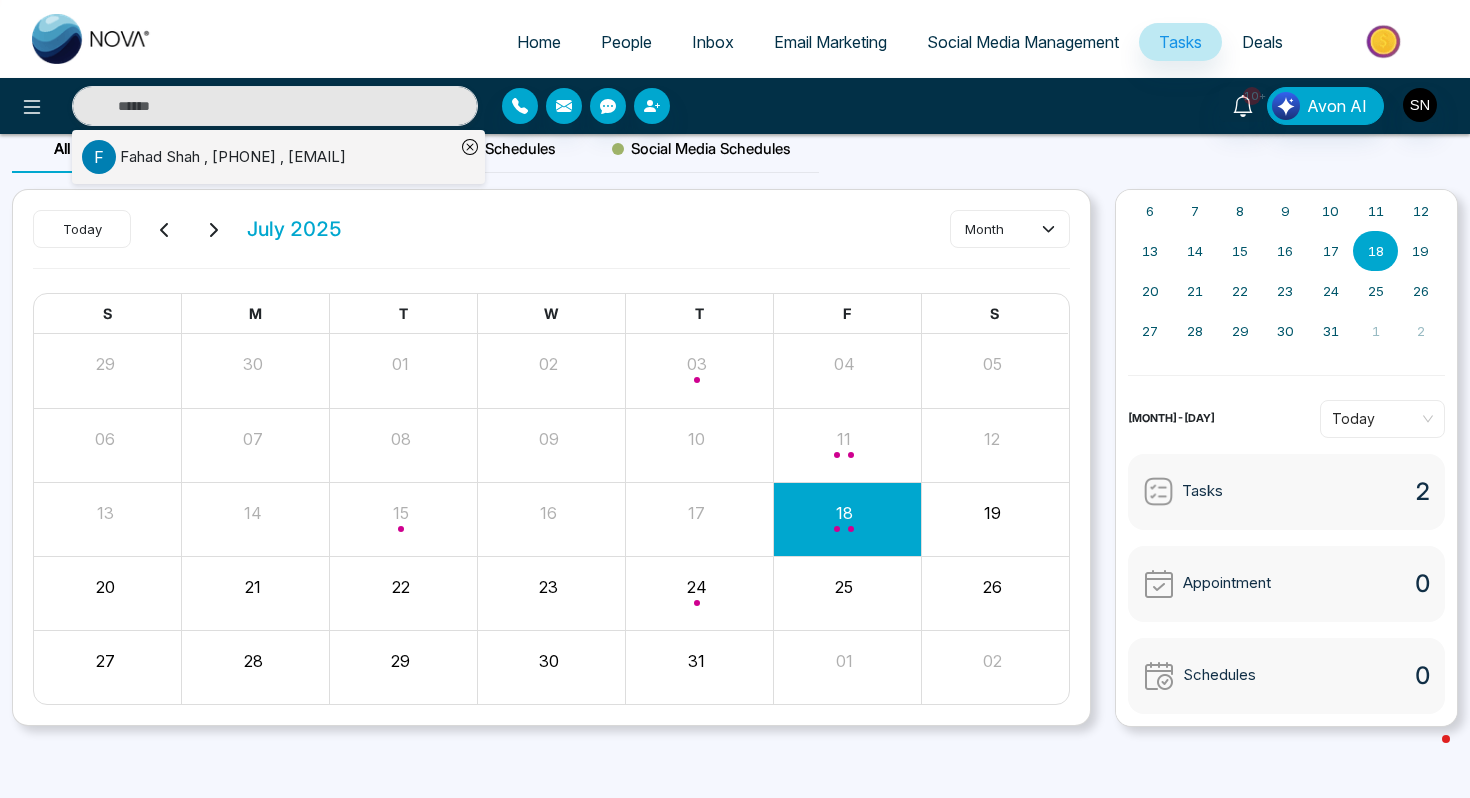 scroll, scrollTop: 0, scrollLeft: 0, axis: both 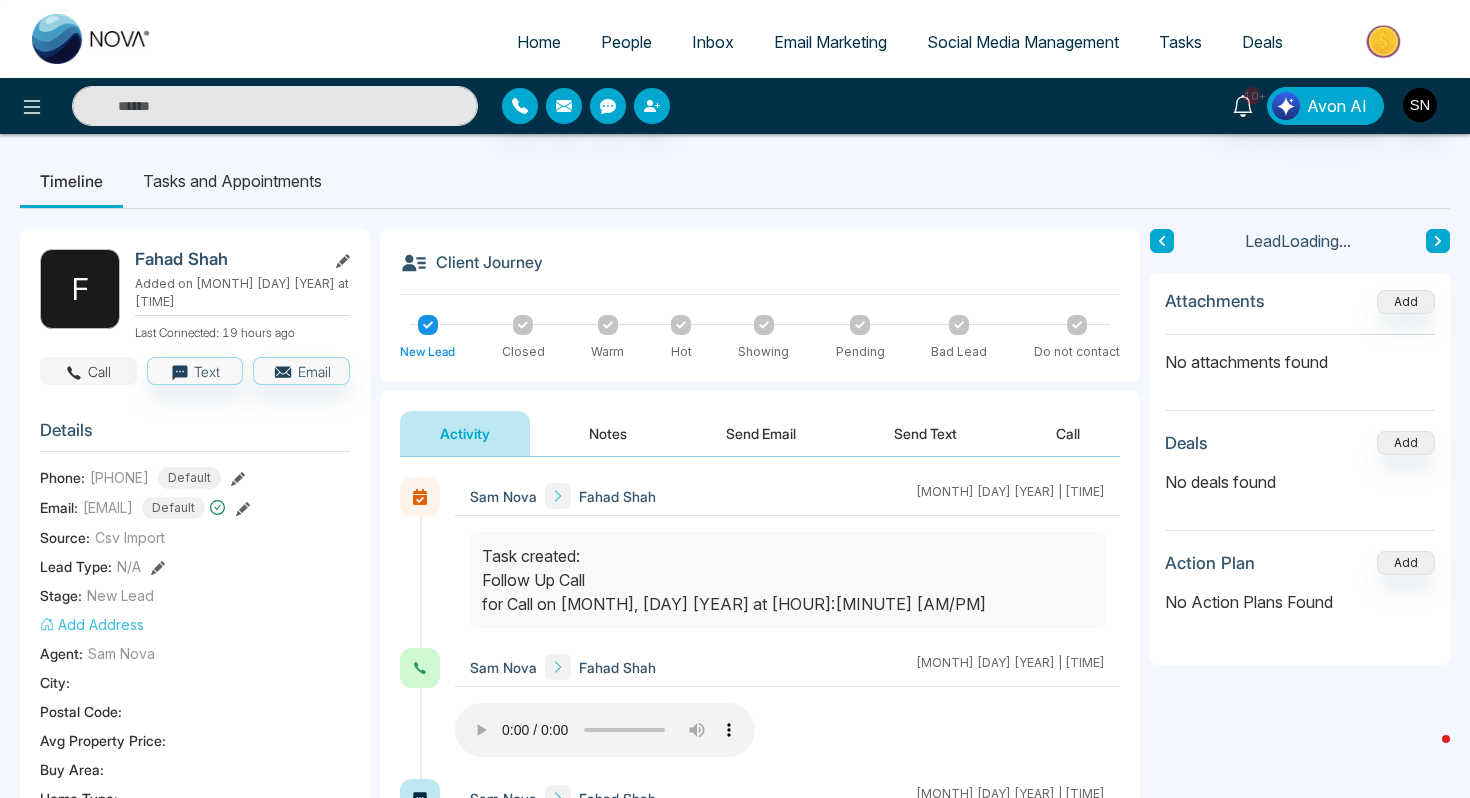 click on "Call" at bounding box center [88, 371] 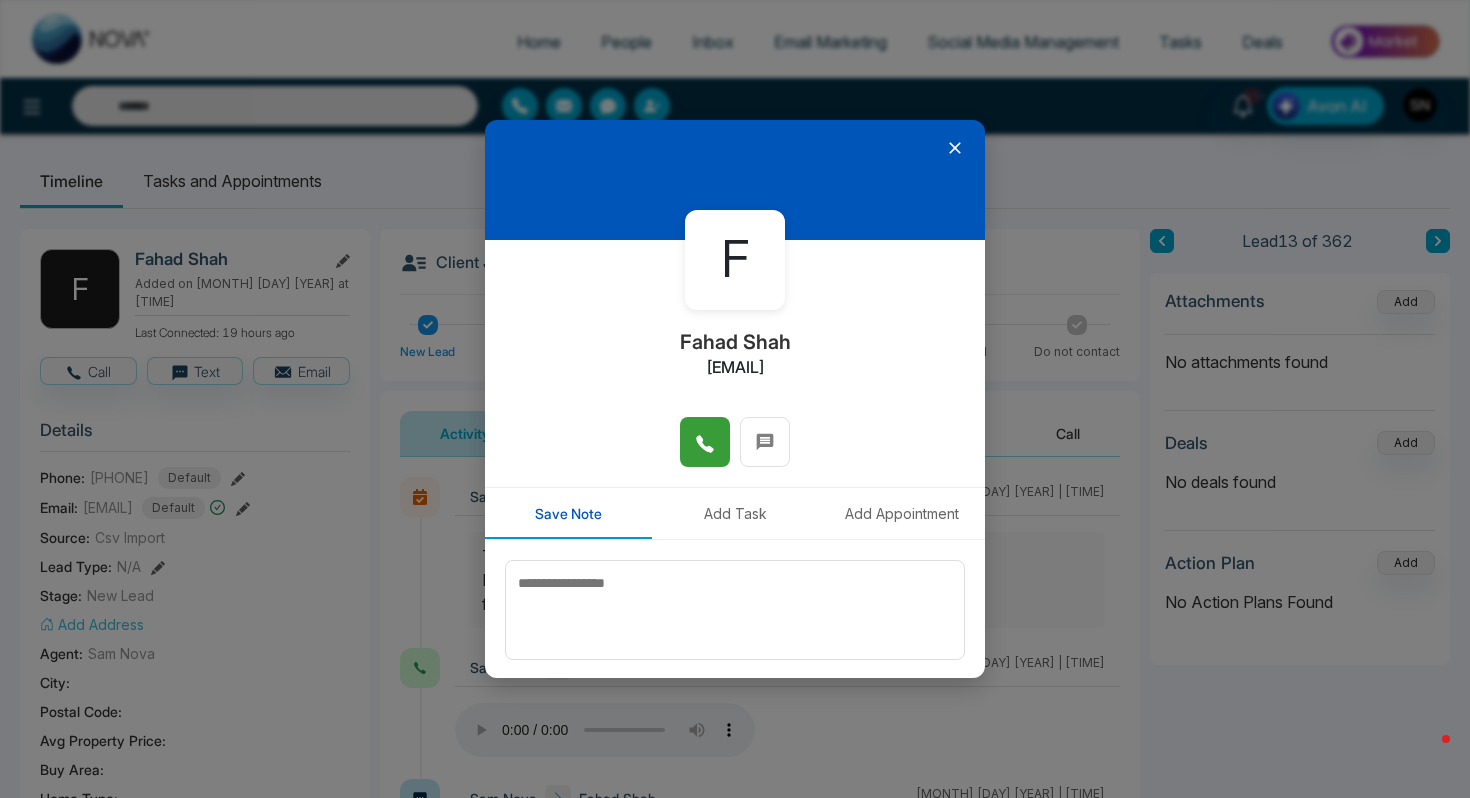 click 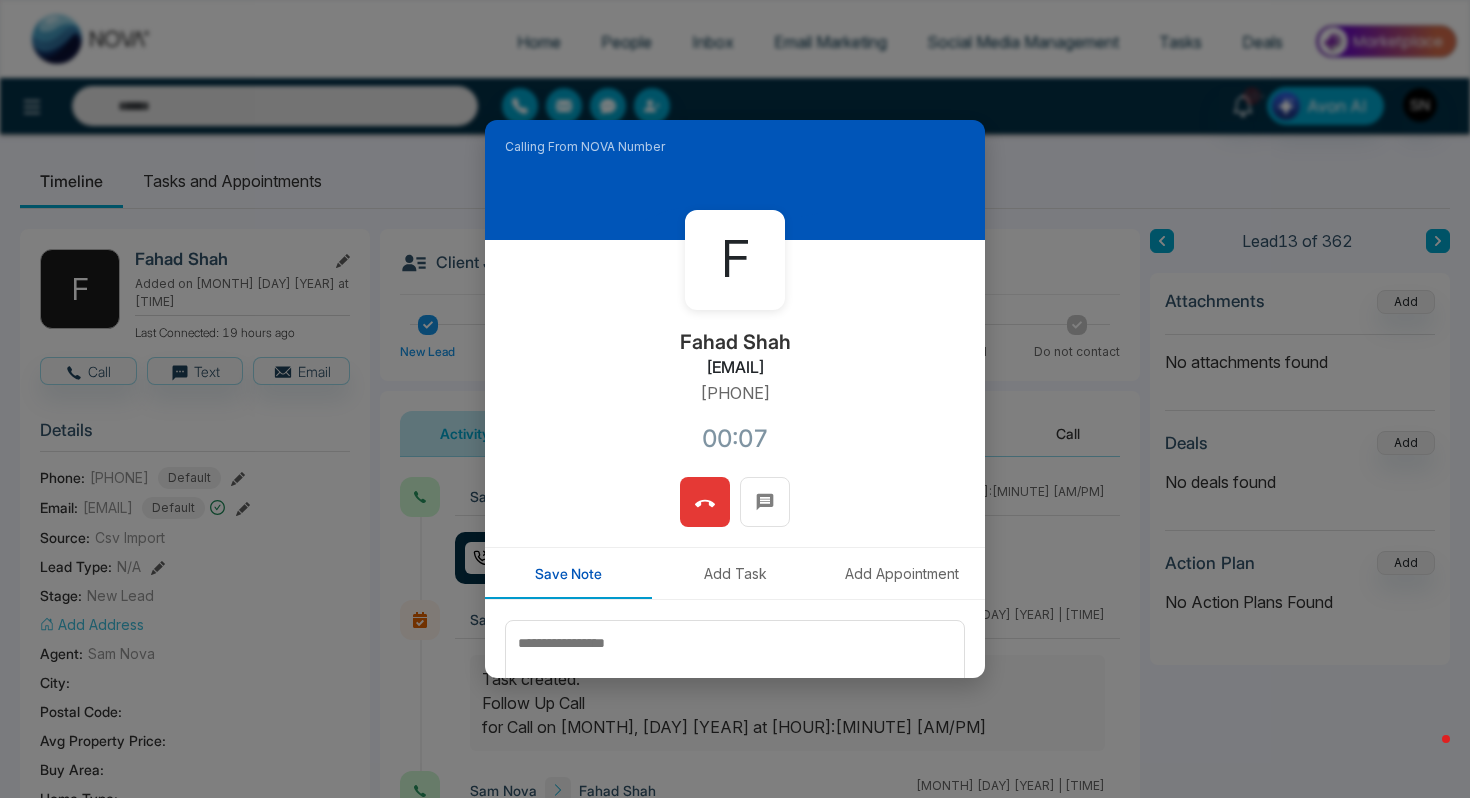 click 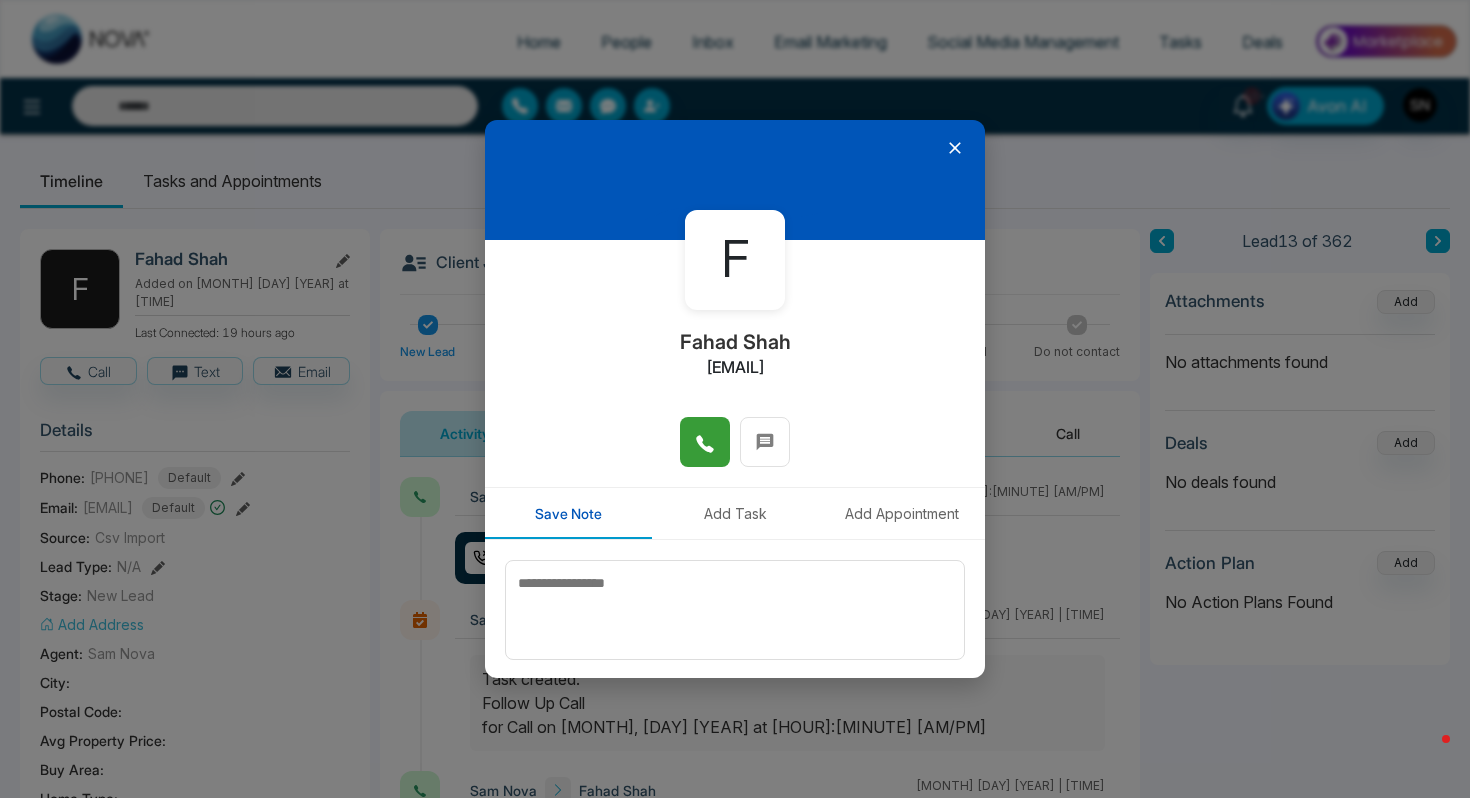 click 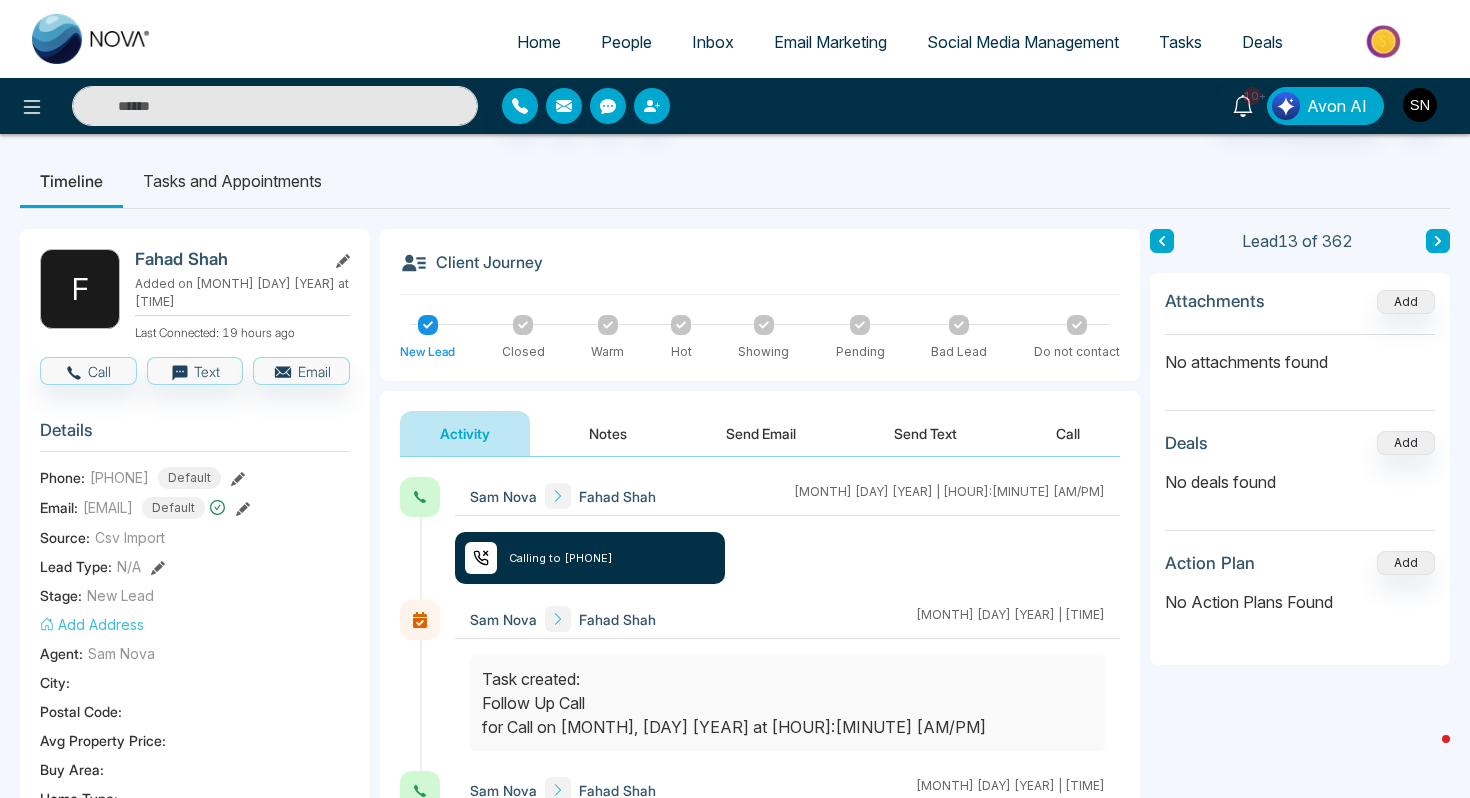 click at bounding box center [275, 106] 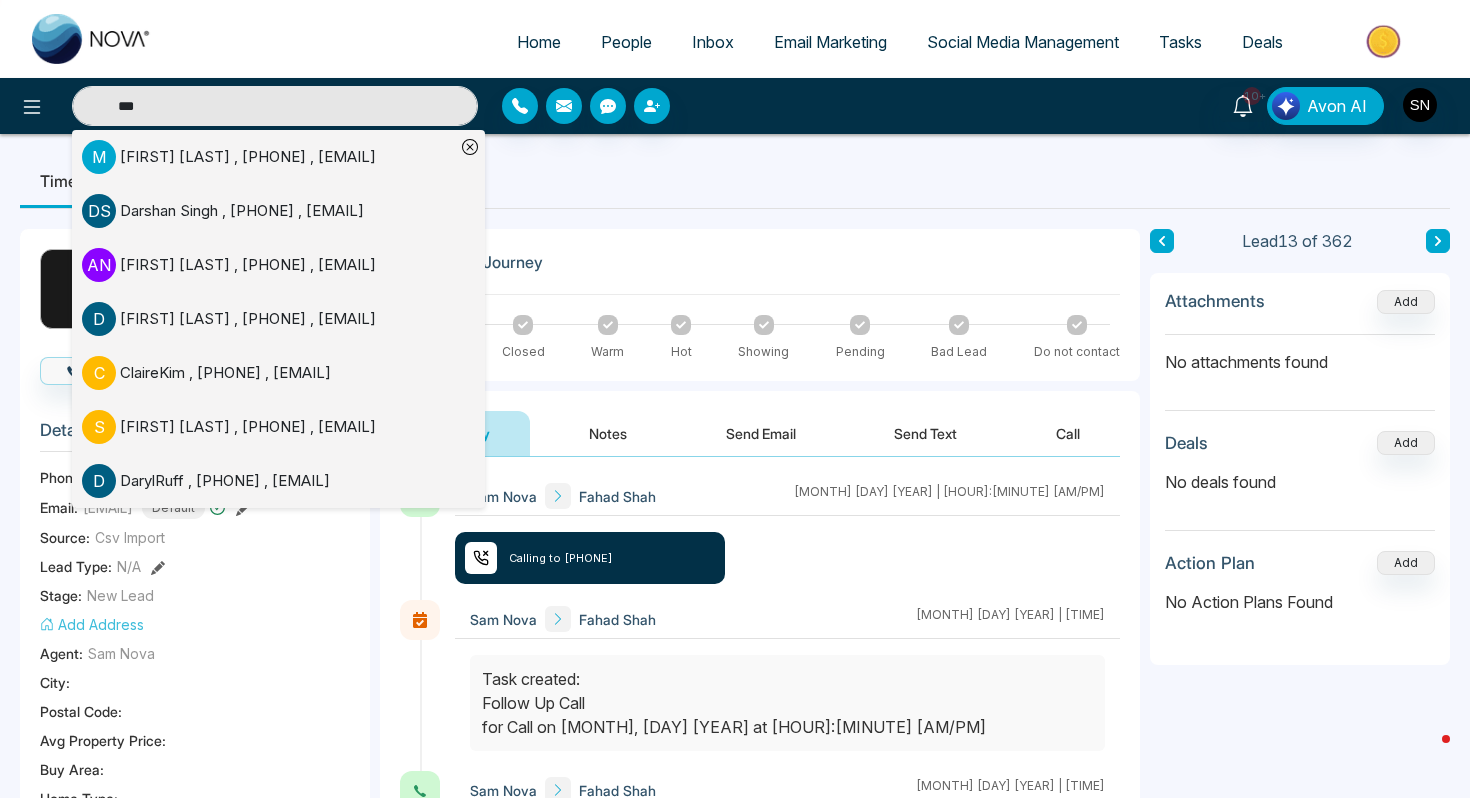 type on "***" 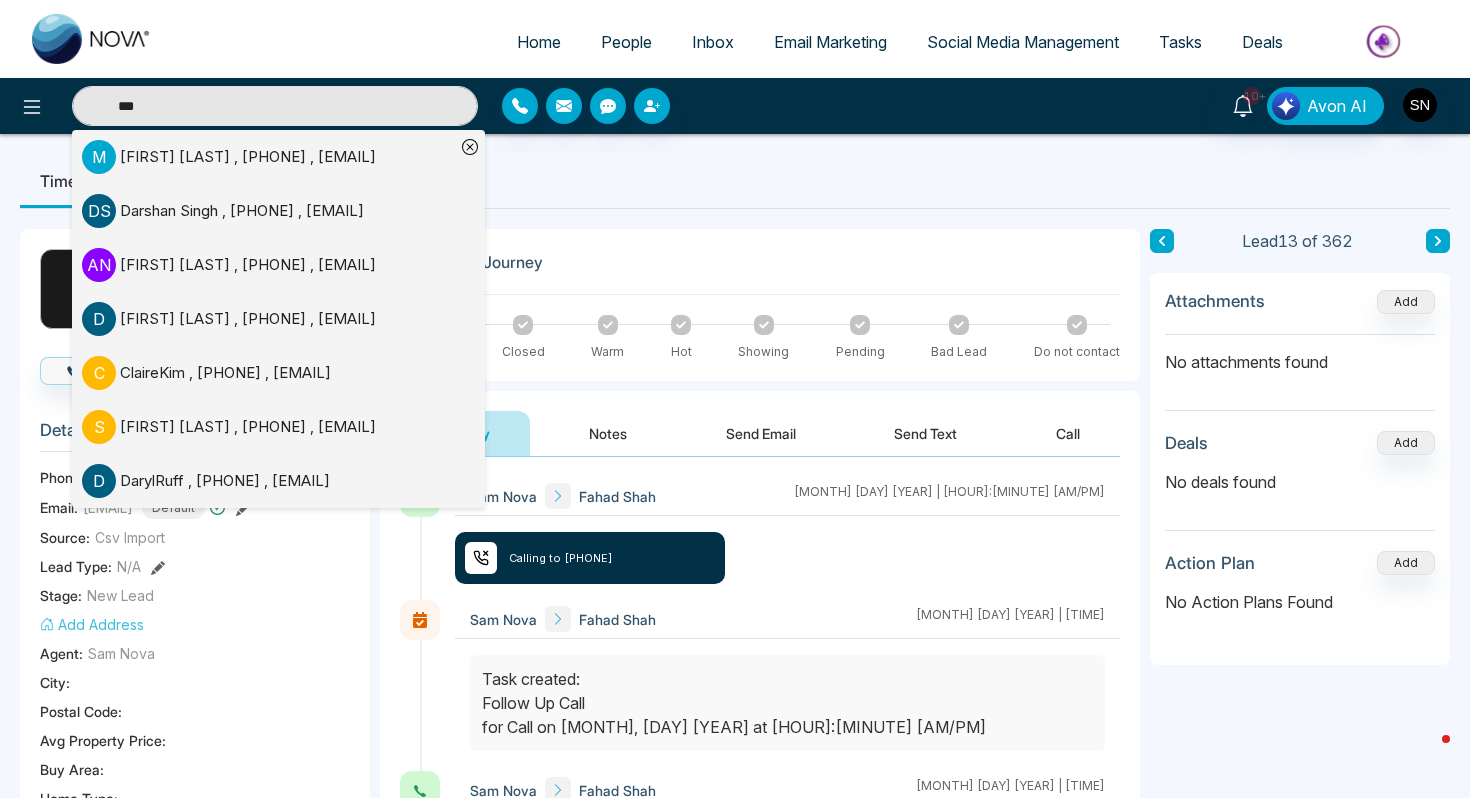 click on "[FIRST] [LAST]     , [PHONE]   , [EMAIL]" at bounding box center (225, 481) 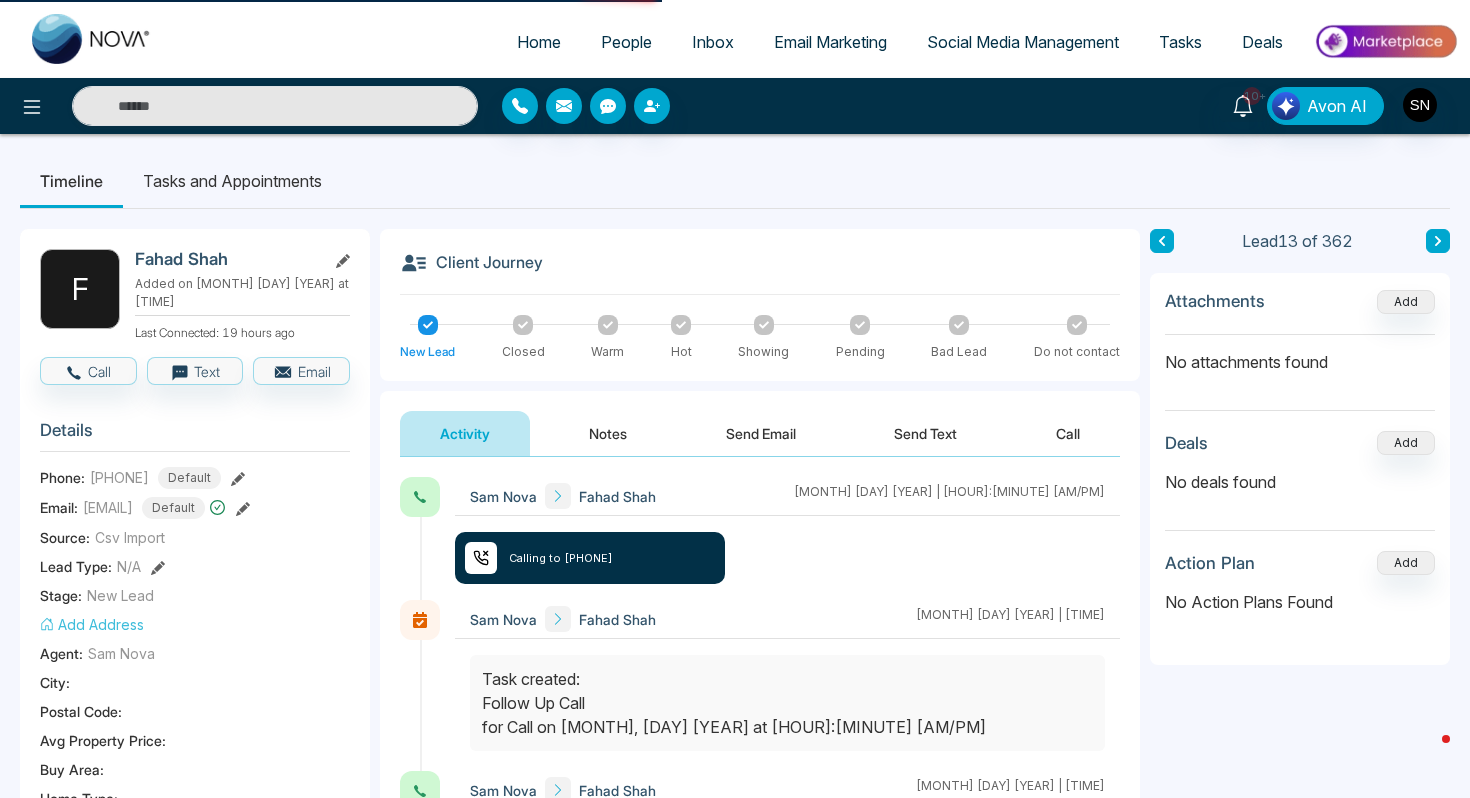 type on "***" 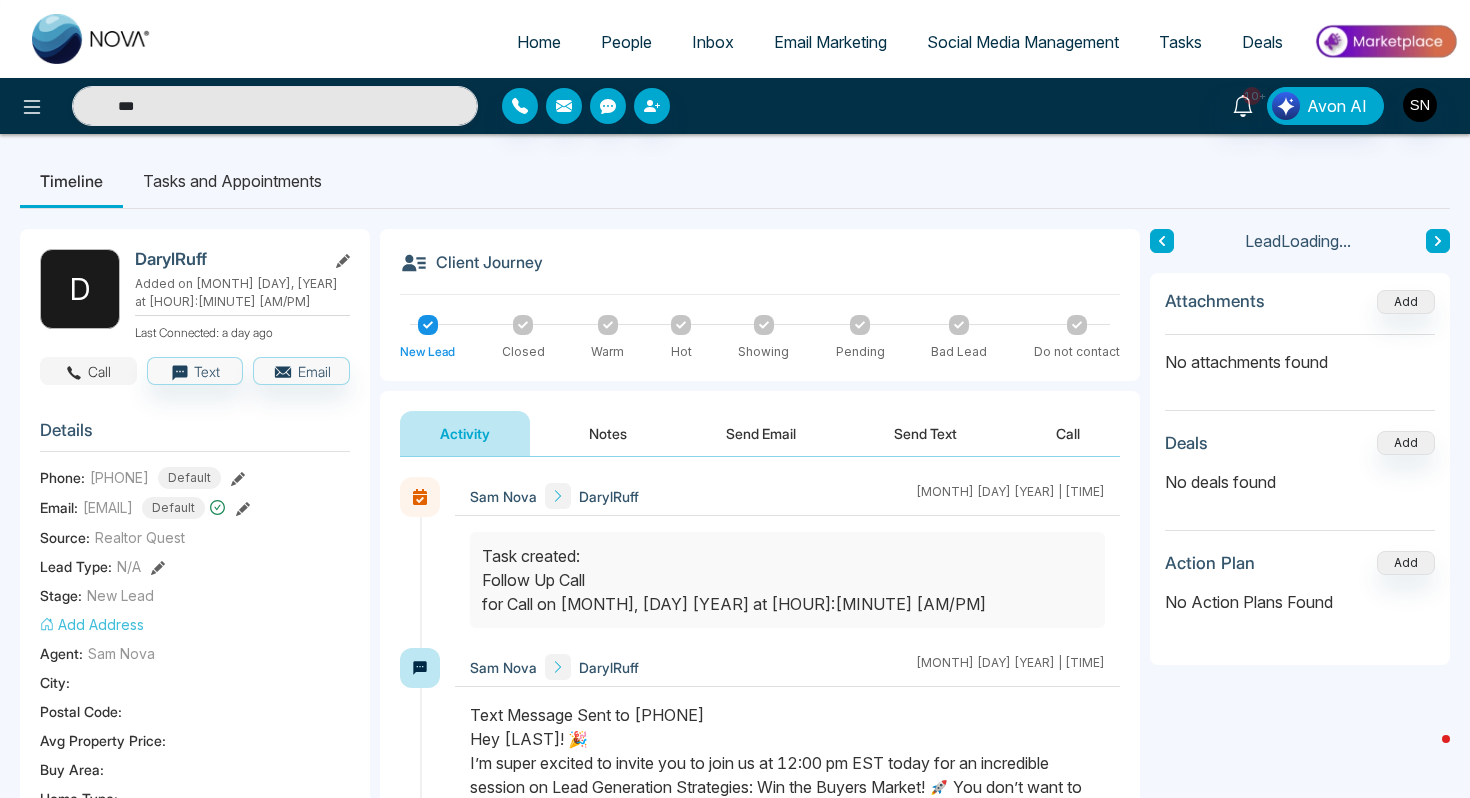 click on "Call" at bounding box center [88, 371] 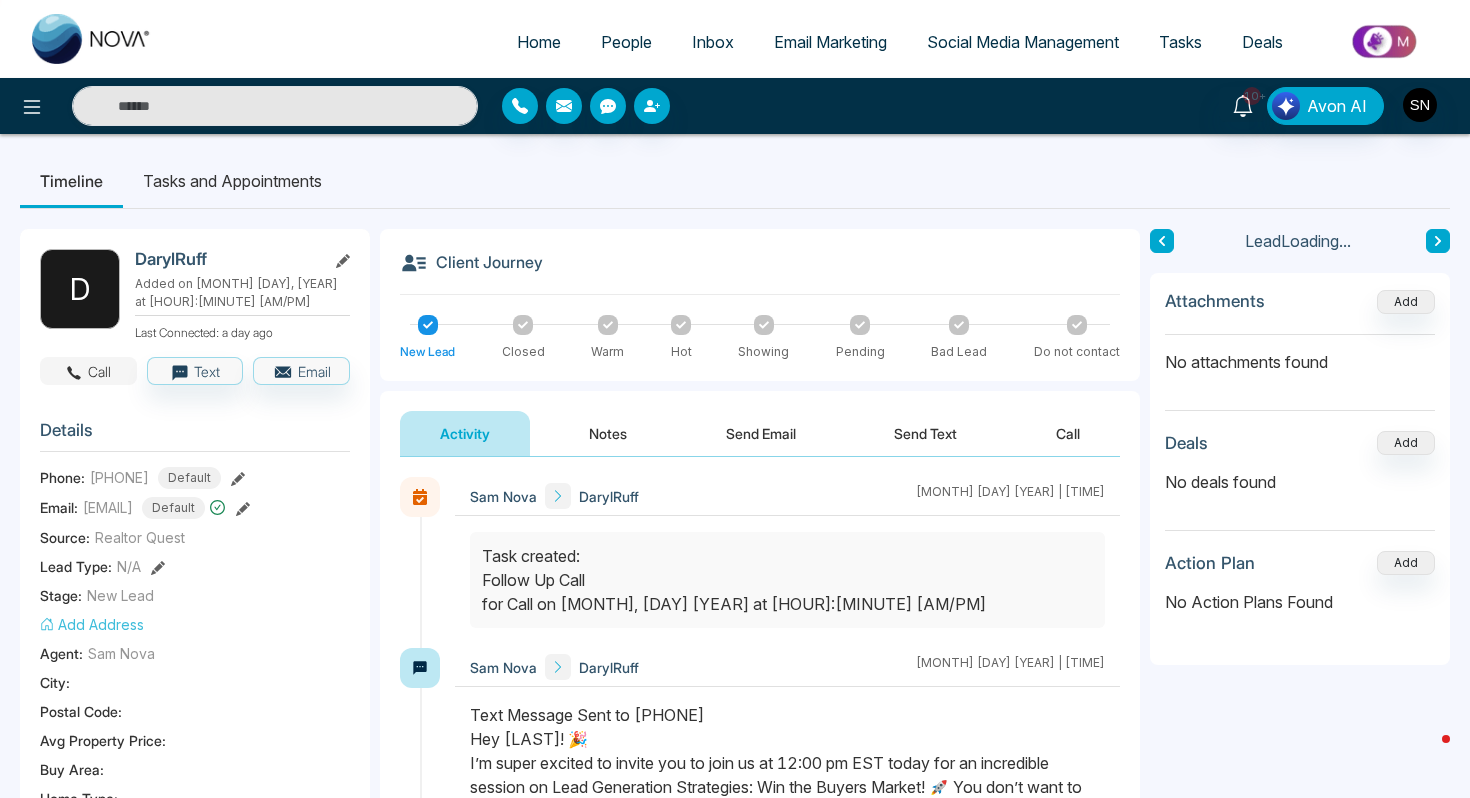 type on "***" 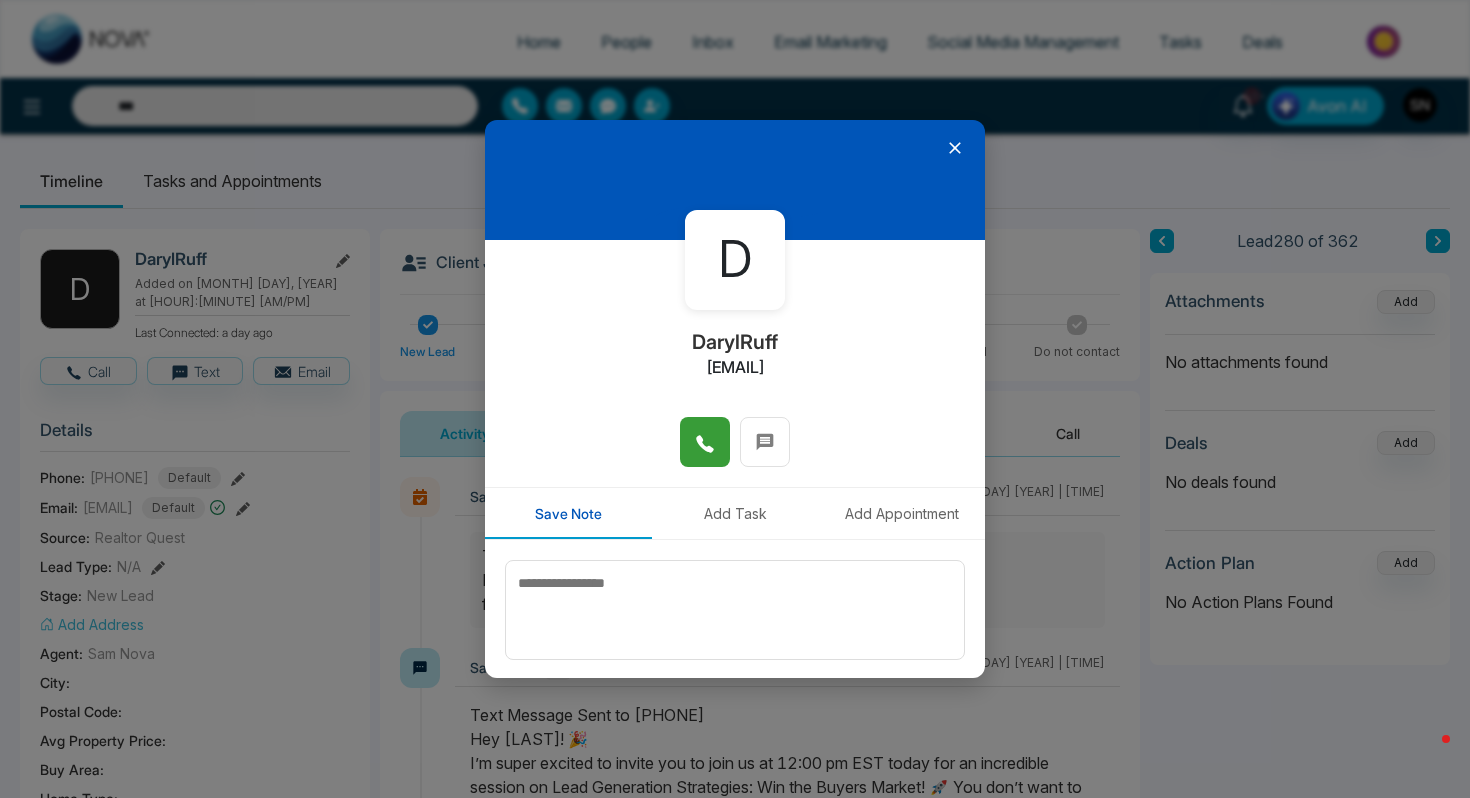 click at bounding box center (705, 442) 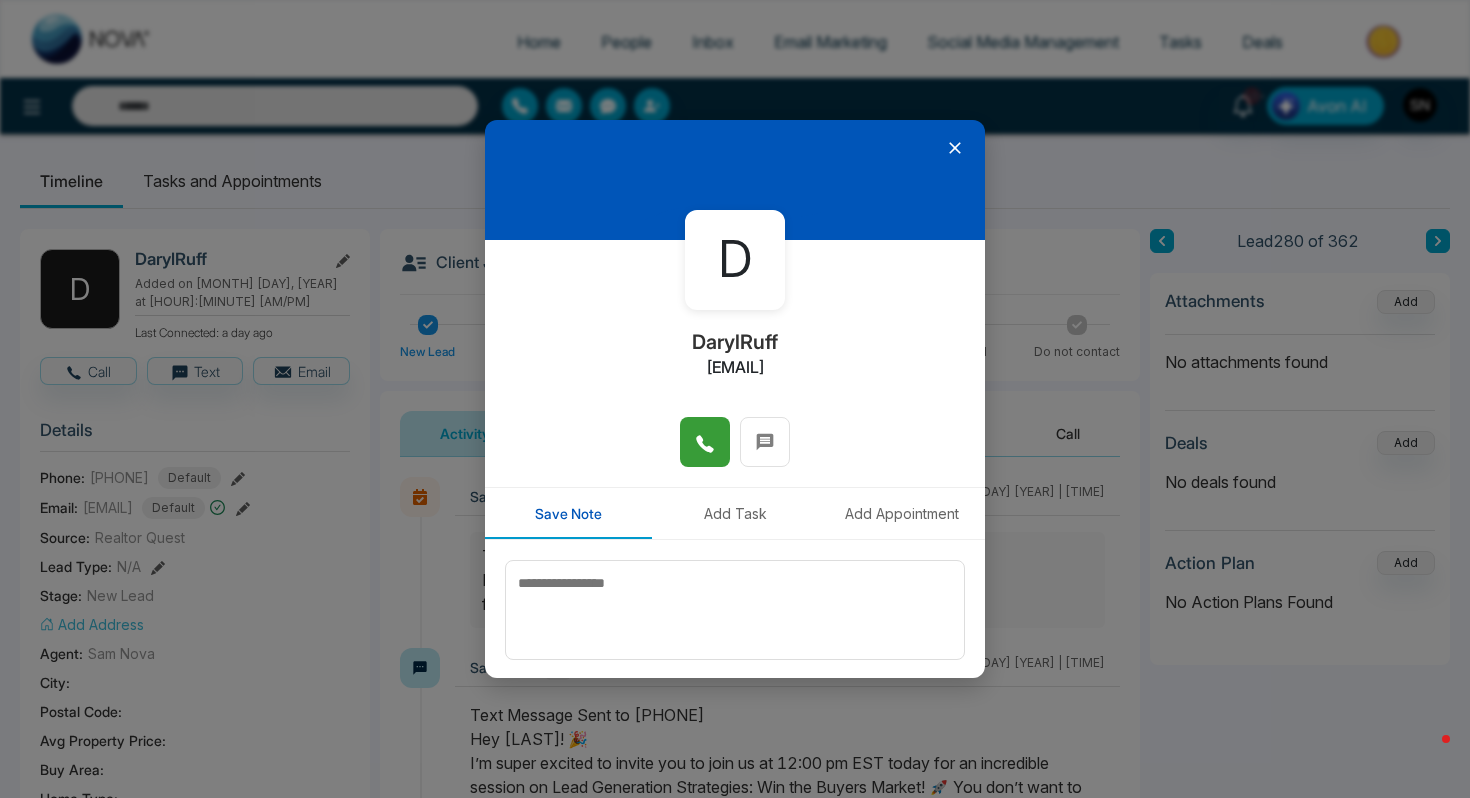 type on "***" 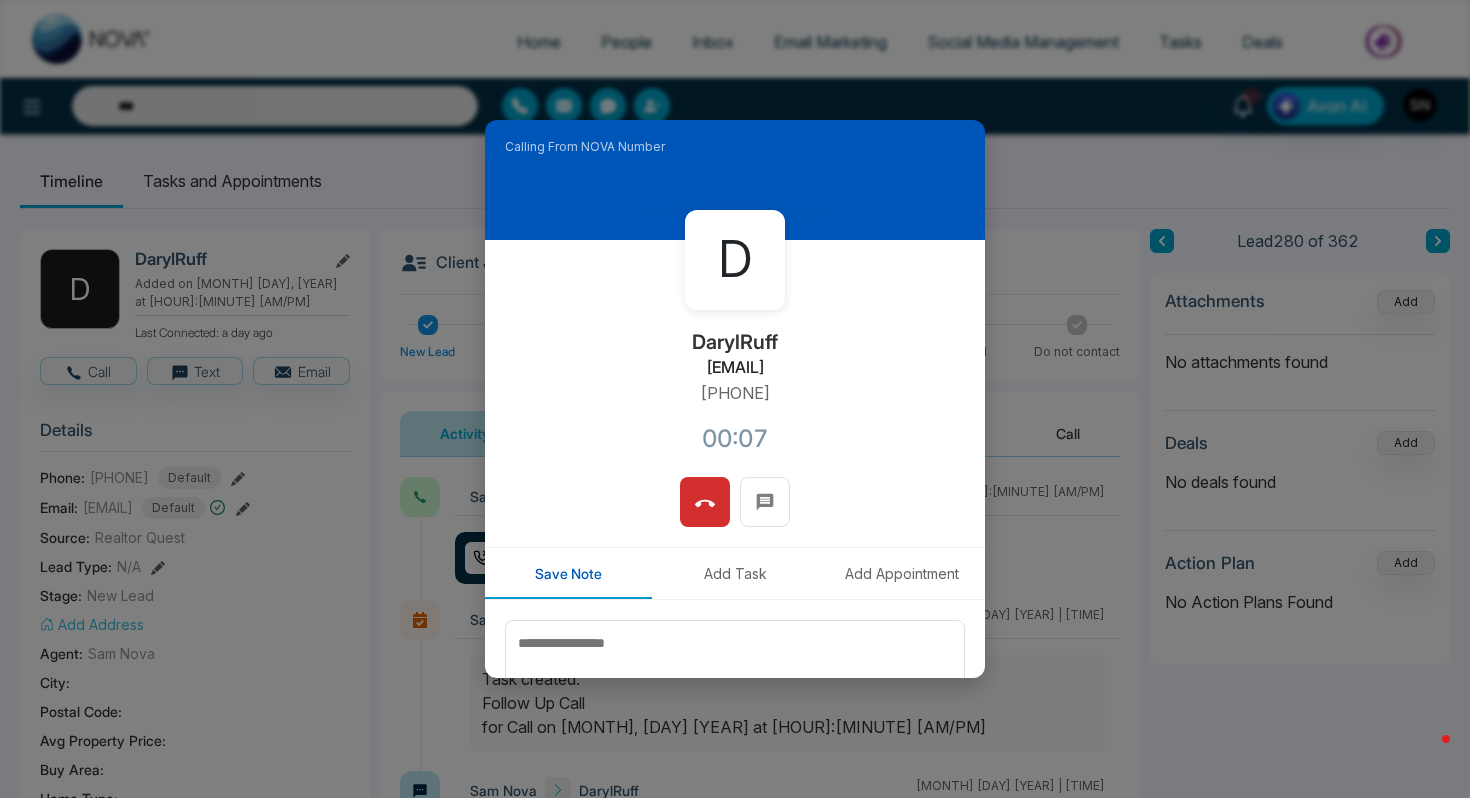 click at bounding box center (705, 502) 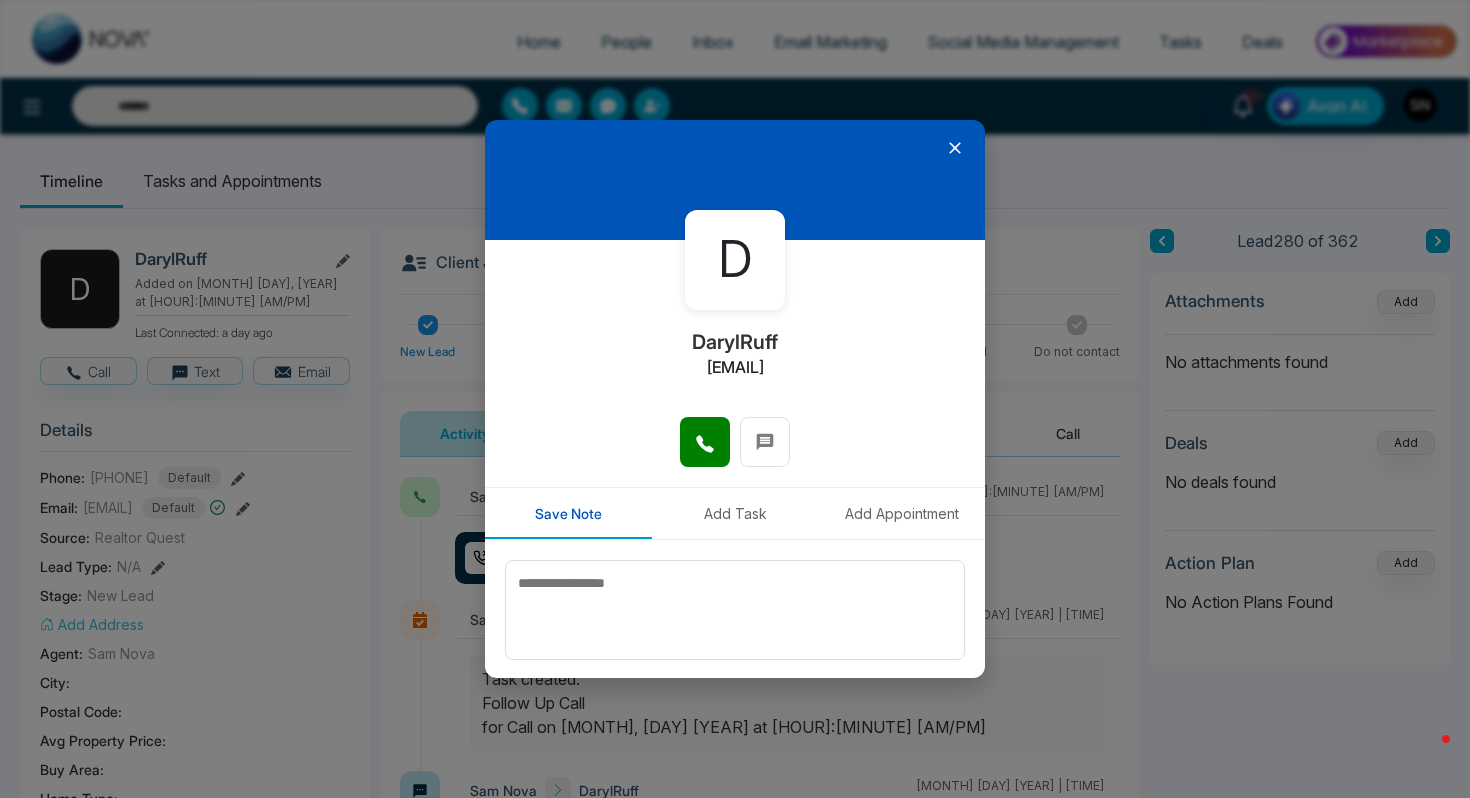 click 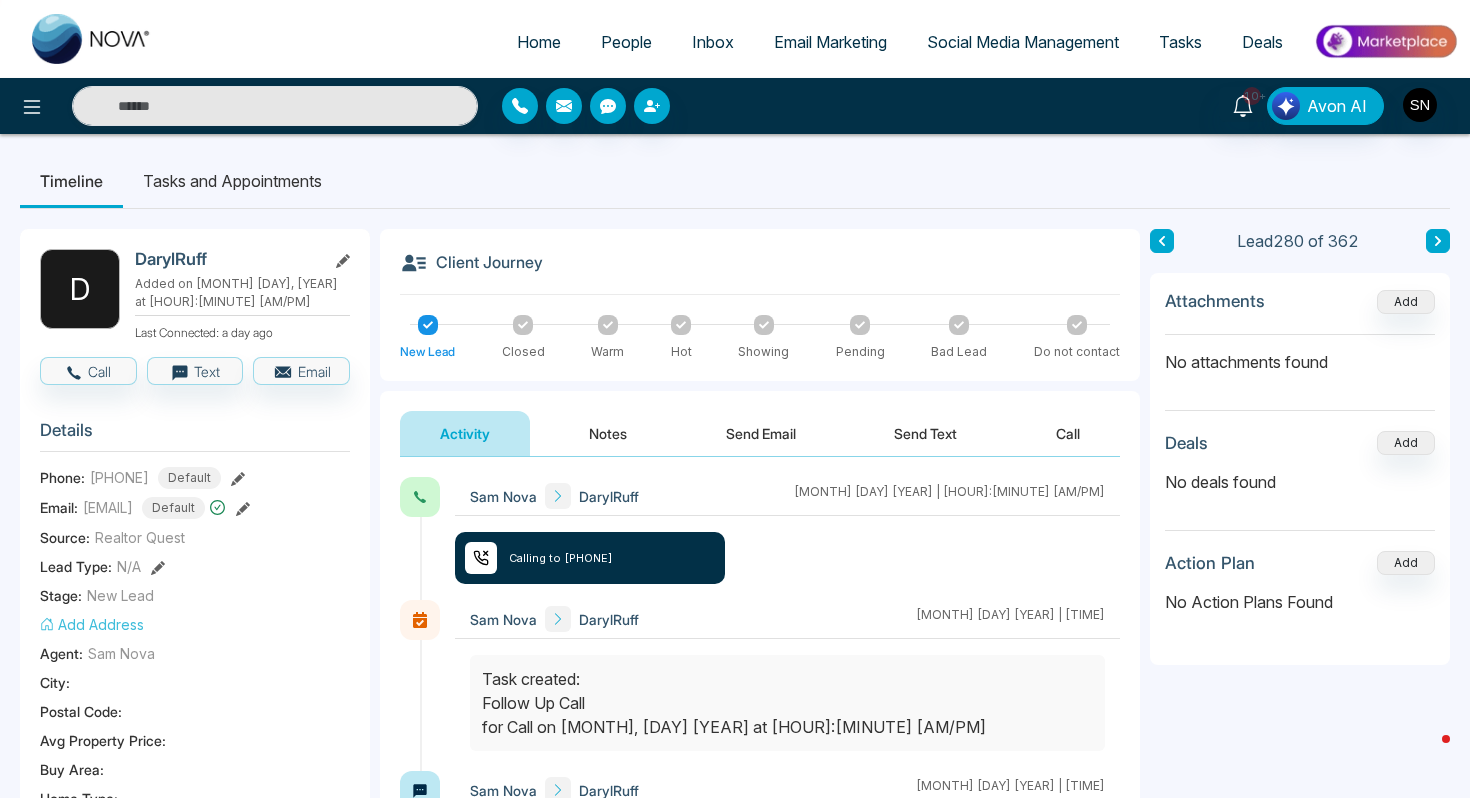 type on "***" 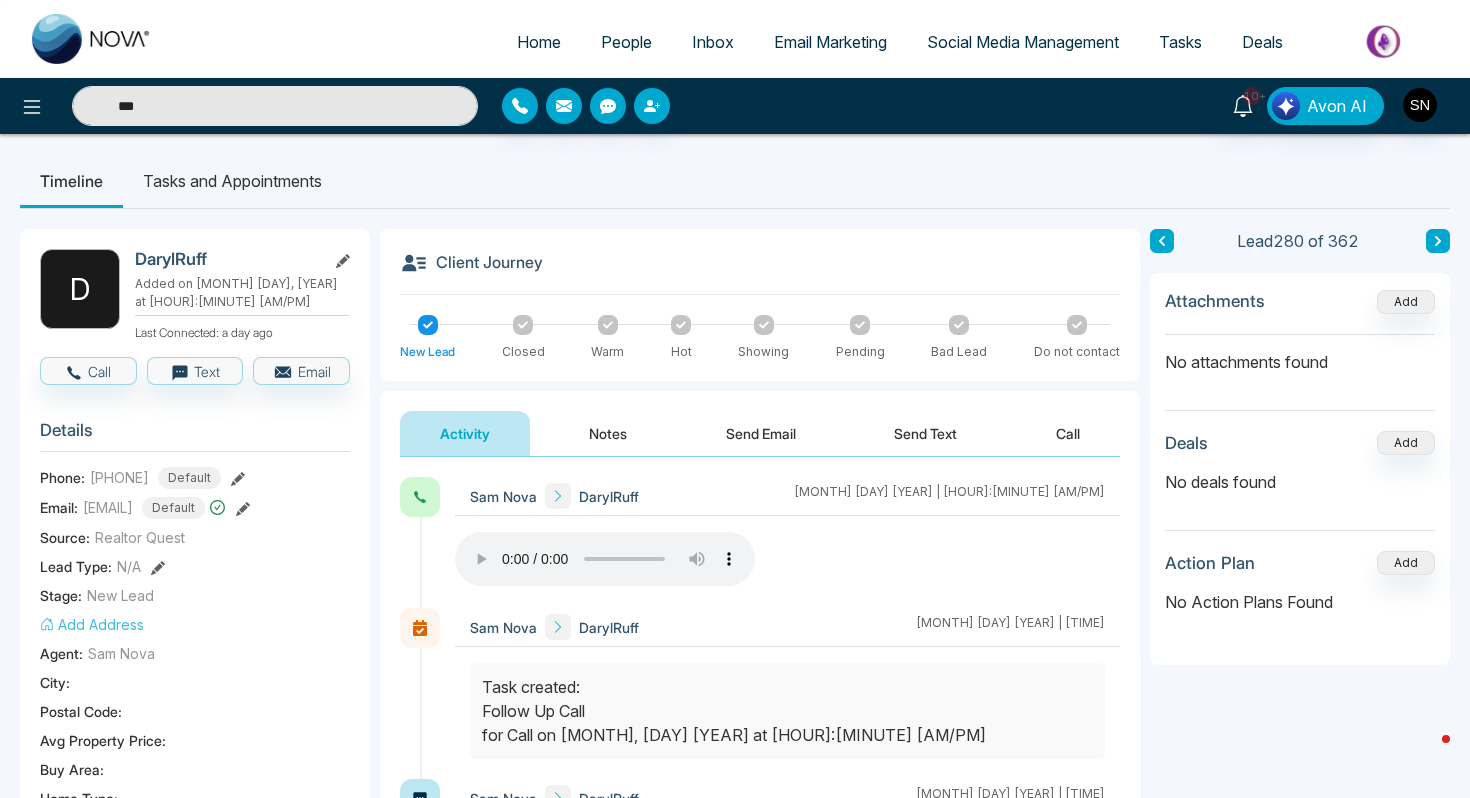 click on "***" at bounding box center (275, 106) 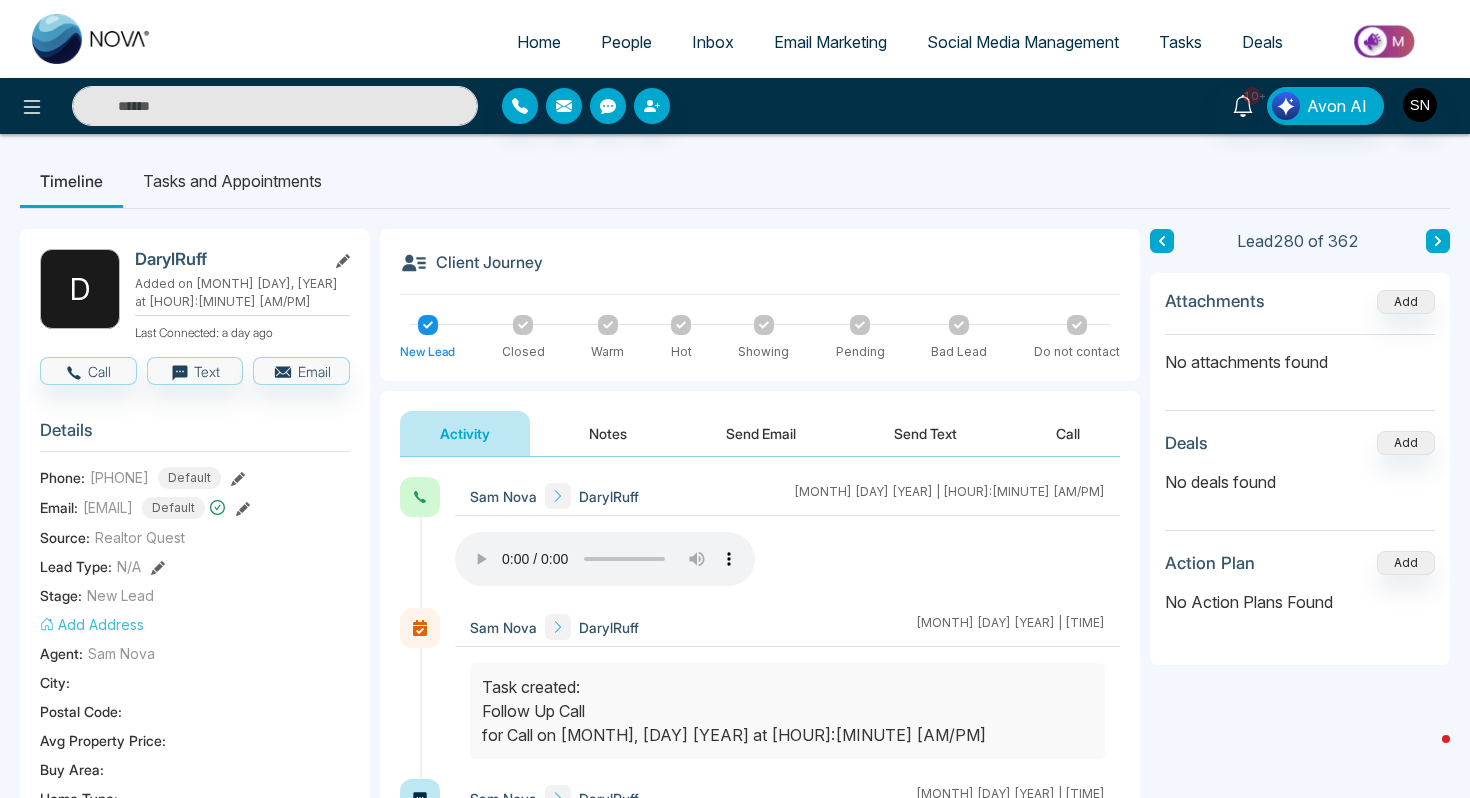 paste on "**********" 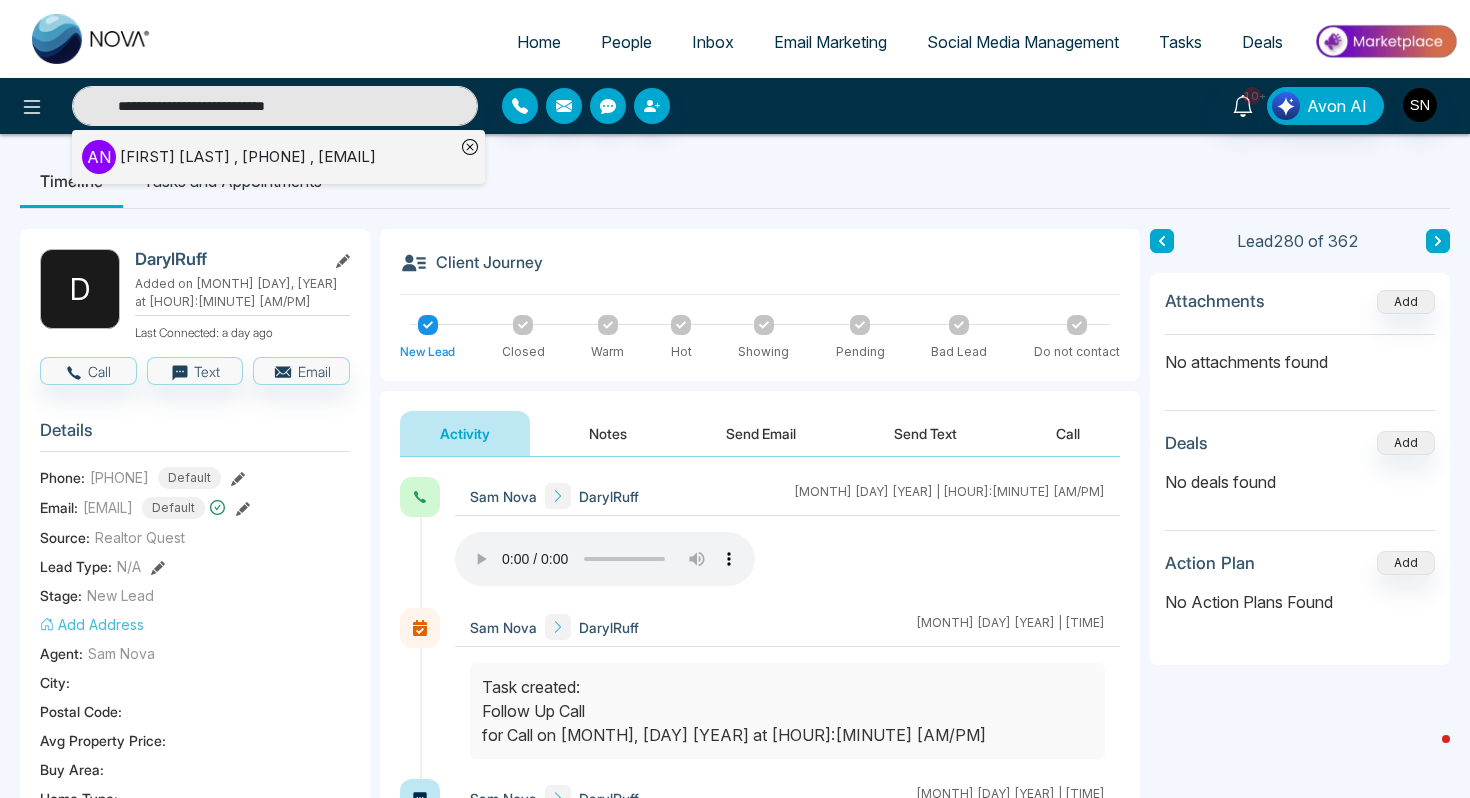 type on "**********" 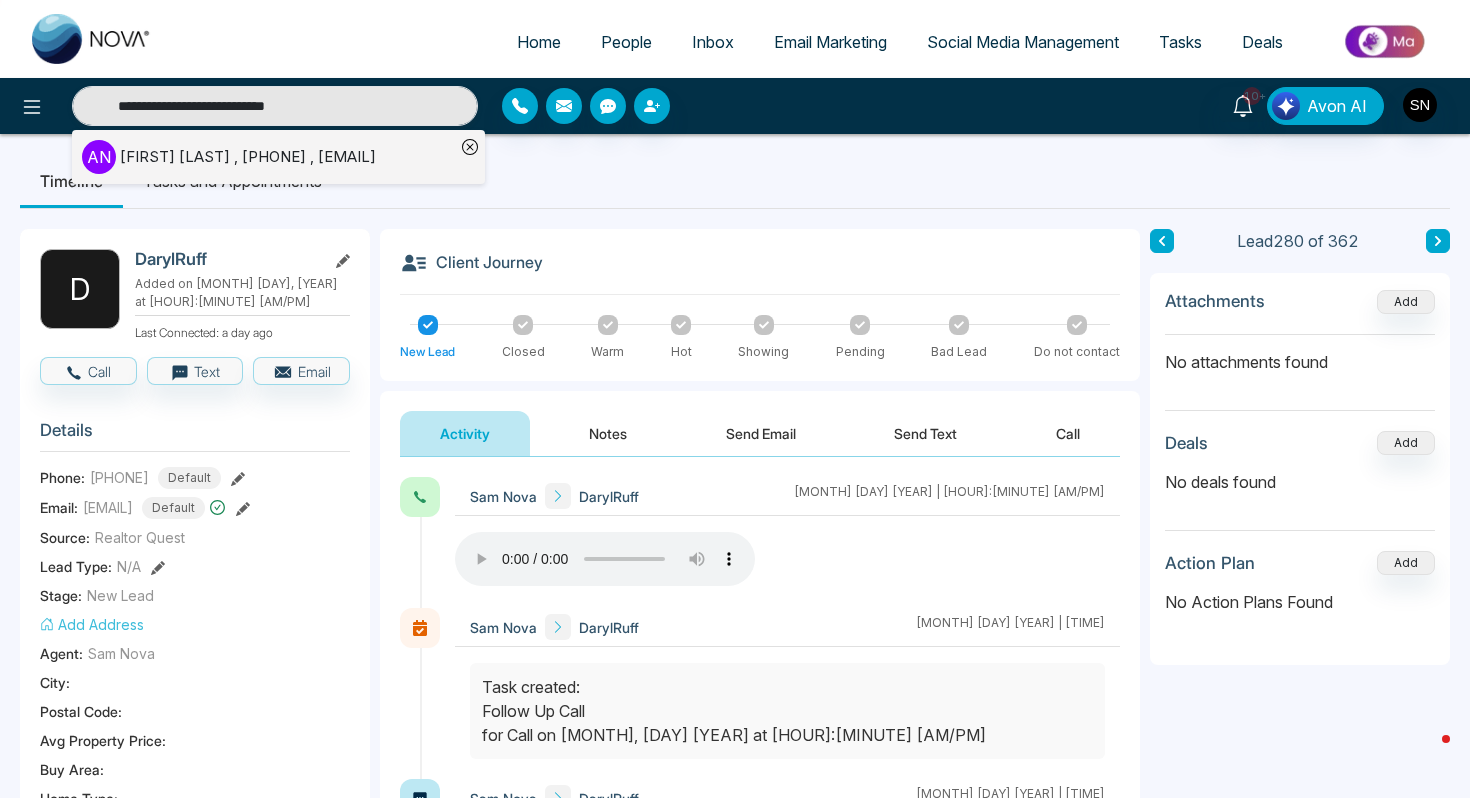 click on "[FIRST]   [LAST]   , [PHONE]   , [EMAIL]" at bounding box center (248, 157) 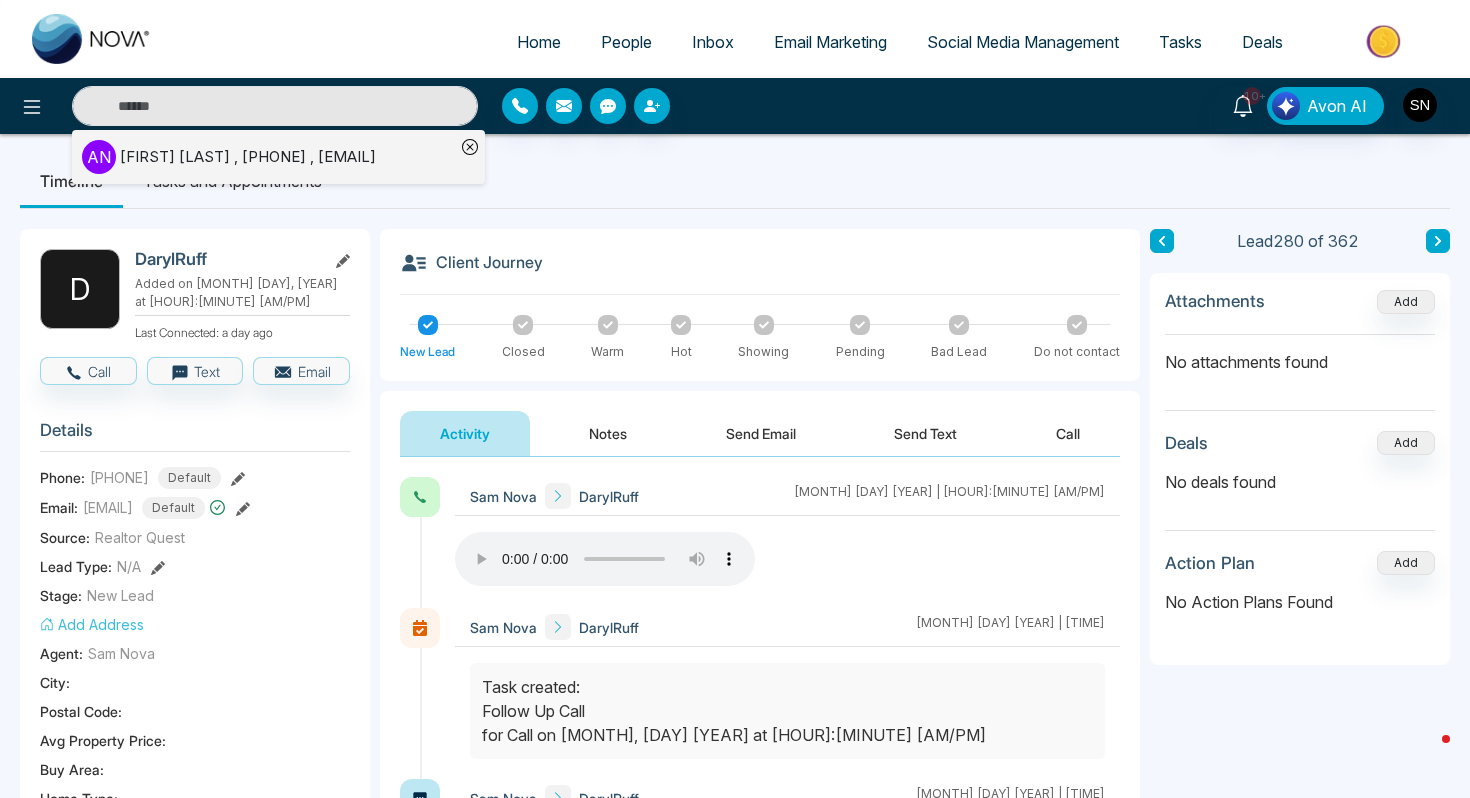 type on "**********" 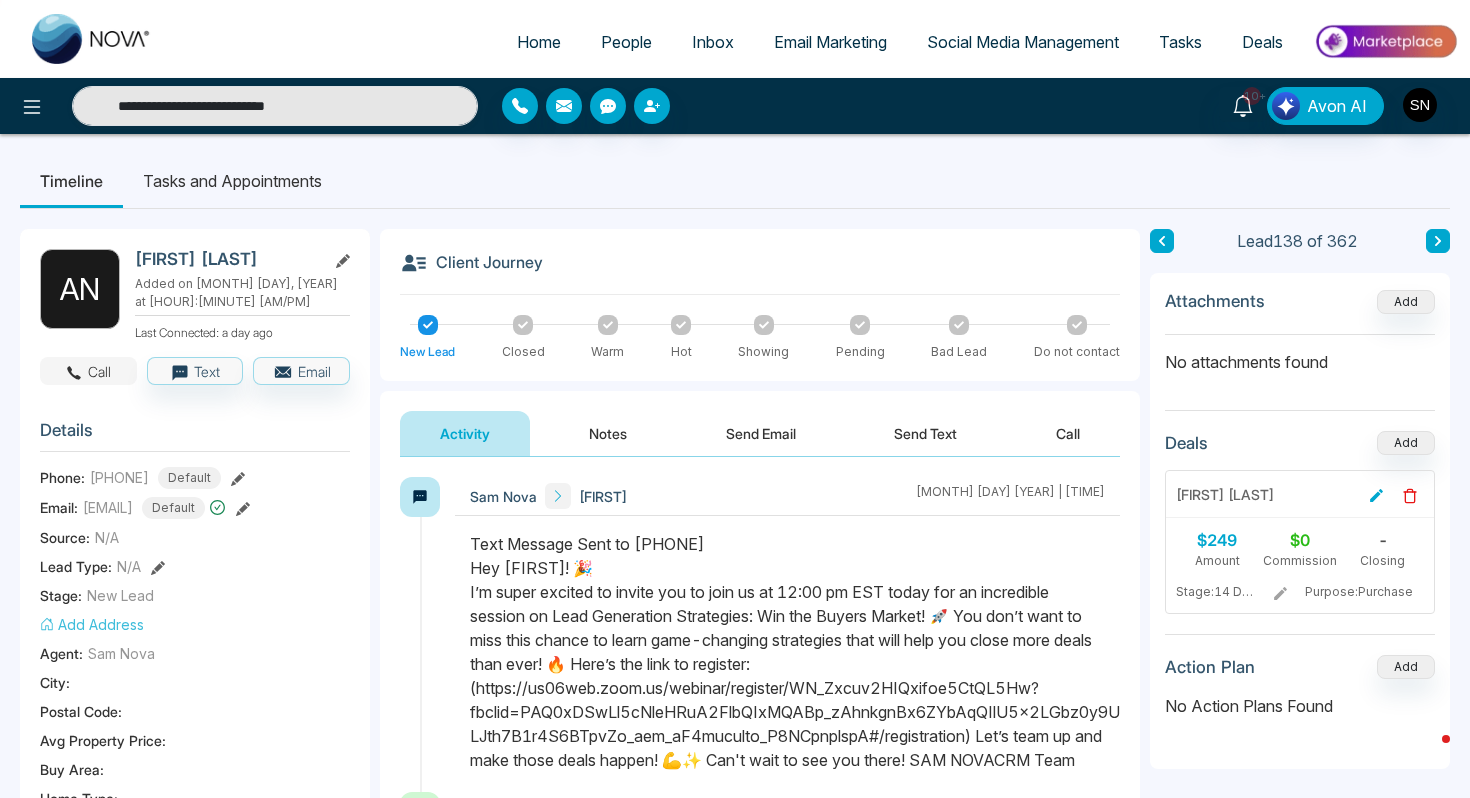 click on "Call" at bounding box center [88, 371] 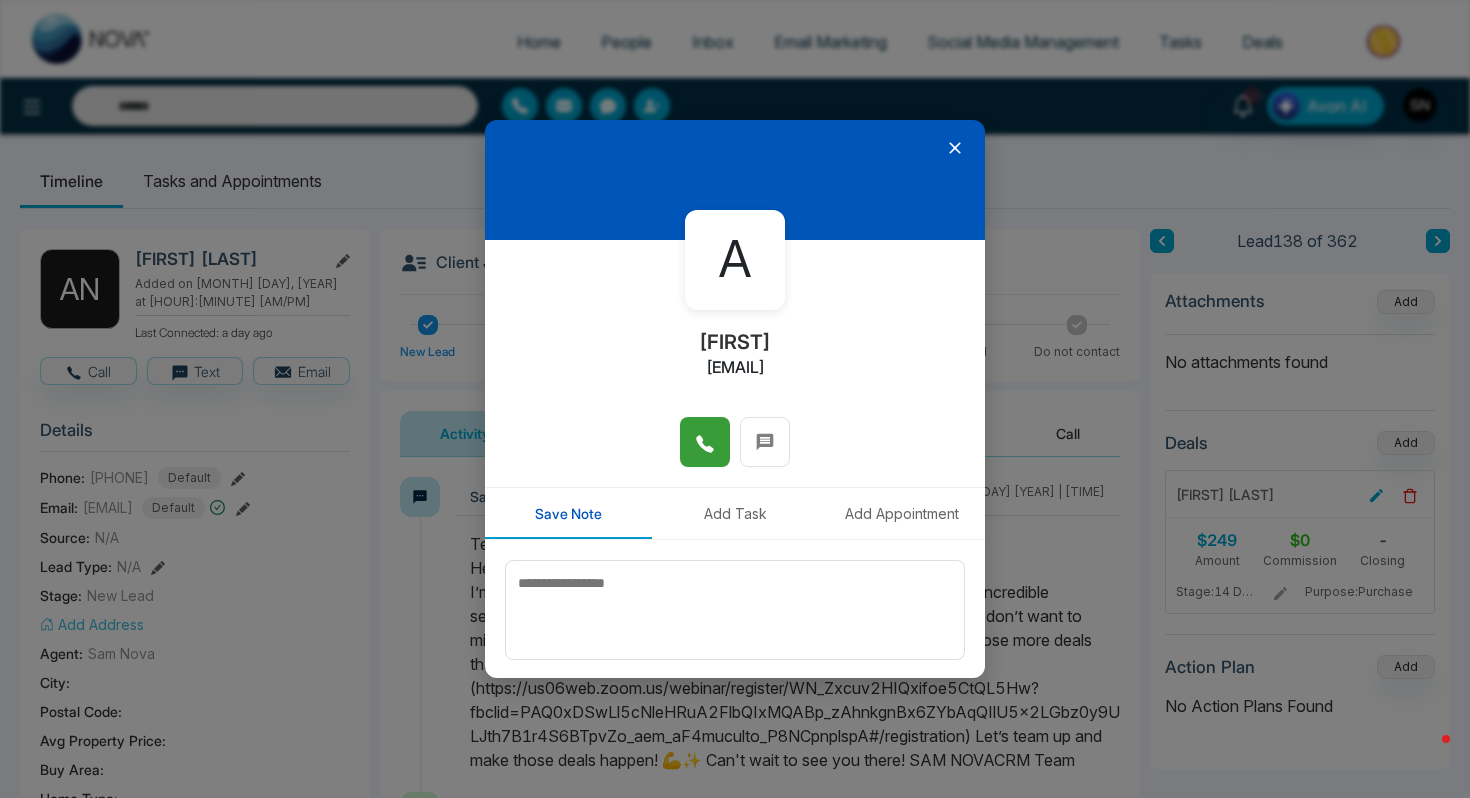 click at bounding box center [705, 442] 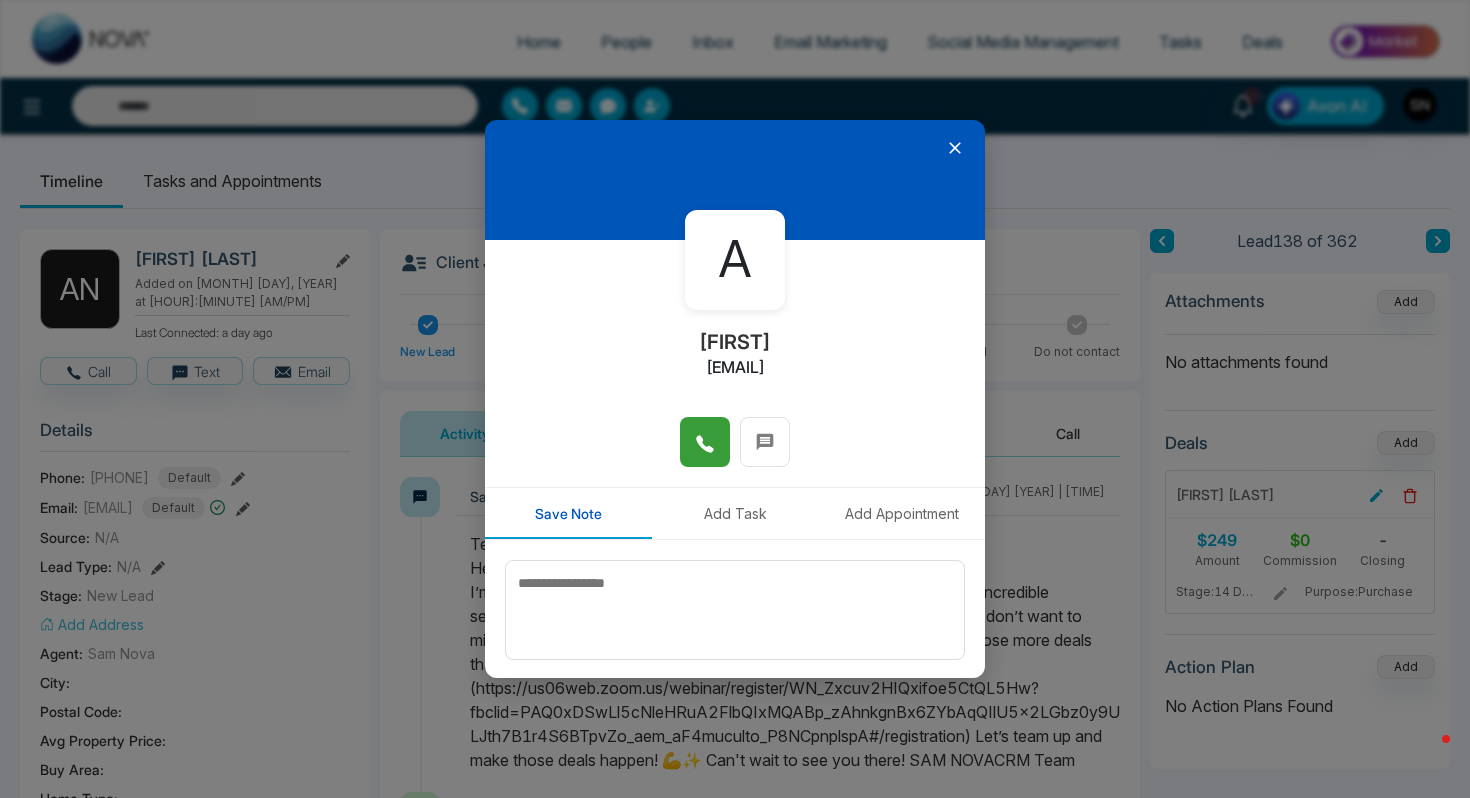 type on "**********" 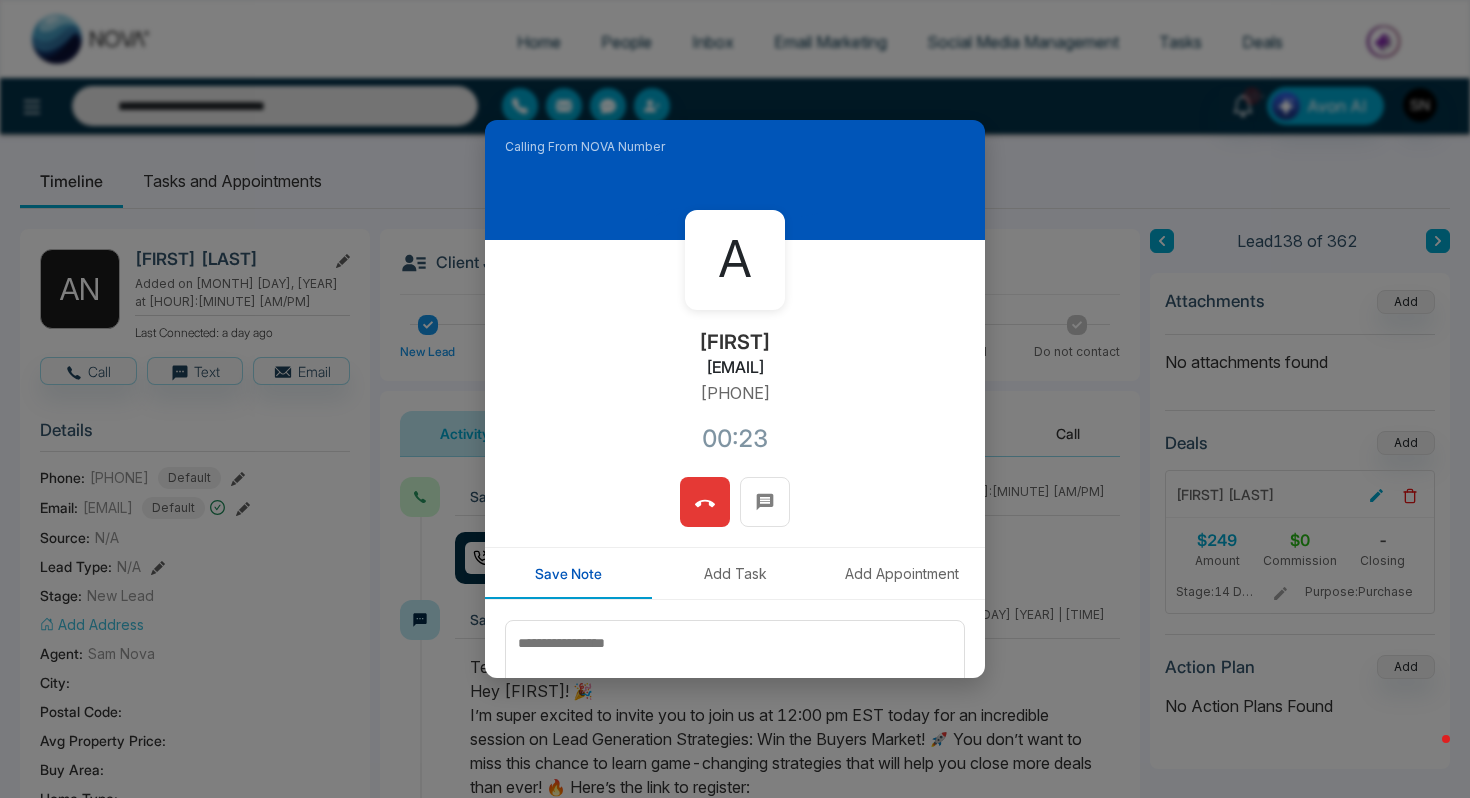 click at bounding box center (705, 502) 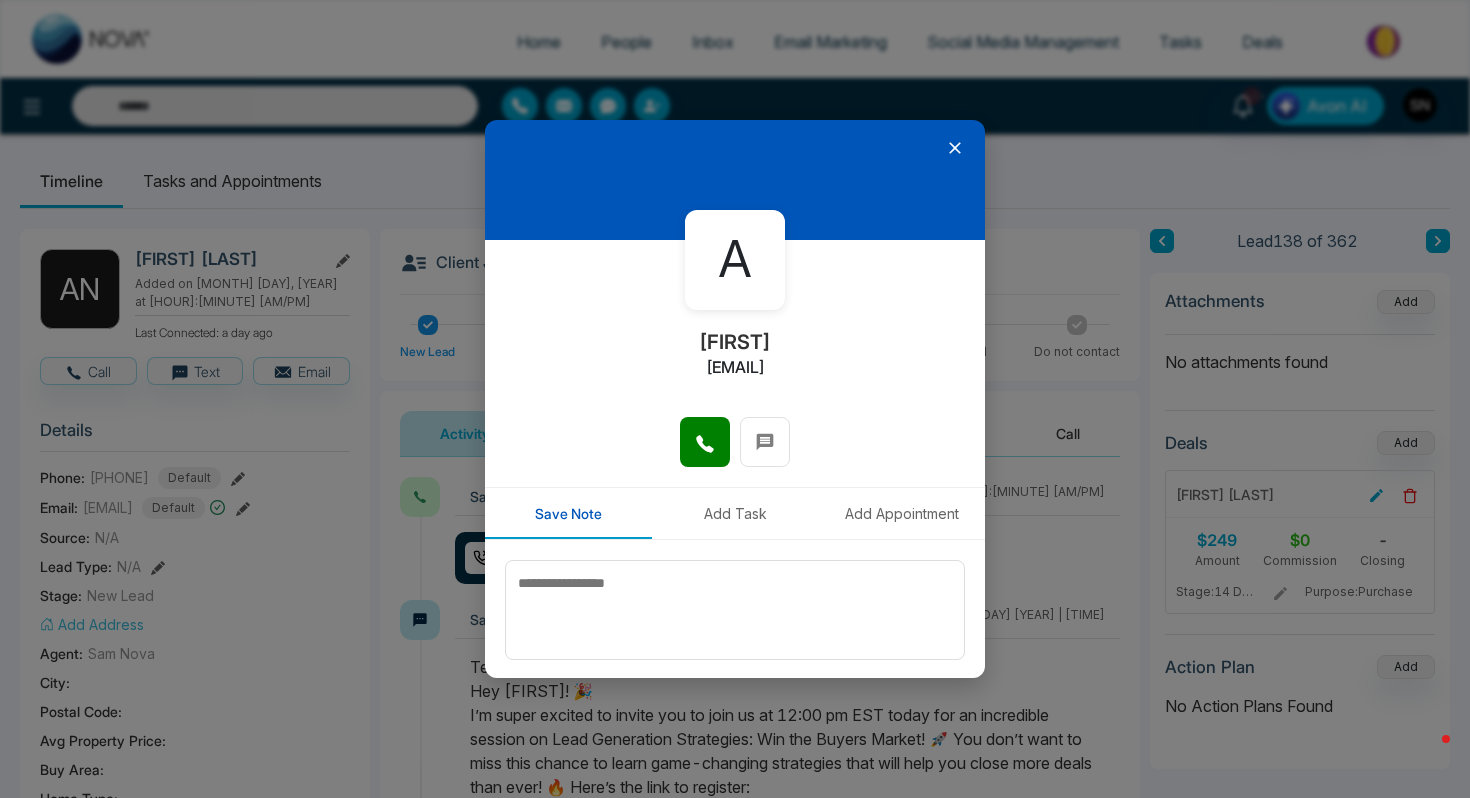 type on "**********" 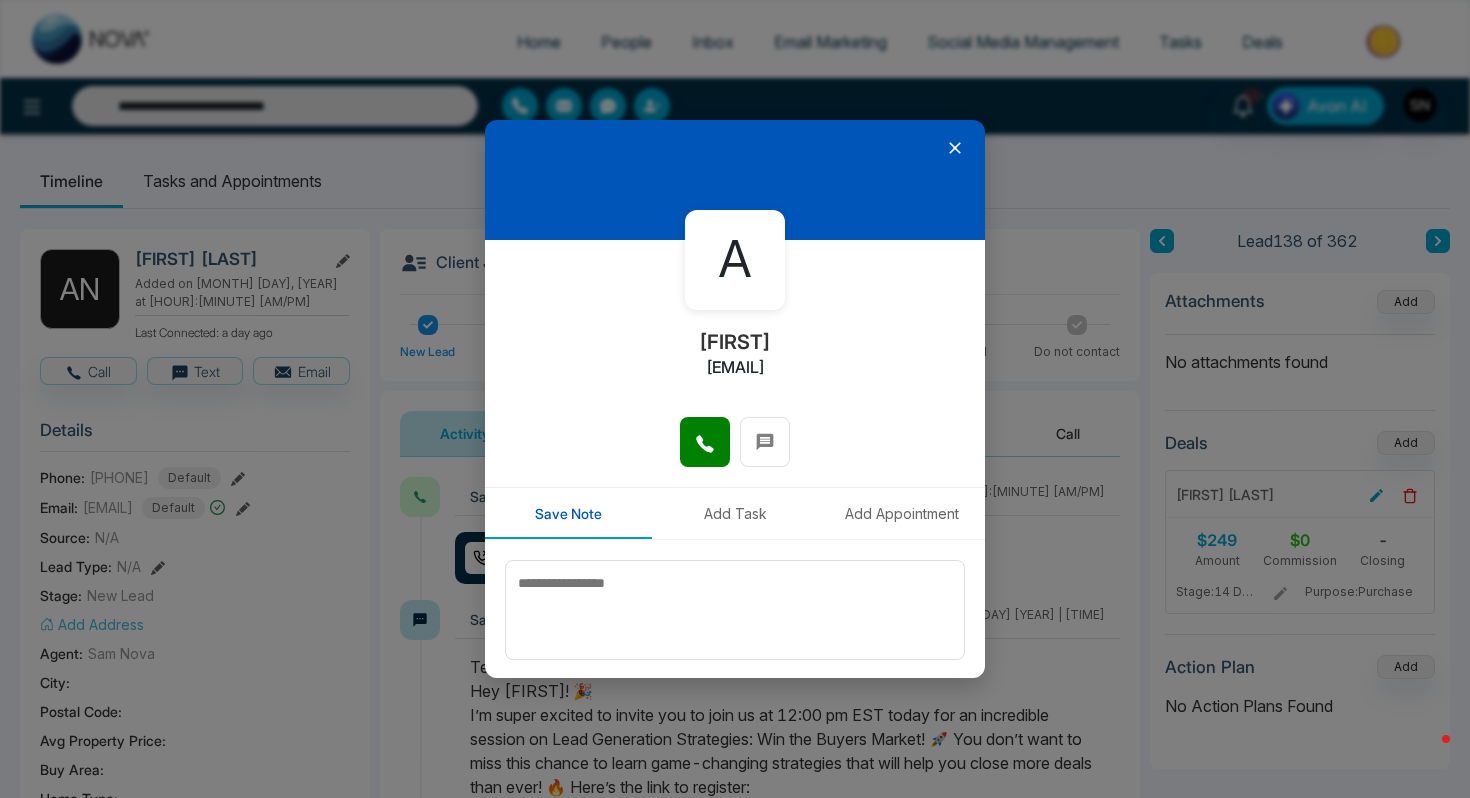 click 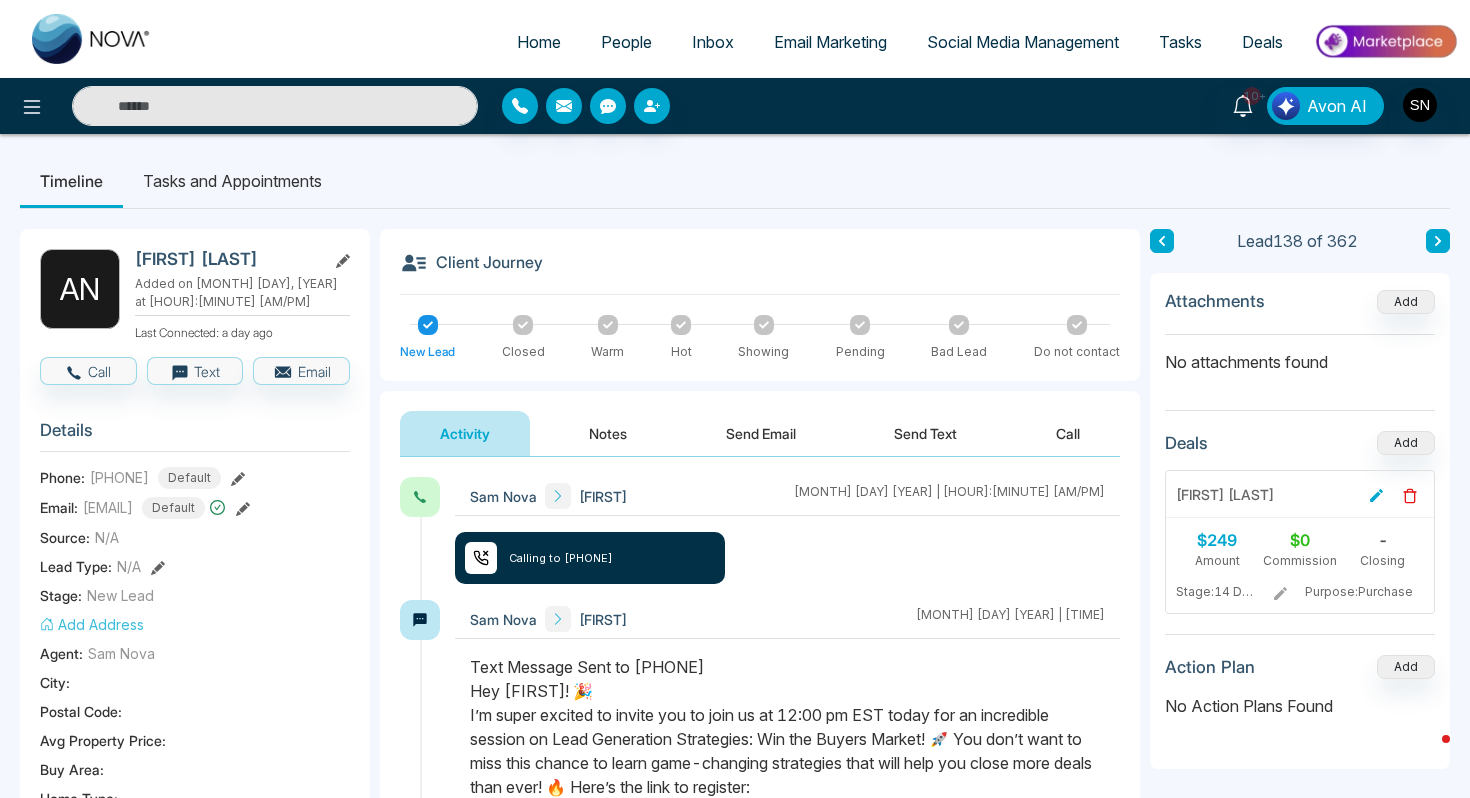 click at bounding box center [275, 106] 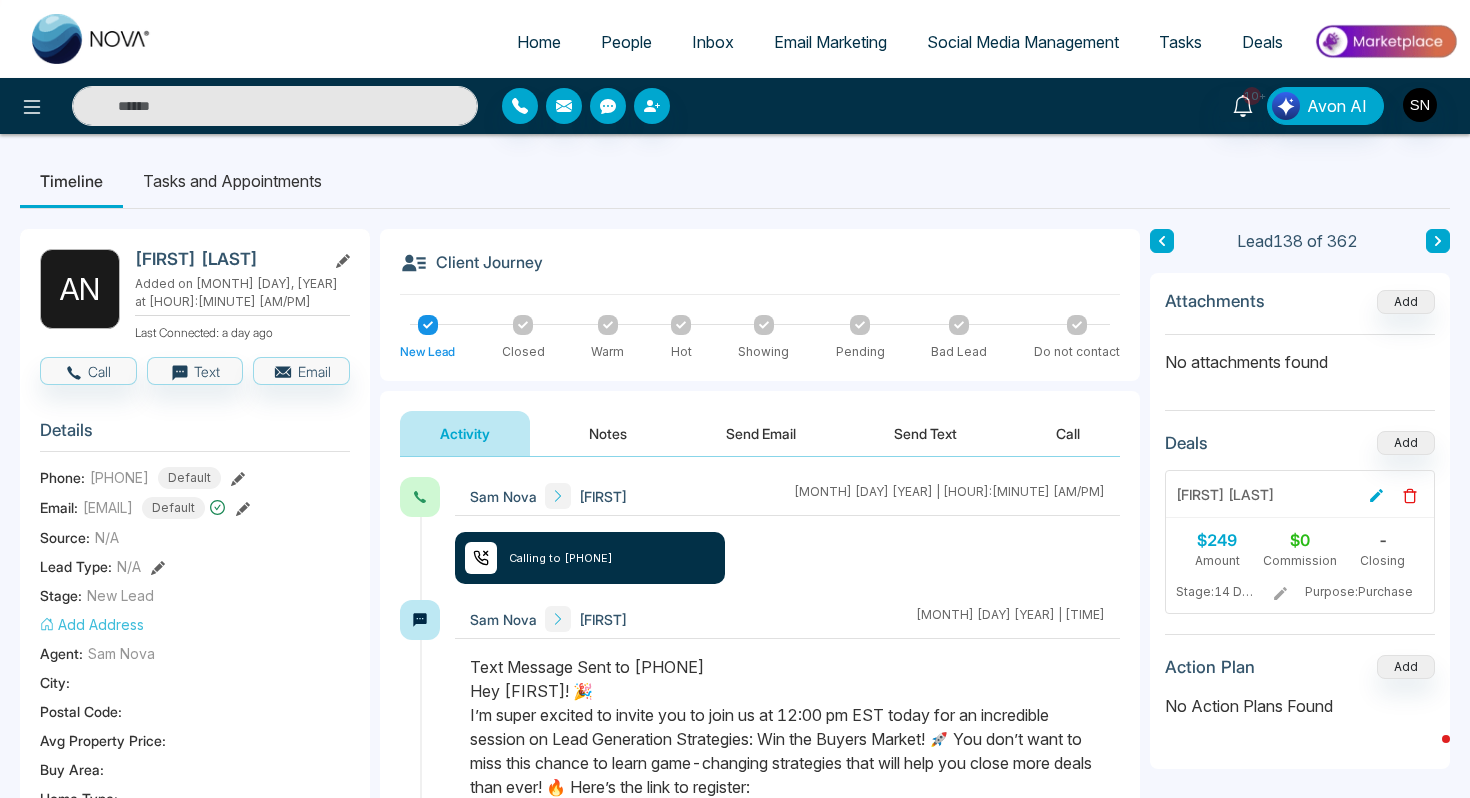 paste on "**********" 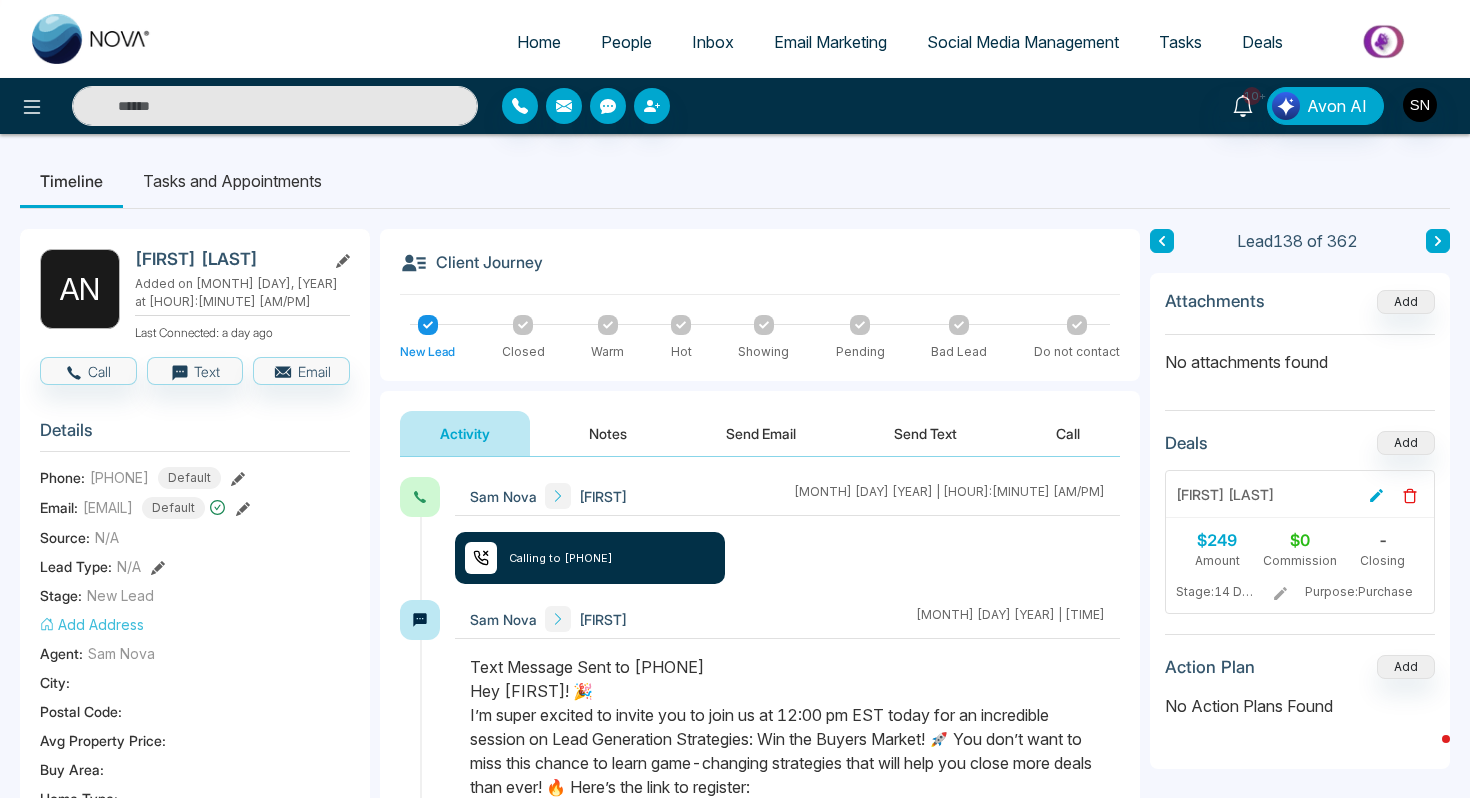 type on "**********" 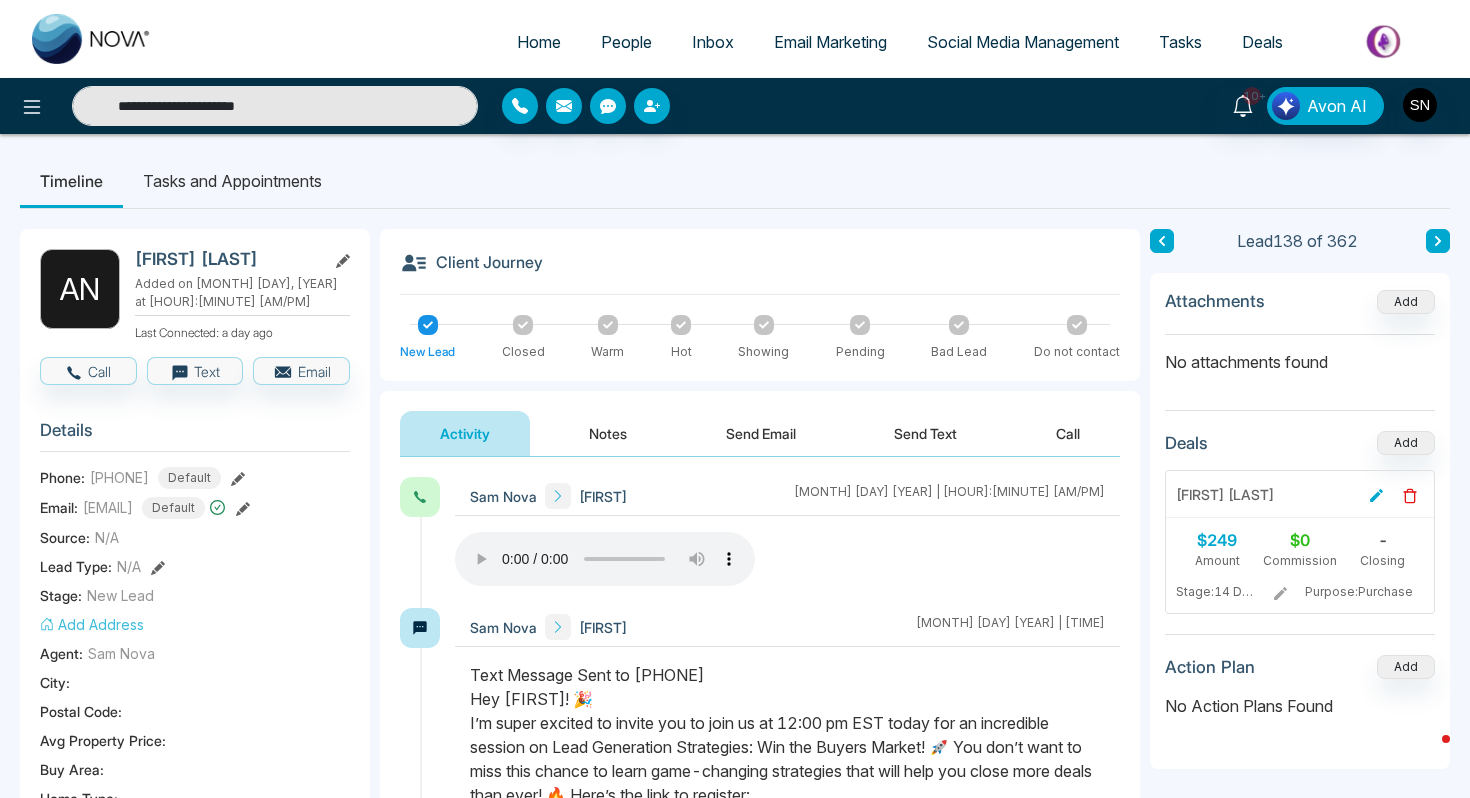 click on "**********" at bounding box center [275, 106] 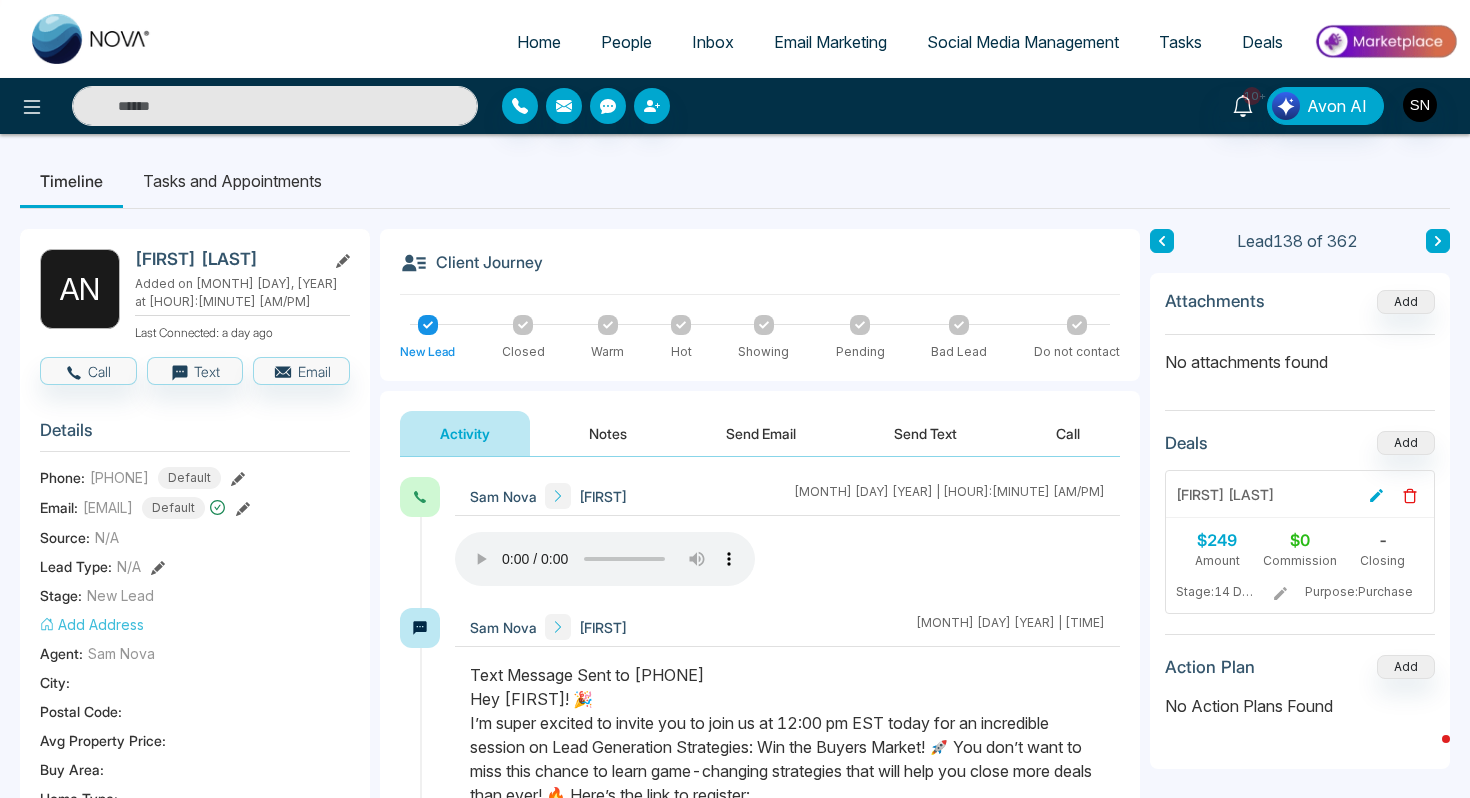 click at bounding box center [275, 106] 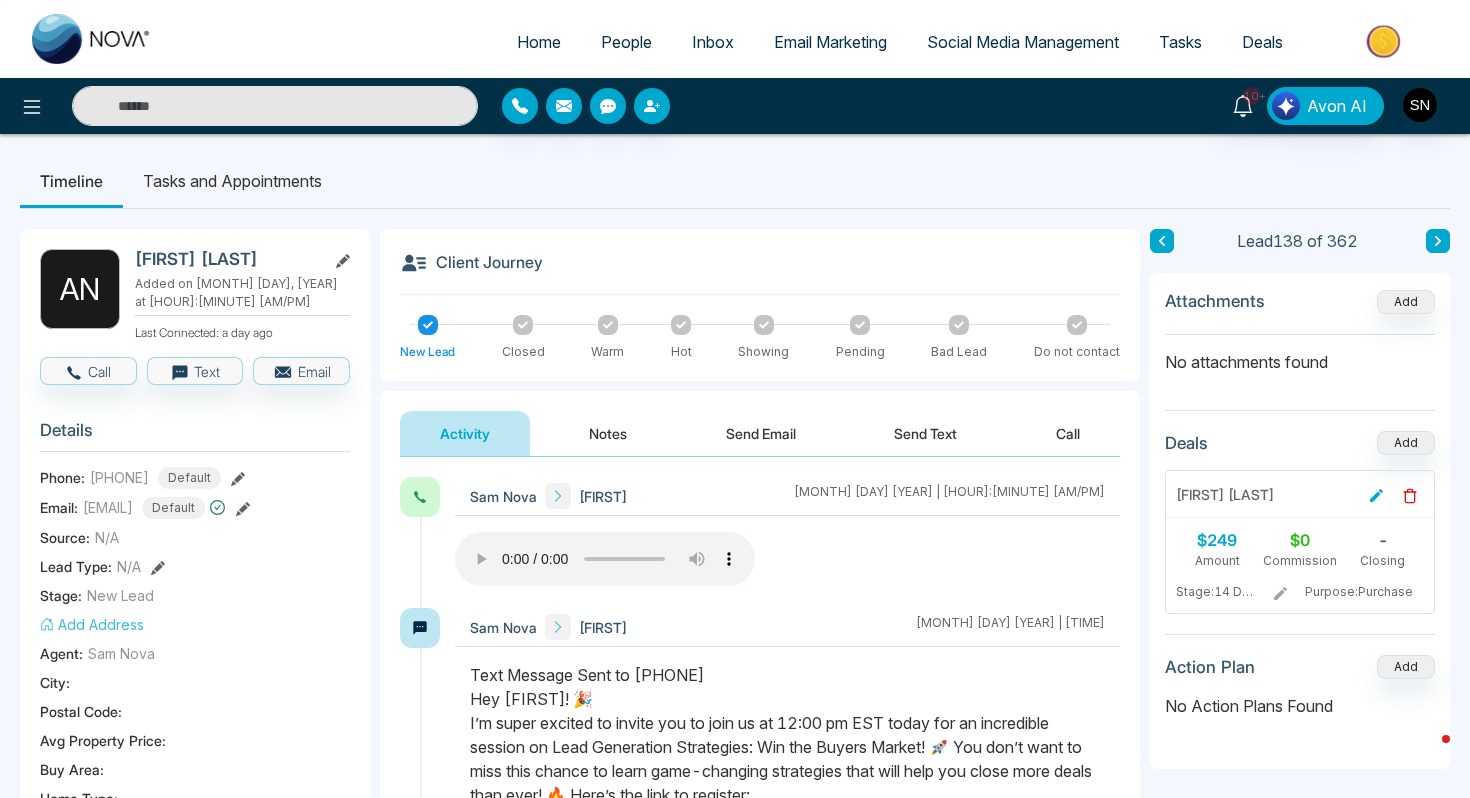 click at bounding box center (275, 106) 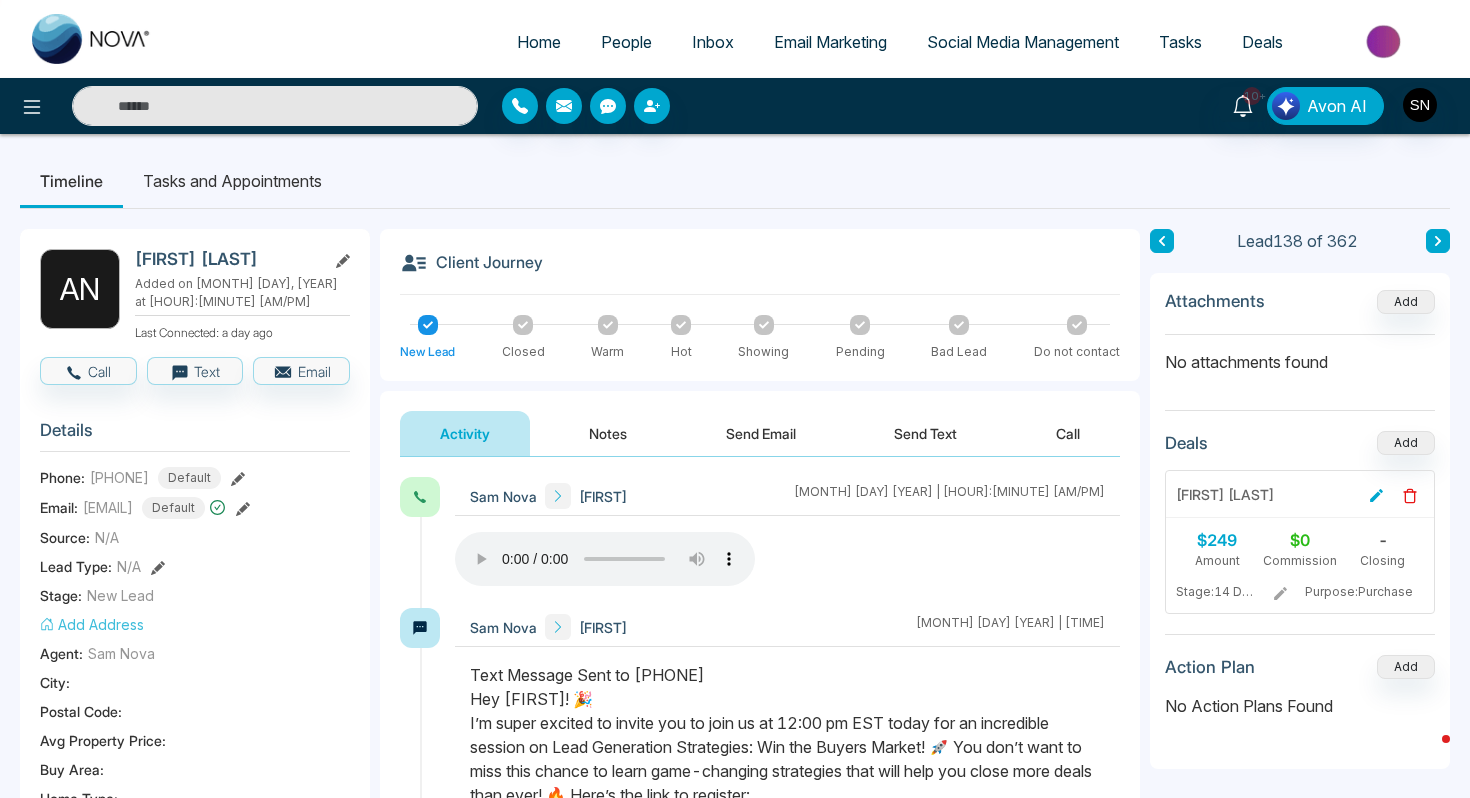 paste on "**********" 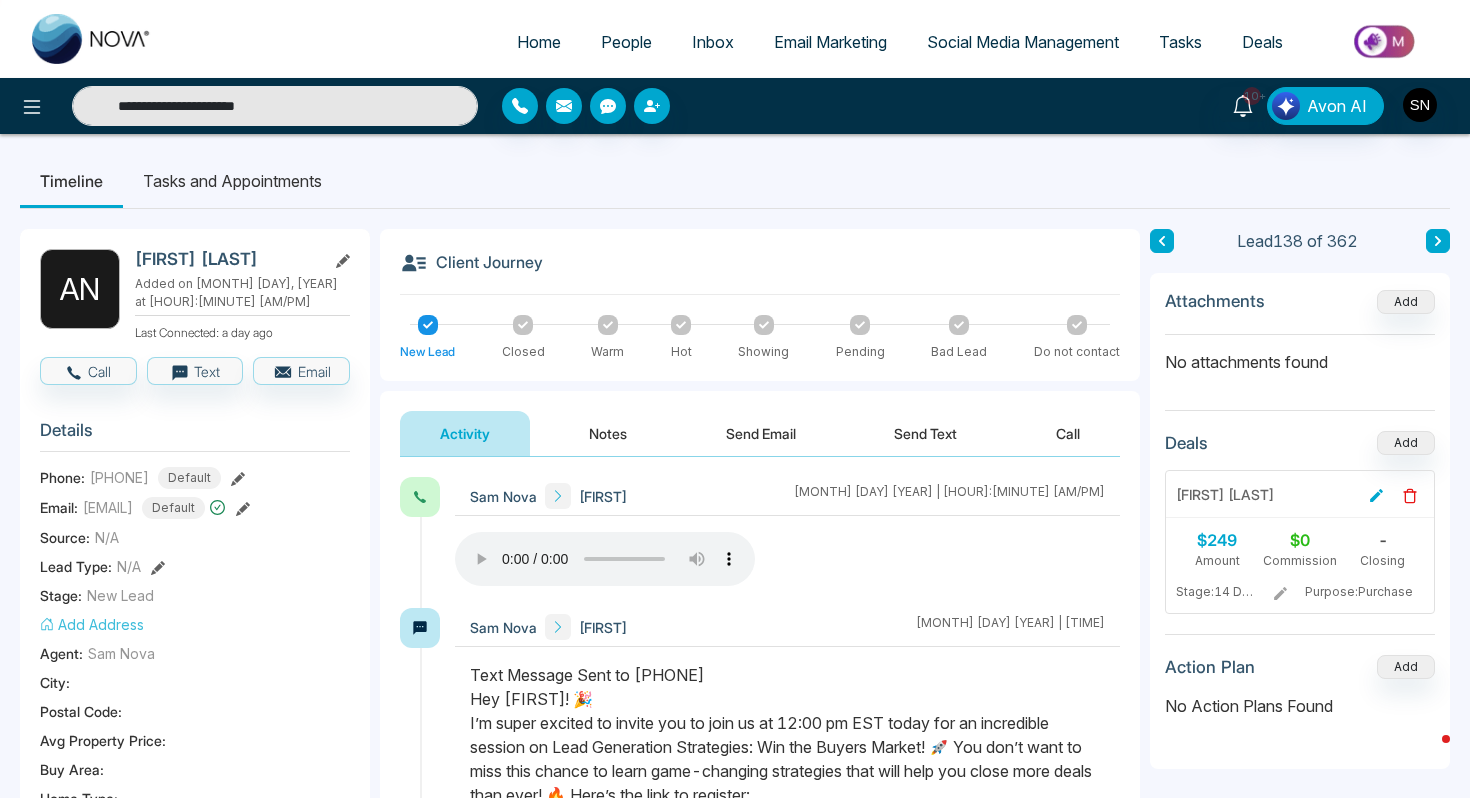 type on "**********" 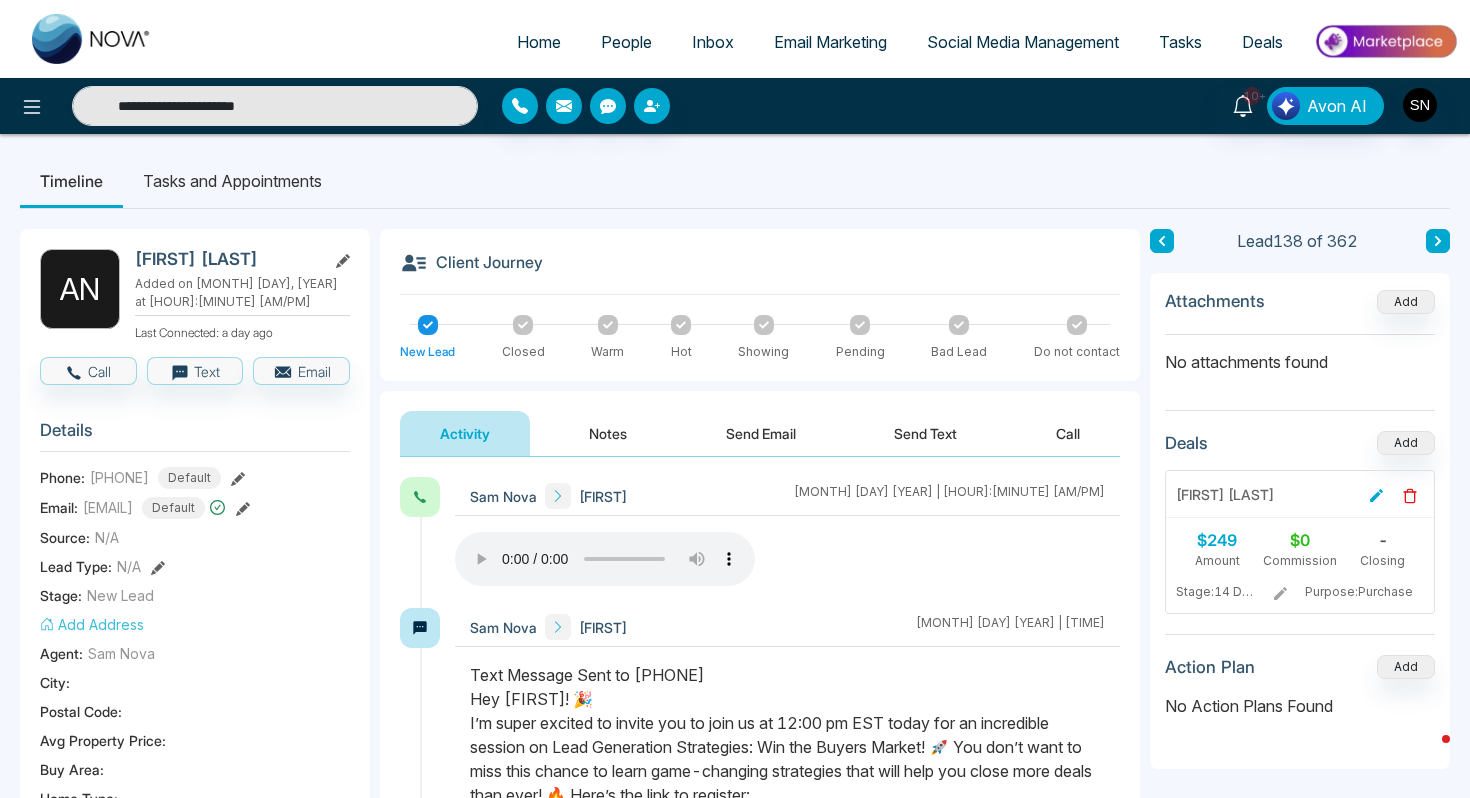 click on "Inbox" at bounding box center [713, 42] 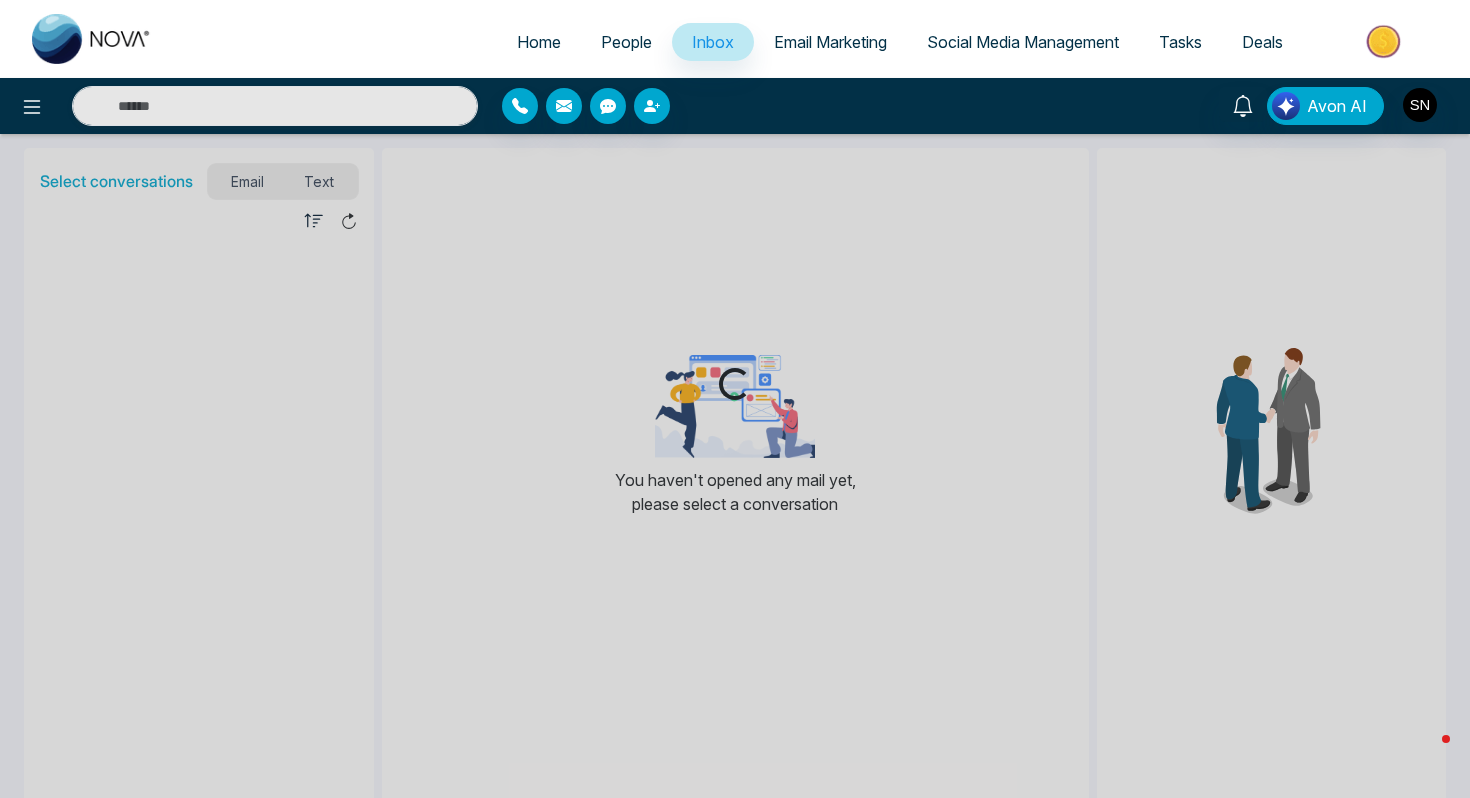 click on "People" at bounding box center [626, 42] 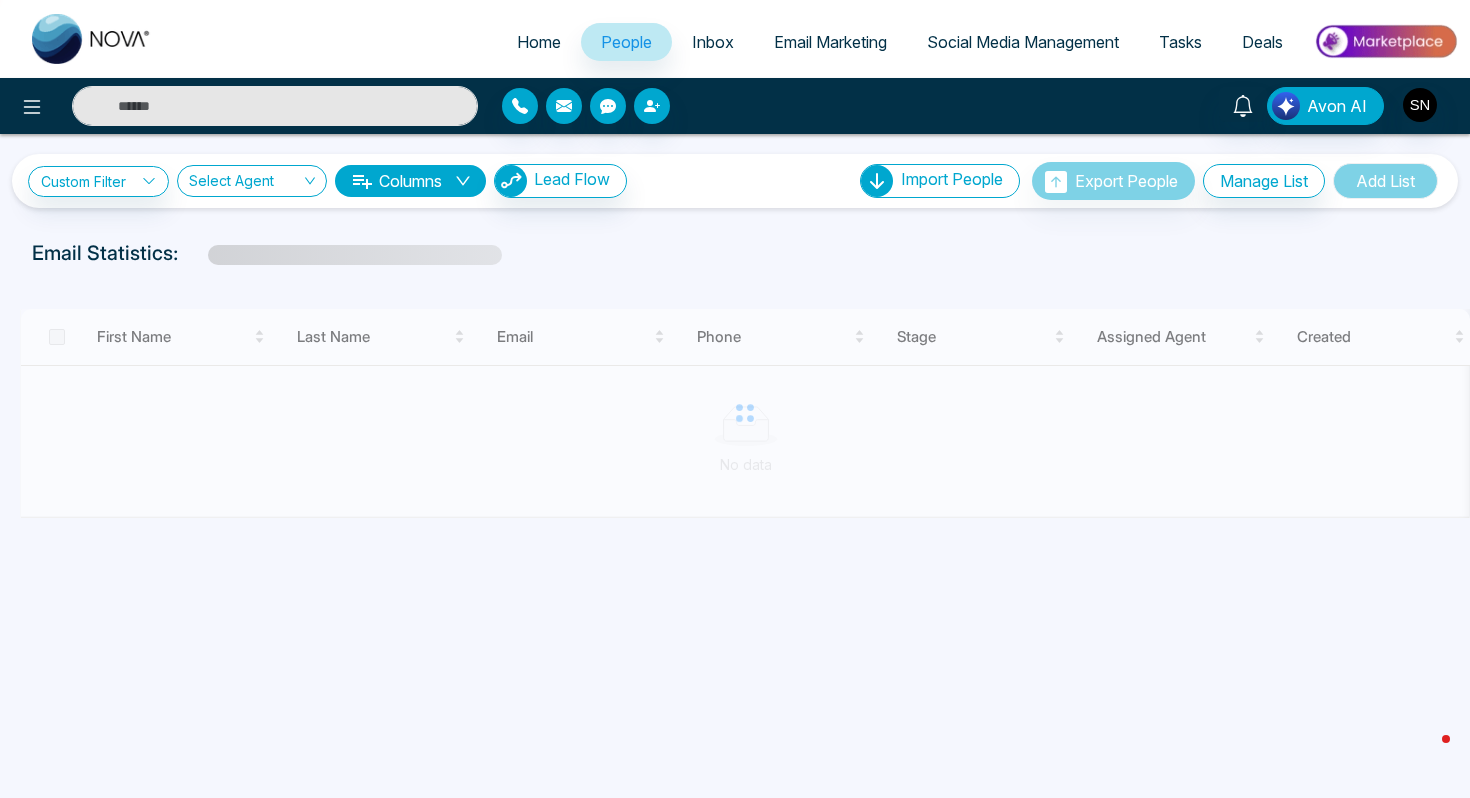 click at bounding box center (275, 106) 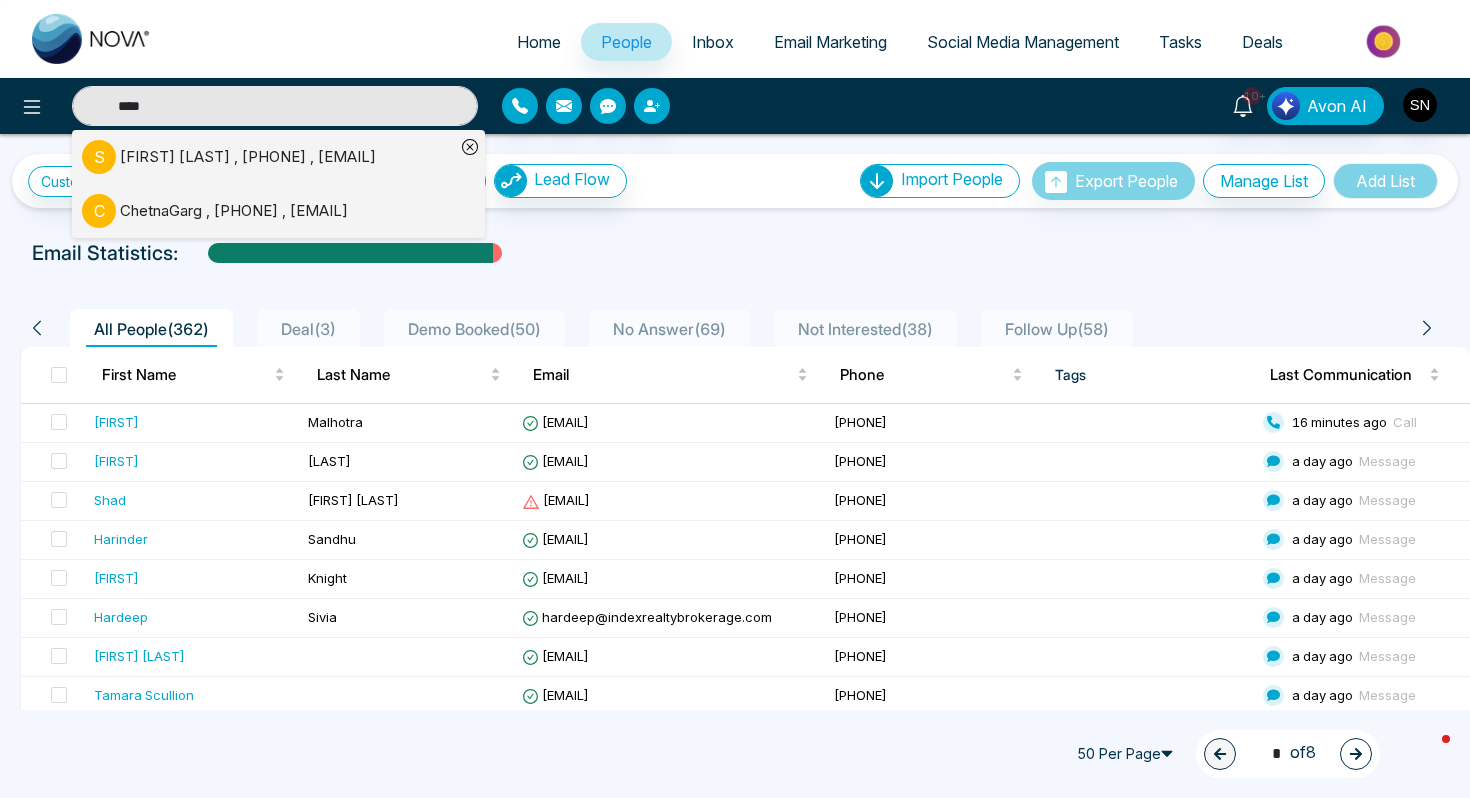 type on "****" 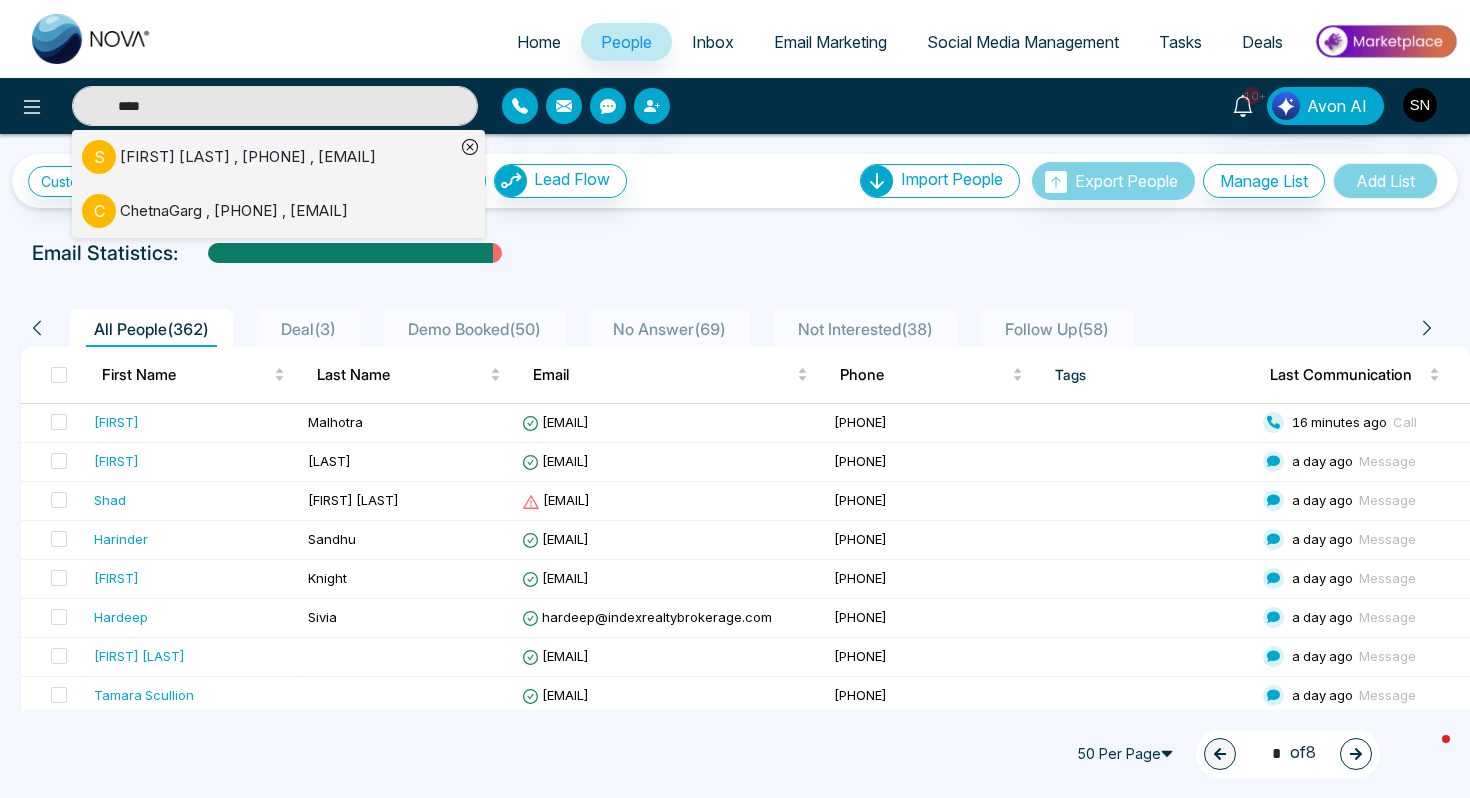 click on "[FIRST] [LAST]     , [PHONE]   , [EMAIL]" at bounding box center (234, 211) 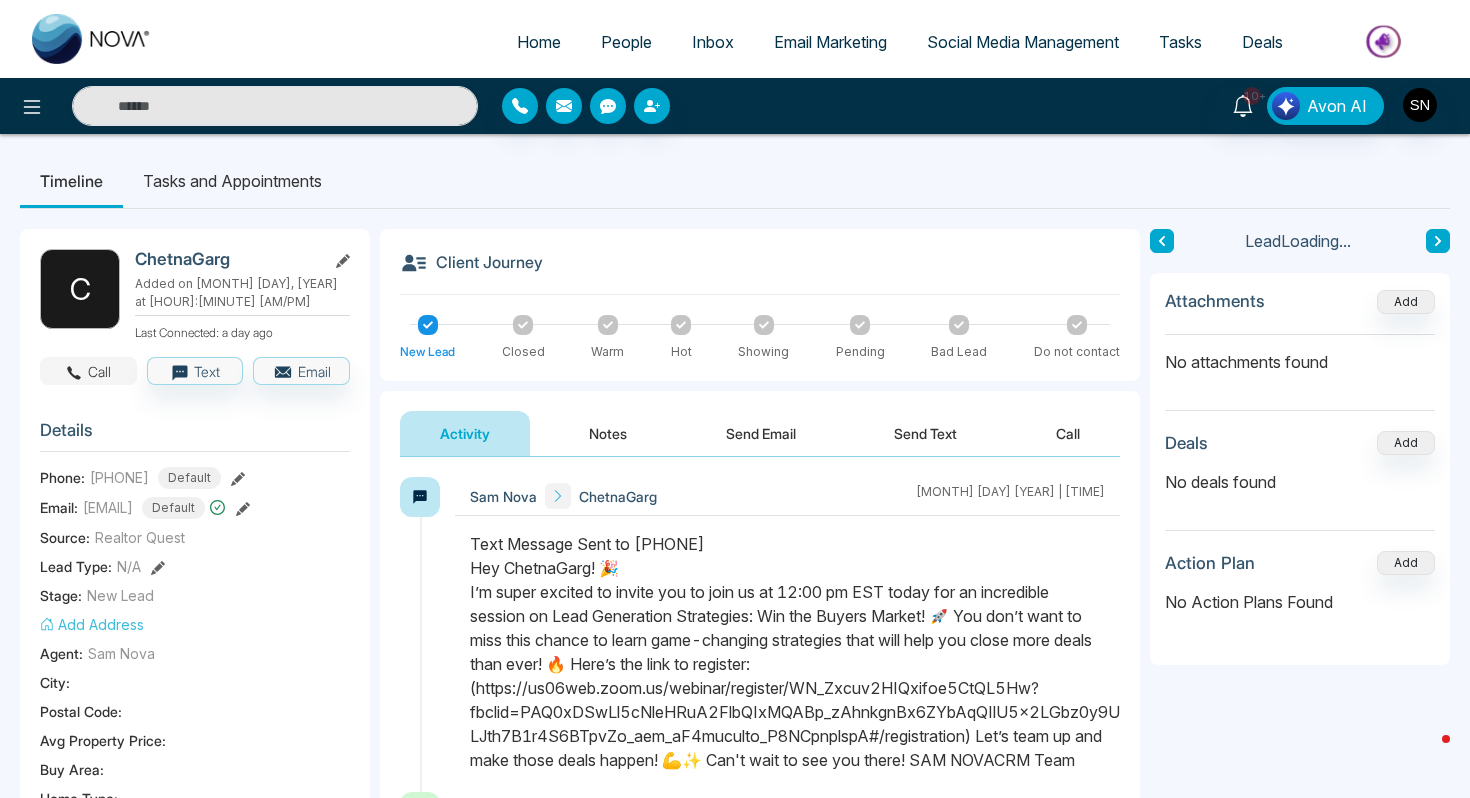 click on "Call" at bounding box center (88, 371) 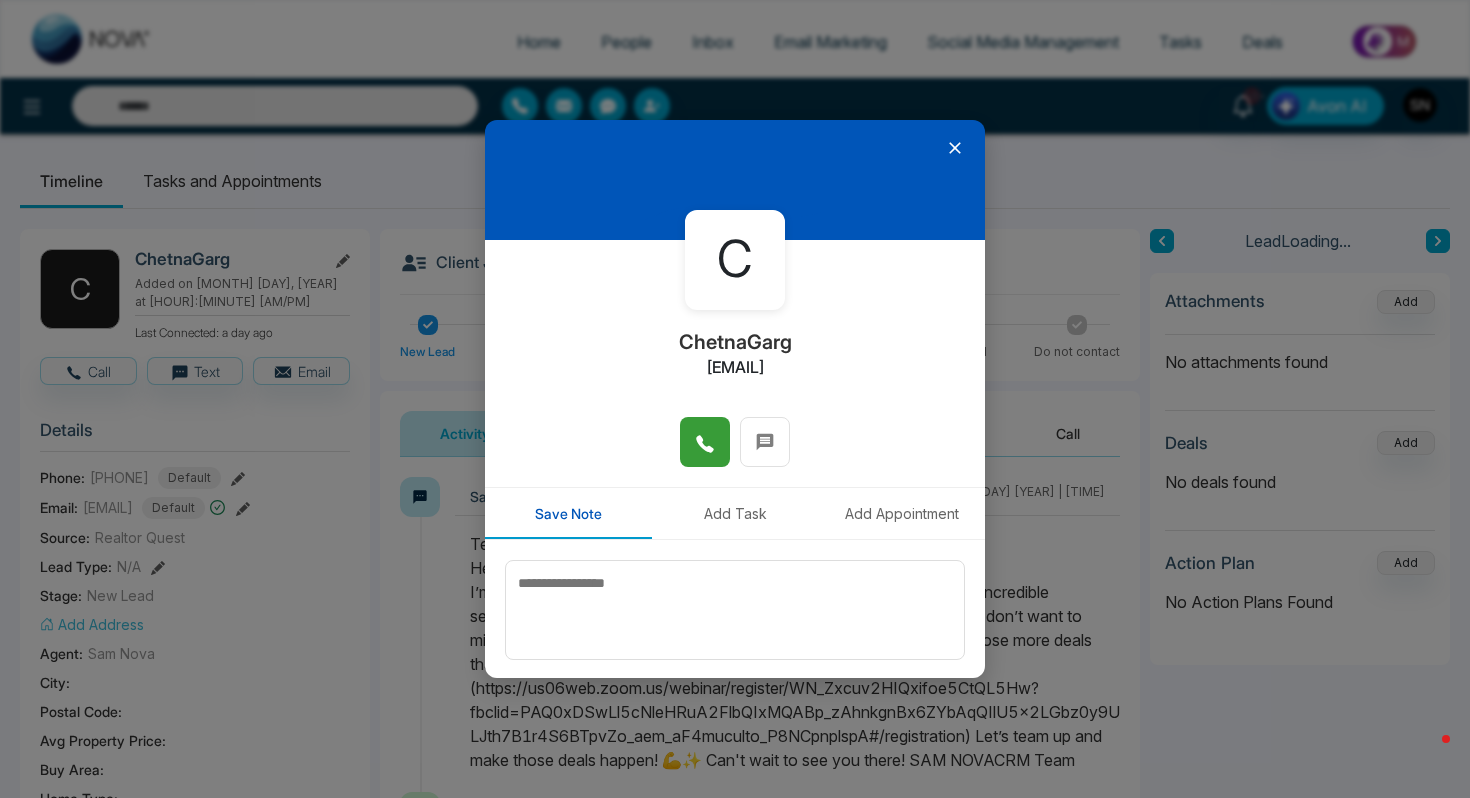 click 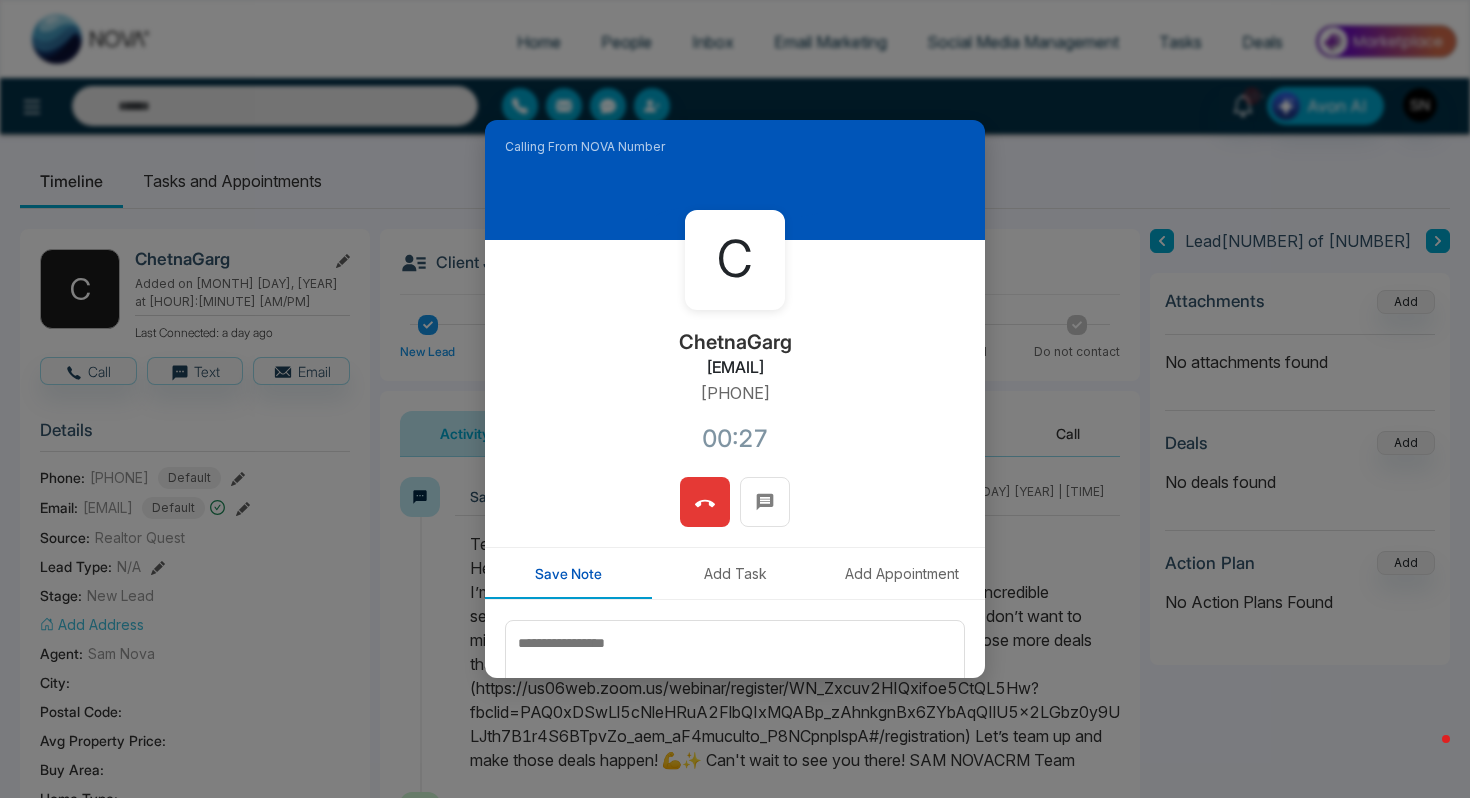 click at bounding box center [705, 502] 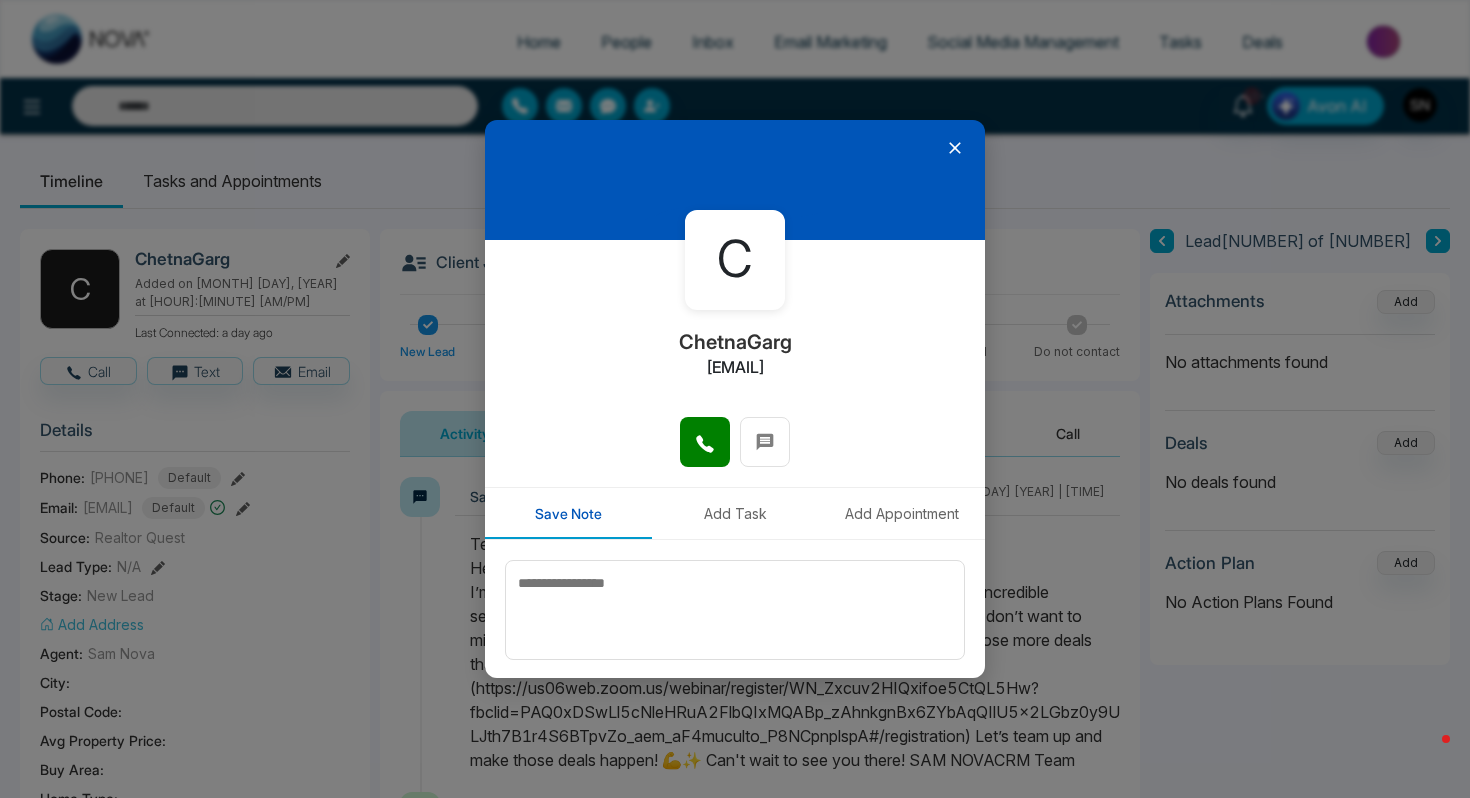 click 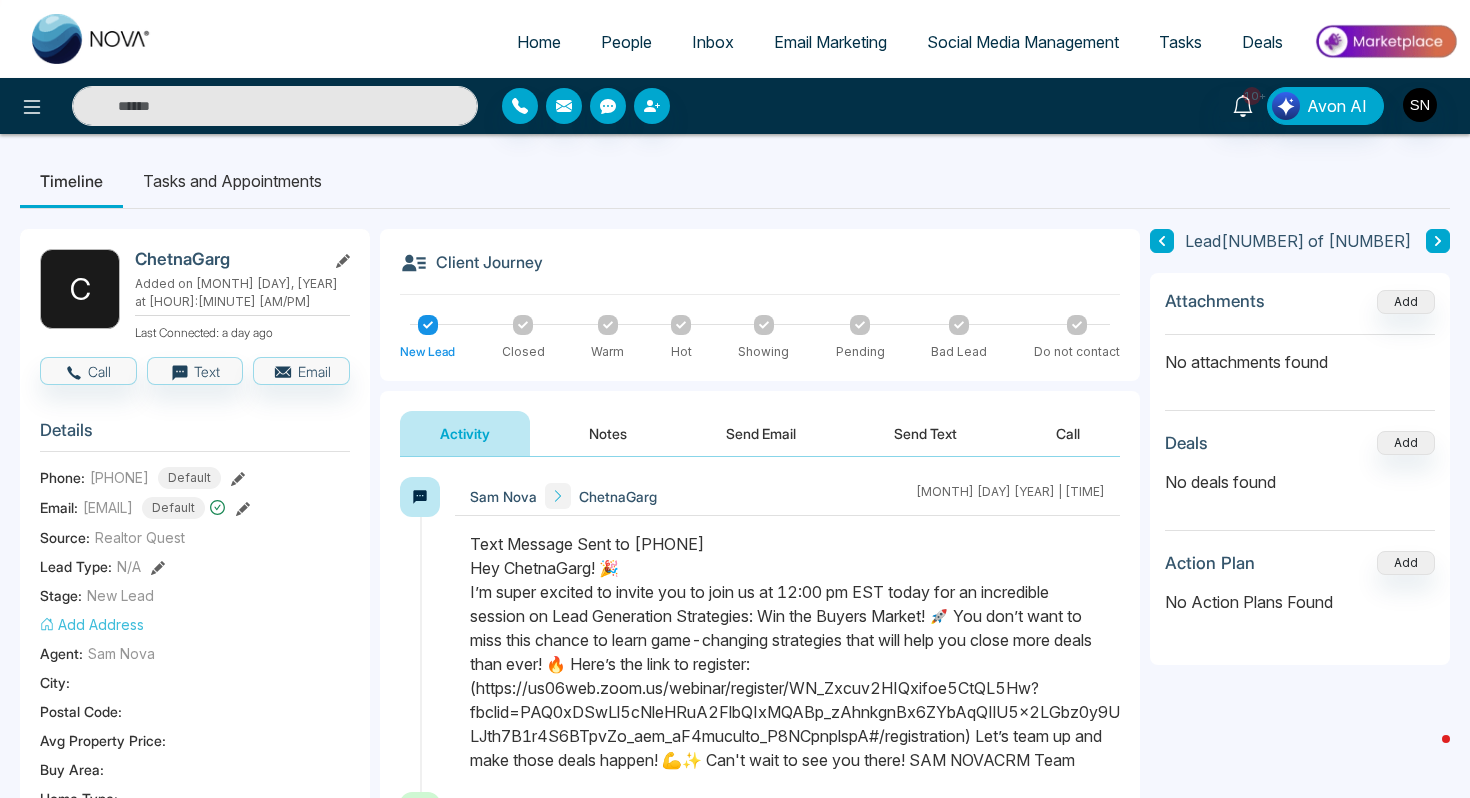 click at bounding box center [275, 106] 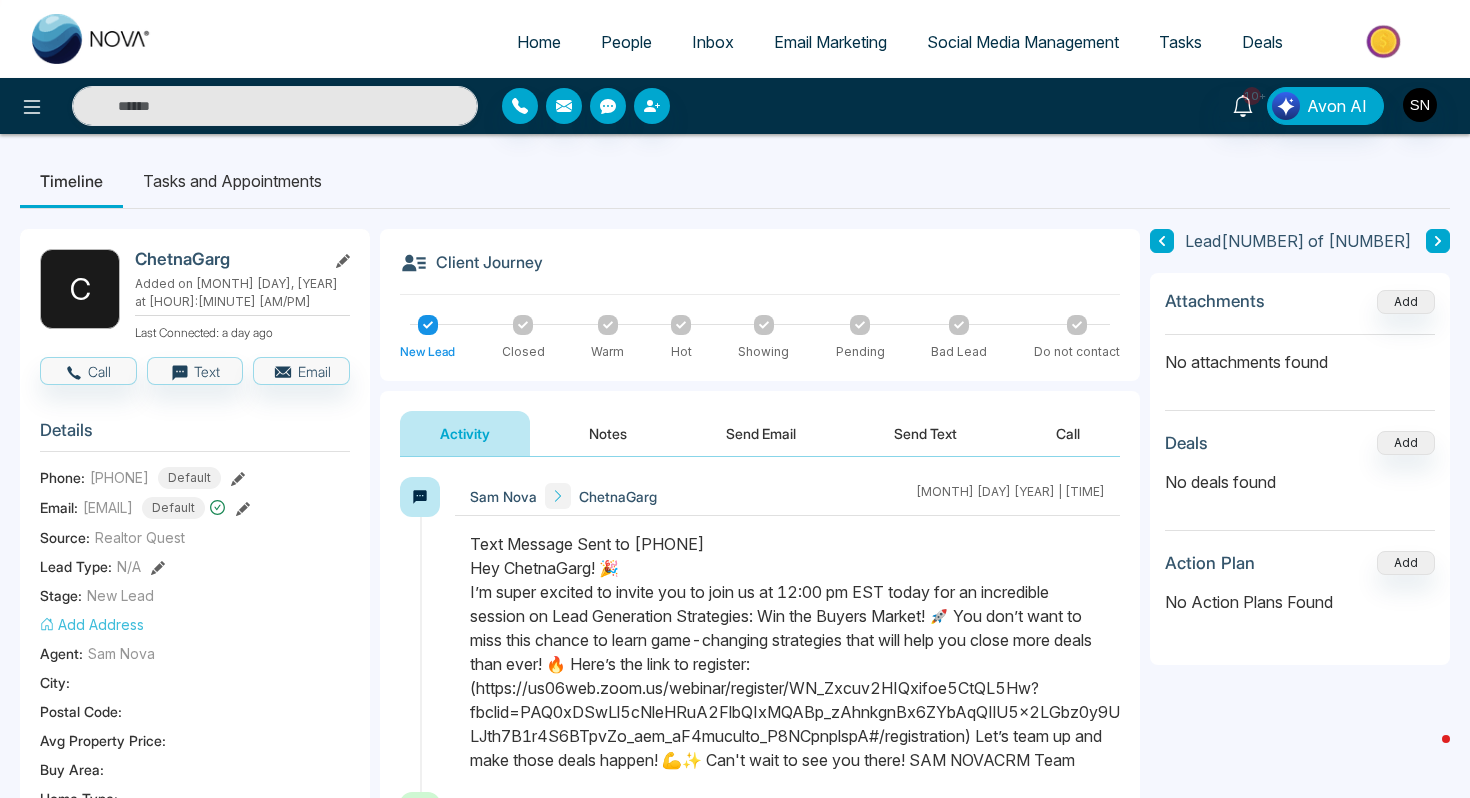 click on "Home People Inbox Email Marketing Social Media Management Tasks Deals" at bounding box center [815, 43] 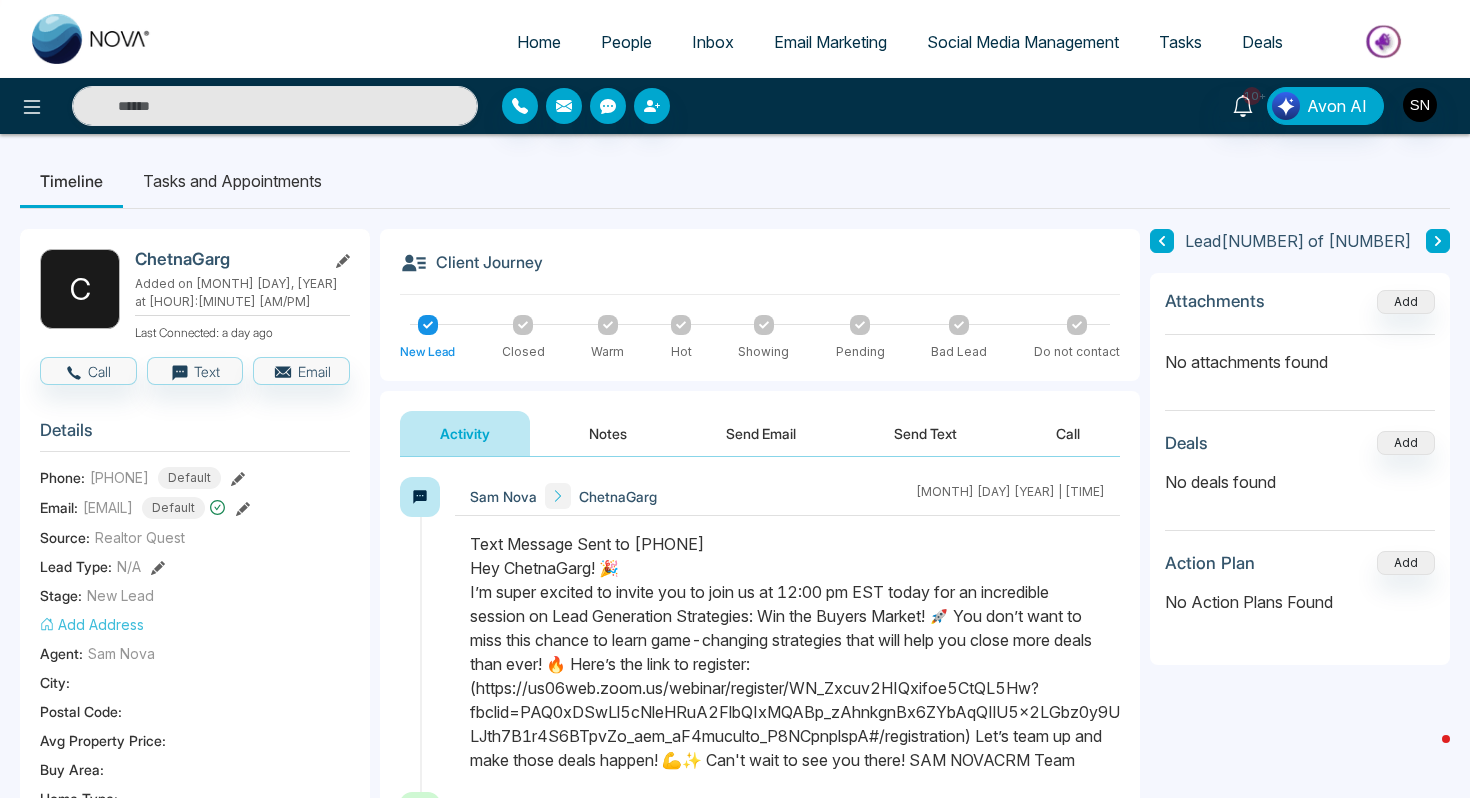click on "People" at bounding box center (626, 42) 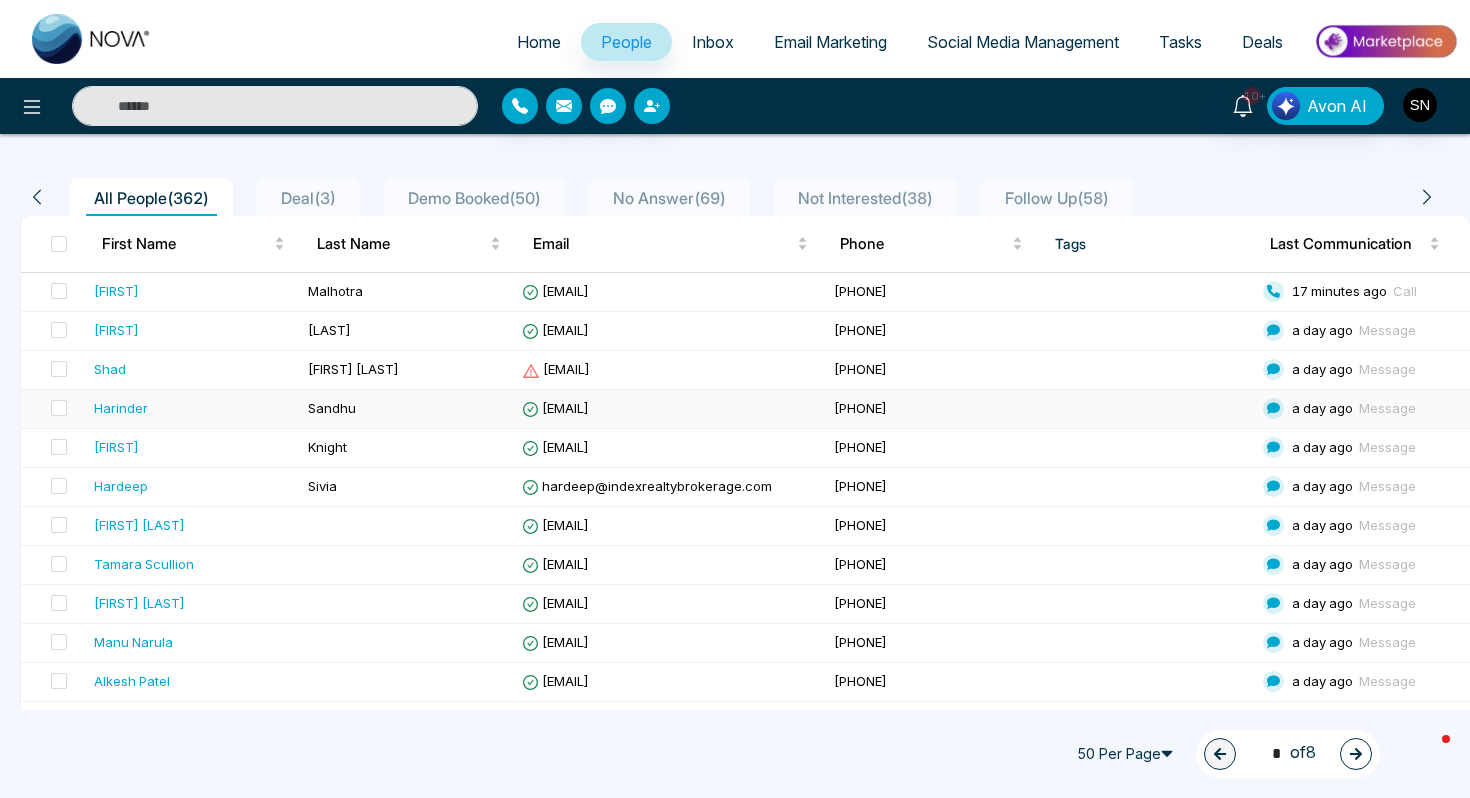 scroll, scrollTop: 134, scrollLeft: 0, axis: vertical 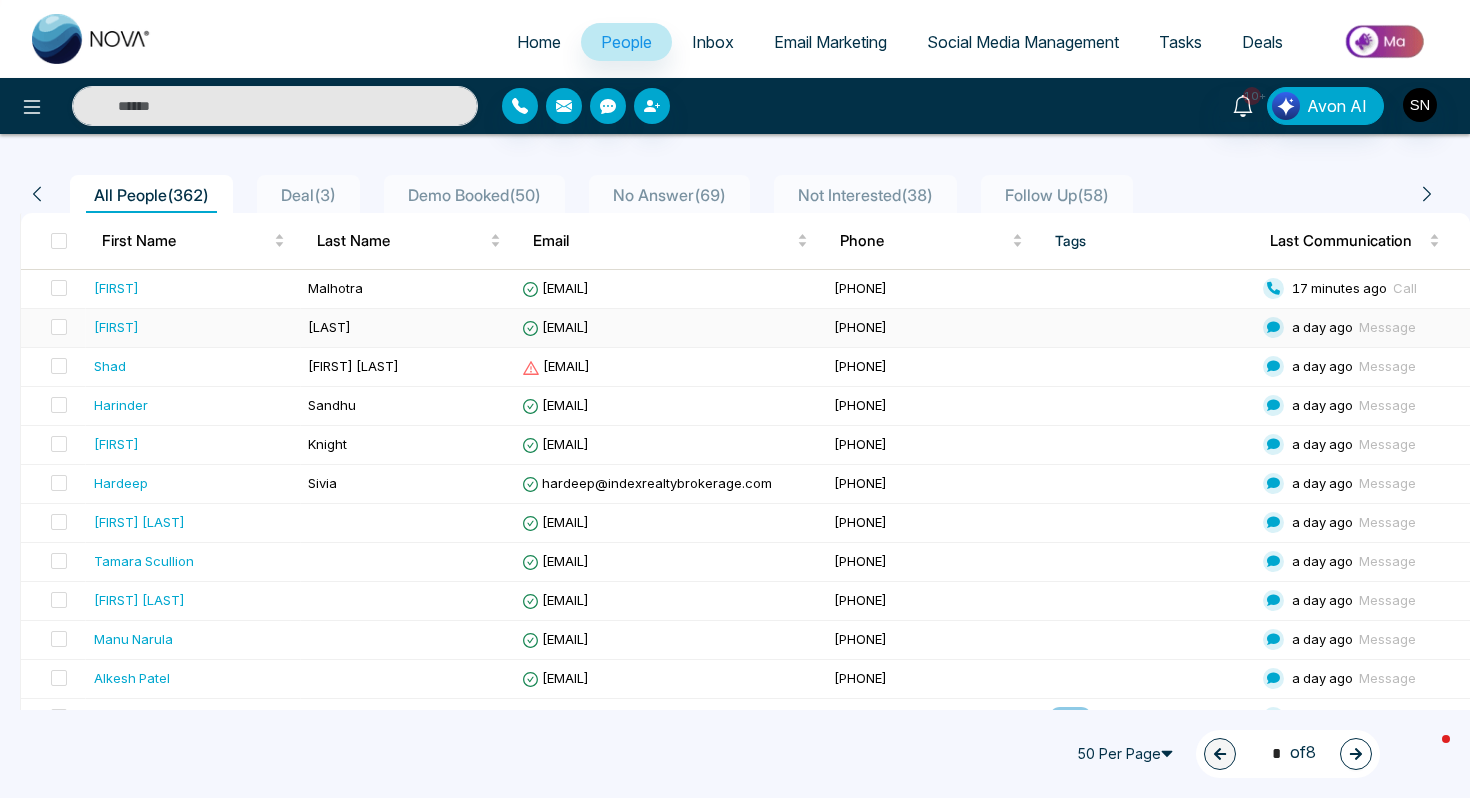 click on "[FIRST]" at bounding box center (193, 328) 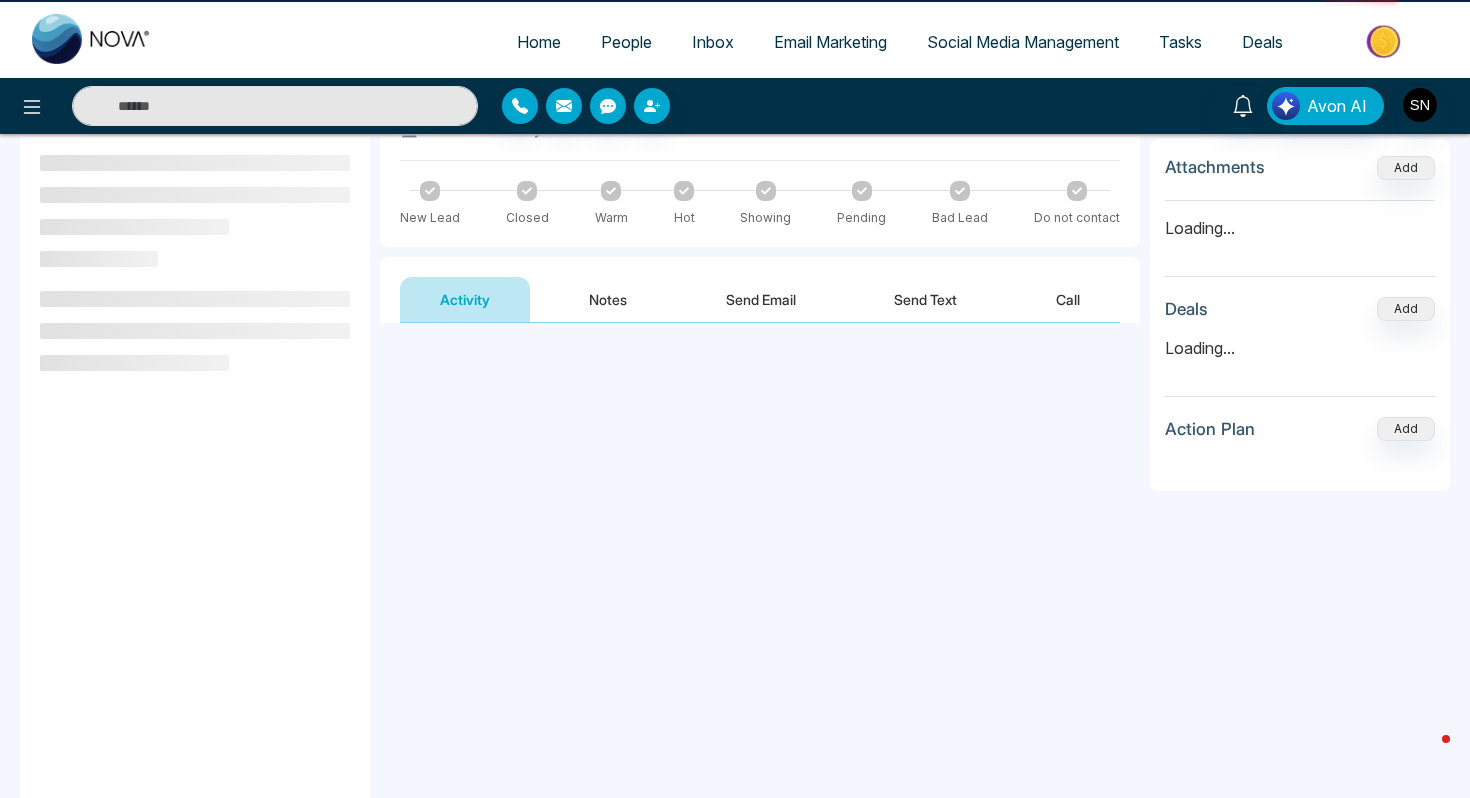 scroll, scrollTop: 0, scrollLeft: 0, axis: both 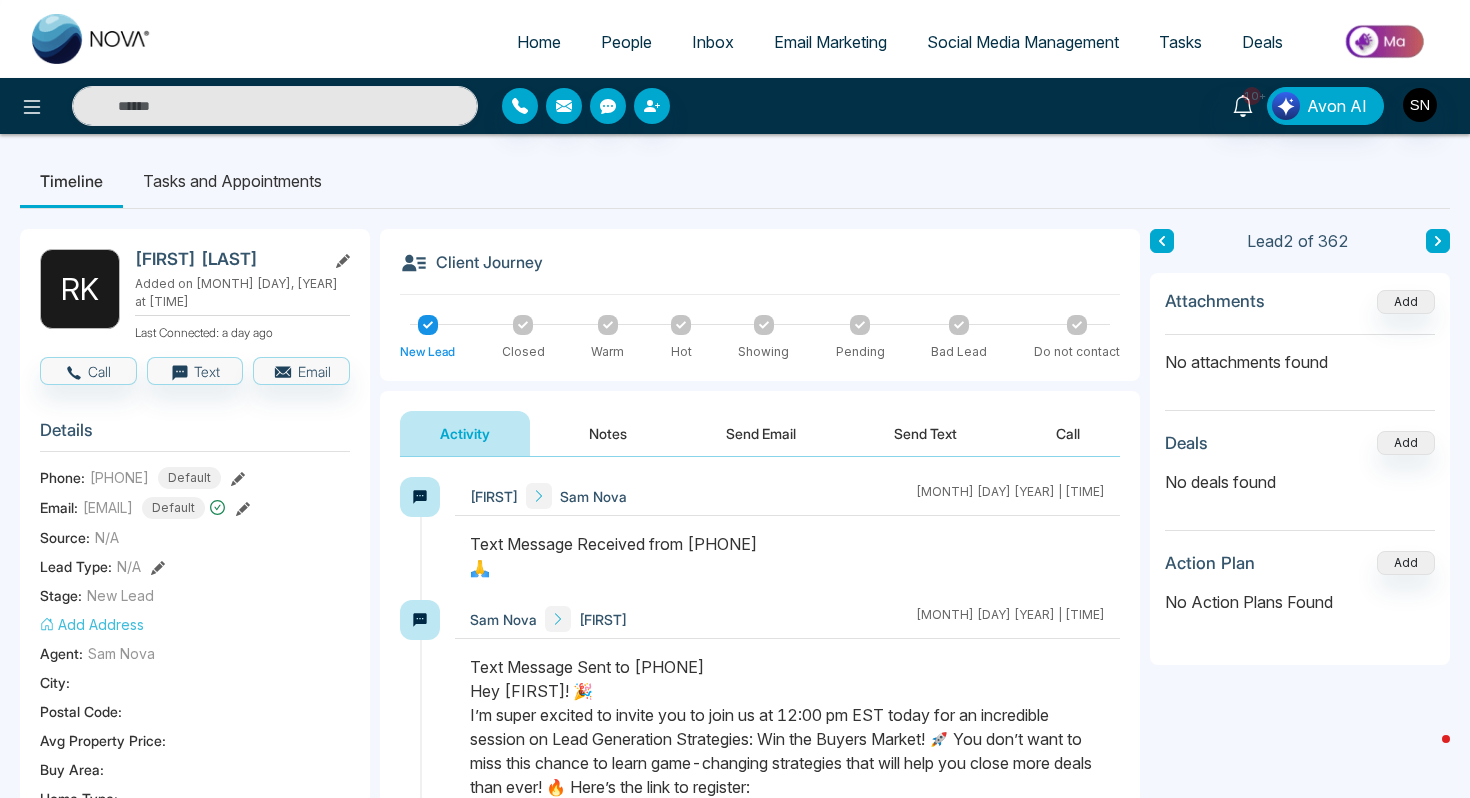 click on "Home People Inbox Email Marketing Social Media Management Tasks Deals" at bounding box center (735, 39) 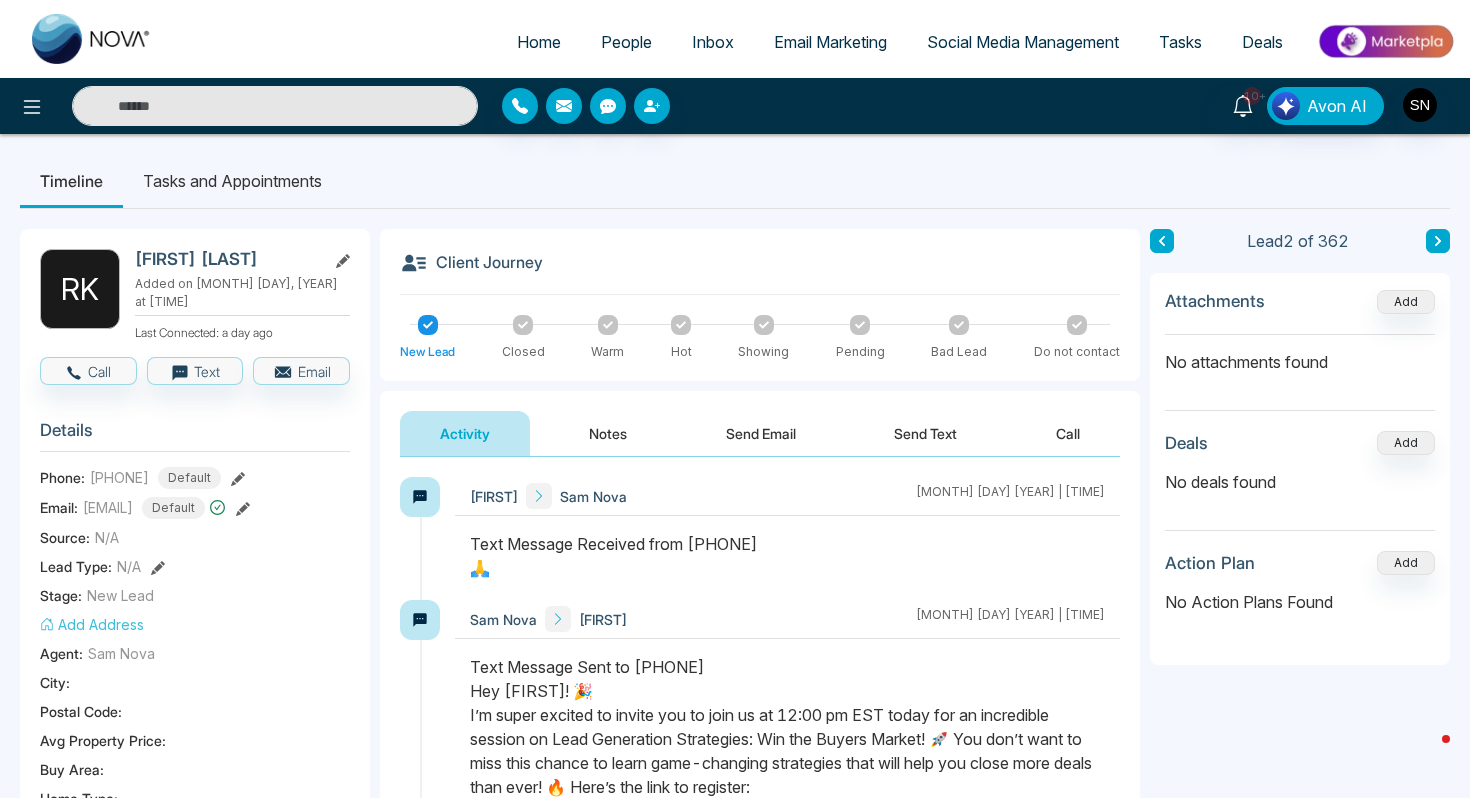 click at bounding box center (275, 106) 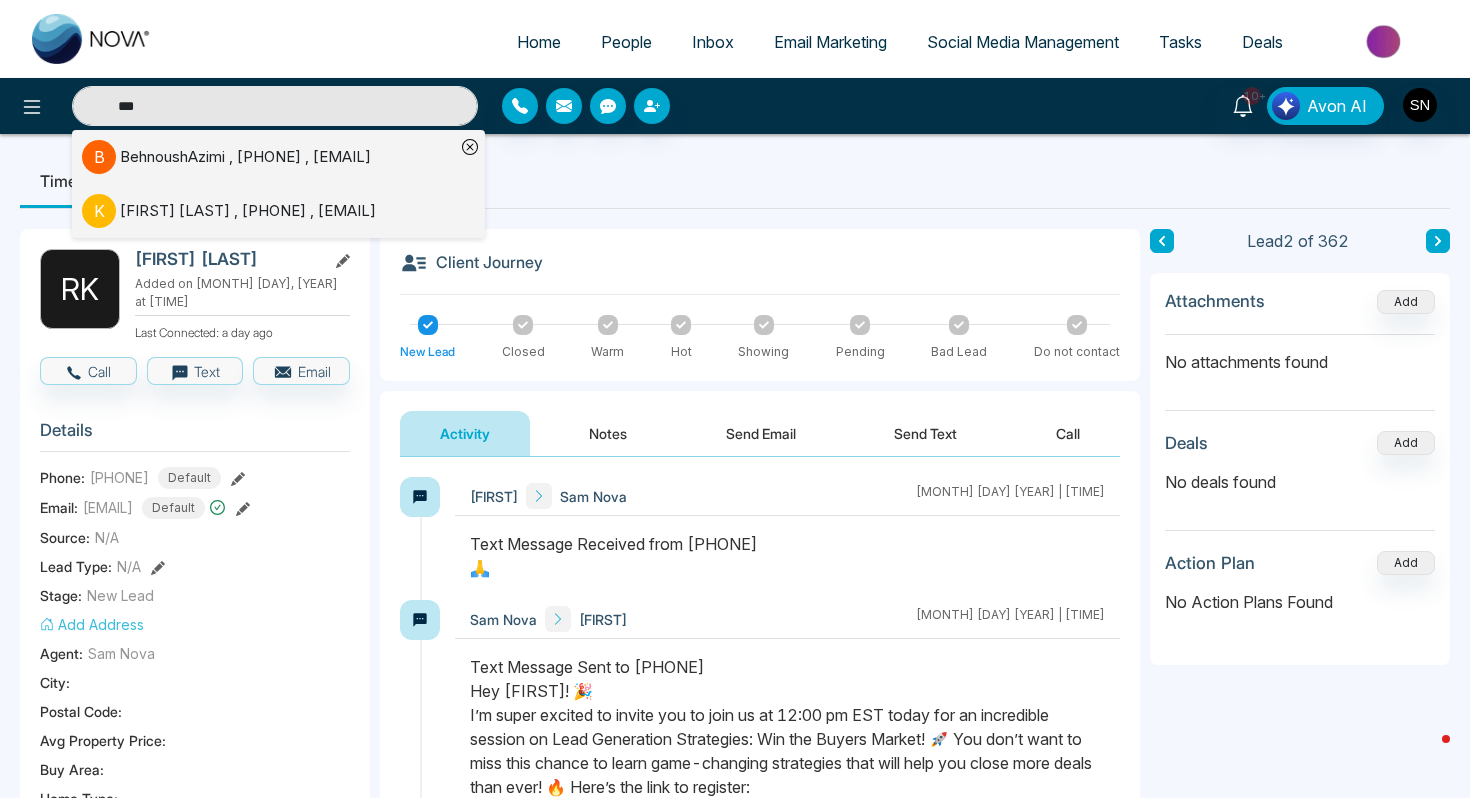 type on "***" 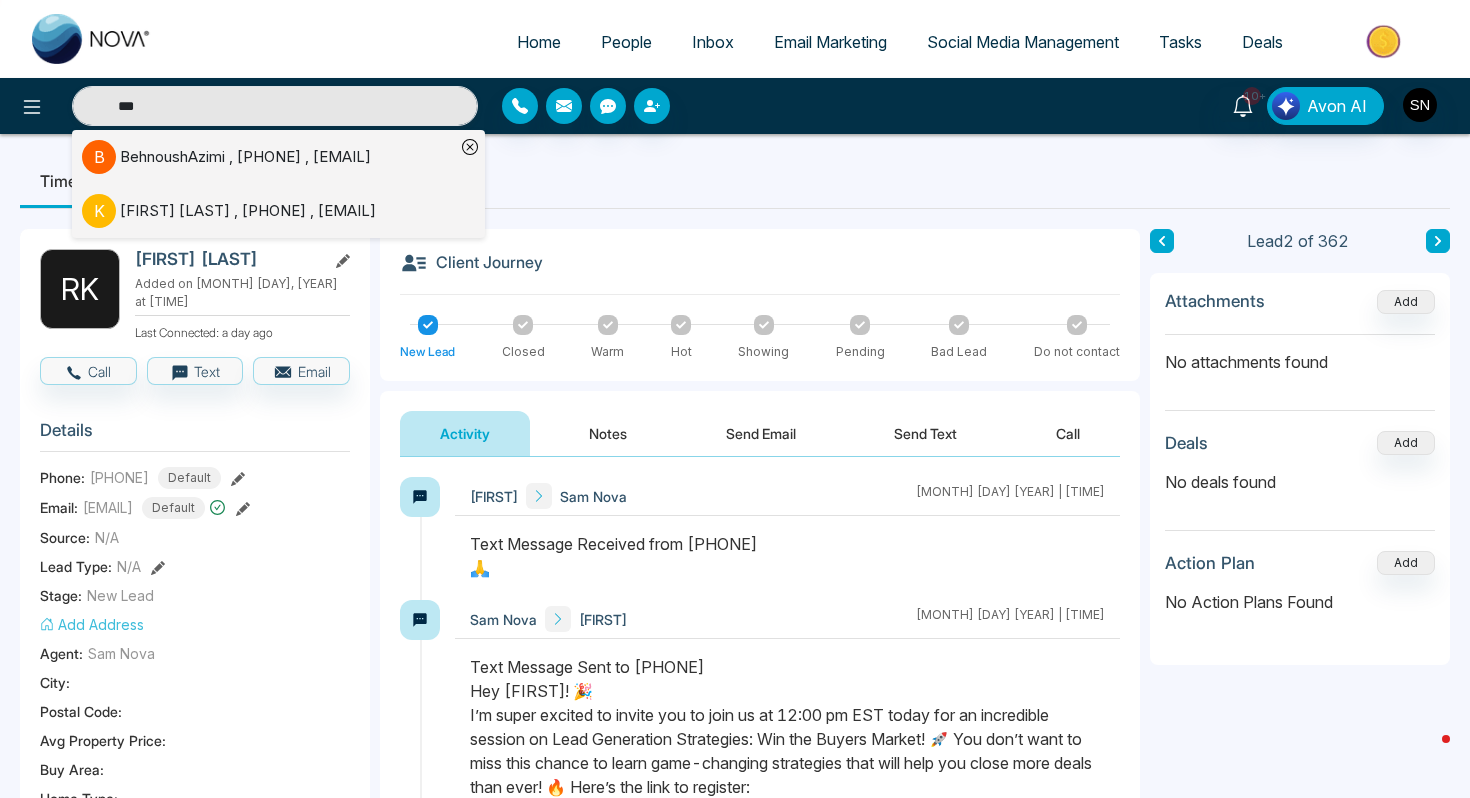 click on "[FIRST] [LAST]     , [PHONE]   , [EMAIL]" at bounding box center (245, 157) 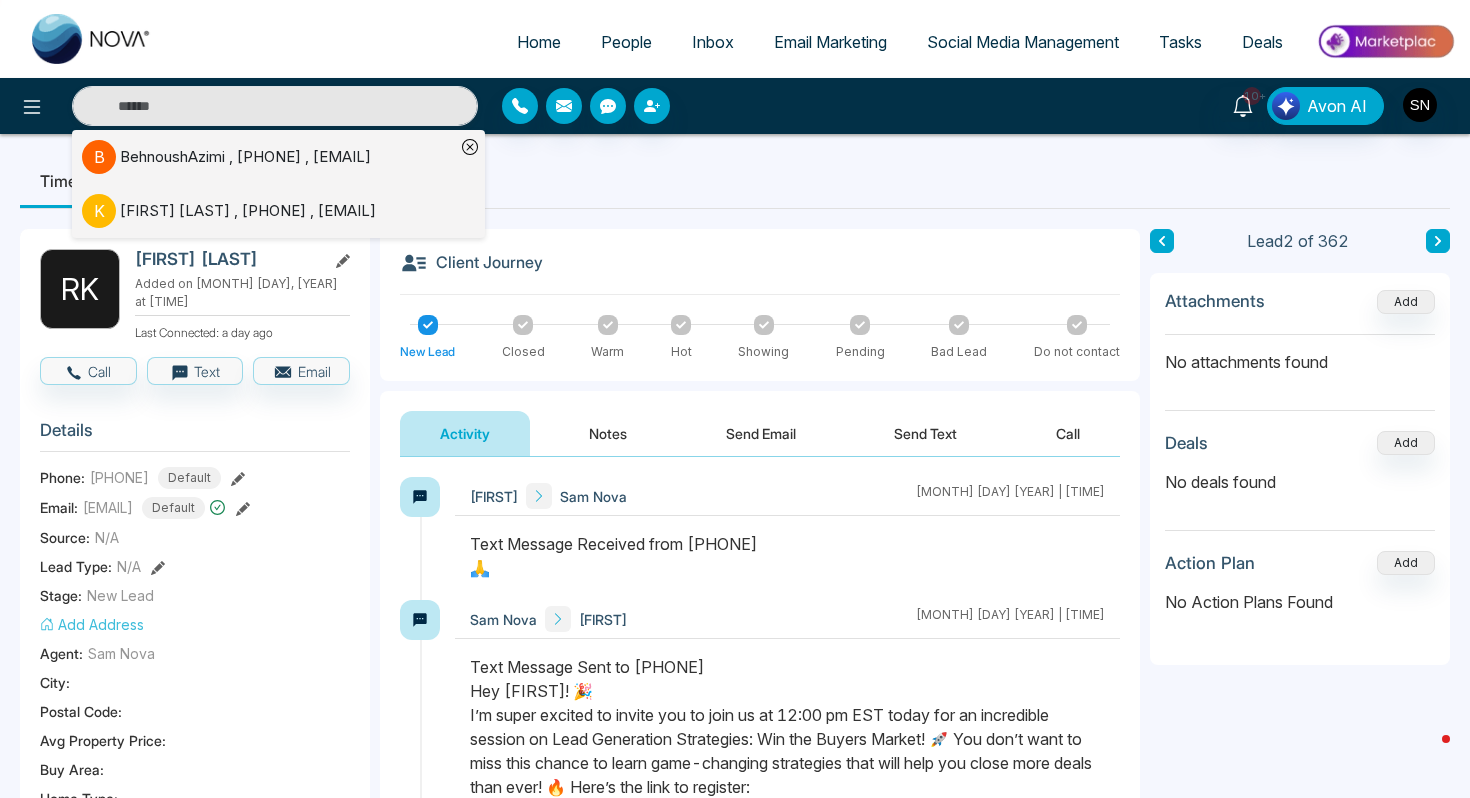 type on "***" 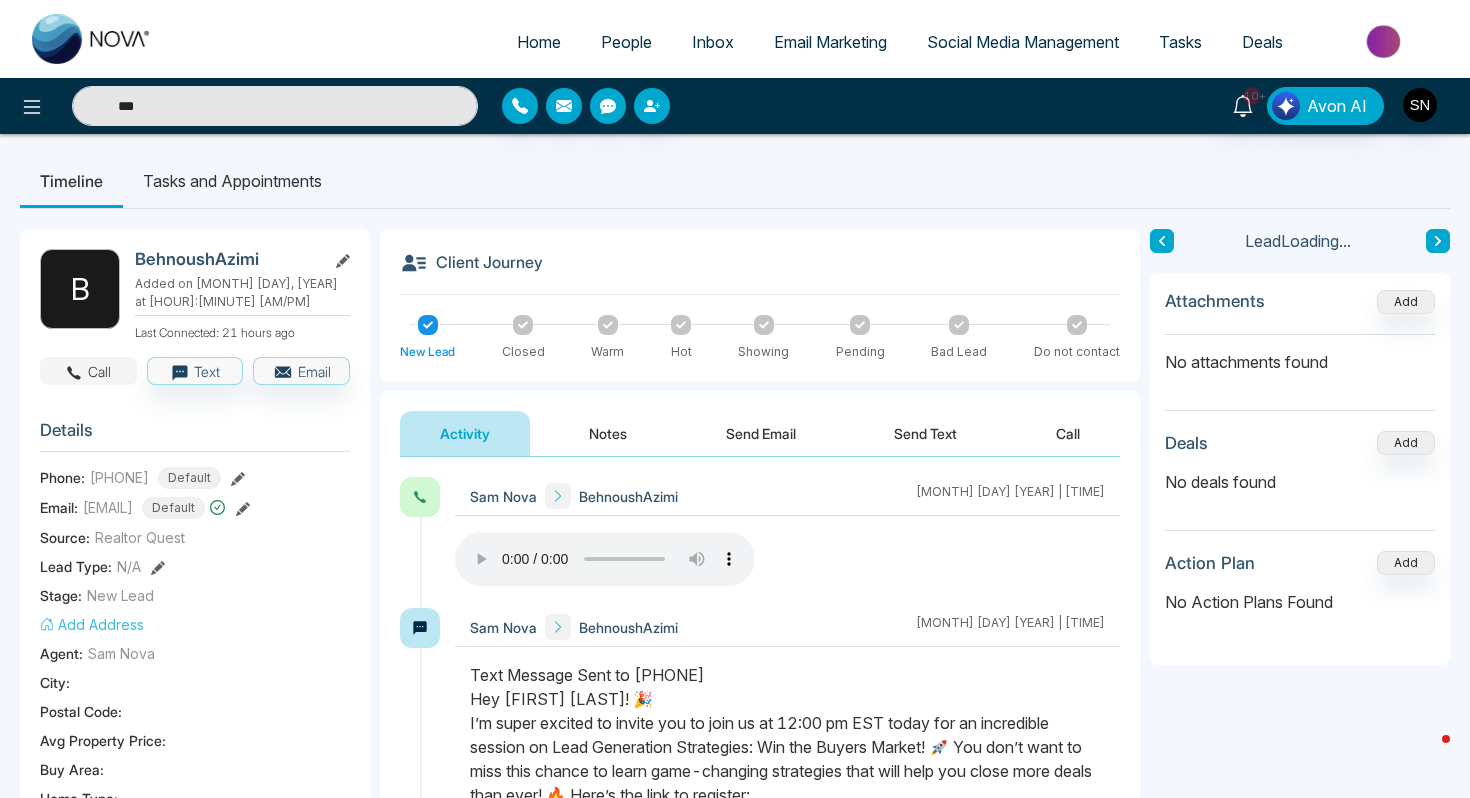 click on "Call" at bounding box center (88, 371) 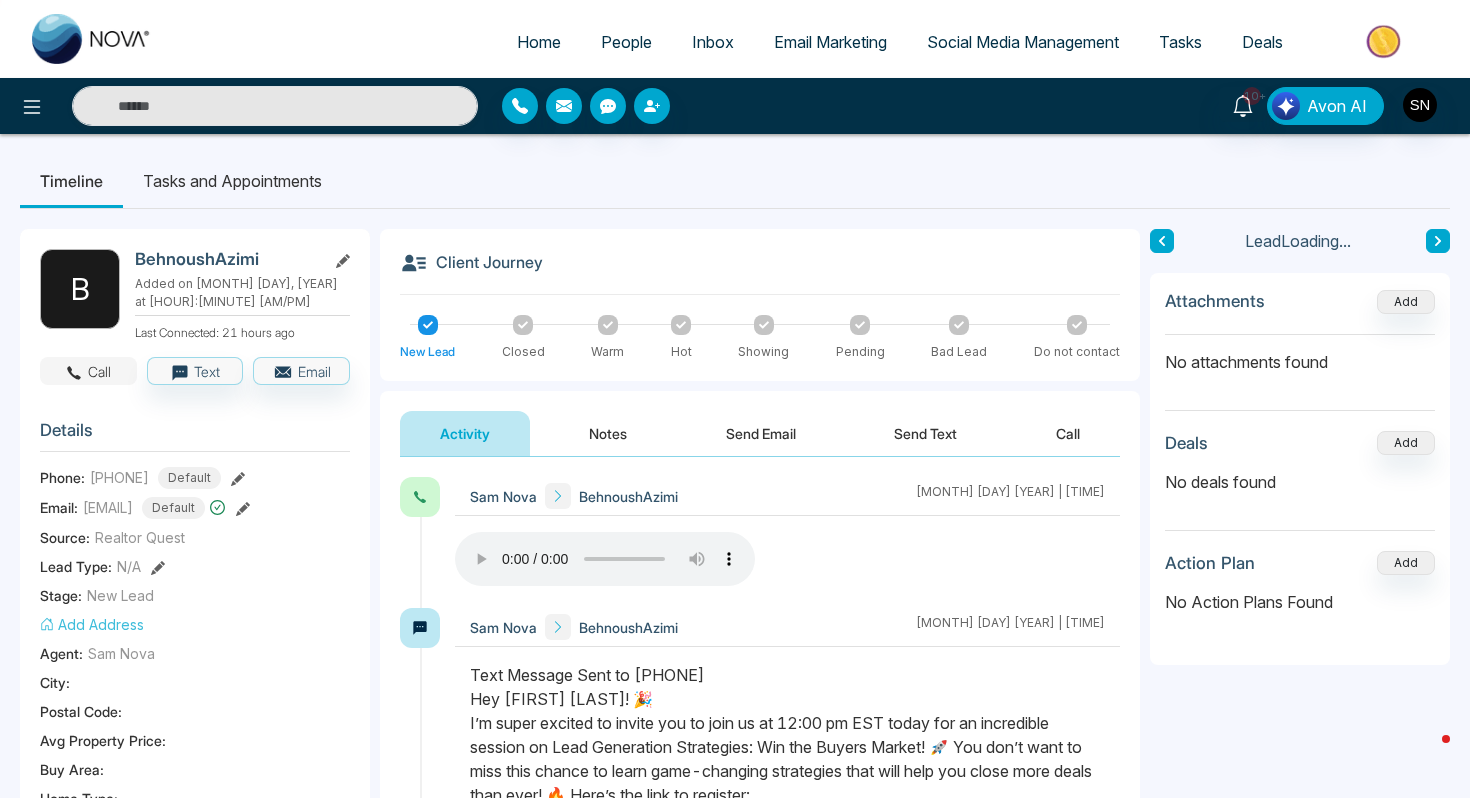 type on "***" 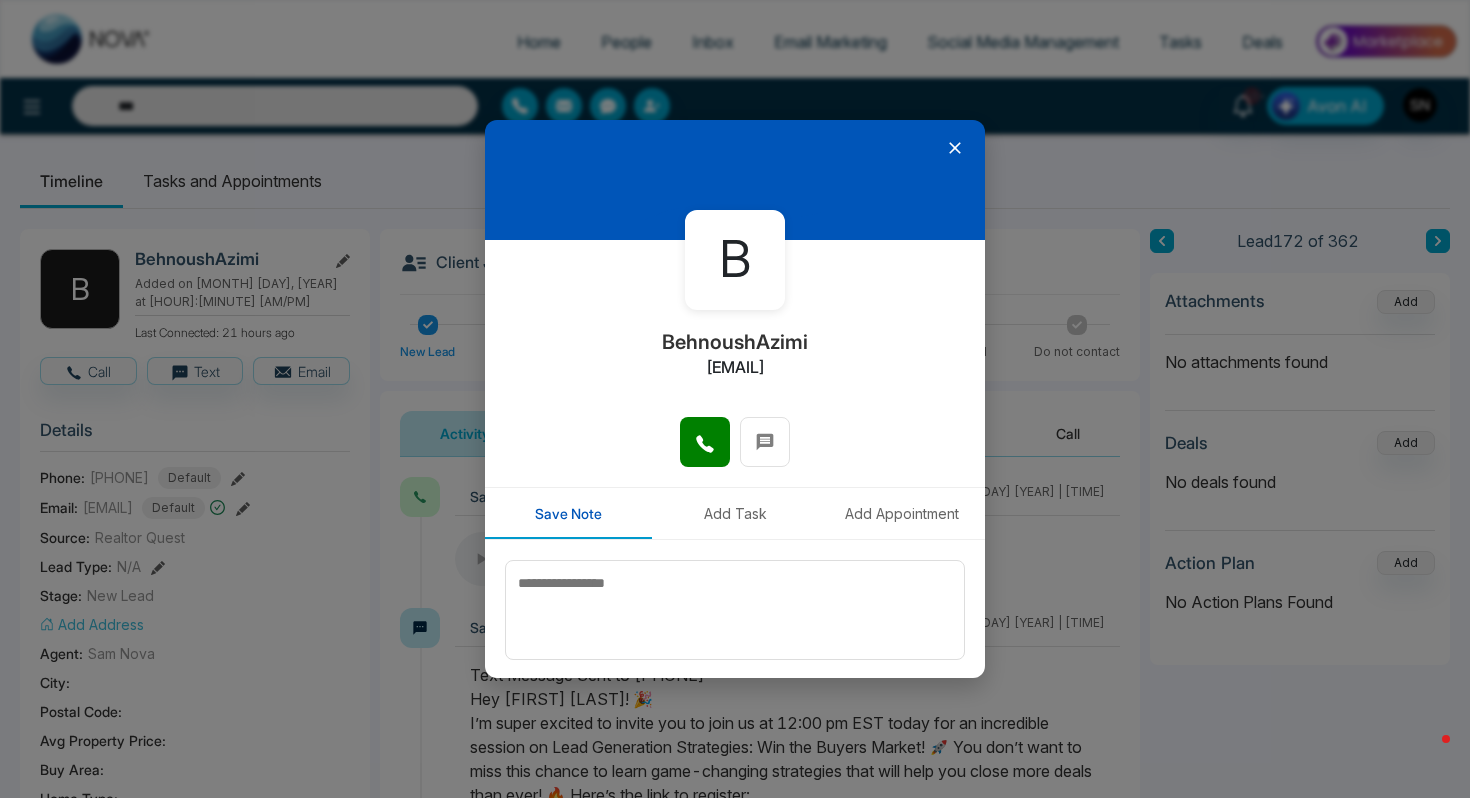 click at bounding box center [705, 442] 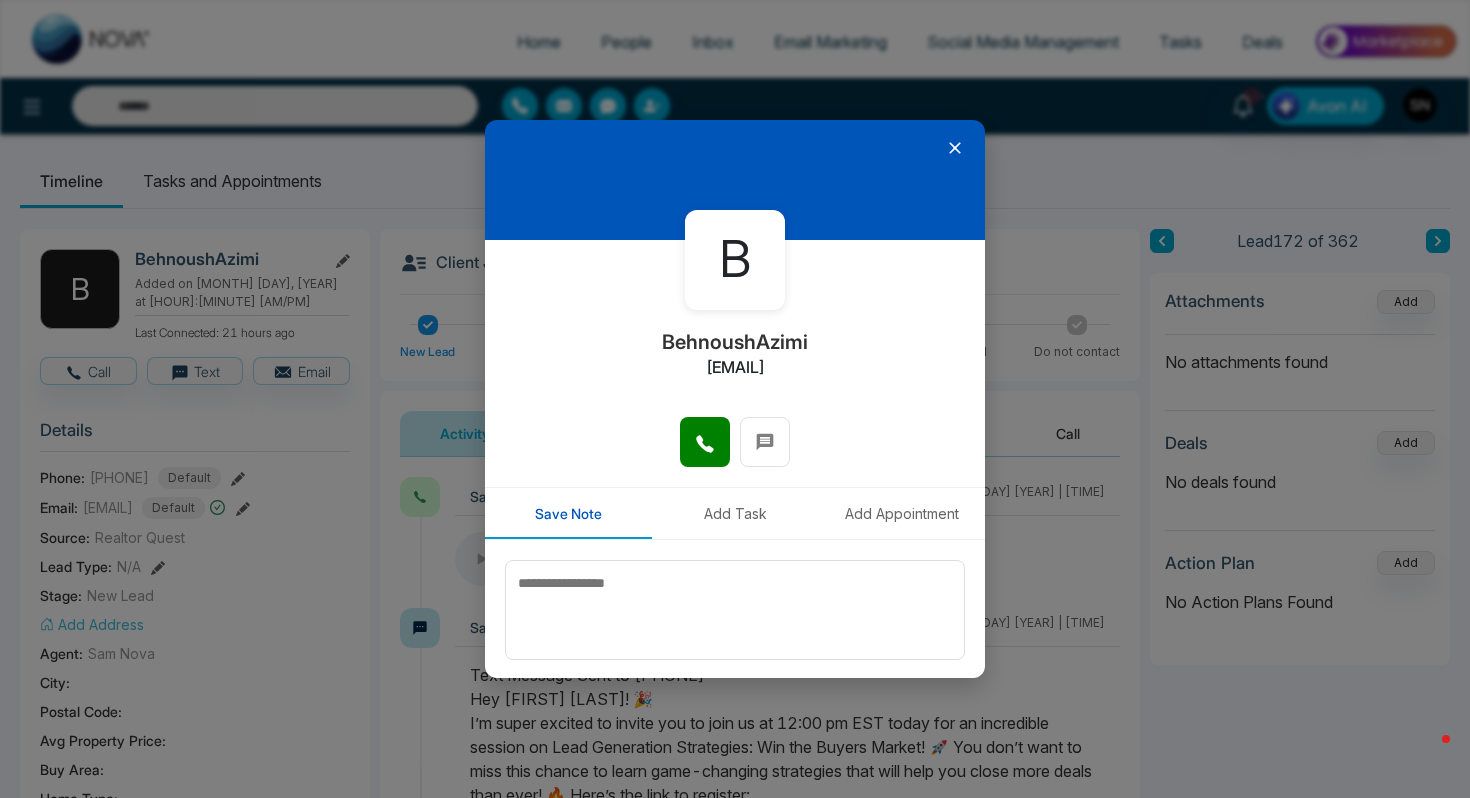 type on "***" 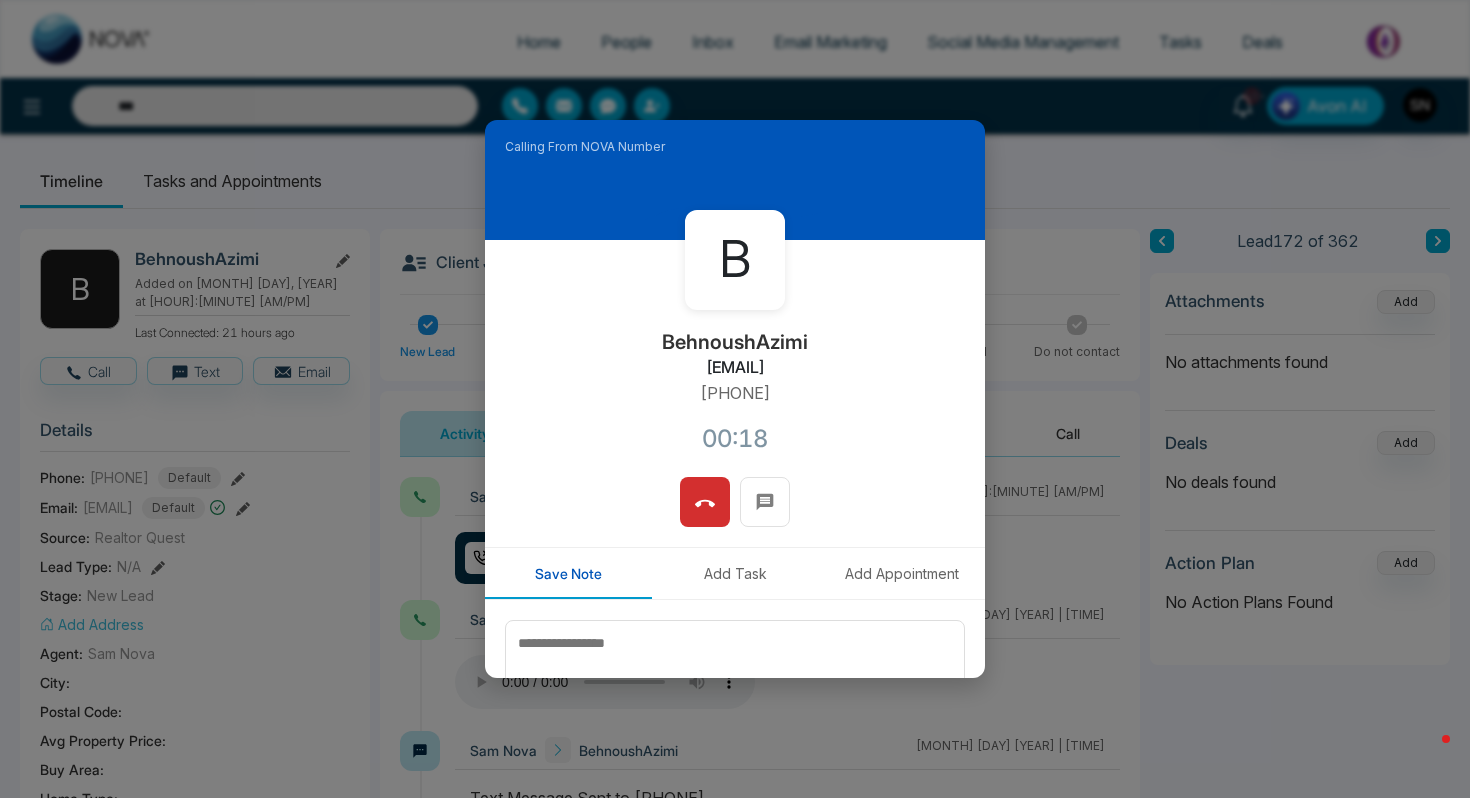 click at bounding box center (735, 512) 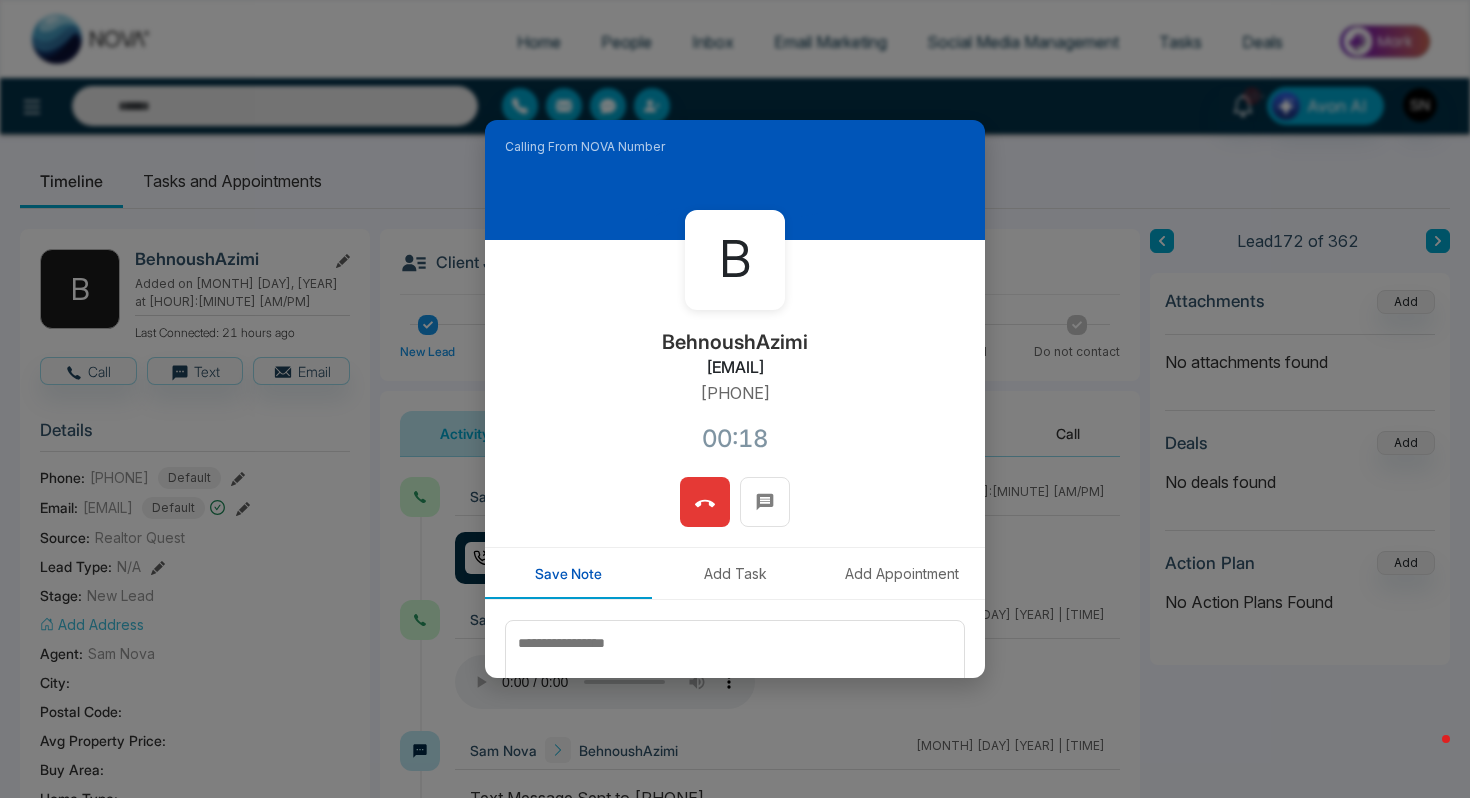 type on "***" 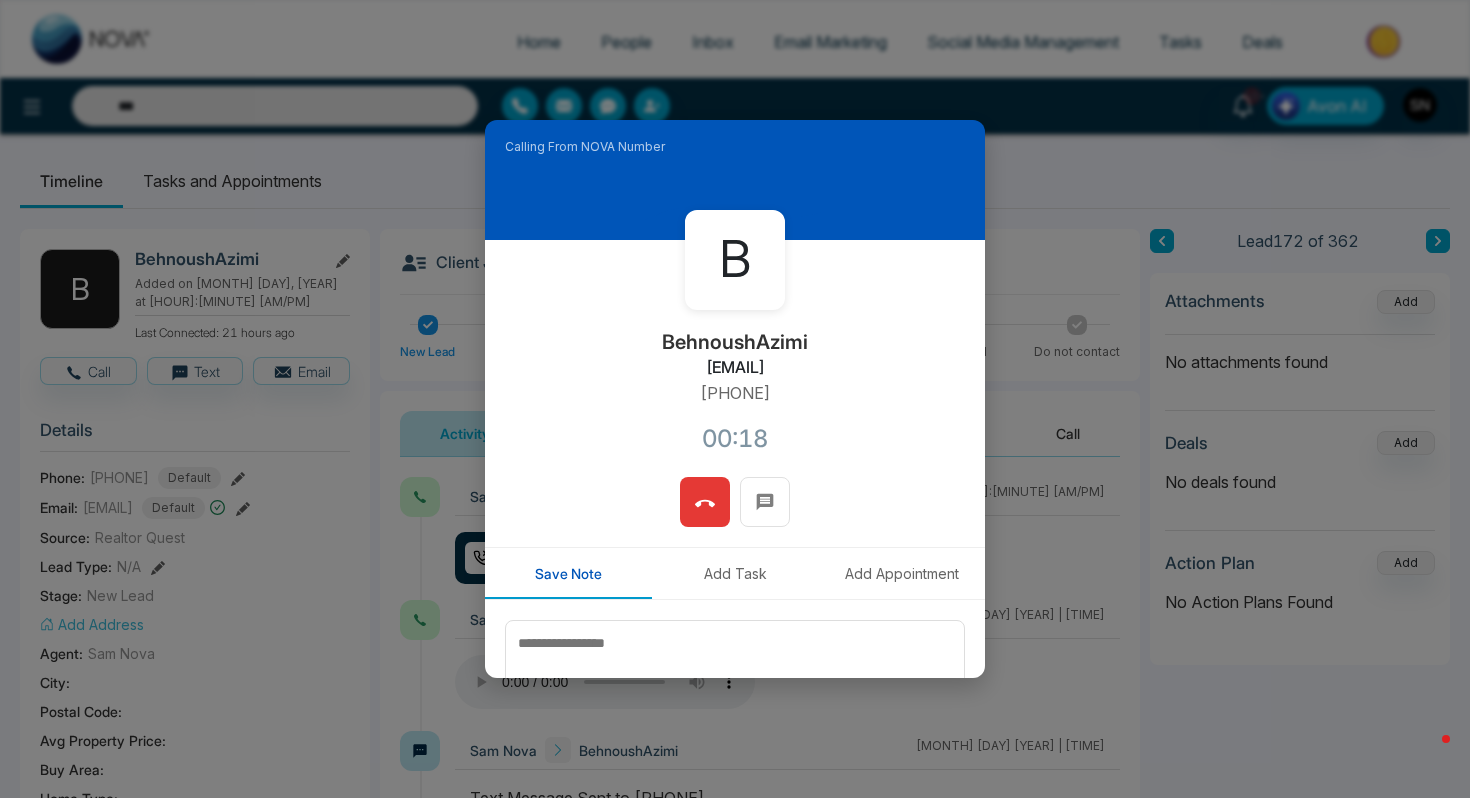 click at bounding box center (705, 502) 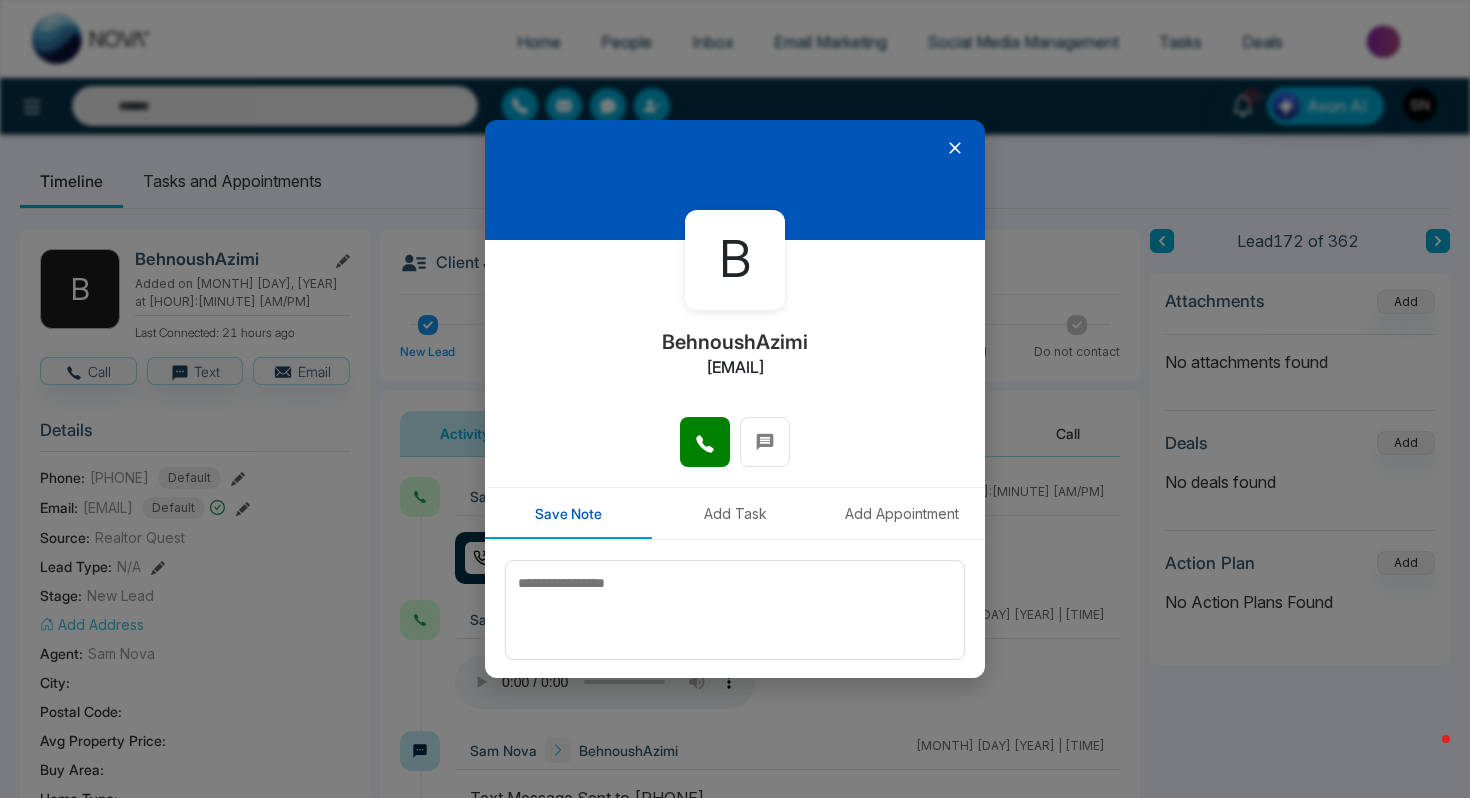 click 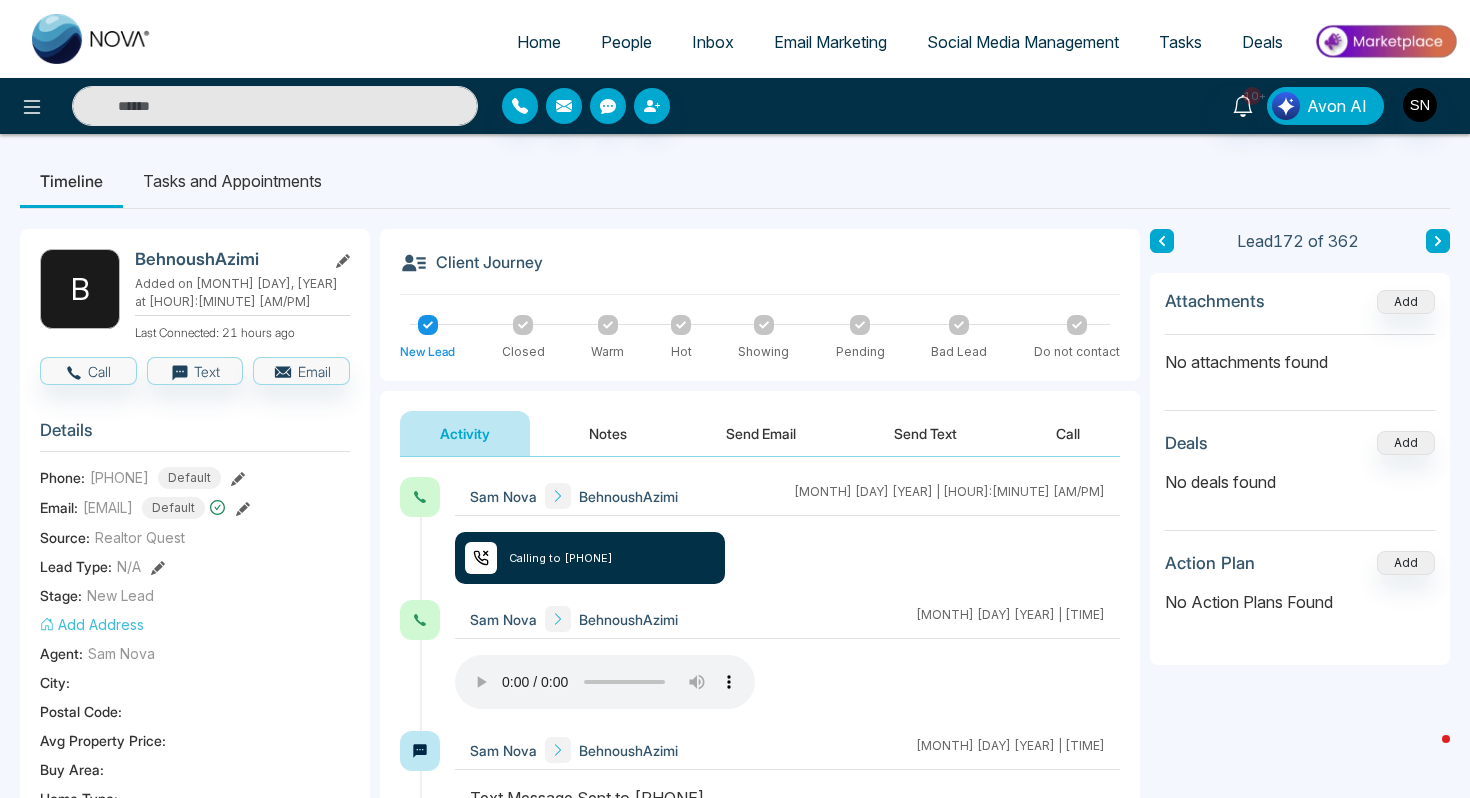 type on "***" 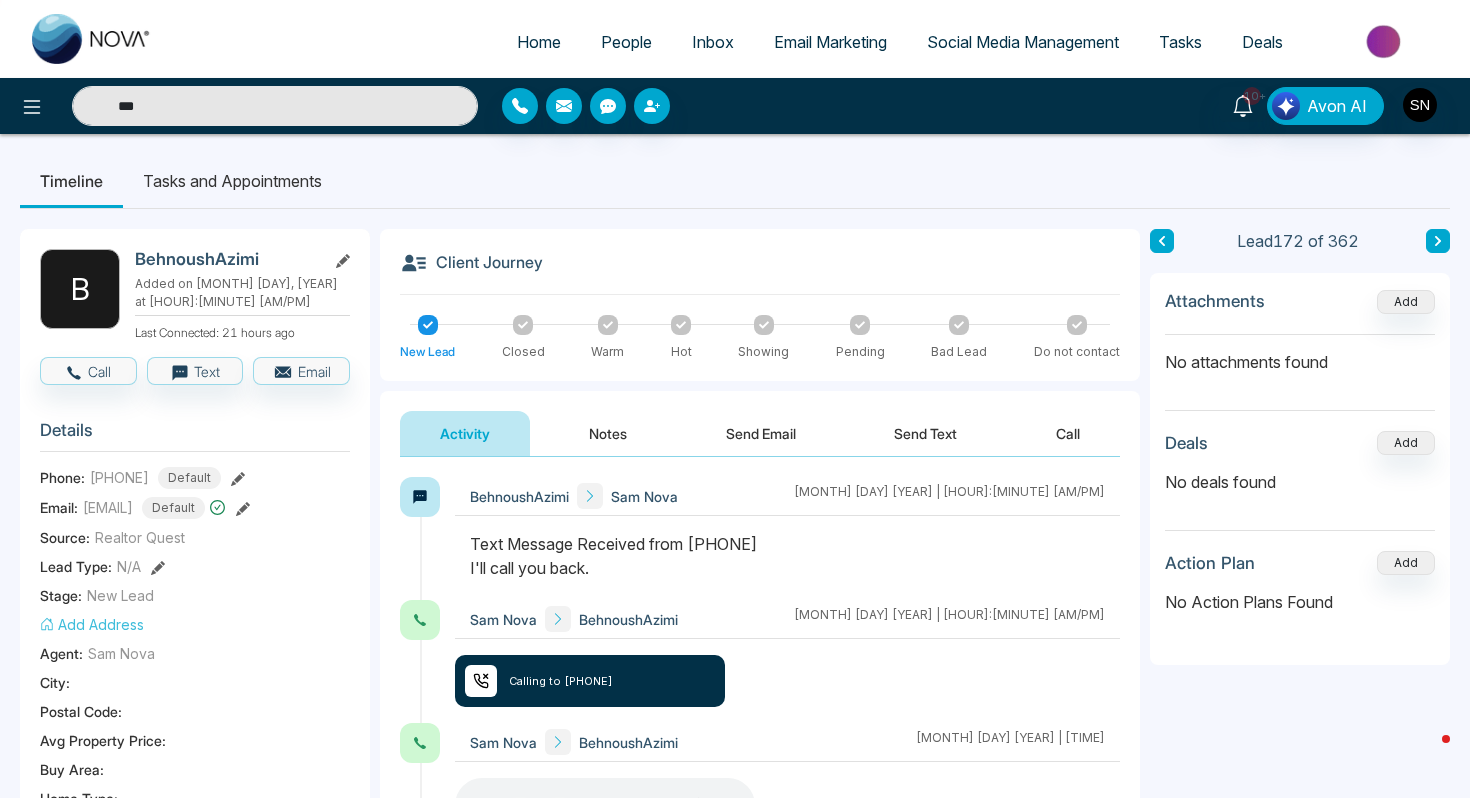 click on "***" at bounding box center (275, 106) 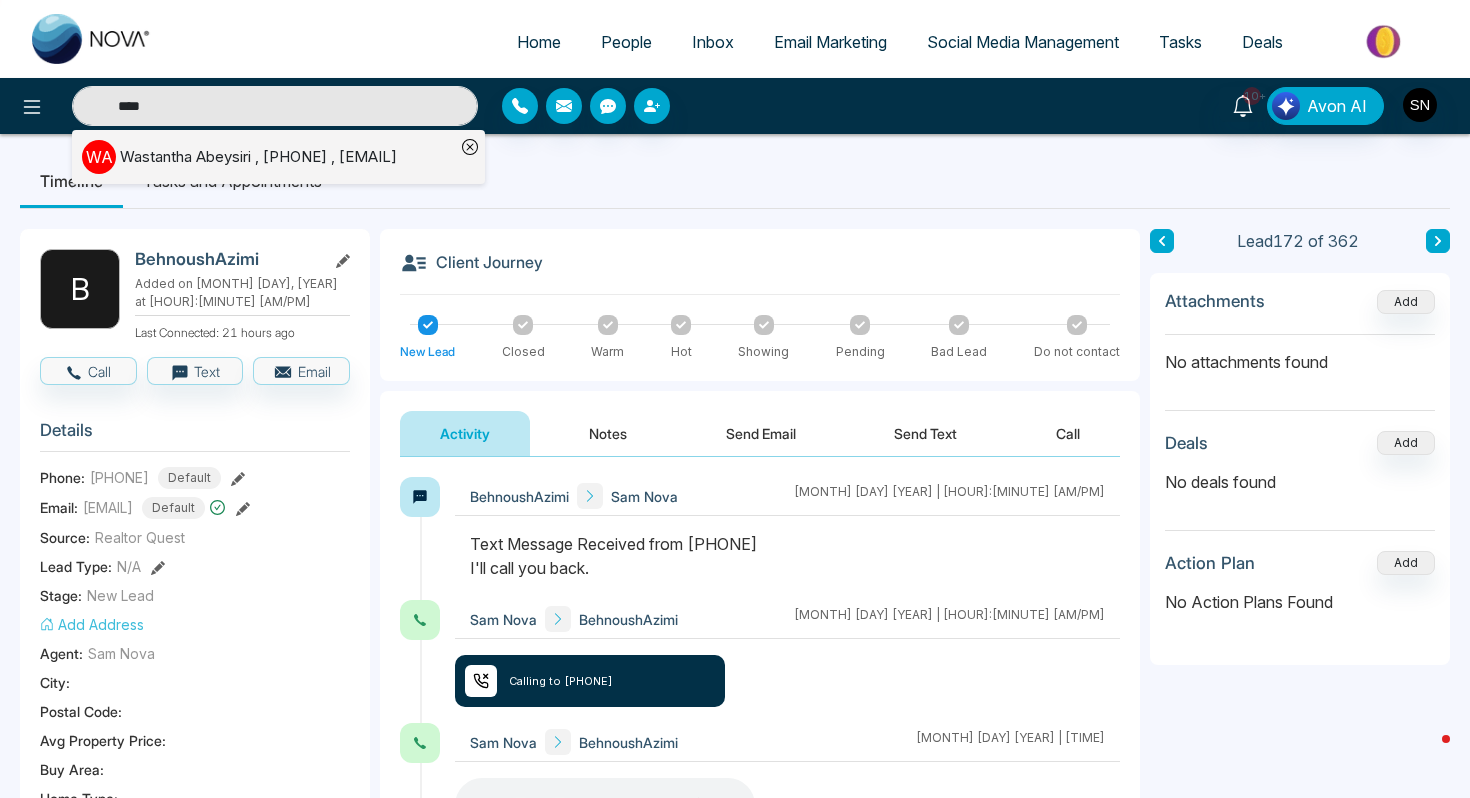 type on "****" 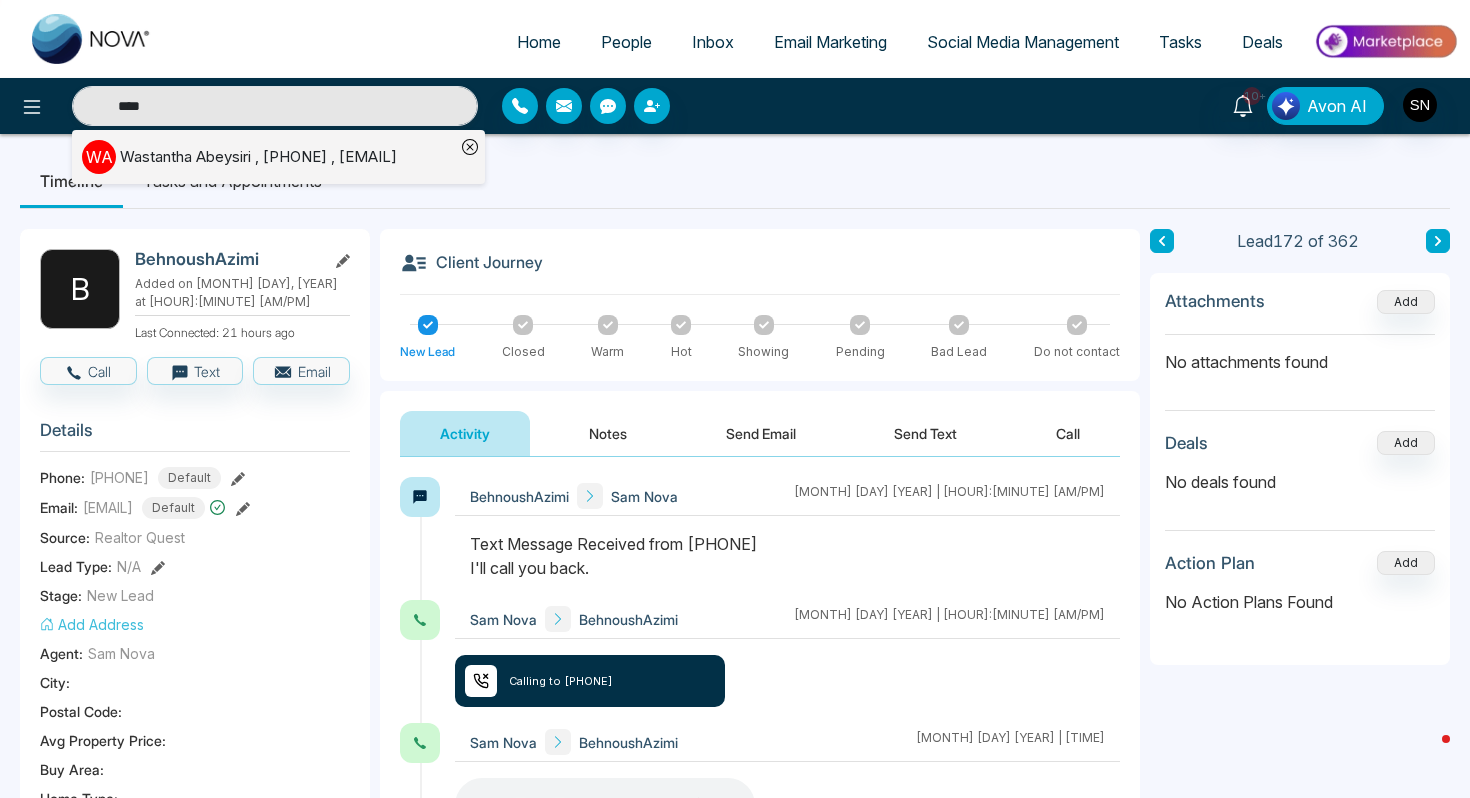click on "[INITIAL] [INITIAL]" at bounding box center (101, 157) 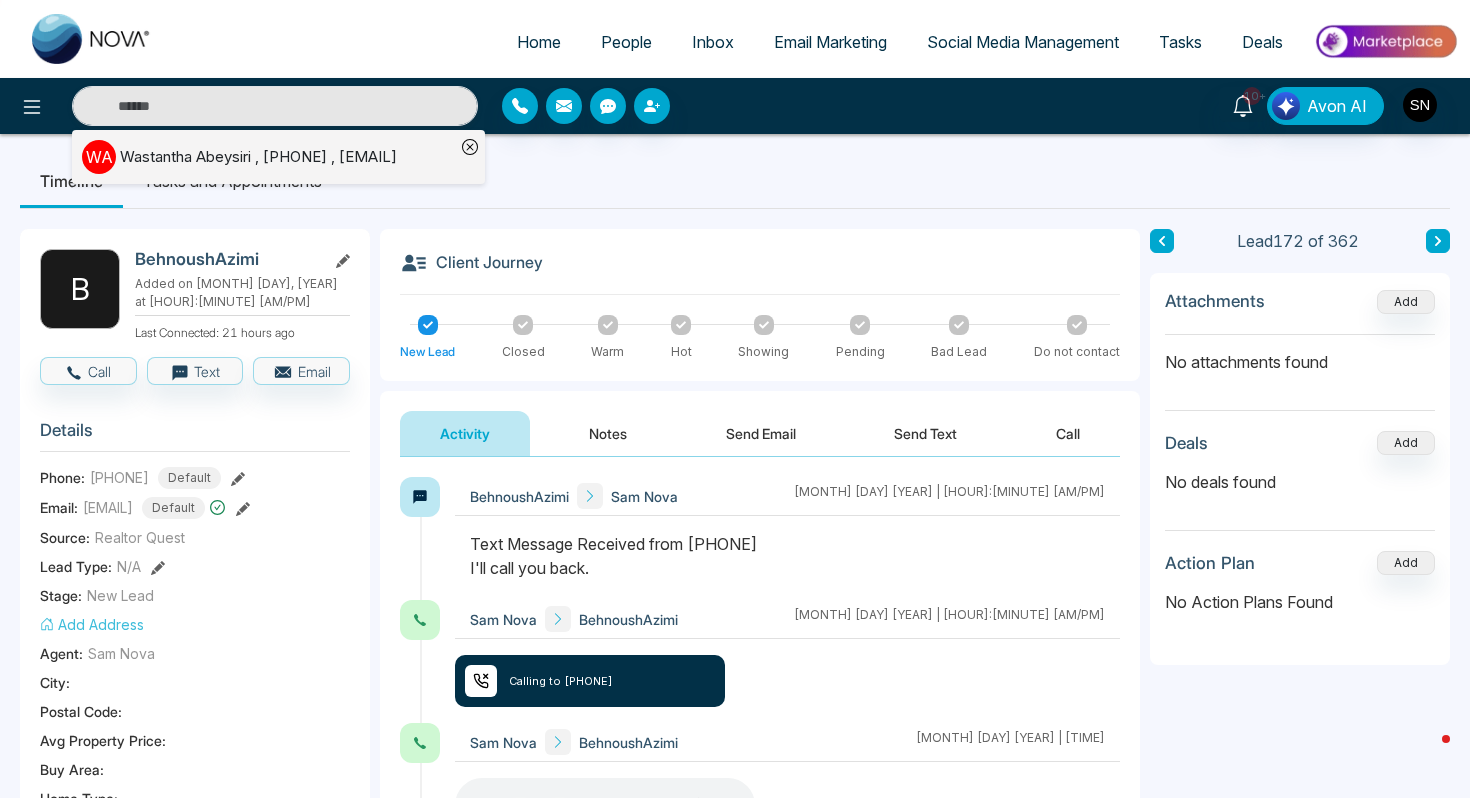 type on "****" 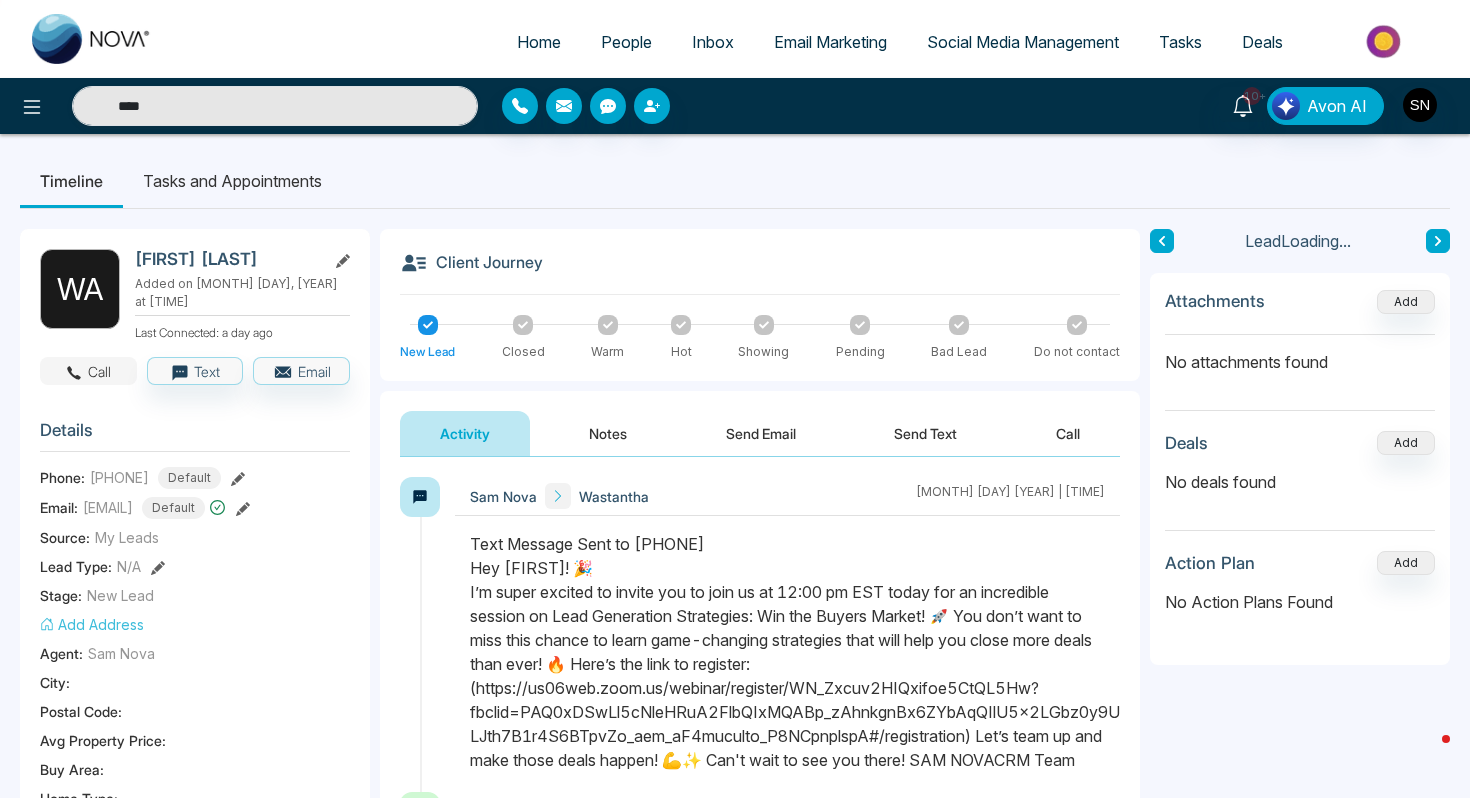 click on "Call" at bounding box center (88, 371) 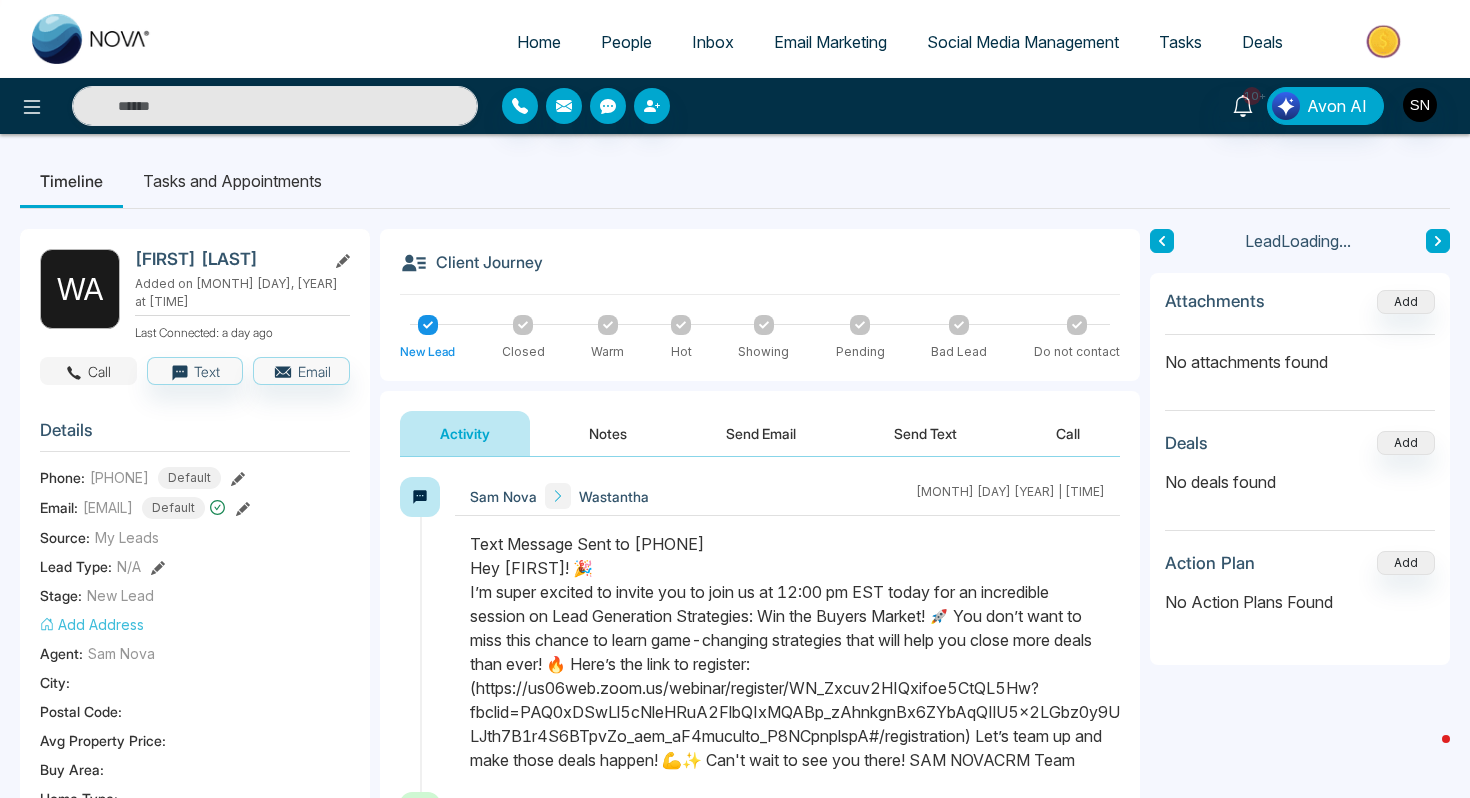 type on "****" 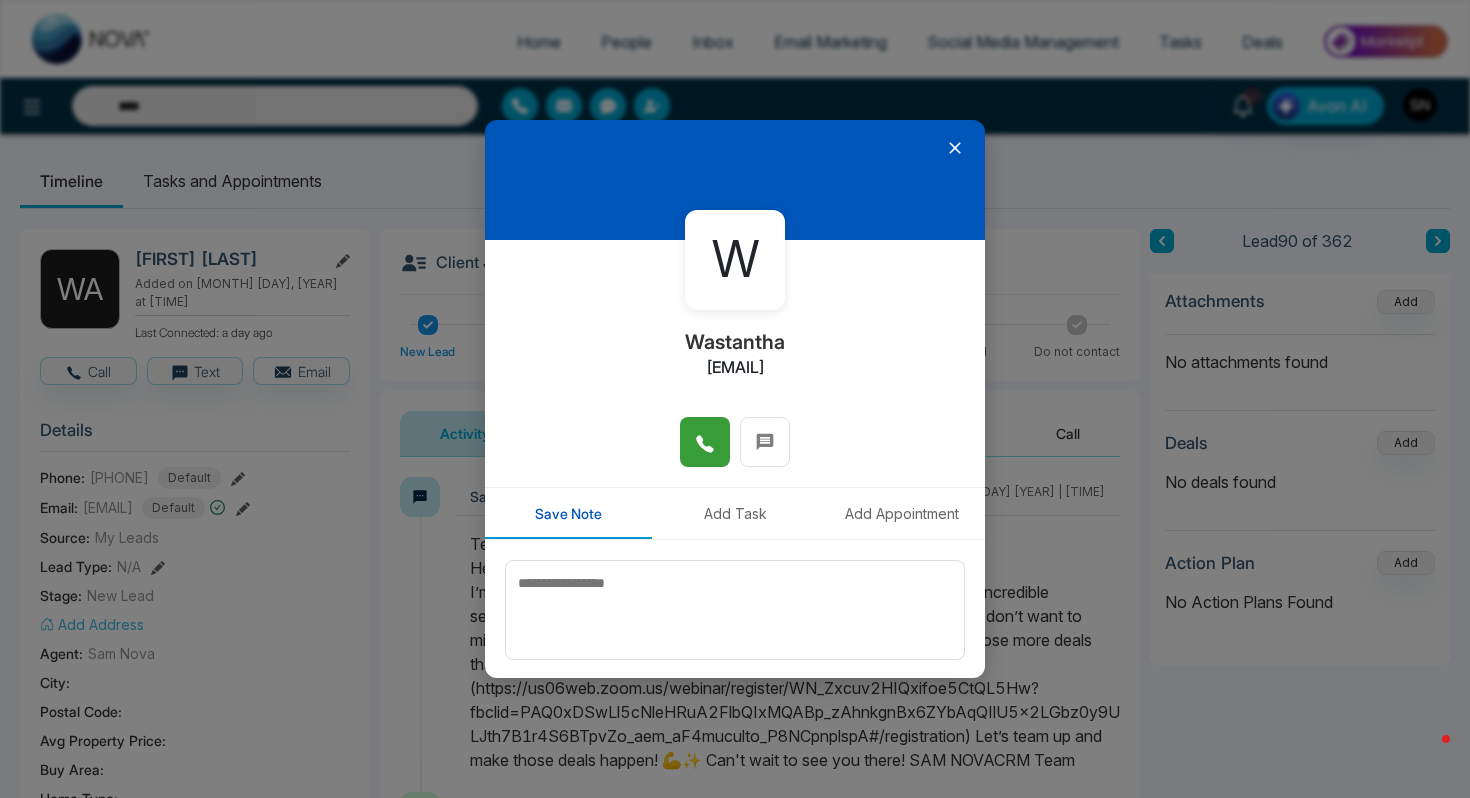 click 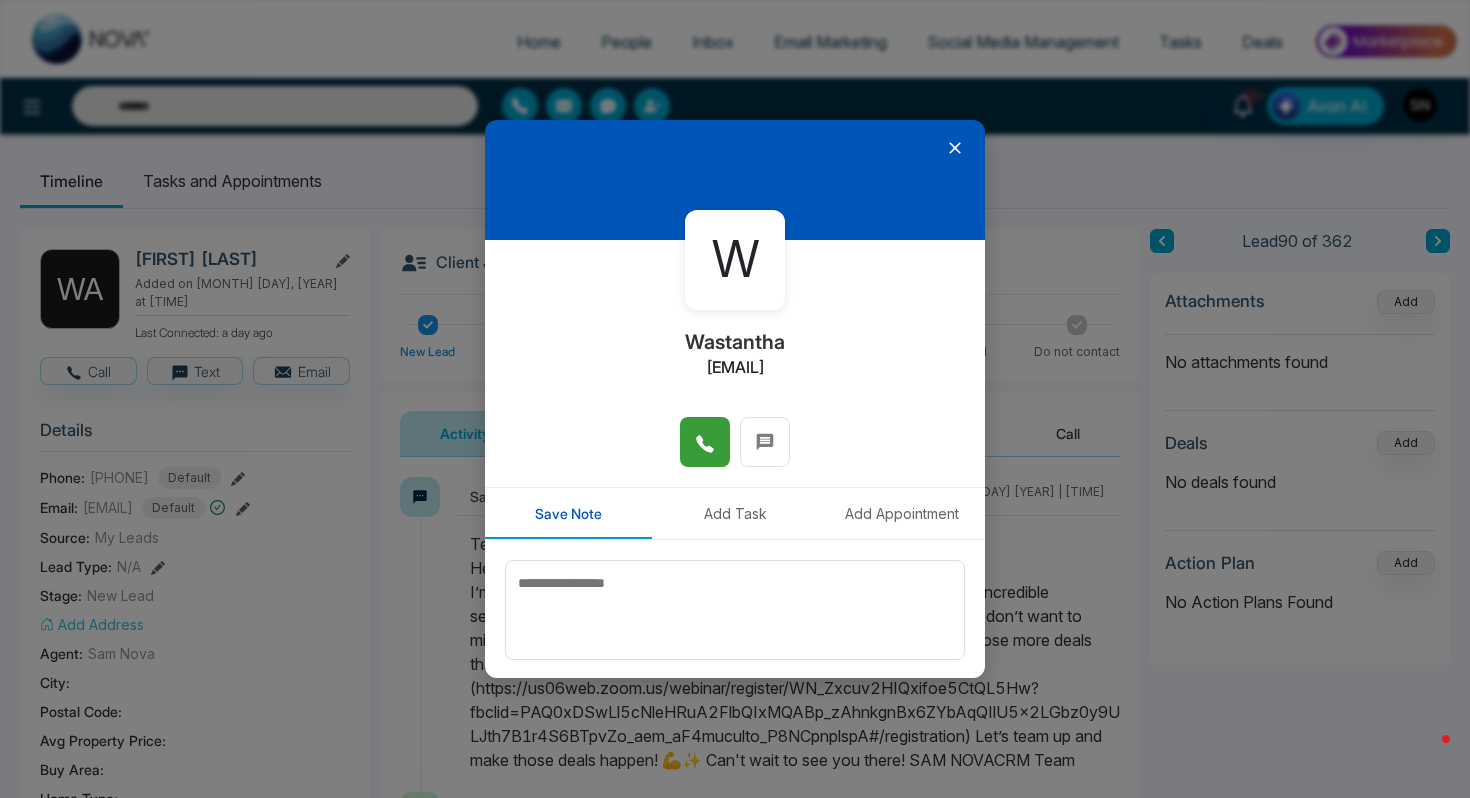 type on "****" 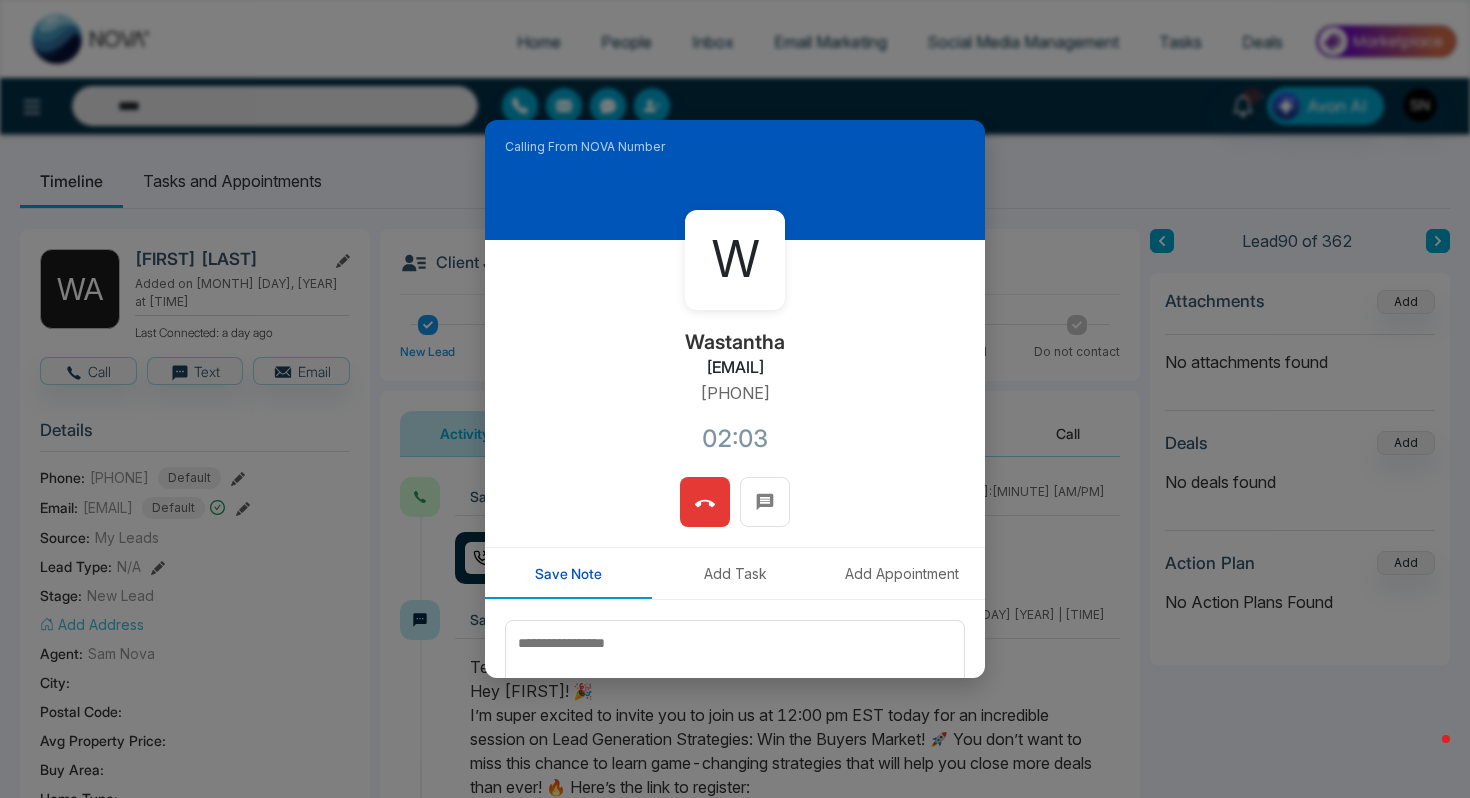 drag, startPoint x: 639, startPoint y: 374, endPoint x: 711, endPoint y: 374, distance: 72 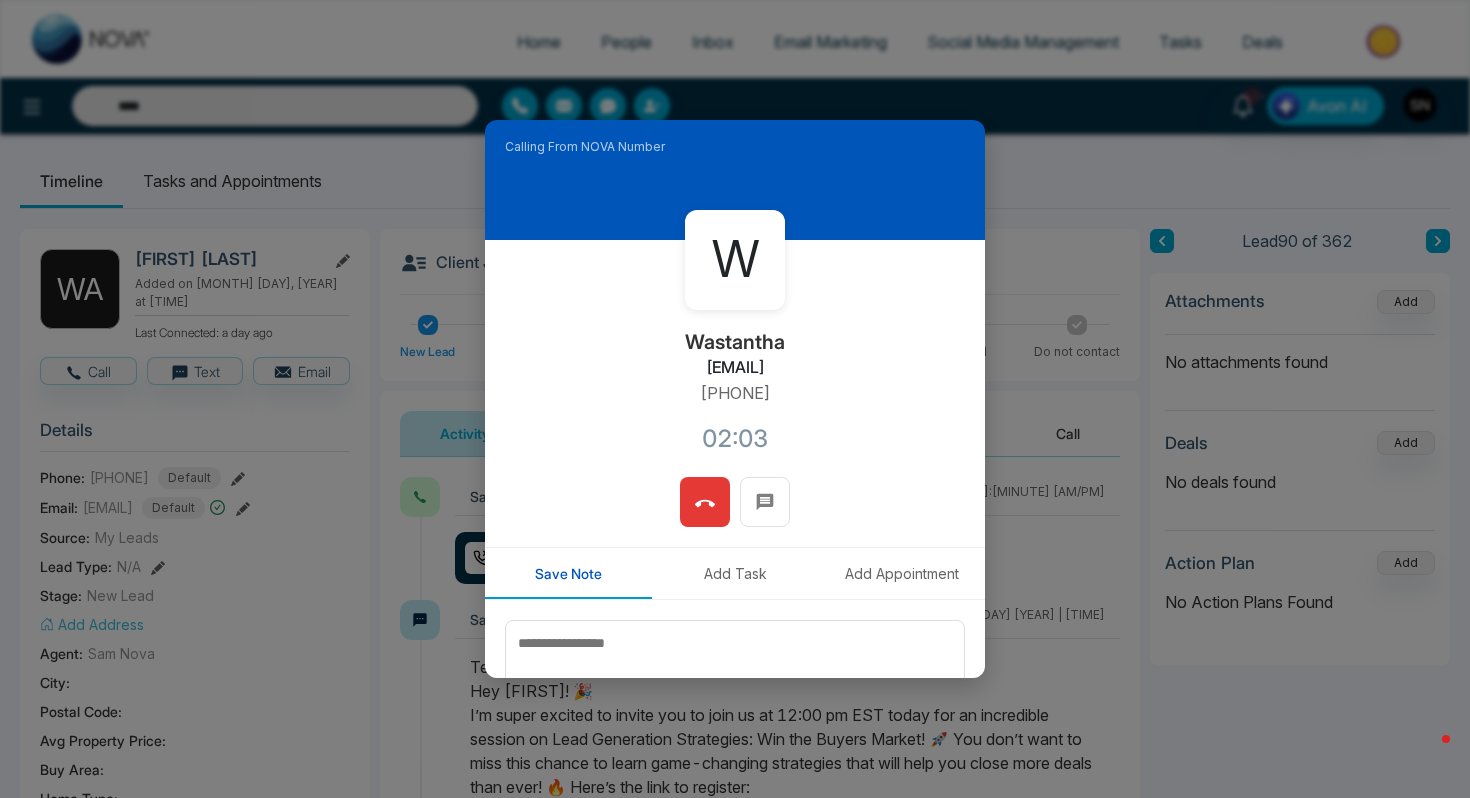 click on "[EMAIL]" at bounding box center [735, 367] 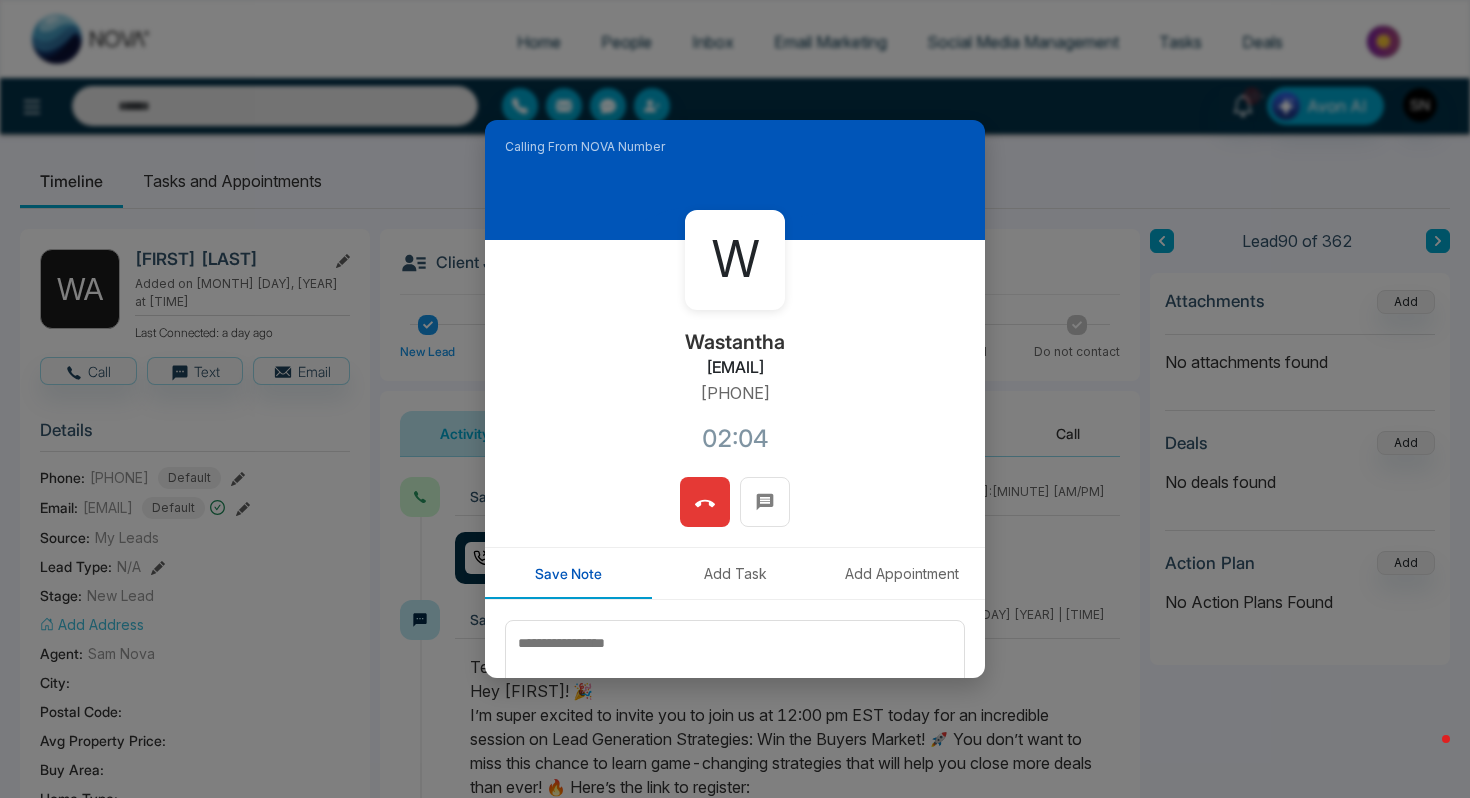 type on "****" 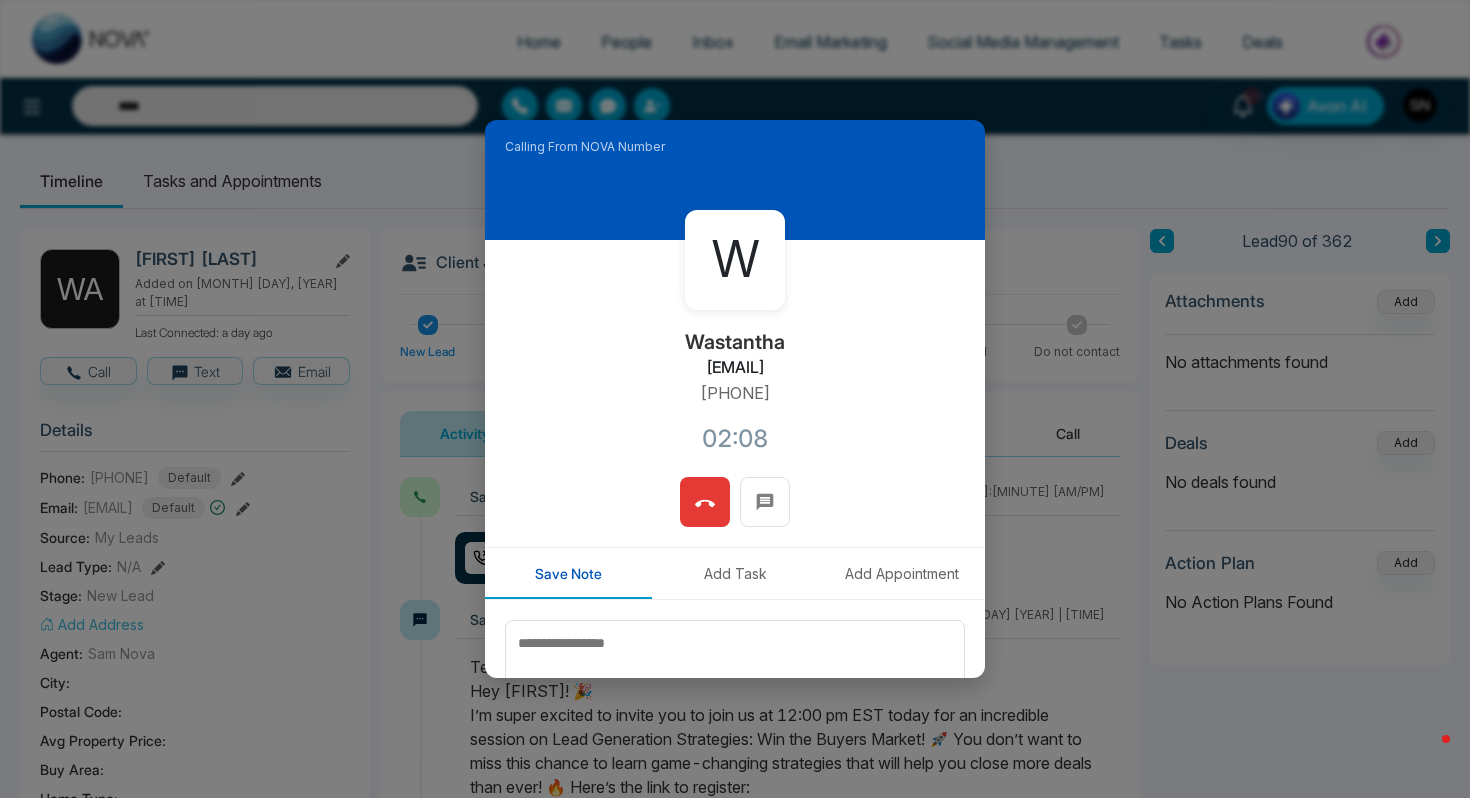 drag, startPoint x: 845, startPoint y: 364, endPoint x: 619, endPoint y: 374, distance: 226.22113 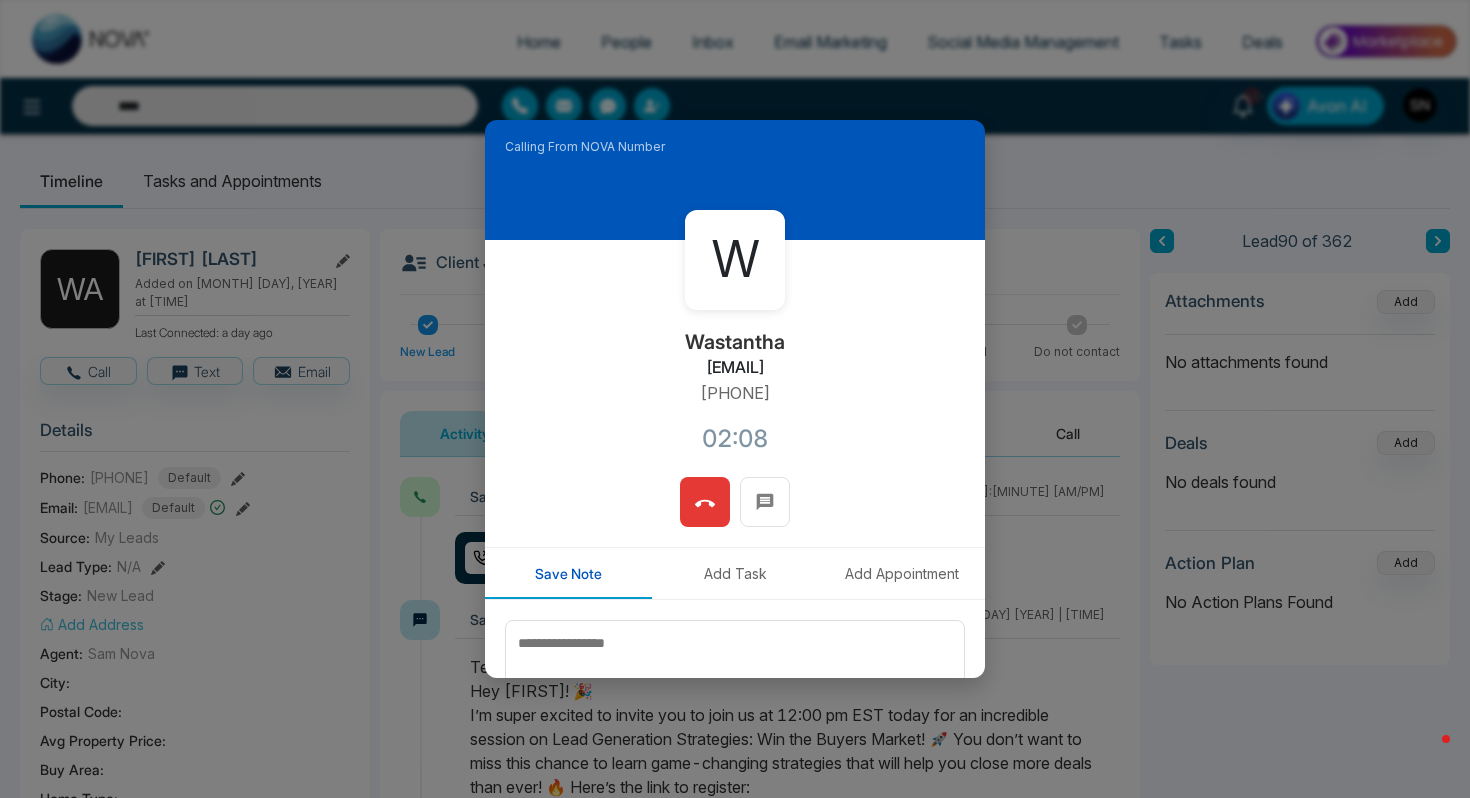 click on "[FIRST] [LAST] [EMAIL] [PHONE] [TIME]" at bounding box center [735, 358] 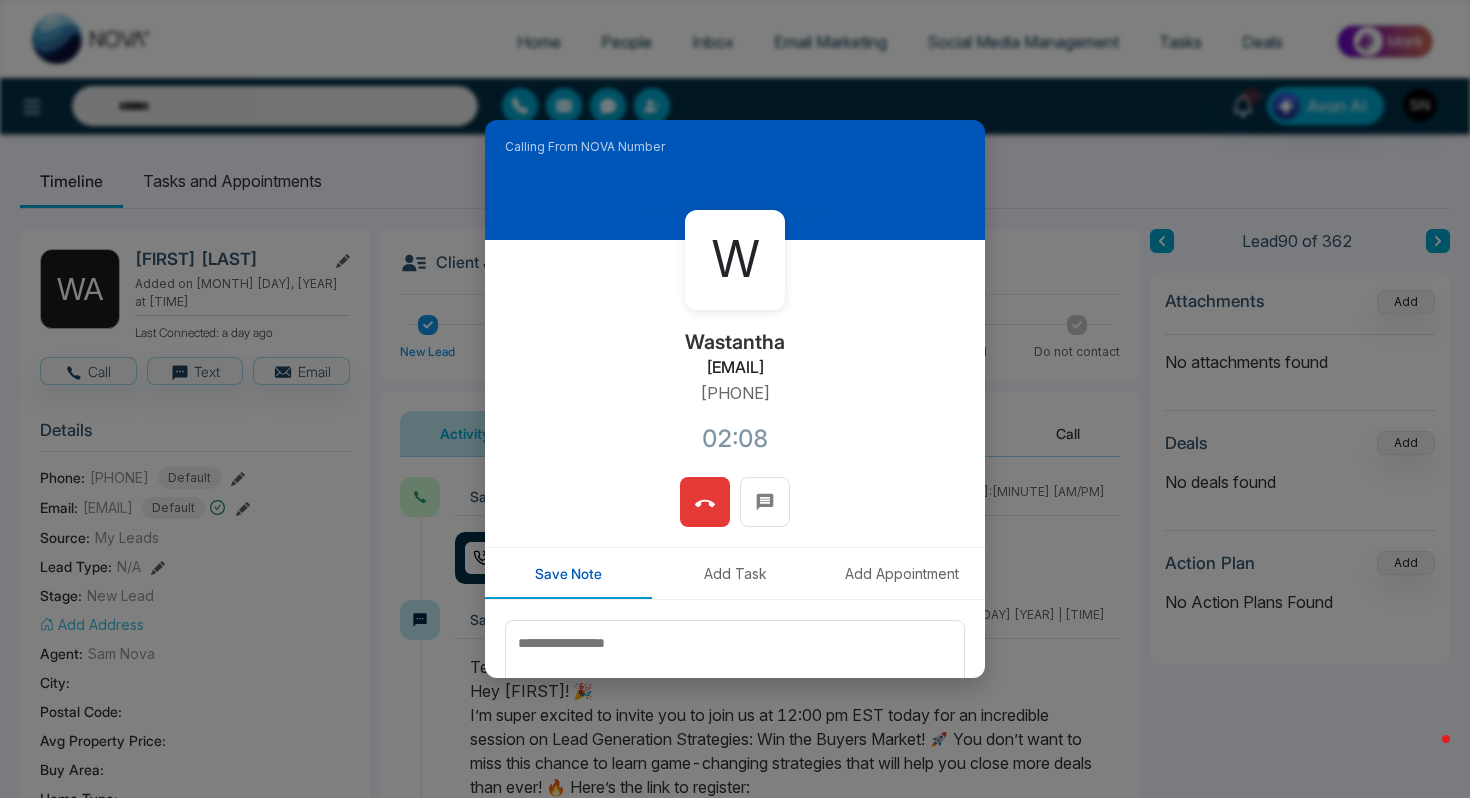 type on "****" 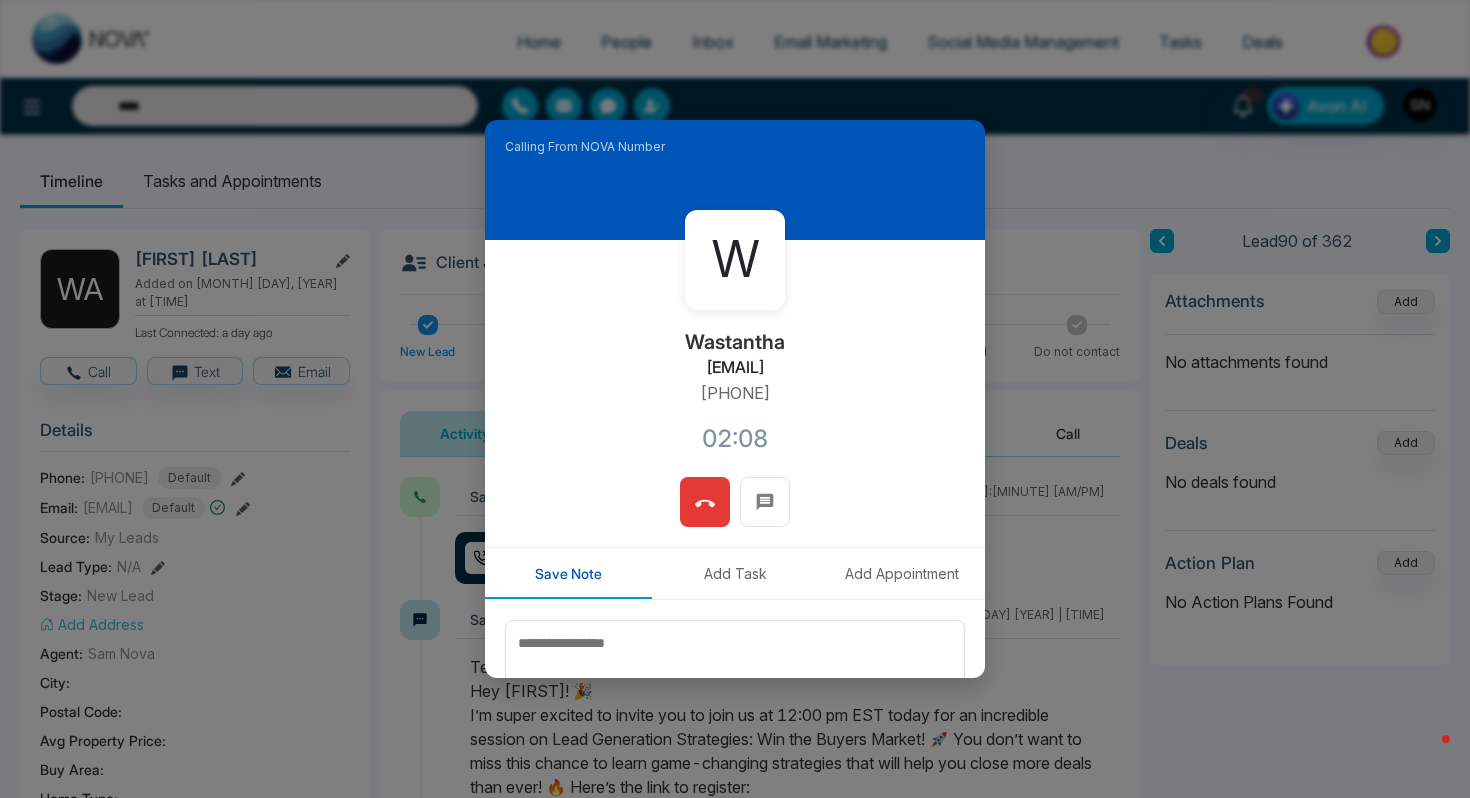 copy on "[EMAIL]" 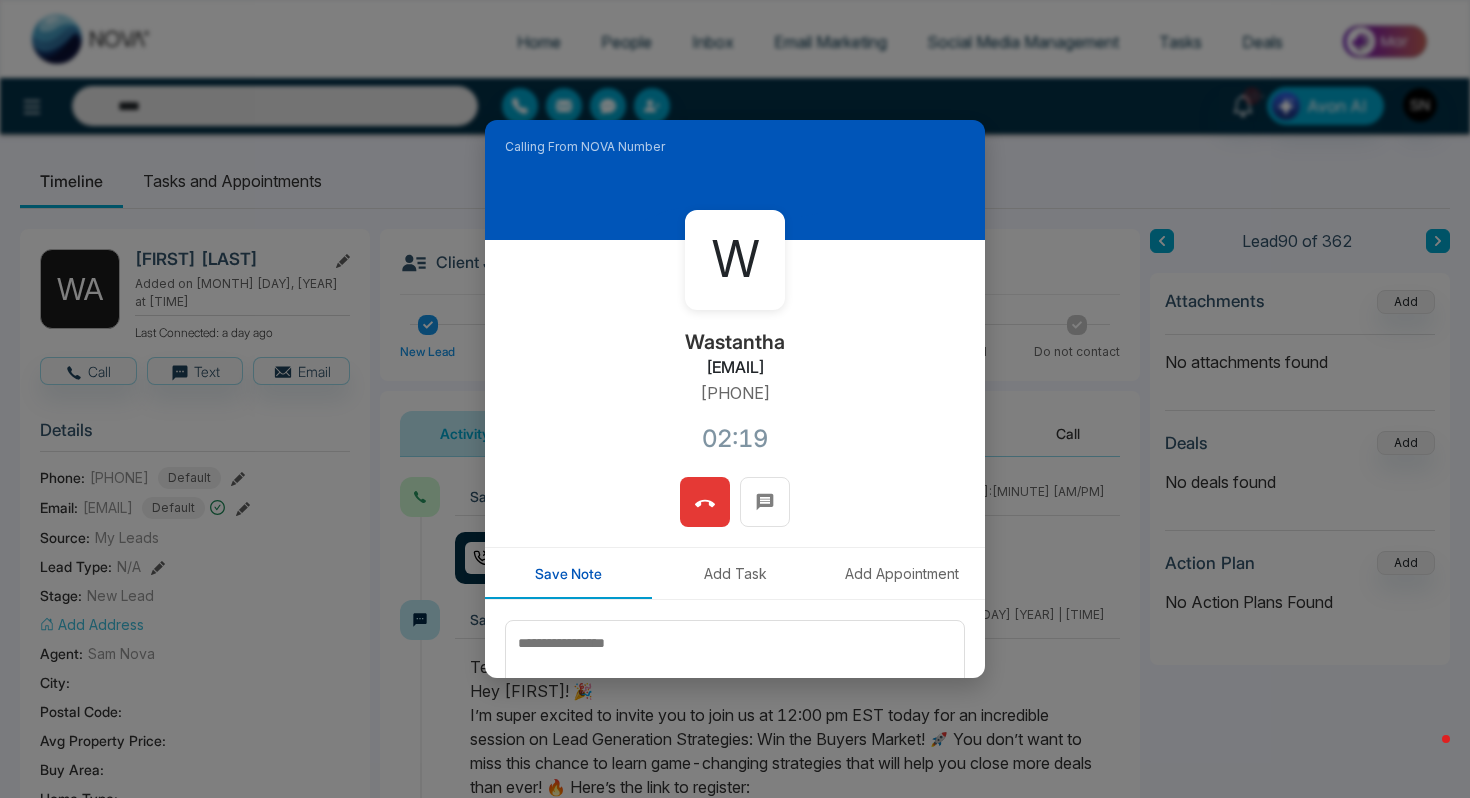 click at bounding box center [705, 502] 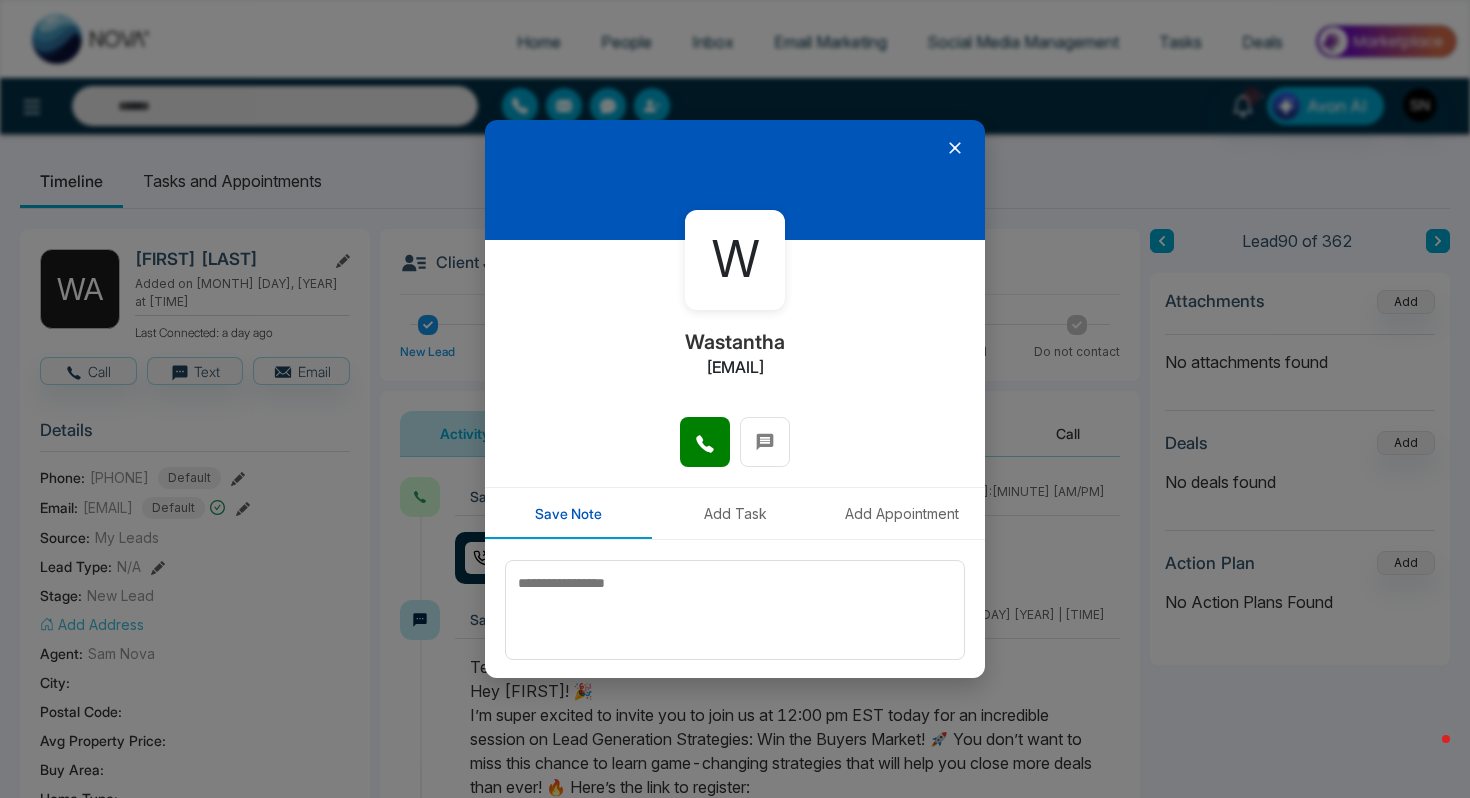 click at bounding box center [735, 180] 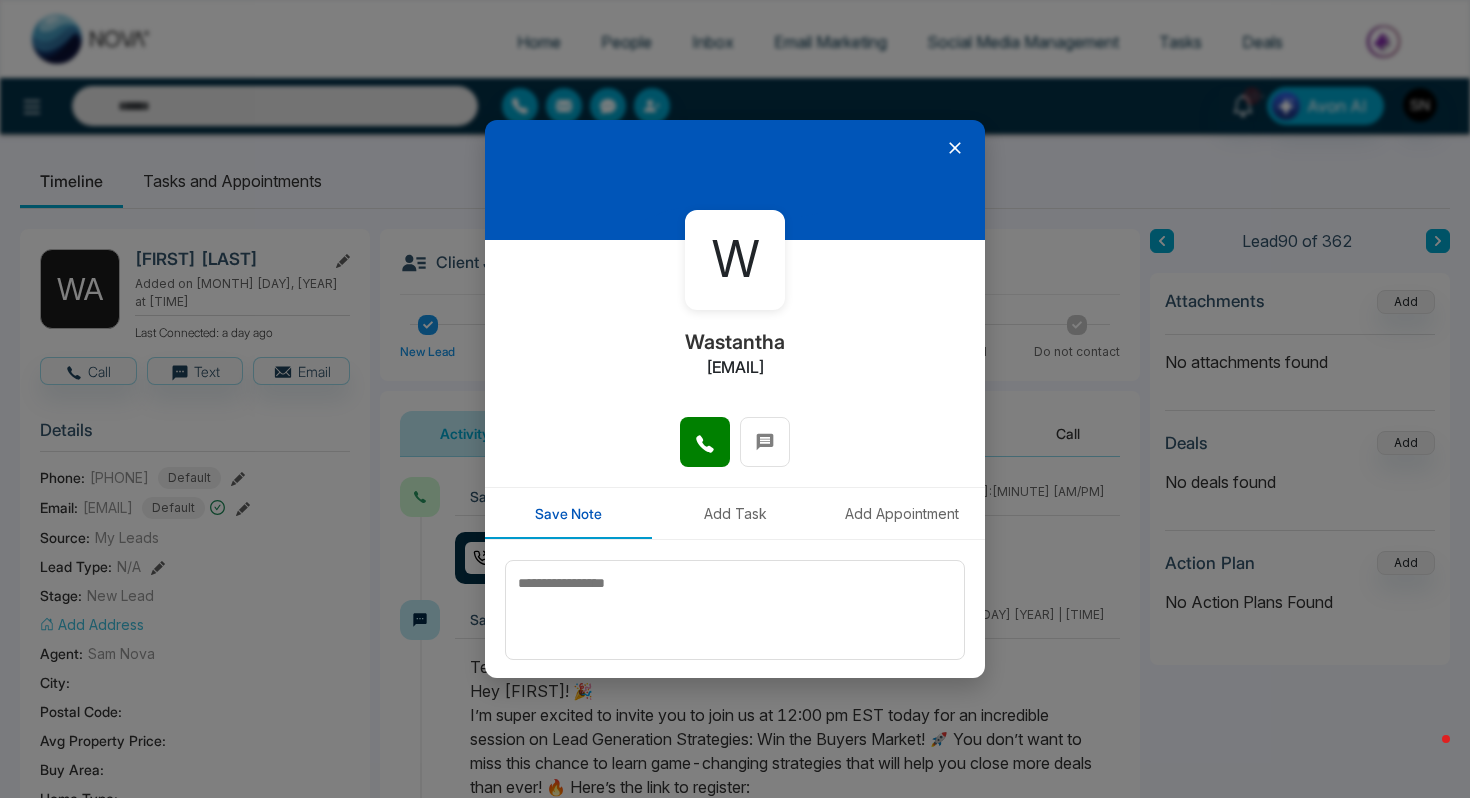 click at bounding box center (735, 180) 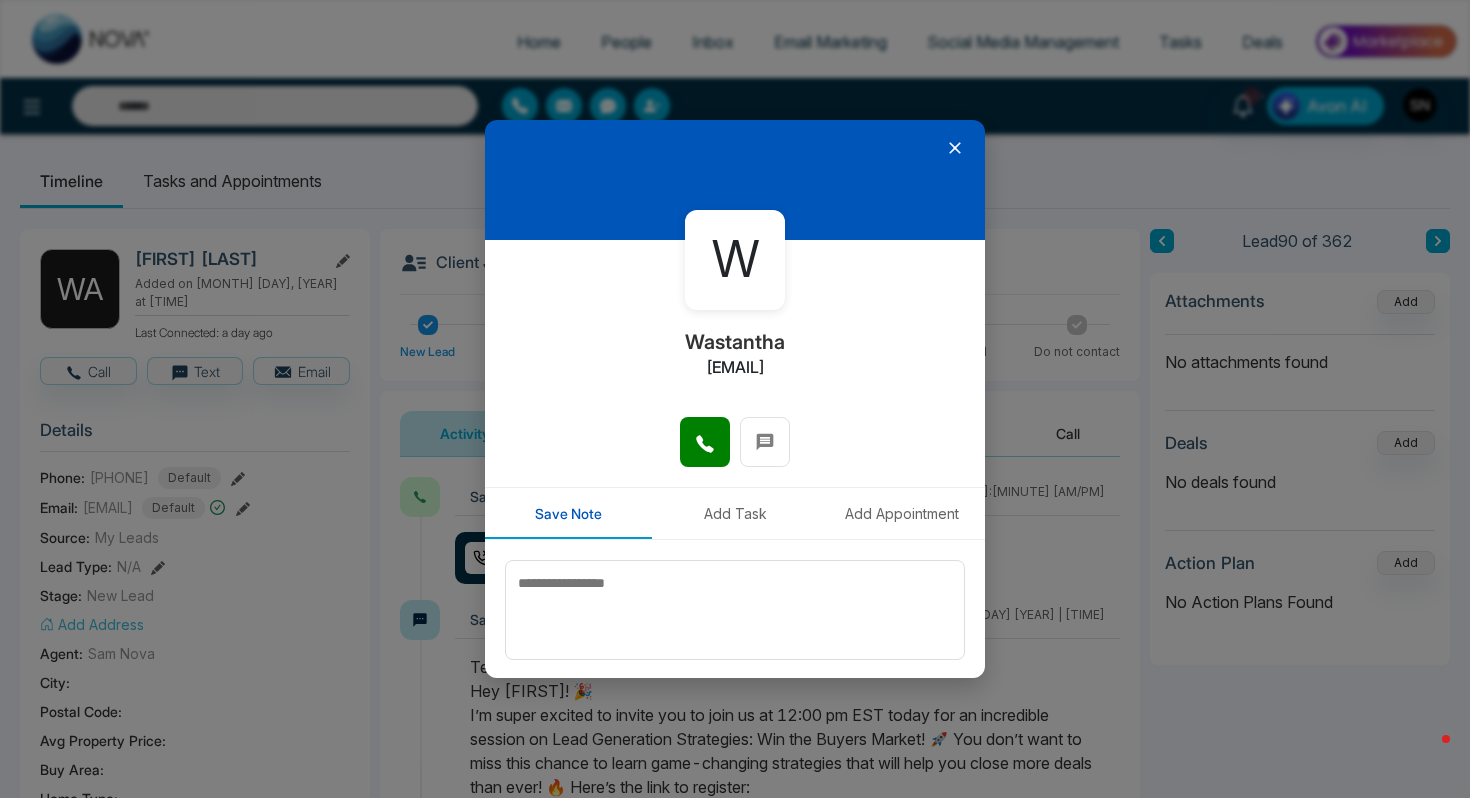 click 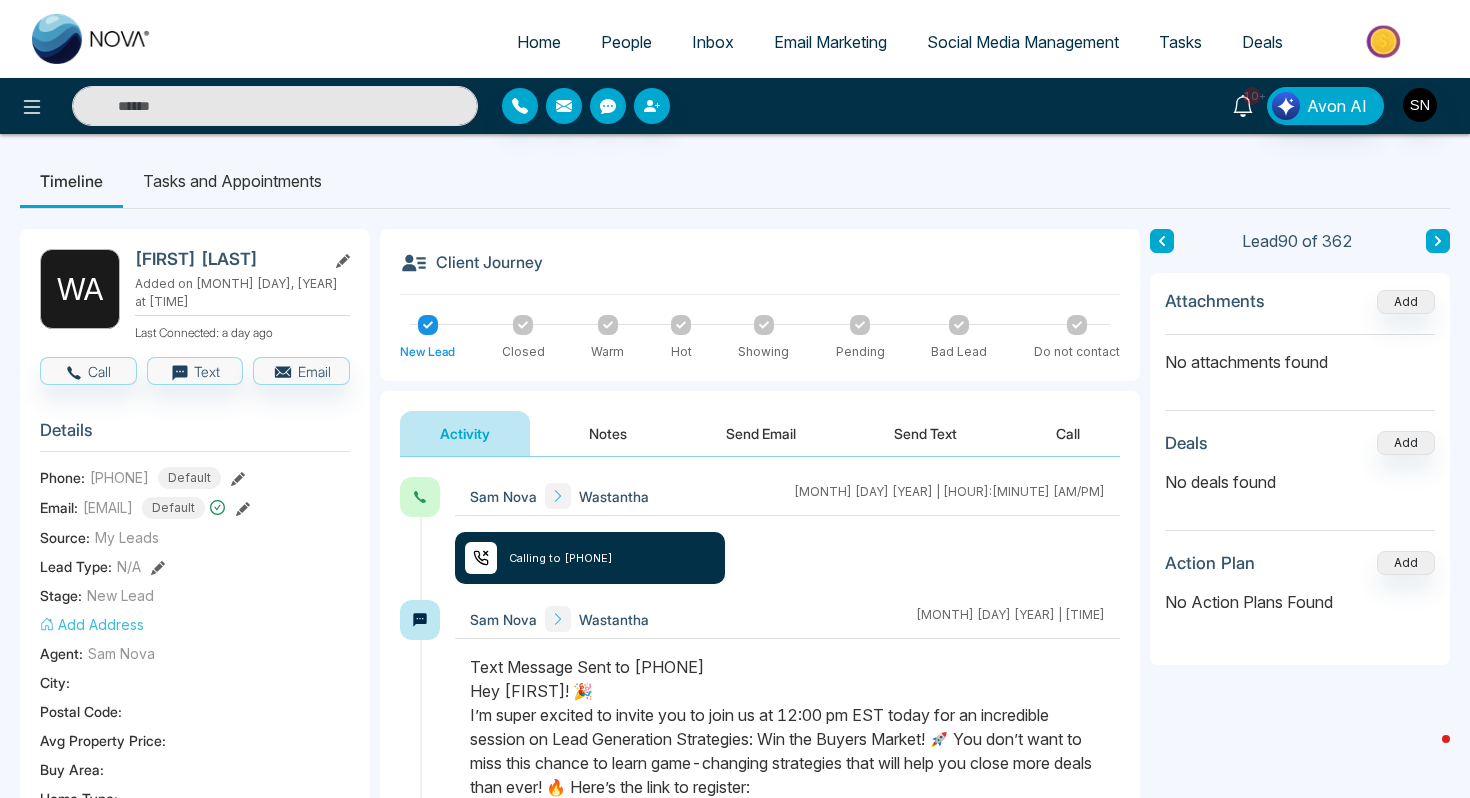 click 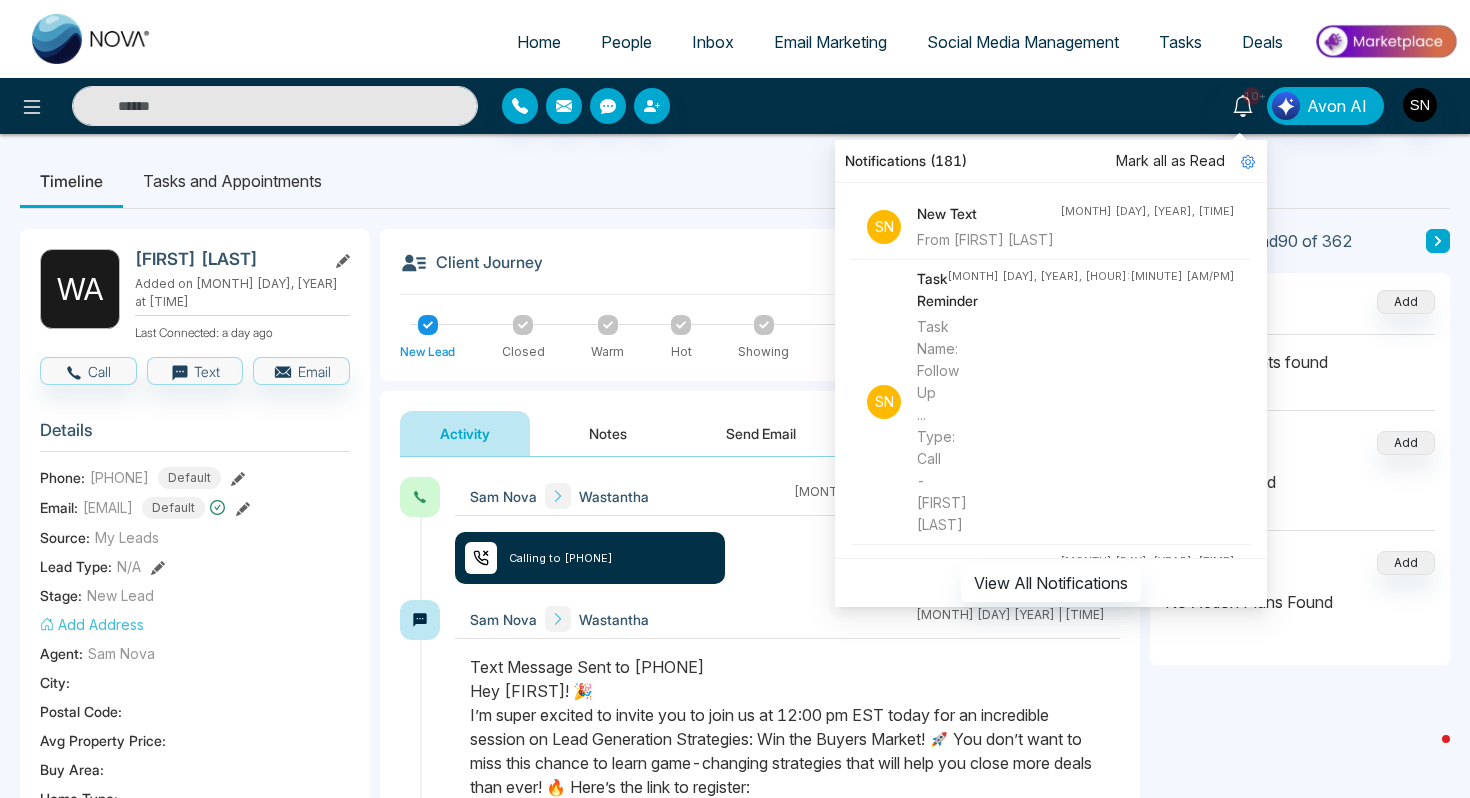 click on "From [FIRST] [LAST]" at bounding box center [988, 240] 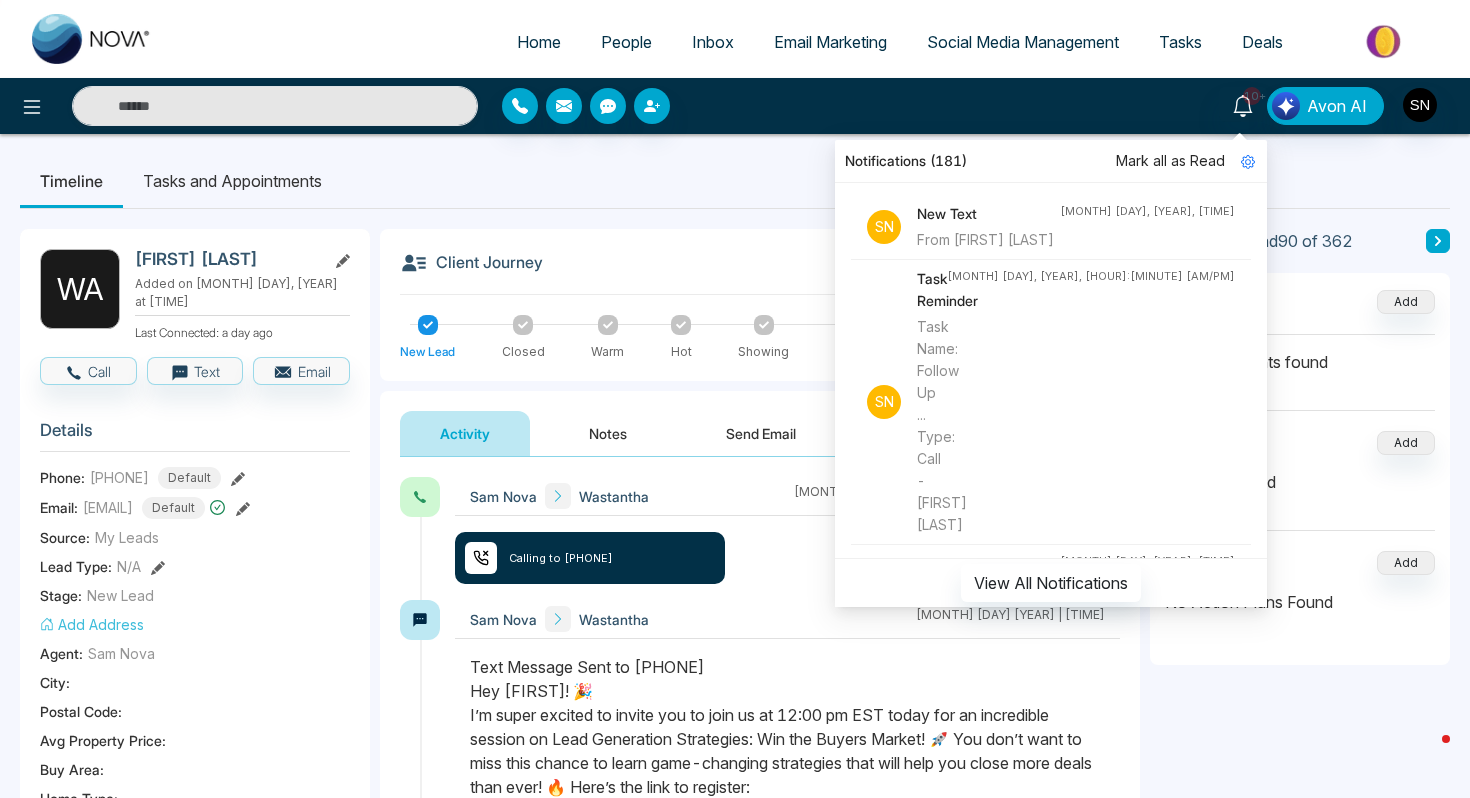 type on "****" 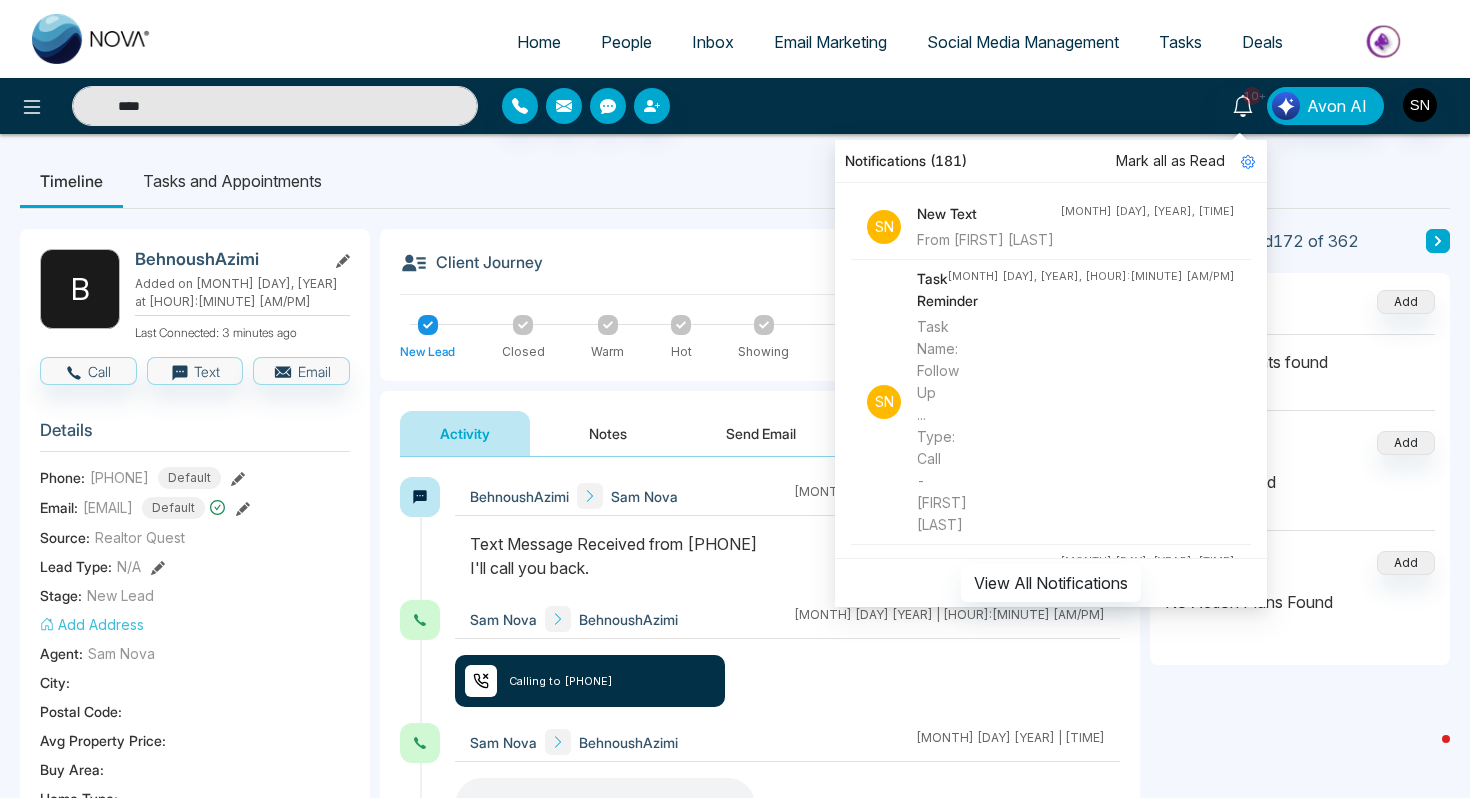 click on "From [FIRST] [LAST]" at bounding box center (988, 240) 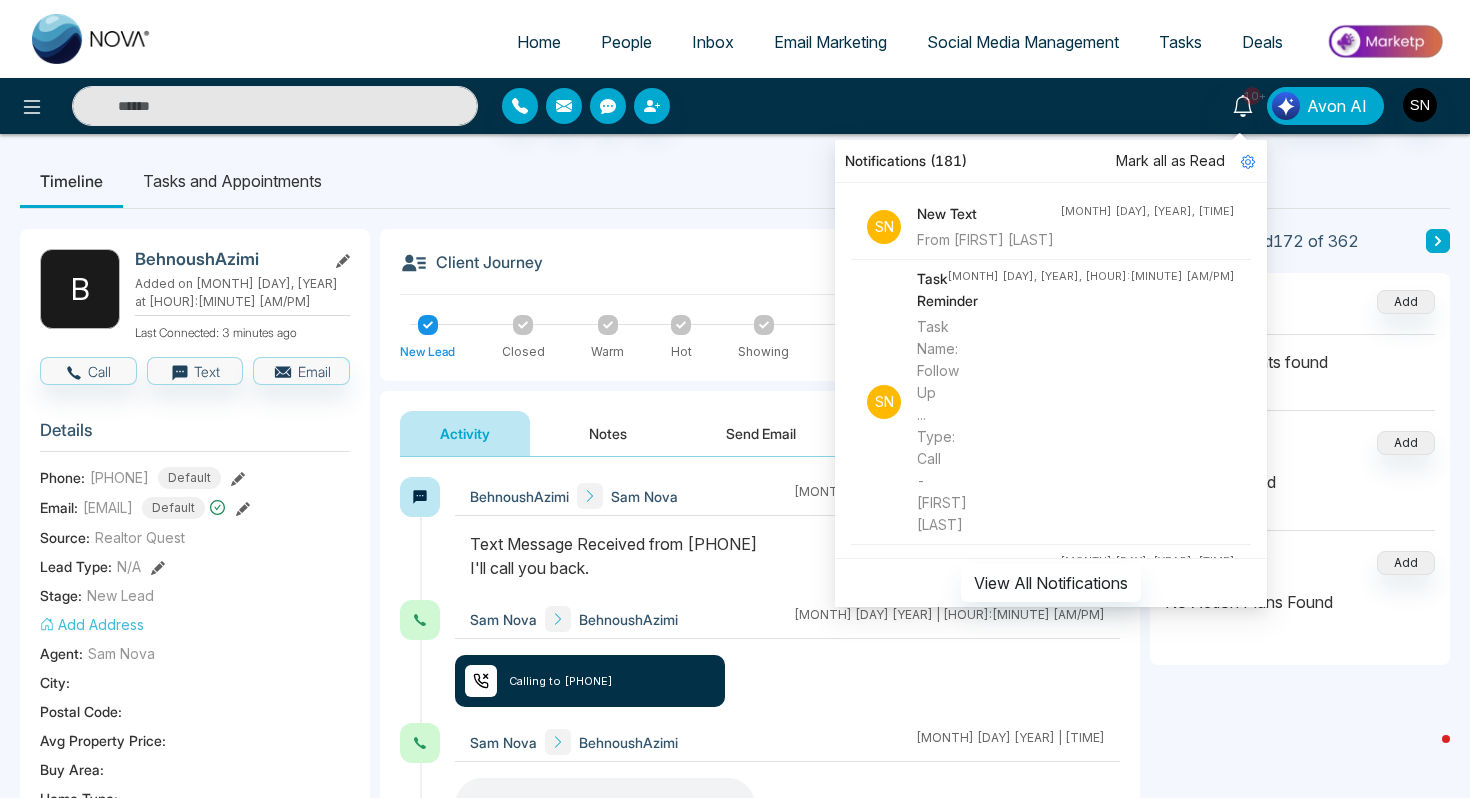 type on "****" 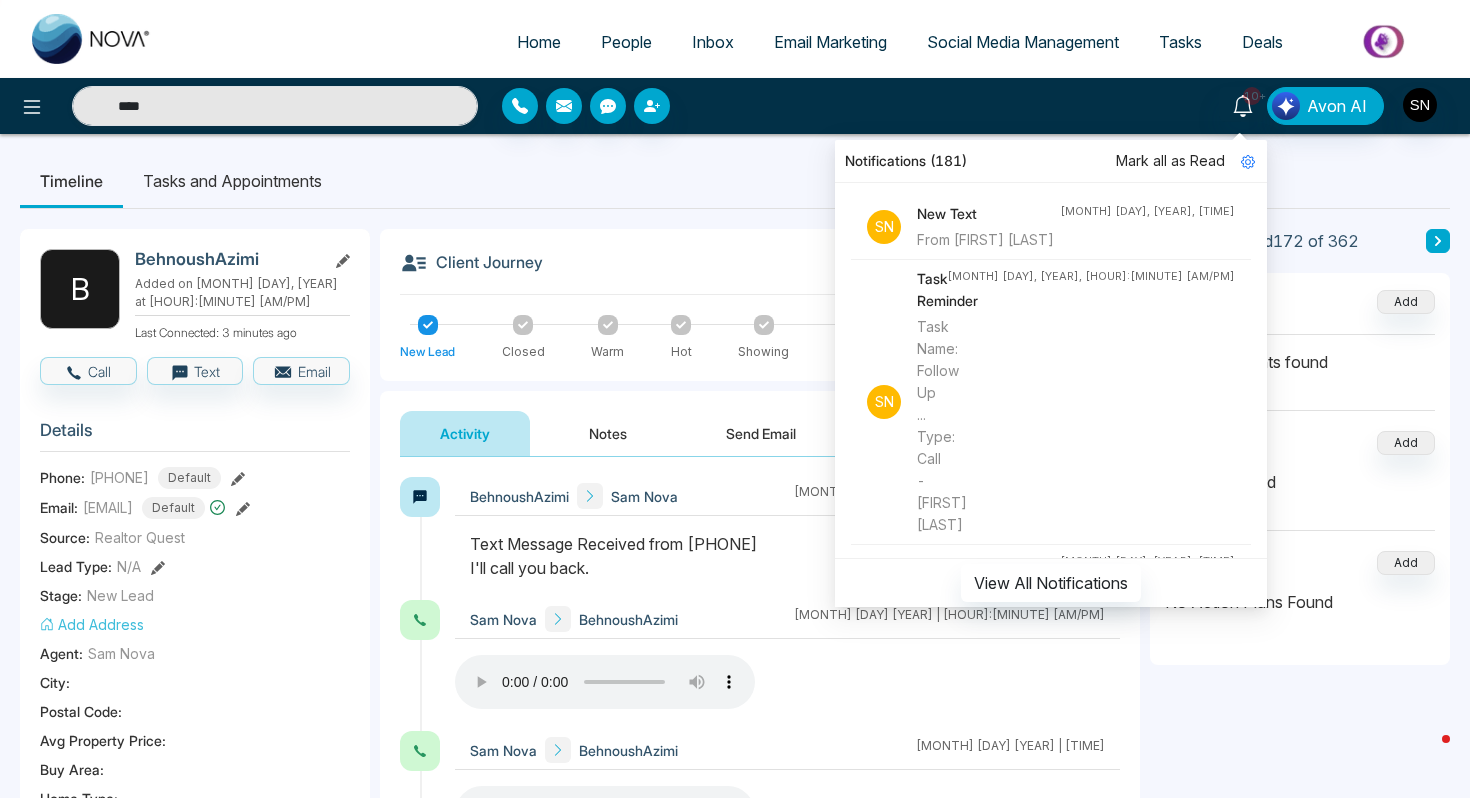 click on "Notifications (181)" at bounding box center [1051, 161] 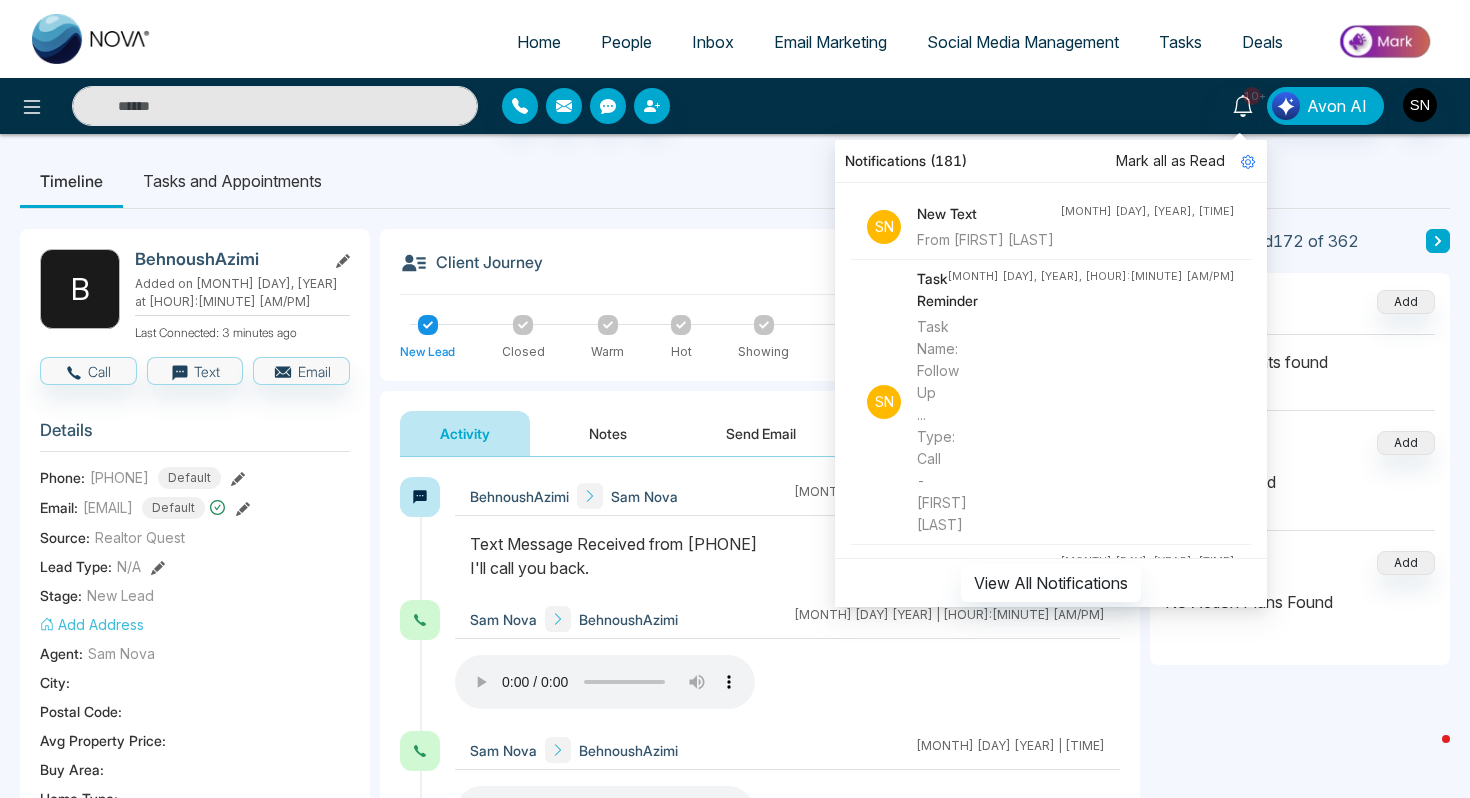 click on "Notifications (181)" at bounding box center (1051, 161) 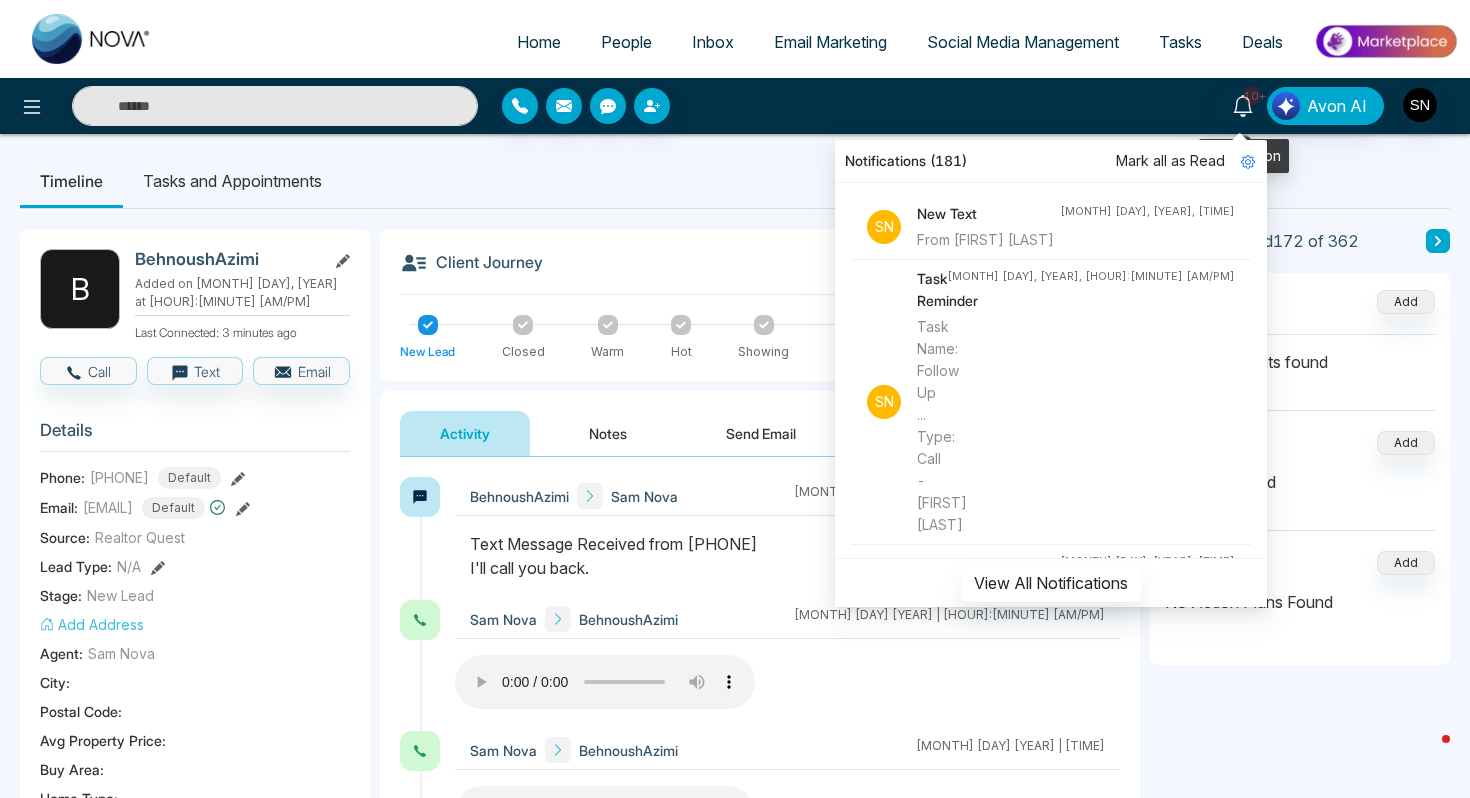 click on "10+ Notifications (181) Mark all as Read S N New Text From [FIRST] [LAST]  [MONTH] [DAY], [YEAR], [TIME] S N Task Reminder Task Name: Follow Up ...
Type: Call - [FIRST] [LAST]  [MONTH] [DAY], [YEAR], [TIME] S N Task Reminder Task Name: Follow Up ...
Type: Call - [FIRST] [LAST]  [MONTH] [DAY], [YEAR], [TIME] S N New Text From [FIRST] [LAST]  [MONTH] [DAY], [YEAR], [TIME] S N New Text From [FIRST] [LAST]  [MONTH] [DAY], [YEAR], [TIME] S N New Text From [FIRST] [LAST] [MONTH] [DAY], [YEAR], [TIME] S N New Text From [FIRST] [LAST] [MONTH] [DAY], [YEAR], [TIME] S N New Text From [FIRST] [LAST]  [MONTH] [DAY], [YEAR], [TIME] S N New Text From [FIRST] [LAST]  [MONTH] [DAY], [YEAR], [TIME] S N New Text From [FIRST] [LAST] [MONTH] [DAY], [YEAR], [TIME] S N New Text From [FIRST] [LAST] [MONTH] [DAY], [YEAR], [TIME] S N Incoming Call Lead Name: [FIRST] [LAST]  [MONTH] [DAY], [YEAR], [TIME] S N New Text From [FIRST] [LAST]  [MONTH] [DAY], [YEAR], [TIME] S N New Text From [FIRST] [LAST]  [MONTH] [DAY], [YEAR], [TIME] S N Incoming Call Lead Name: [FIRST] [LAST] [MONTH] [DAY], [YEAR], [TIME] S N Incoming Call Lead Name: [FIRST] [LAST]  Jul 16, 2025, 10:37 AM" at bounding box center [1164, 106] 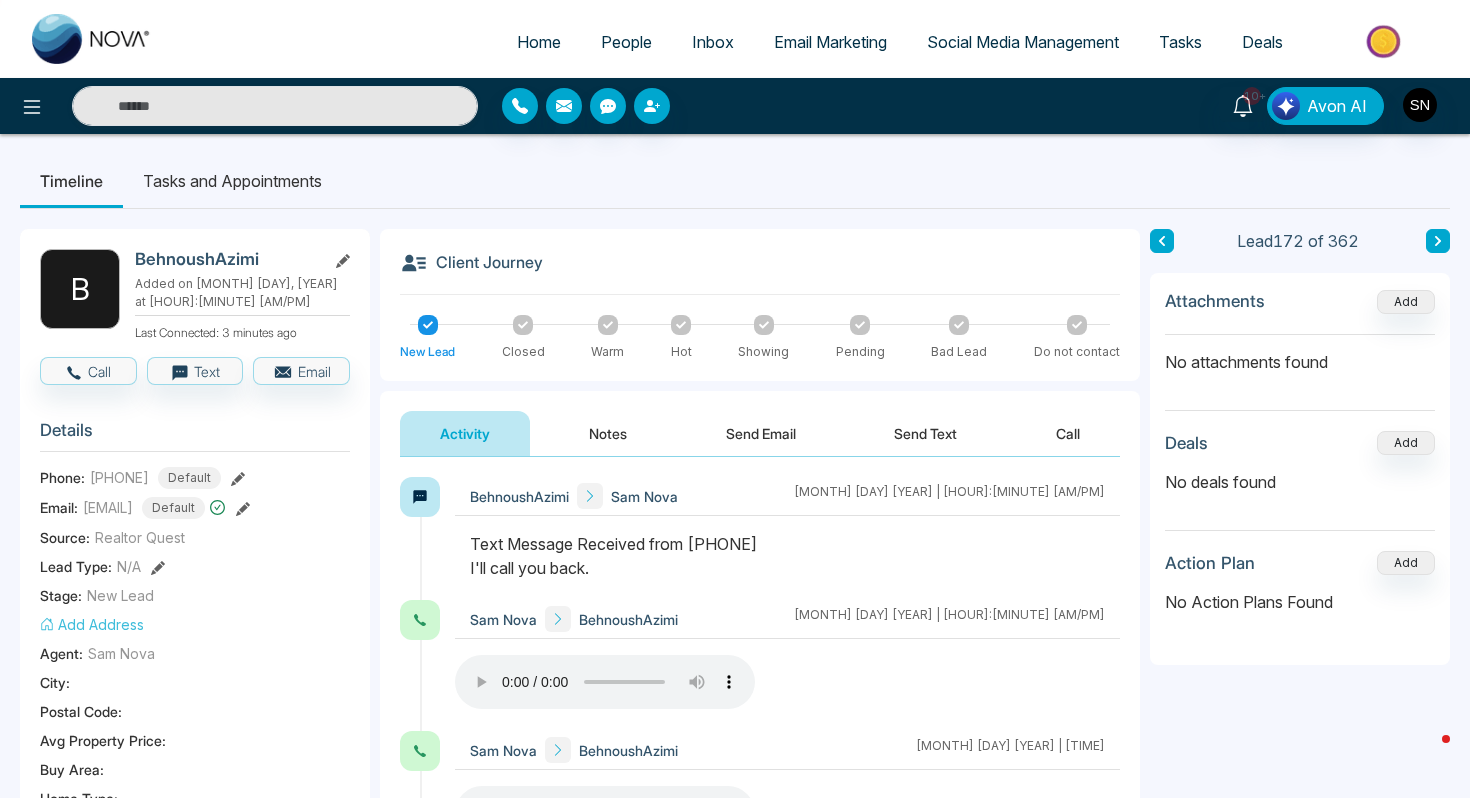 type on "****" 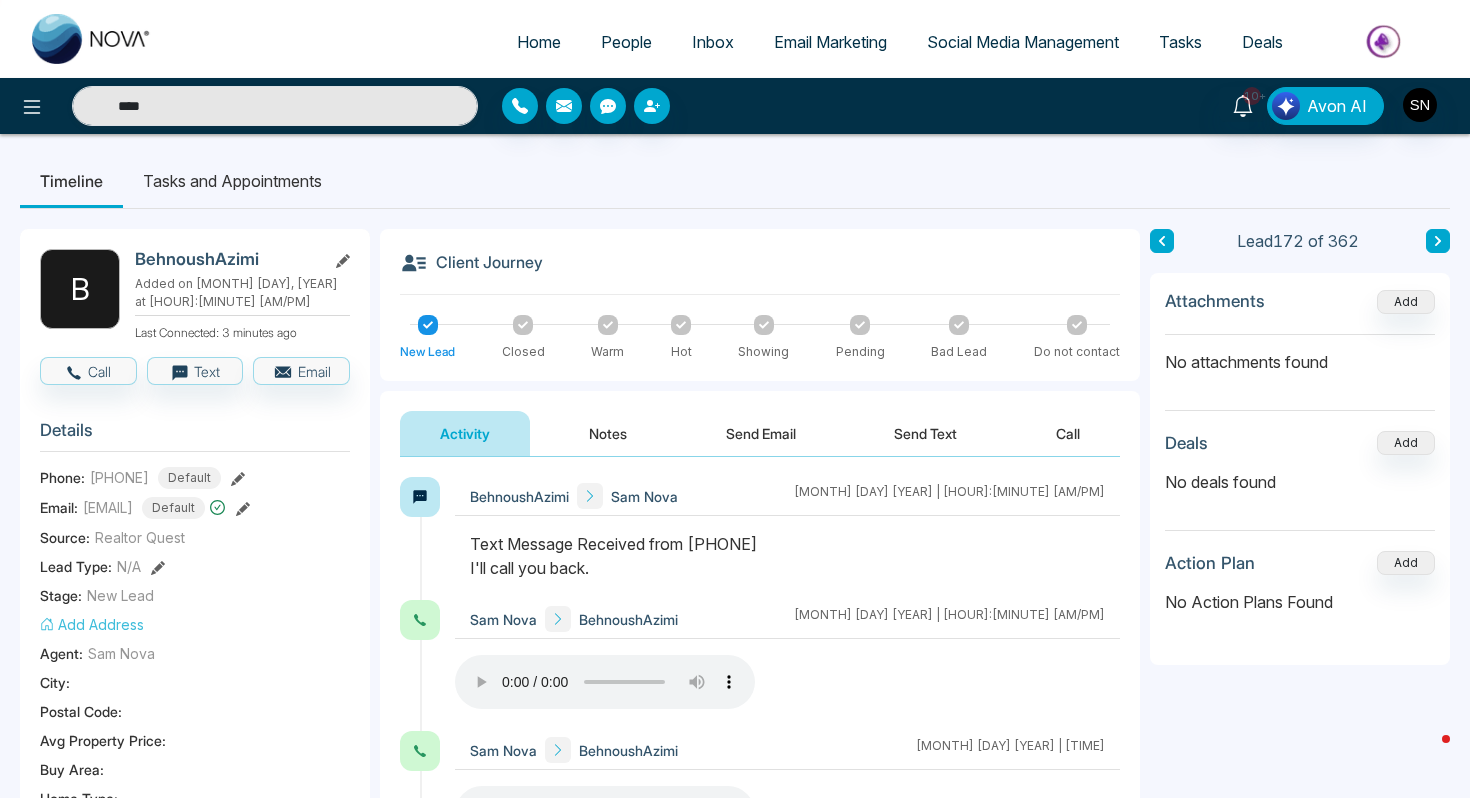 click on "10+ Notifications (181) Mark all as Read S N New Text From [FIRST] [LAST]  [MONTH] [DAY], [YEAR], [TIME] S N Task Reminder Task Name: Follow Up ...
Type: Call - [FIRST] [LAST]  [MONTH] [DAY], [YEAR], [TIME] S N Task Reminder Task Name: Follow Up ...
Type: Call - [FIRST] [LAST]  [MONTH] [DAY], [YEAR], [TIME] S N New Text From [FIRST] [LAST]  [MONTH] [DAY], [YEAR], [TIME] S N New Text From [FIRST] [LAST]  [MONTH] [DAY], [YEAR], [TIME] S N New Text From [FIRST] [LAST] [MONTH] [DAY], [YEAR], [TIME] S N New Text From [FIRST] [LAST] [MONTH] [DAY], [YEAR], [TIME] S N New Text From [FIRST] [LAST]  [MONTH] [DAY], [YEAR], [TIME] S N New Text From [FIRST] [LAST]  [MONTH] [DAY], [YEAR], [TIME] S N New Text From [FIRST] [LAST] [MONTH] [DAY], [YEAR], [TIME] S N New Text From [FIRST] [LAST] [MONTH] [DAY], [YEAR], [TIME] S N Incoming Call Lead Name: [FIRST] [LAST]  [MONTH] [DAY], [YEAR], [TIME] S N New Text From [FIRST] [LAST]  [MONTH] [DAY], [YEAR], [TIME] S N New Text From [FIRST] [LAST]  [MONTH] [DAY], [YEAR], [TIME] S N Incoming Call Lead Name: [FIRST] [LAST] [MONTH] [DAY], [YEAR], [TIME] S N Incoming Call Lead Name: [FIRST] [LAST]" at bounding box center (735, 106) 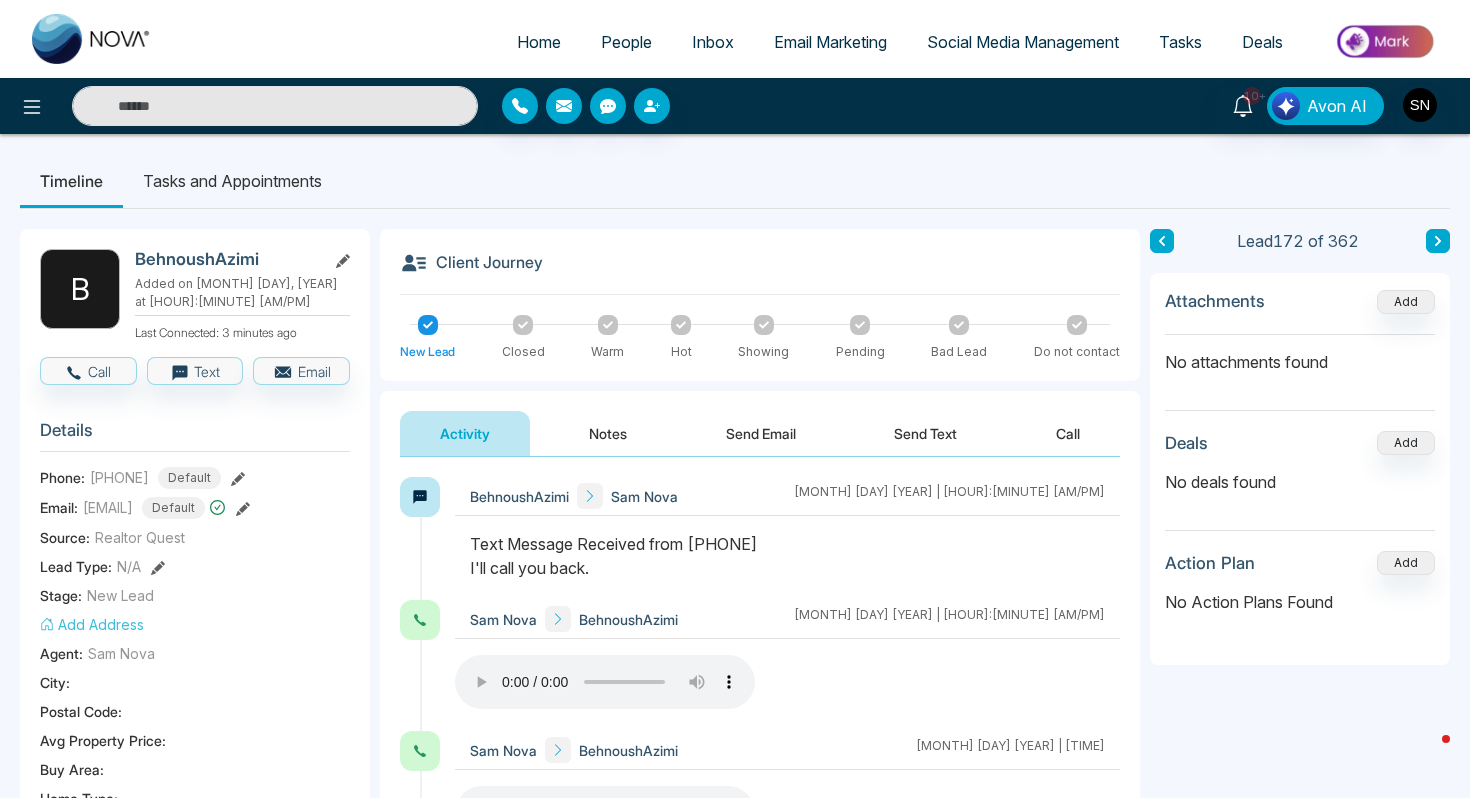 type on "****" 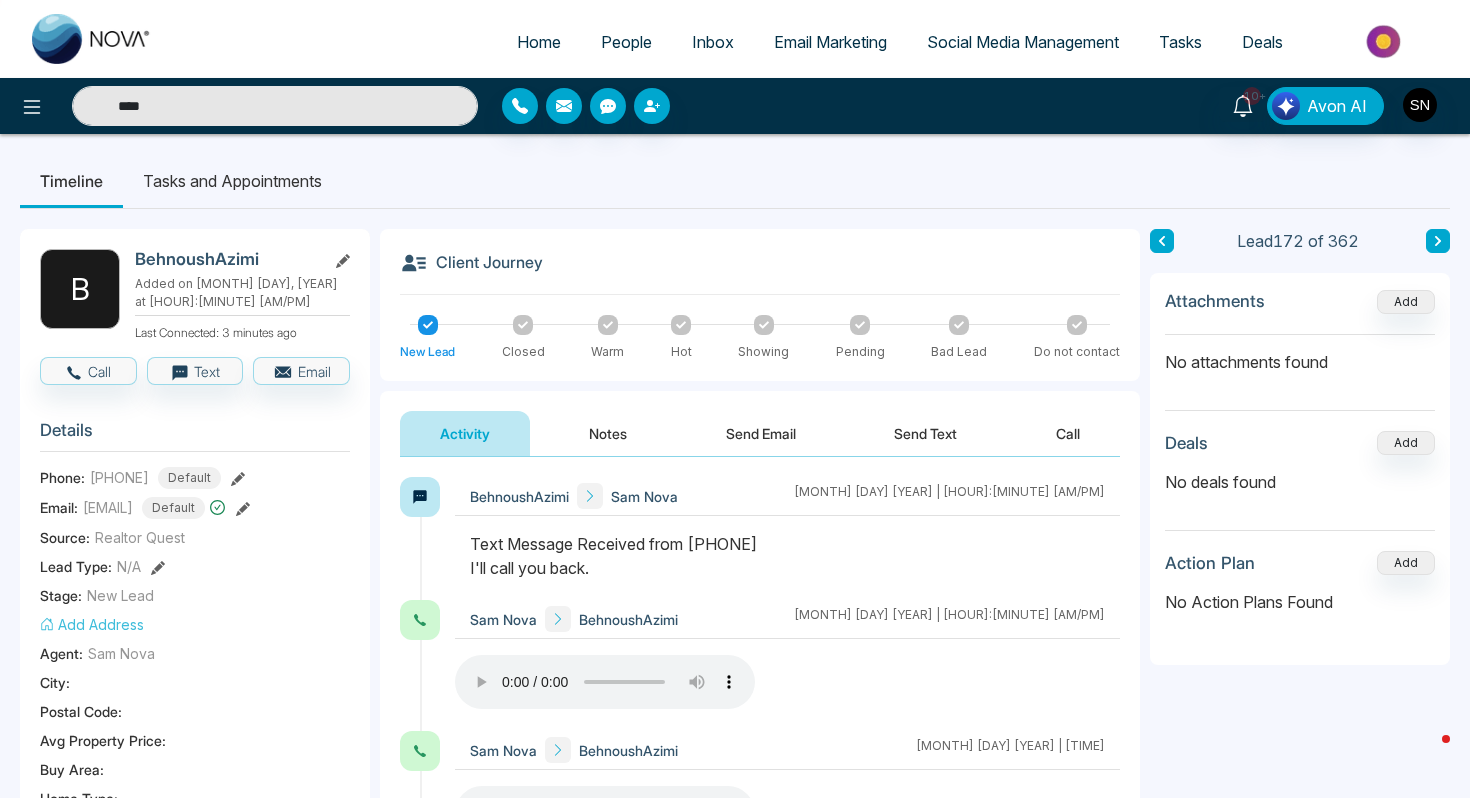 click on "****" at bounding box center [275, 106] 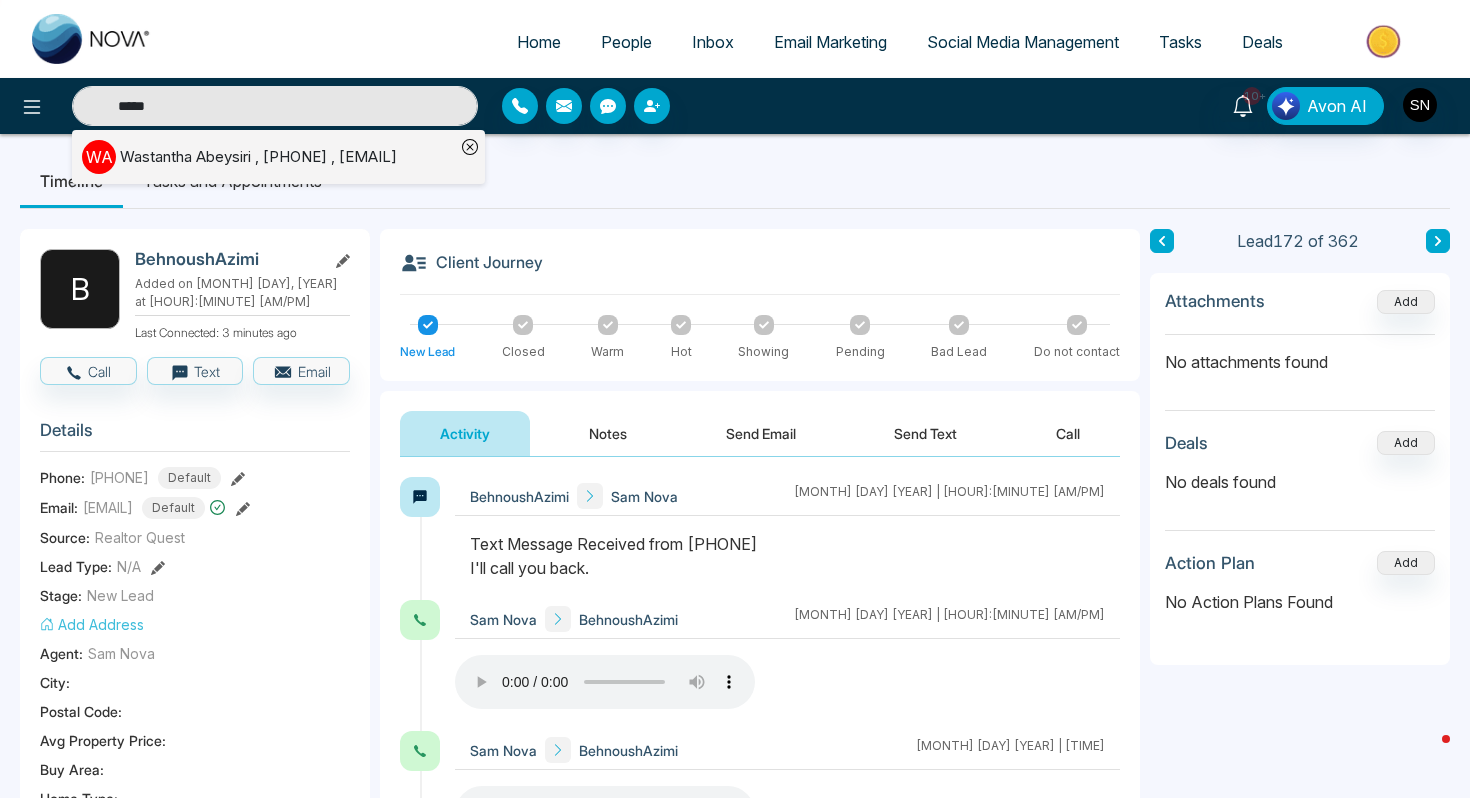 type on "*****" 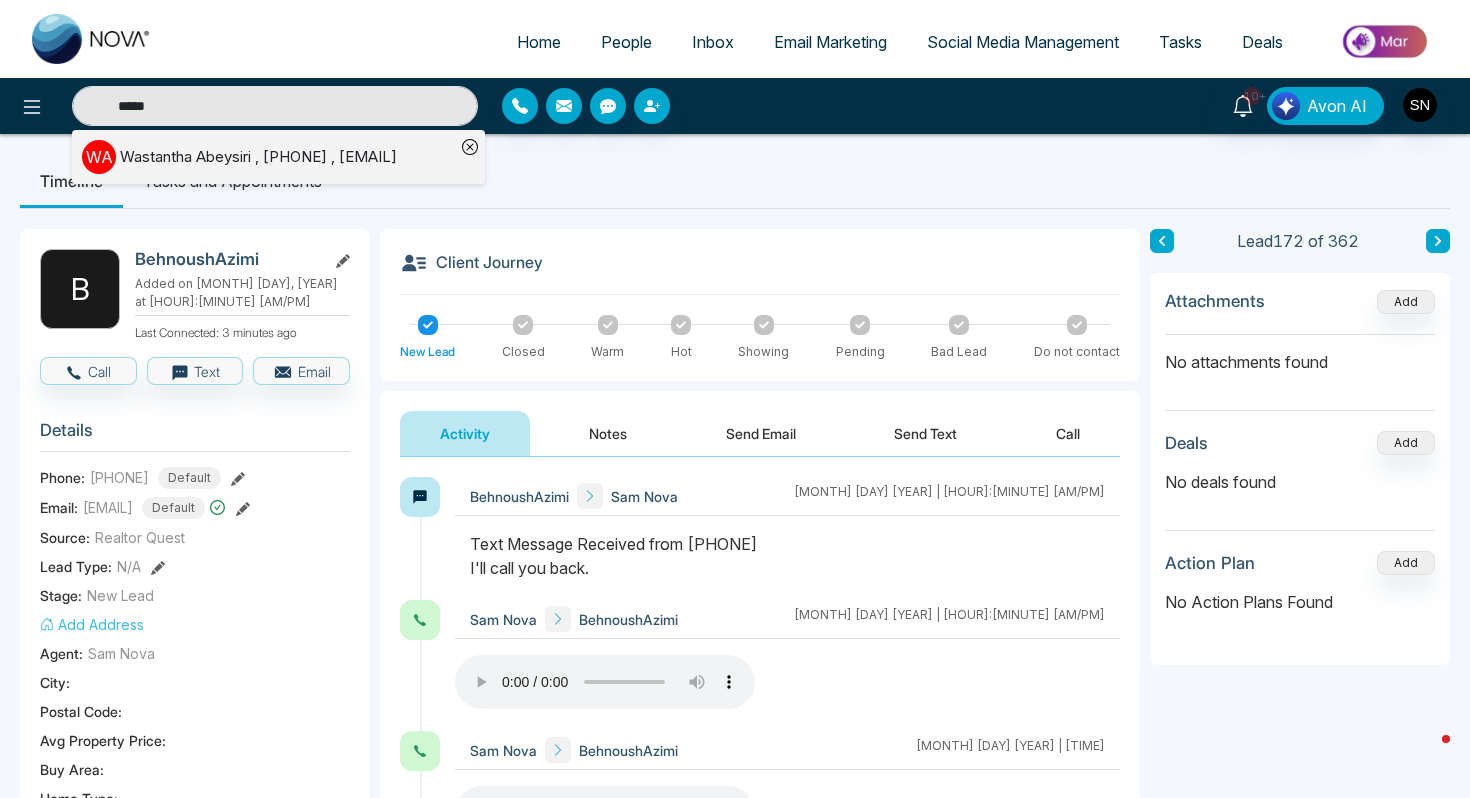 click on "[FIRST] [LAST] , [PHONE] , [EMAIL]" at bounding box center [258, 157] 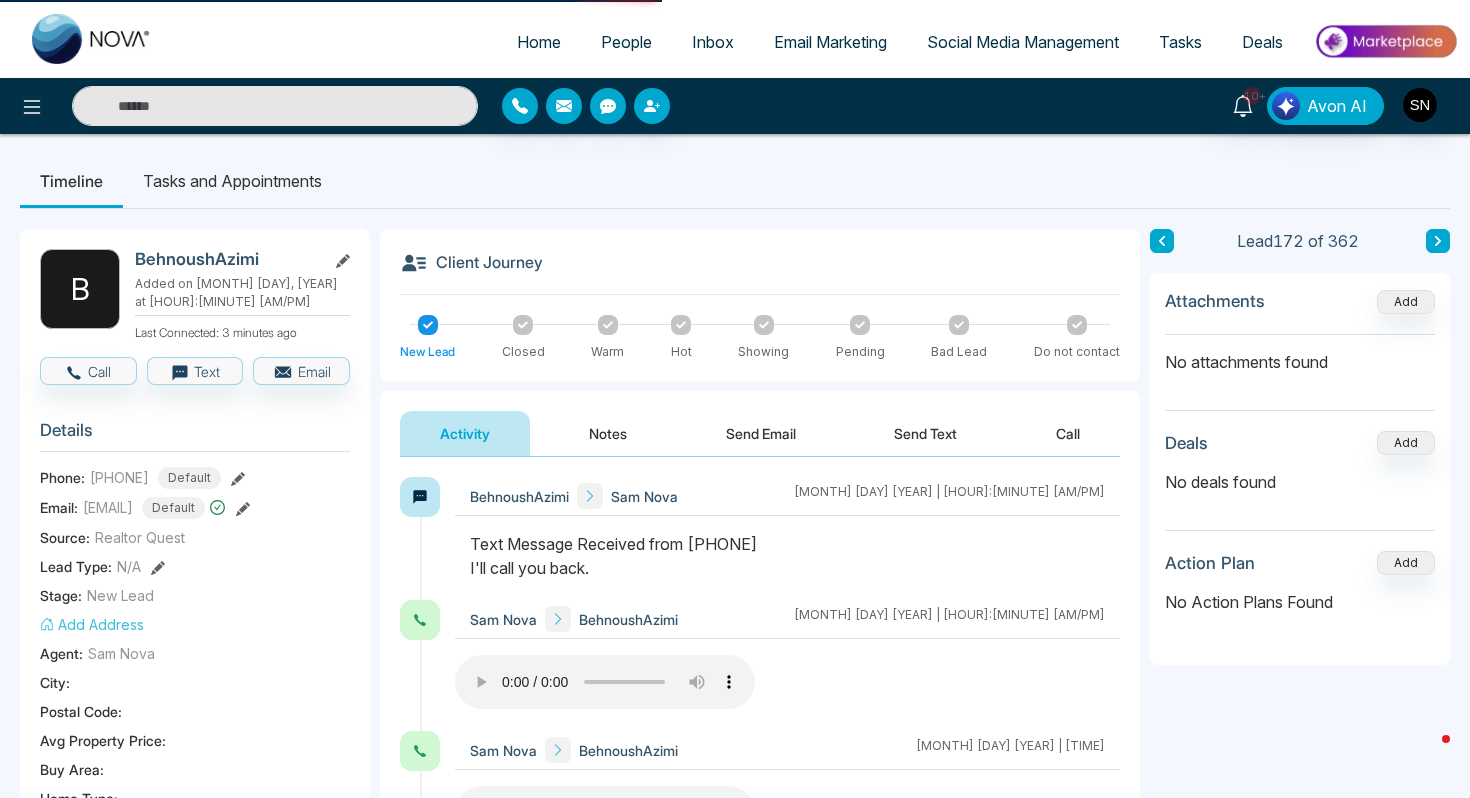 type on "*****" 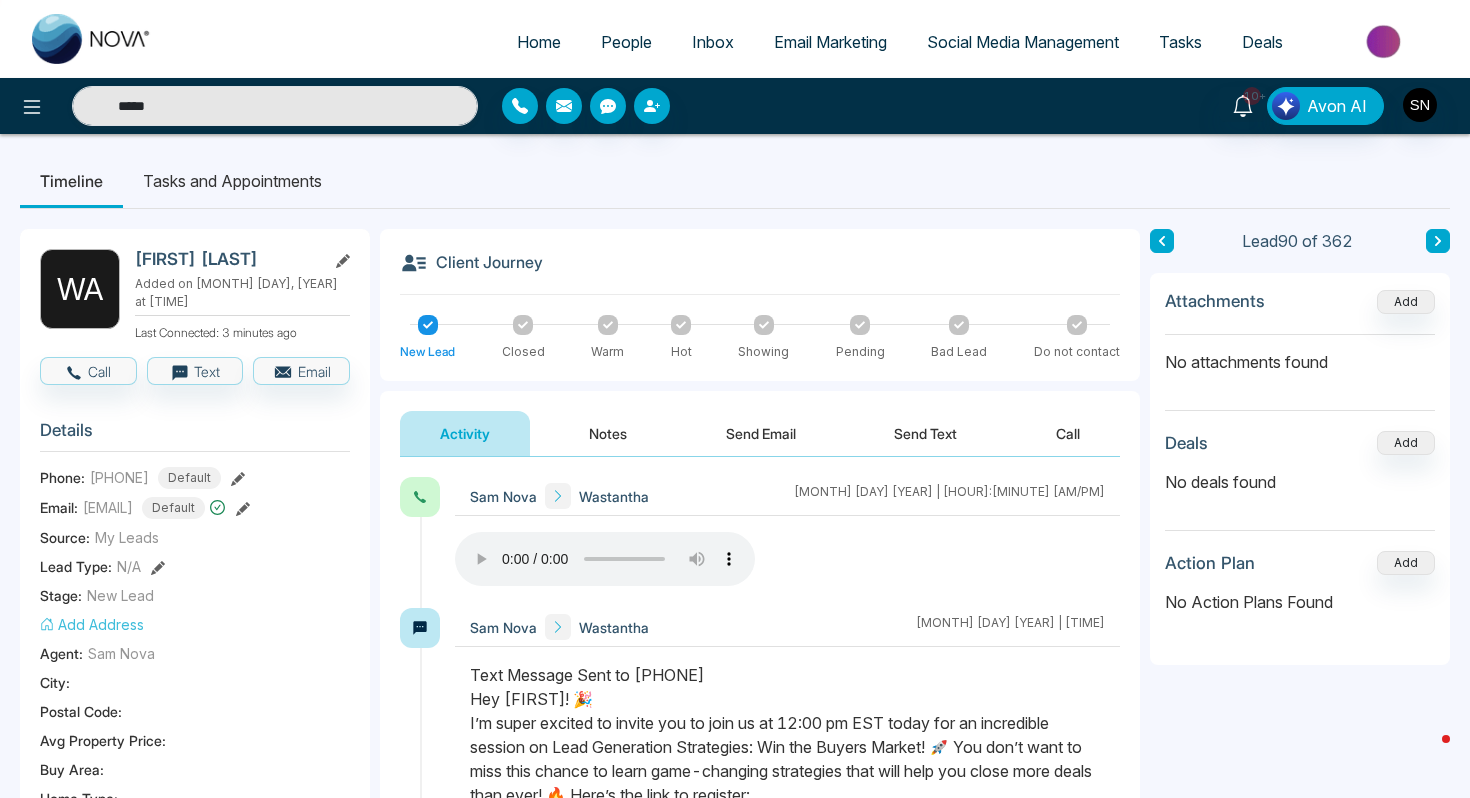 drag, startPoint x: 134, startPoint y: 258, endPoint x: 296, endPoint y: 260, distance: 162.01234 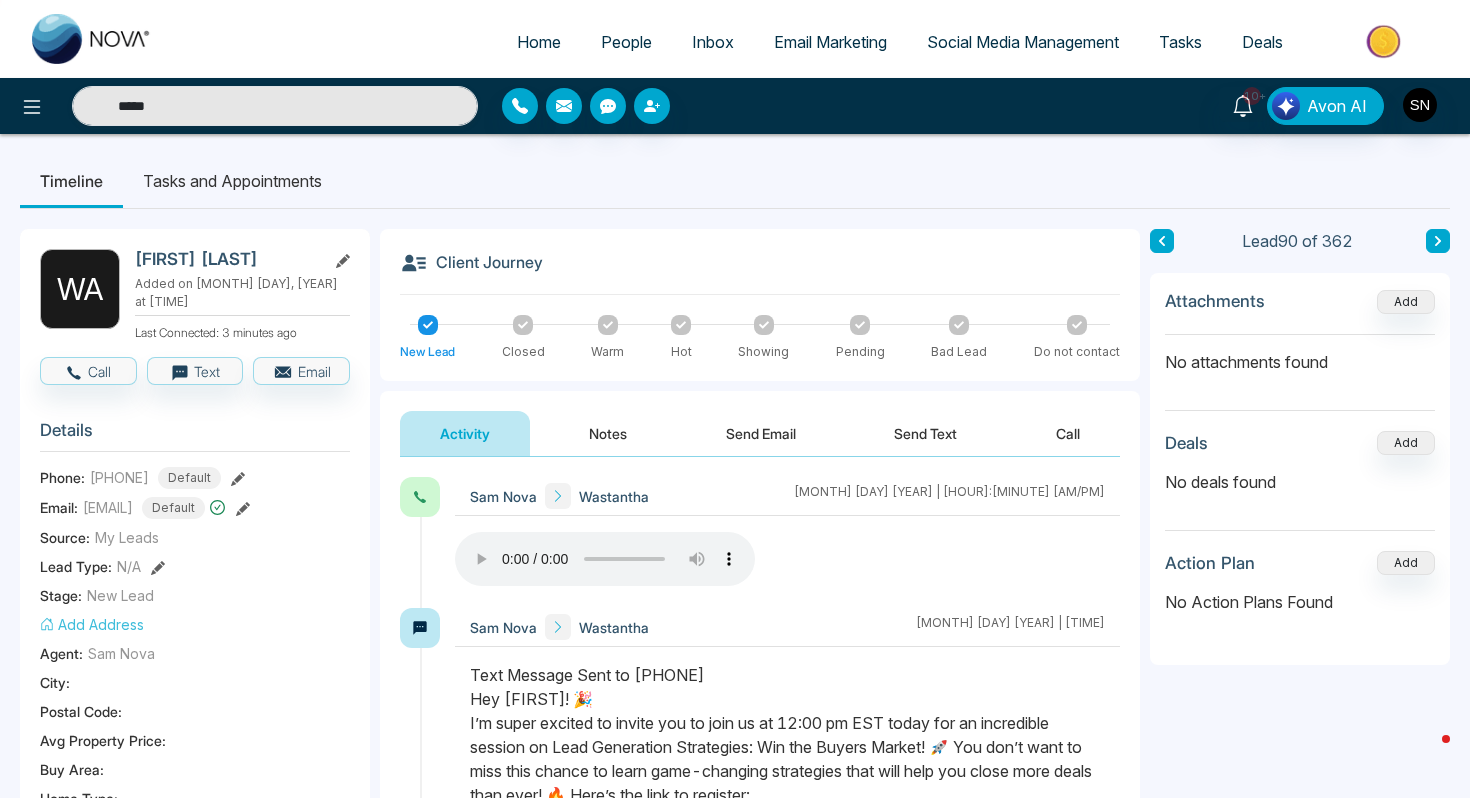 click on "[FIRST] [LAST]" at bounding box center (226, 259) 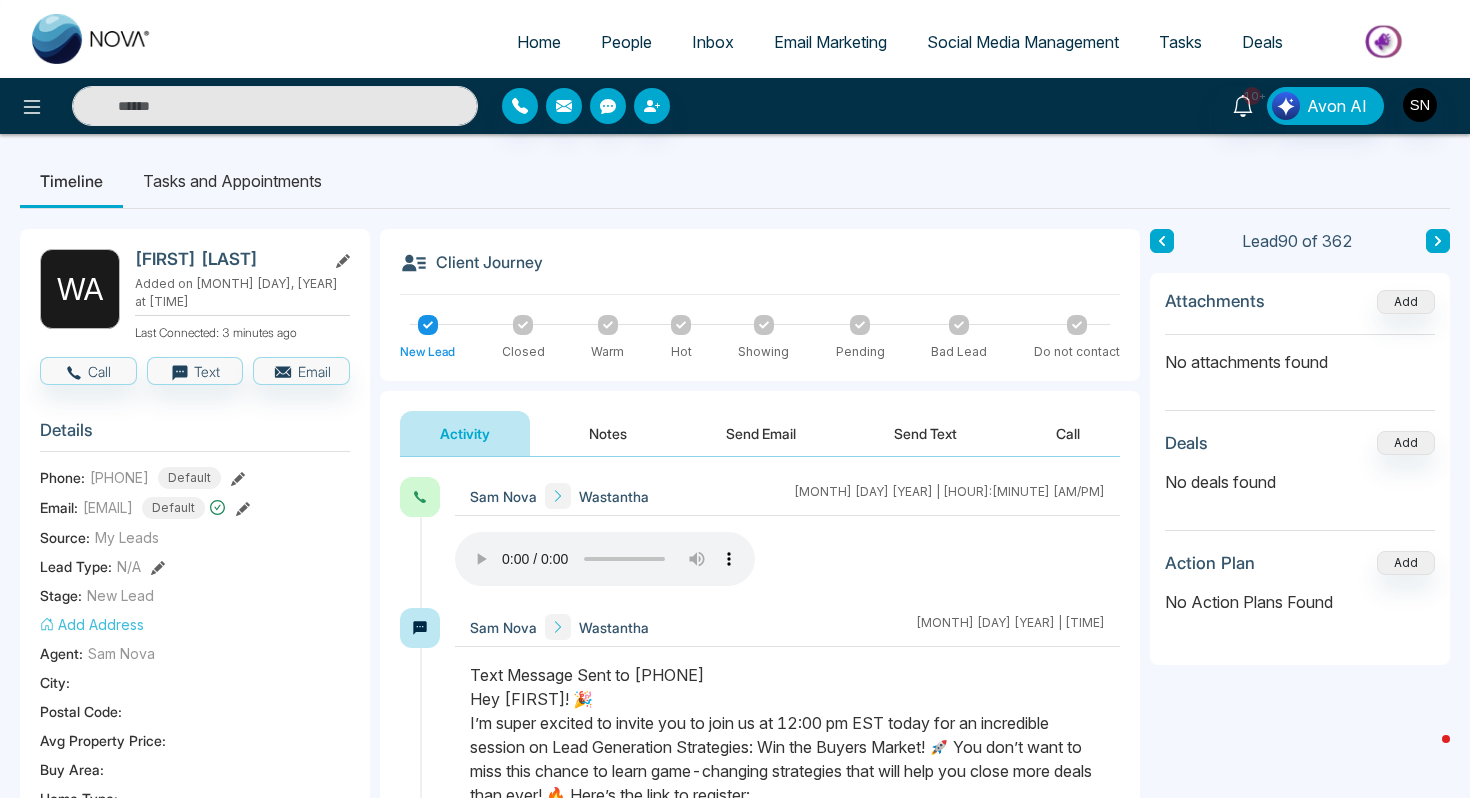 copy on "[FIRST] [LAST]" 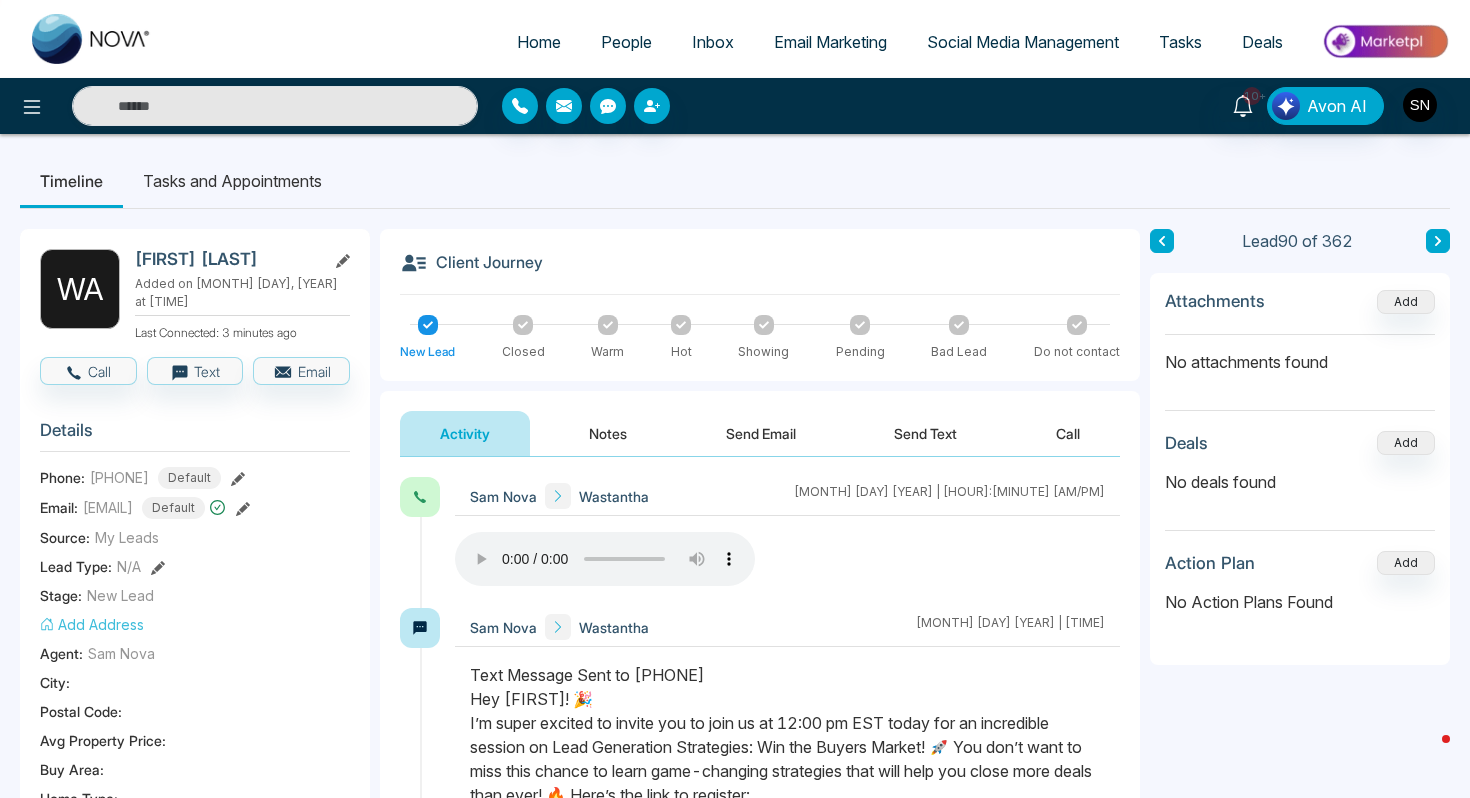 type on "*****" 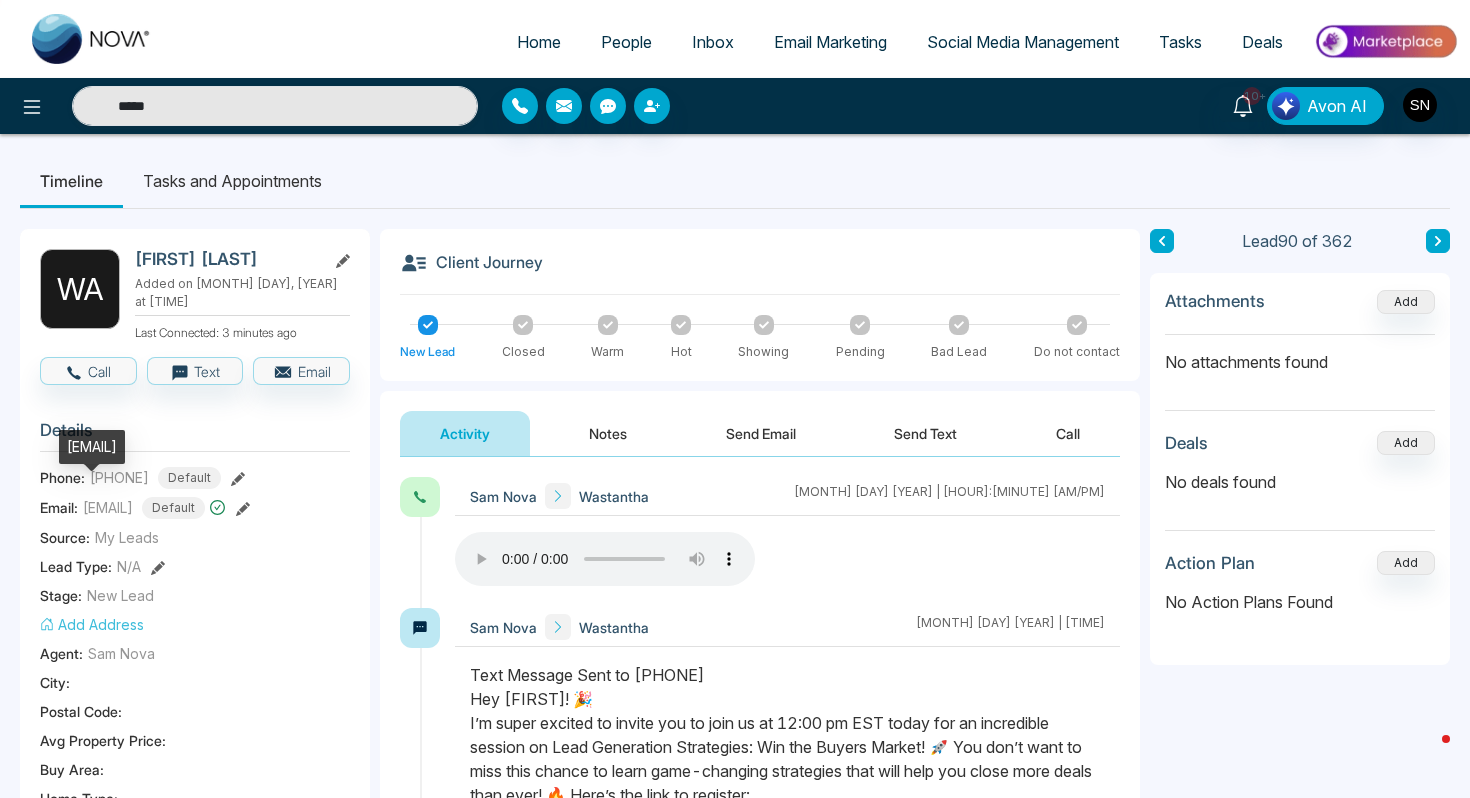 click on "[EMAIL]" at bounding box center (108, 507) 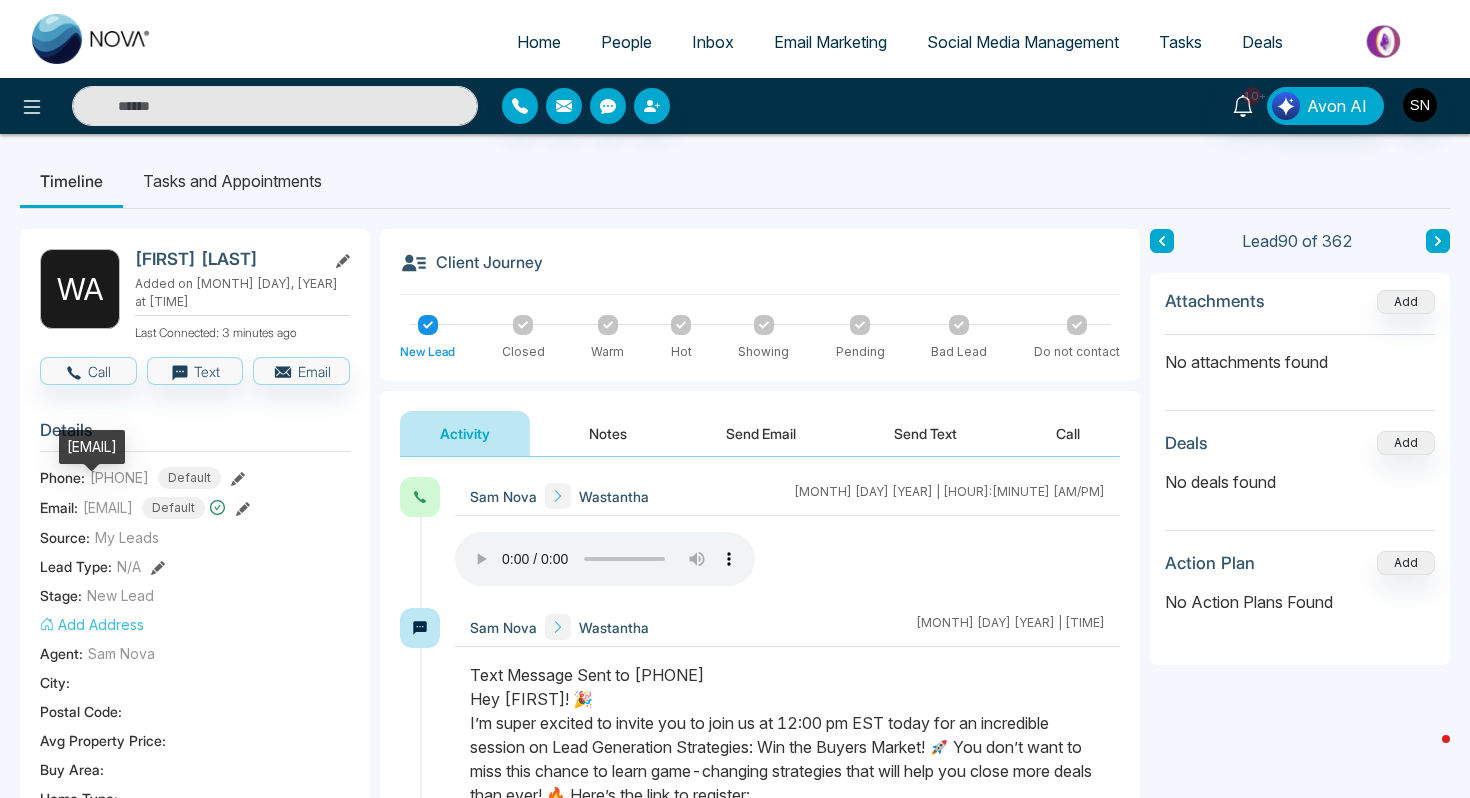 type on "*****" 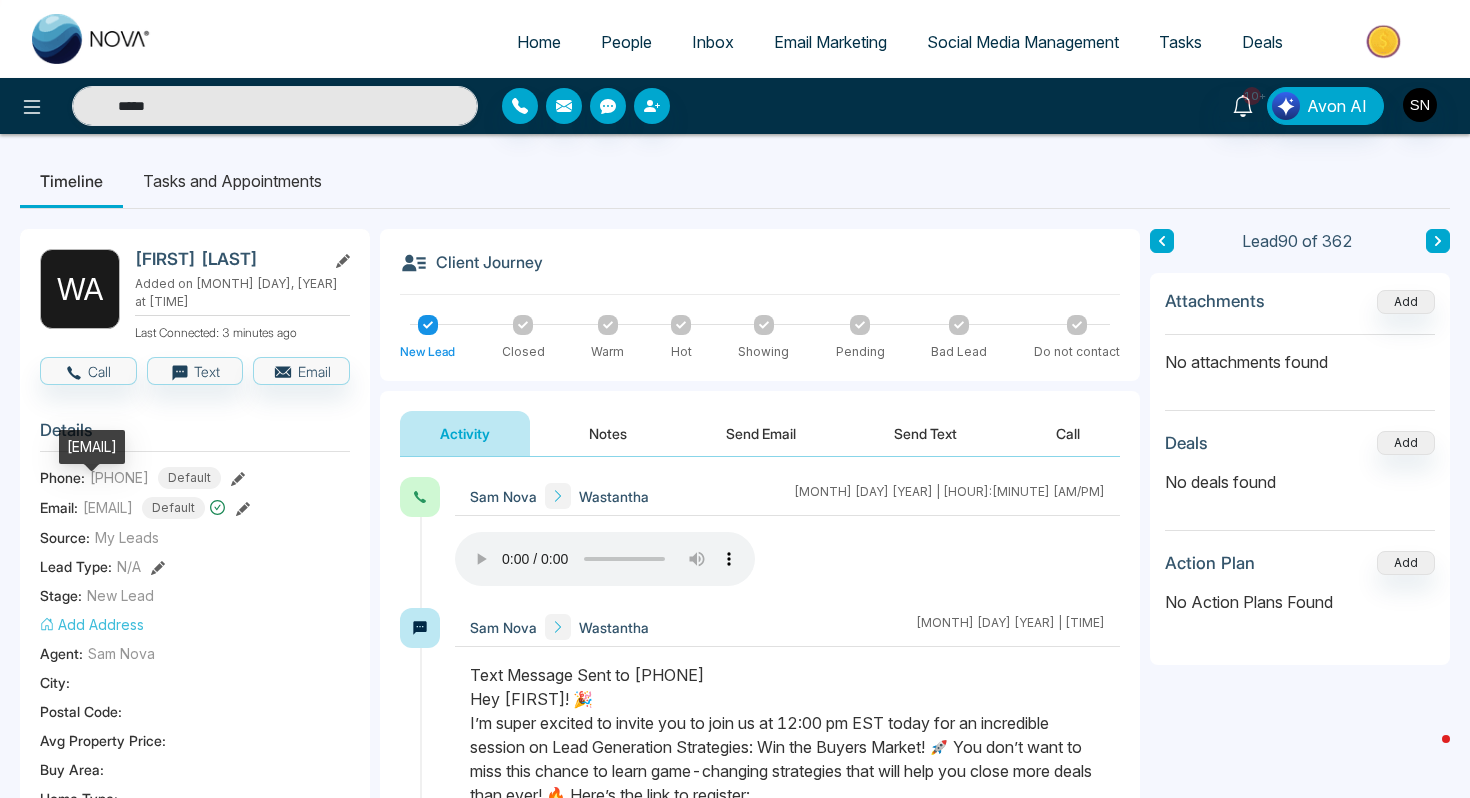 drag, startPoint x: 69, startPoint y: 452, endPoint x: 248, endPoint y: 449, distance: 179.02513 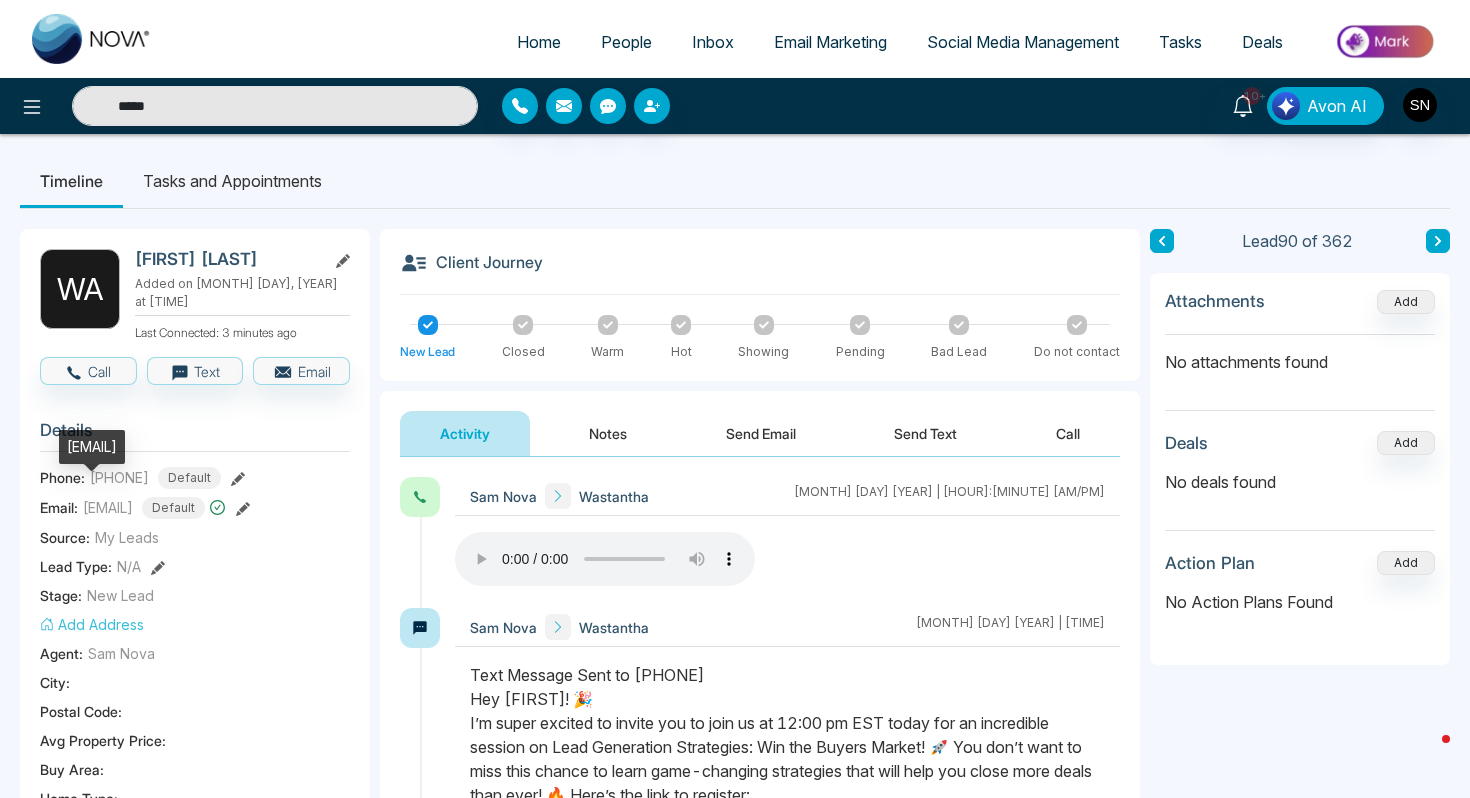 click on "[EMAIL]" at bounding box center (92, 447) 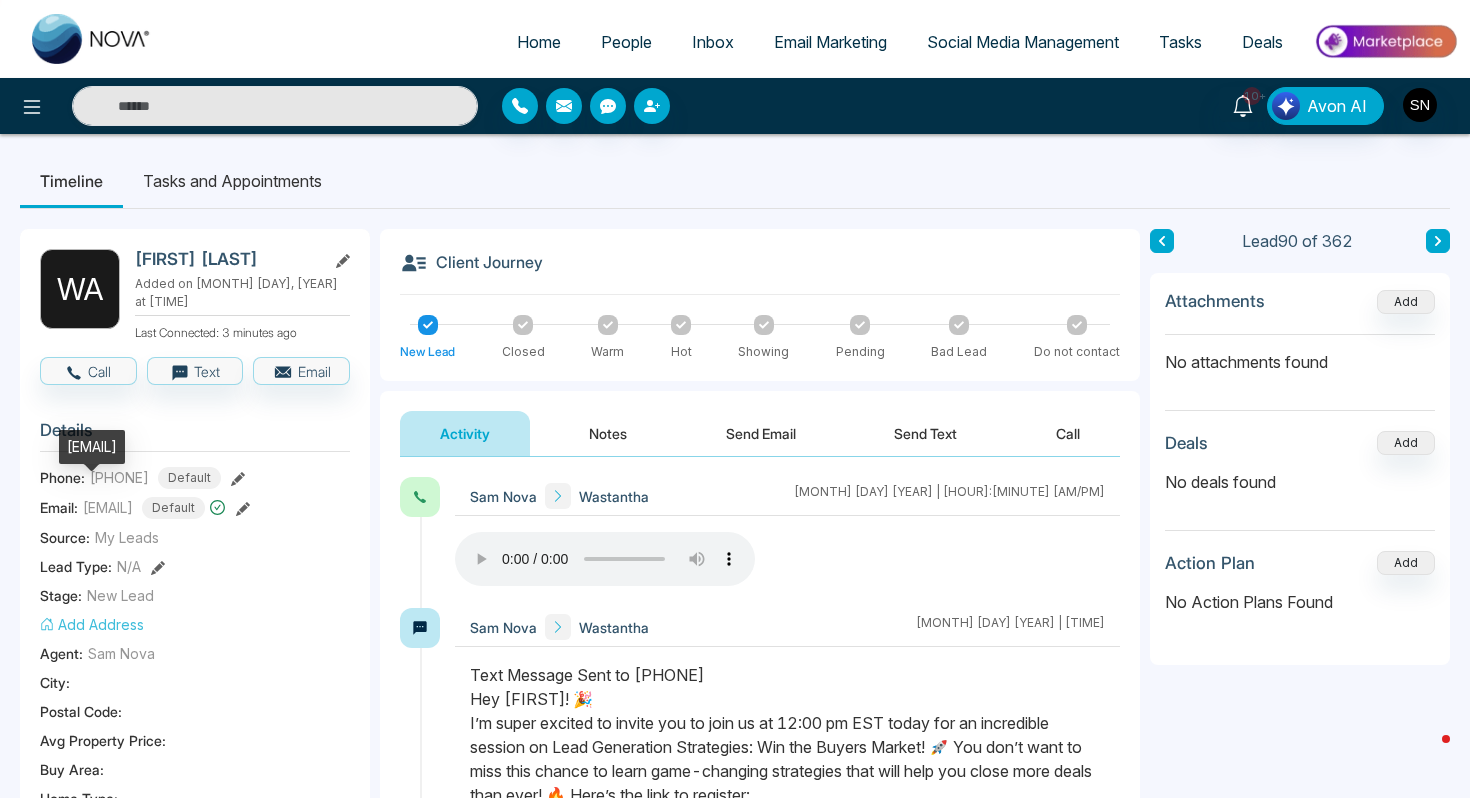 copy on "[EMAIL]" 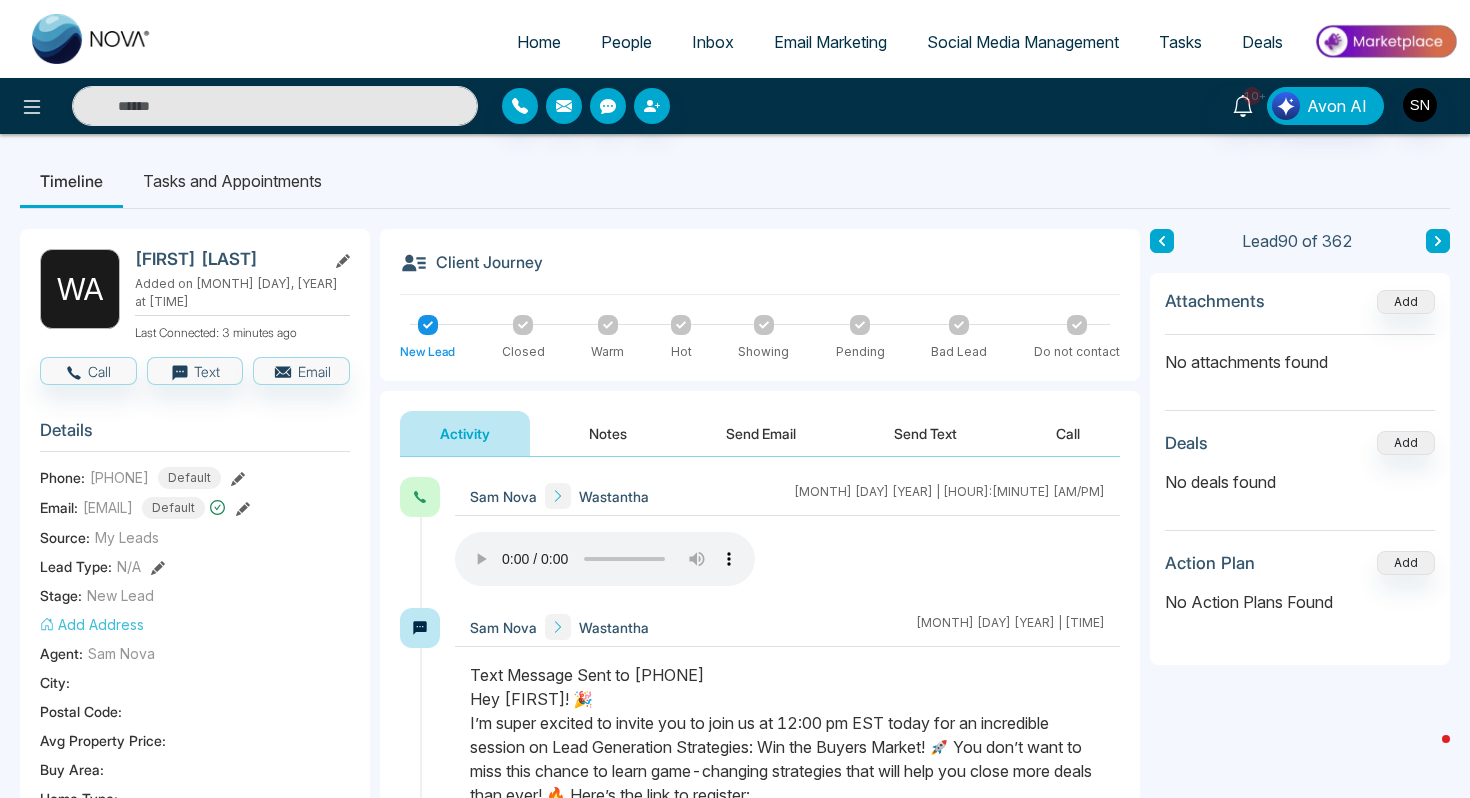 type on "*****" 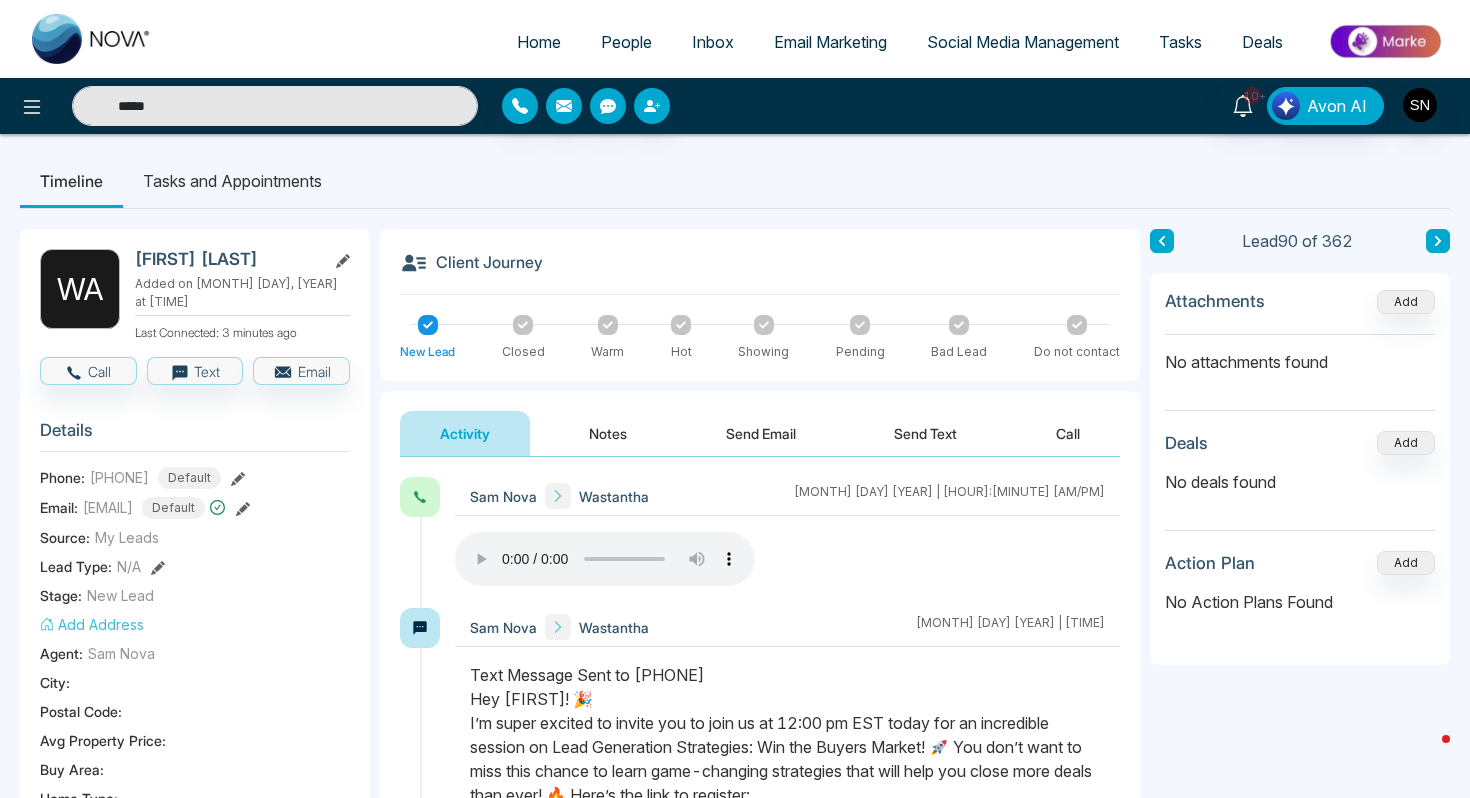 drag, startPoint x: 97, startPoint y: 464, endPoint x: 195, endPoint y: 466, distance: 98.02041 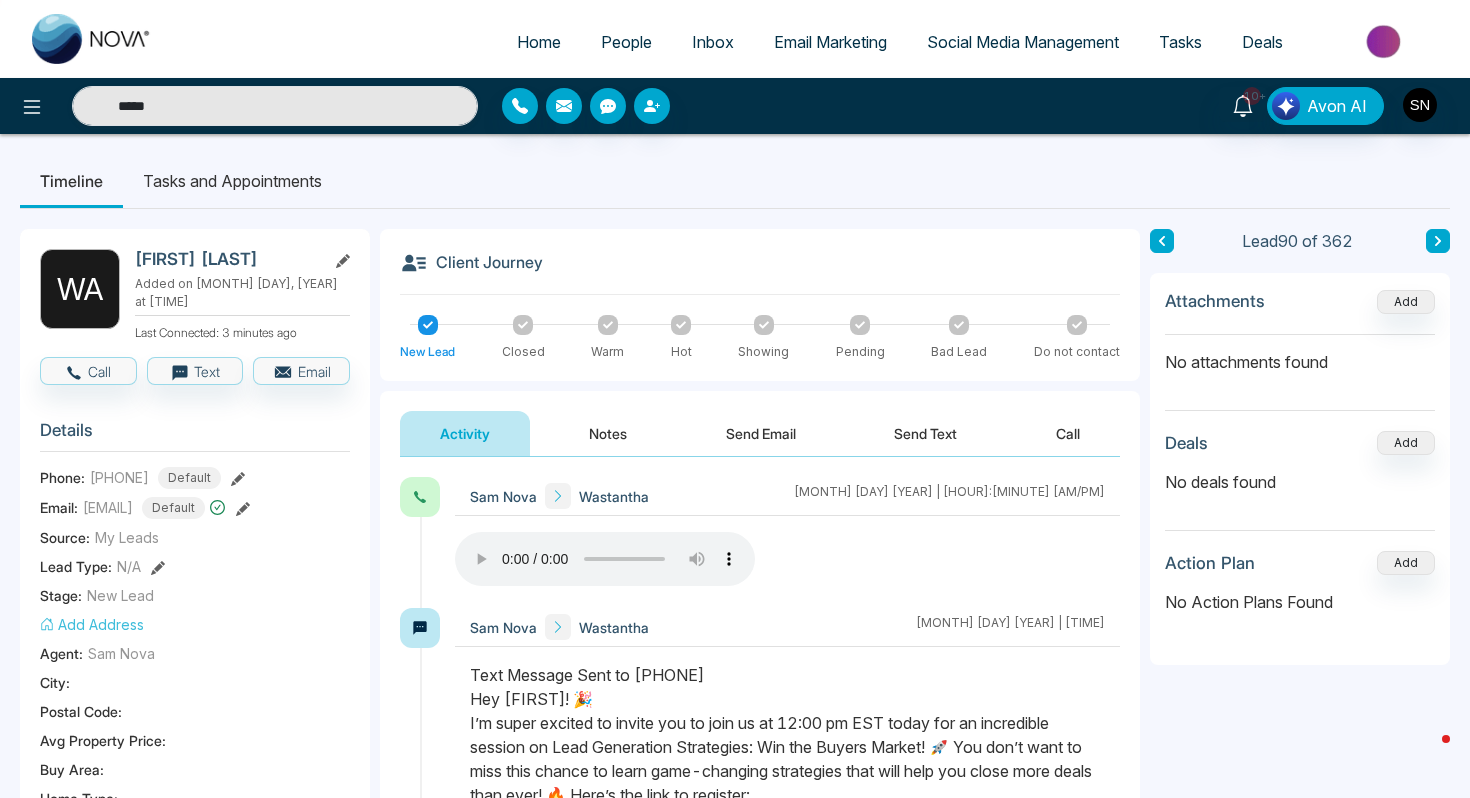 click on "[PHONE]" at bounding box center (119, 477) 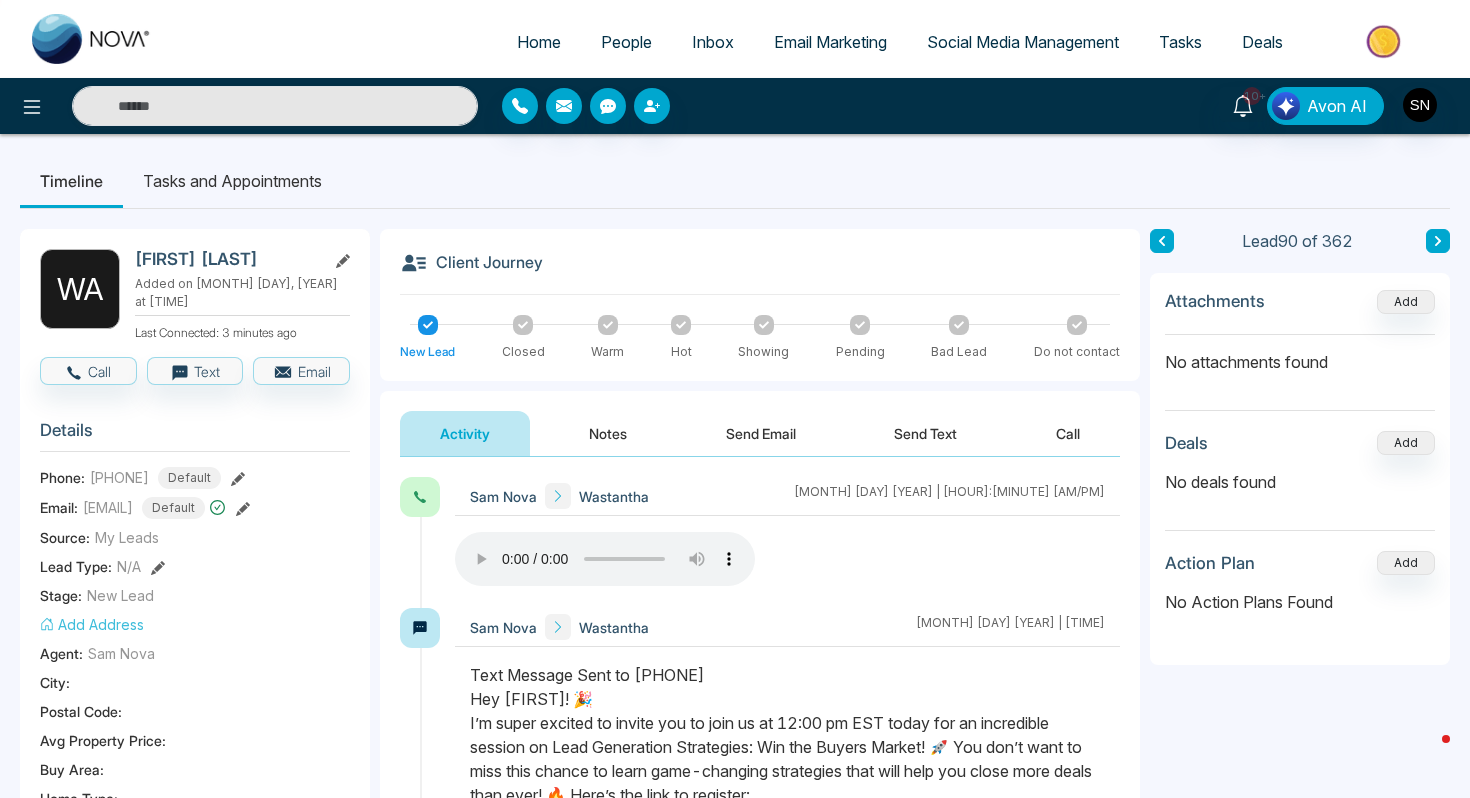 copy on "[PHONE]" 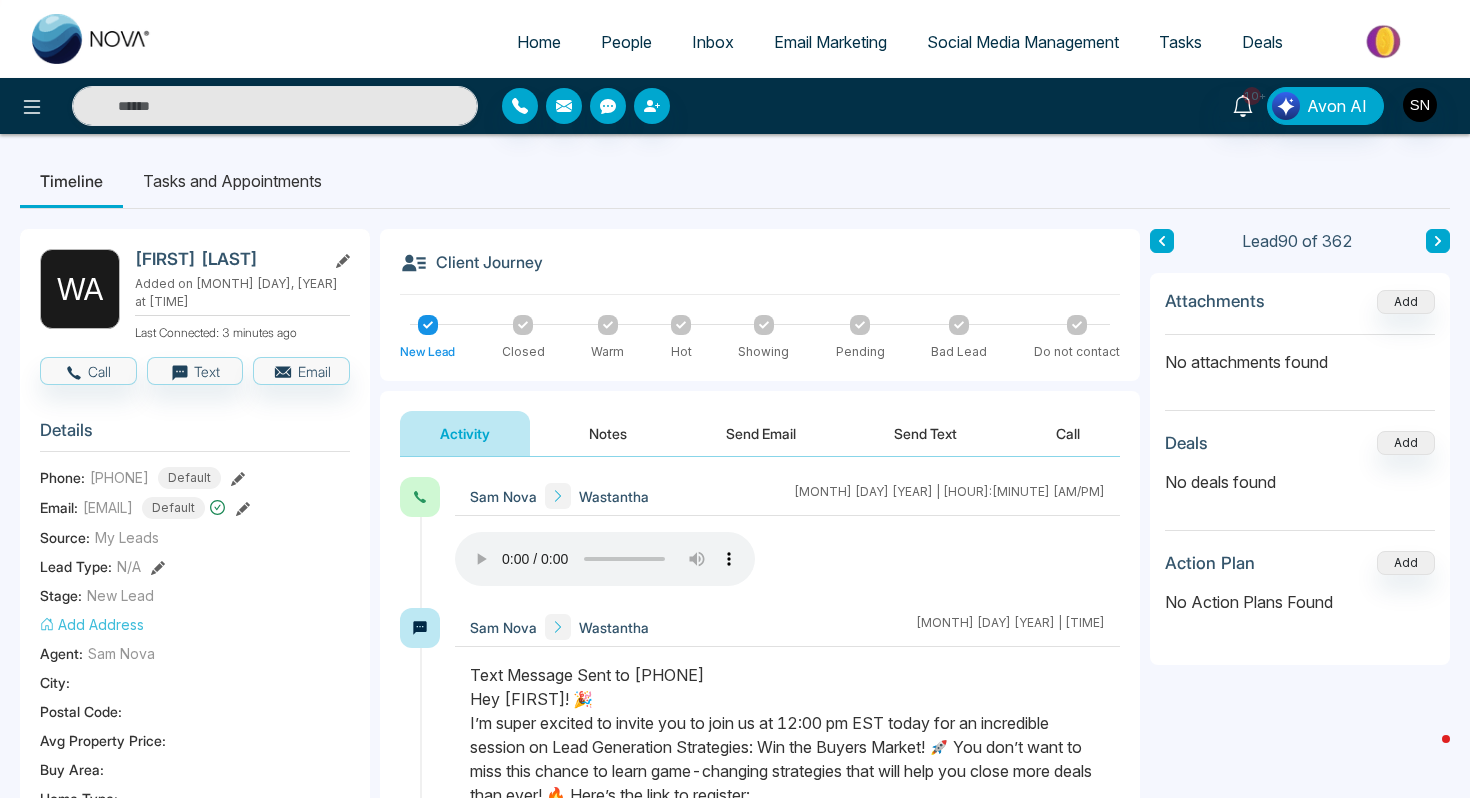 type on "*****" 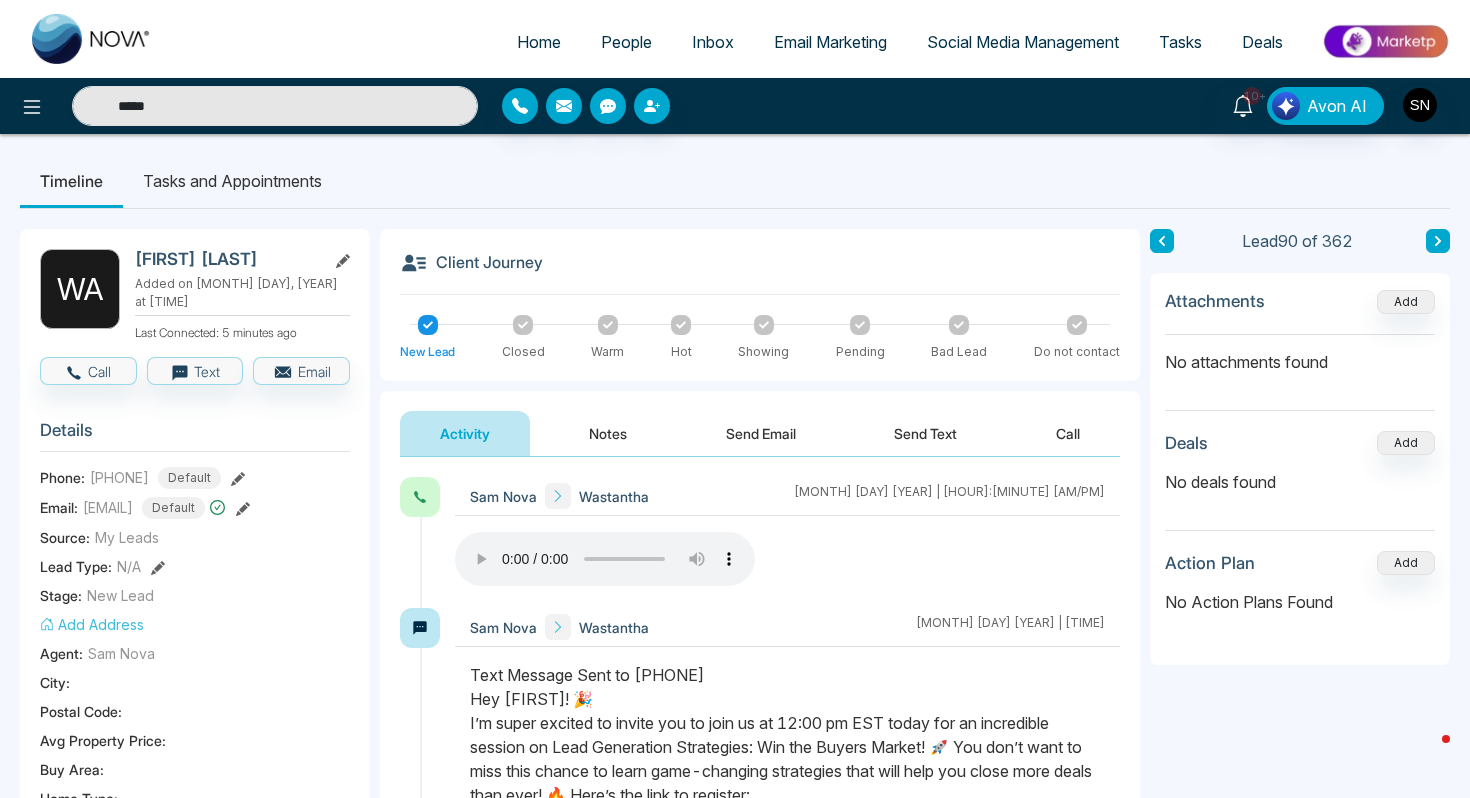 click on "Home" at bounding box center (539, 42) 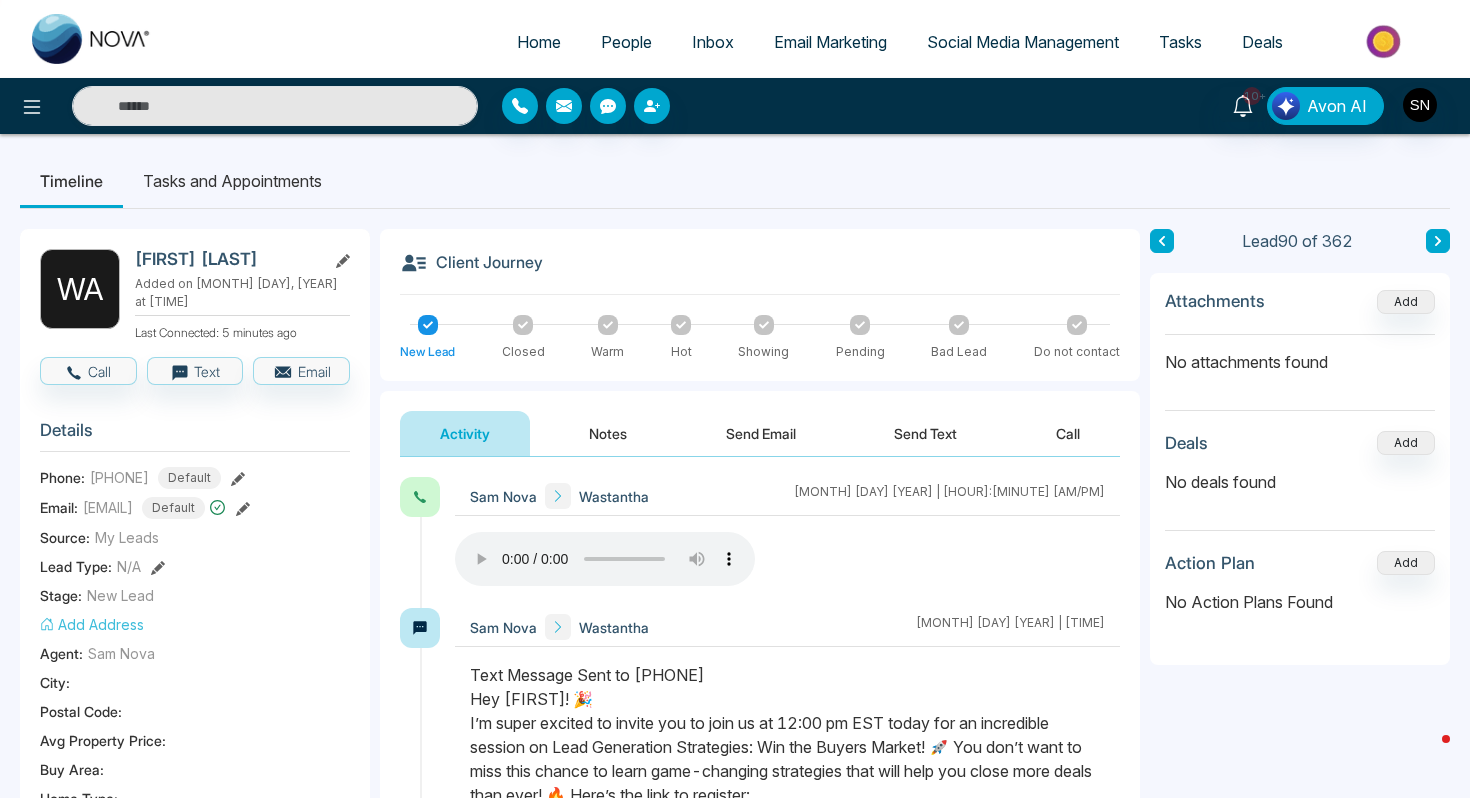 select on "*" 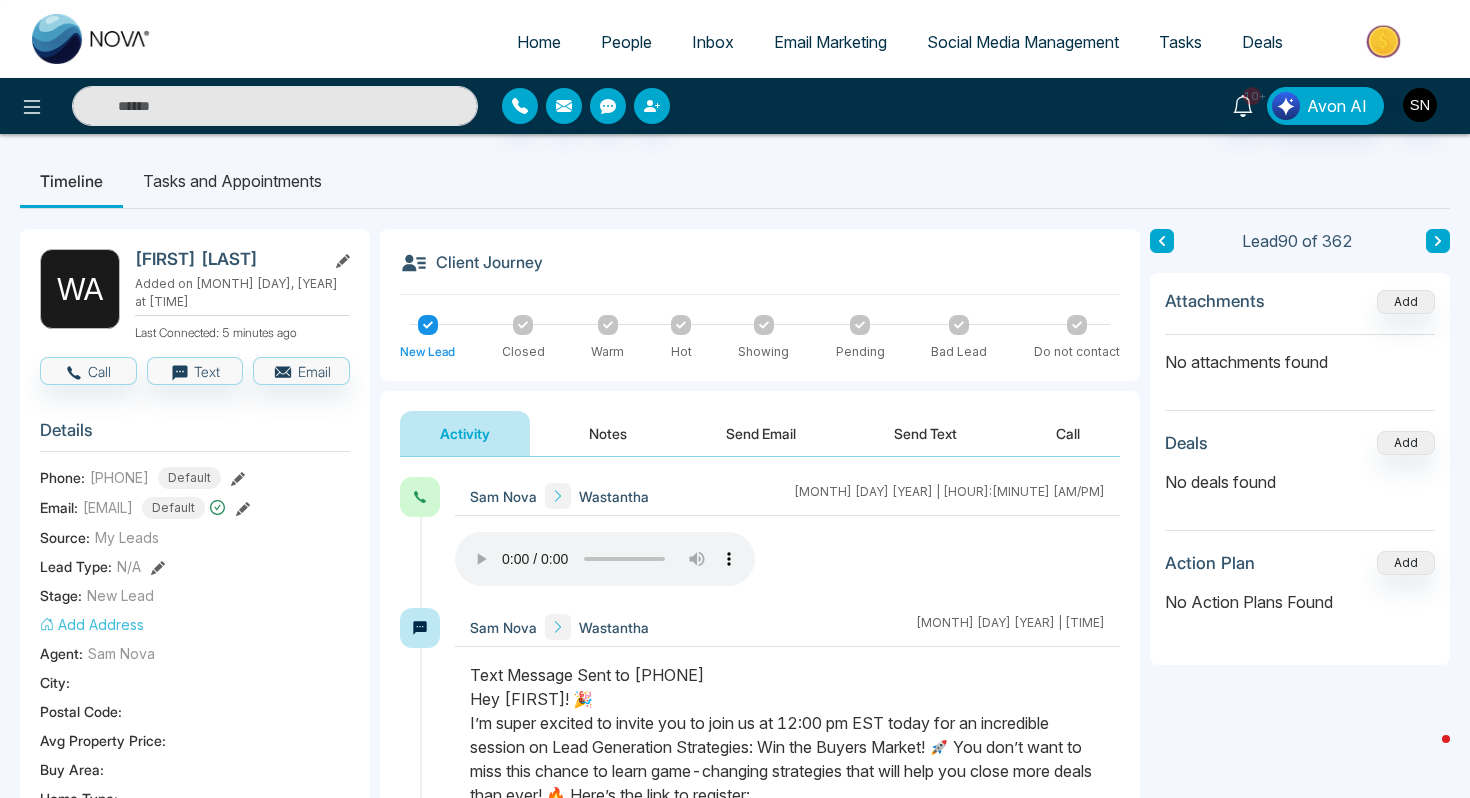 select on "*" 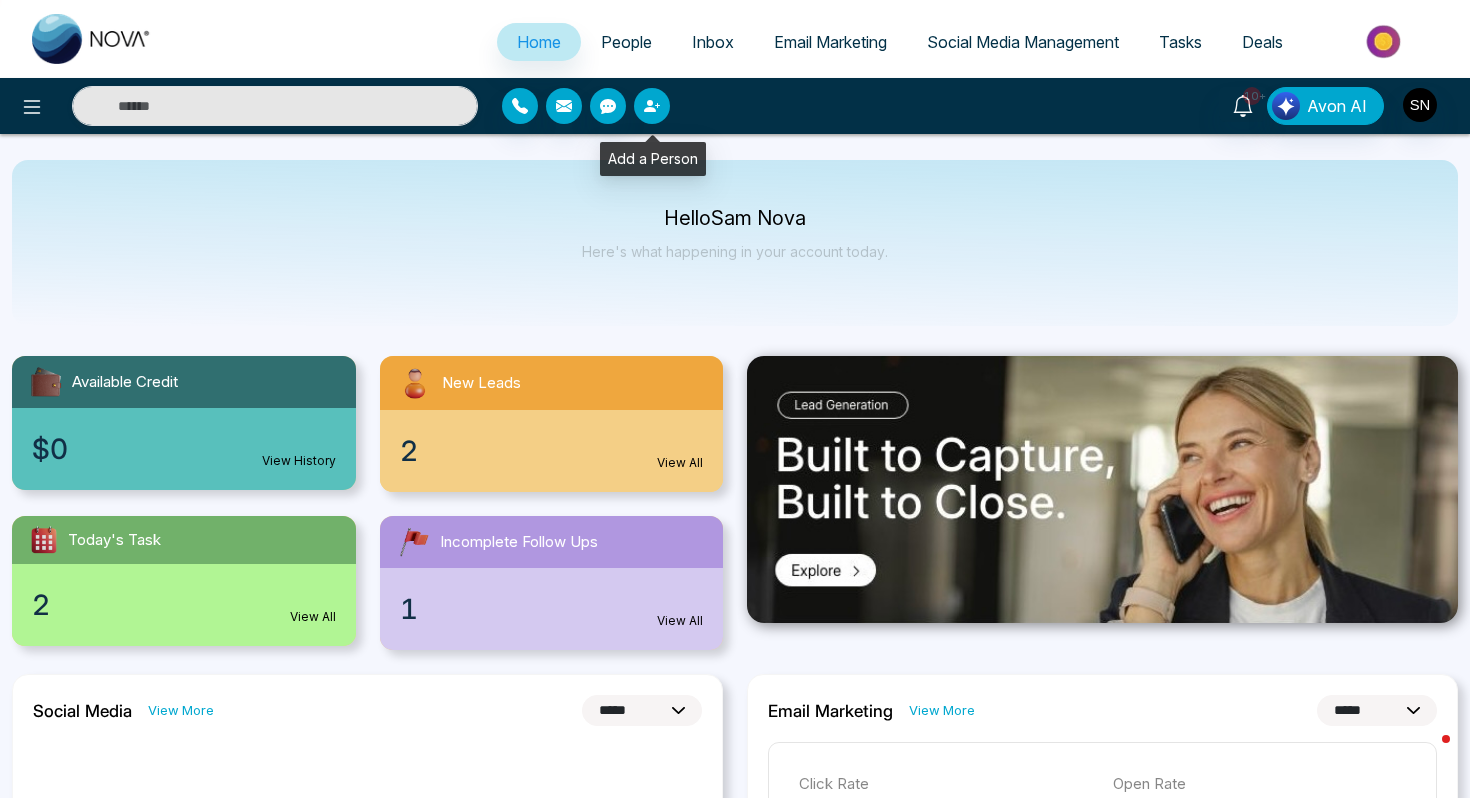 click 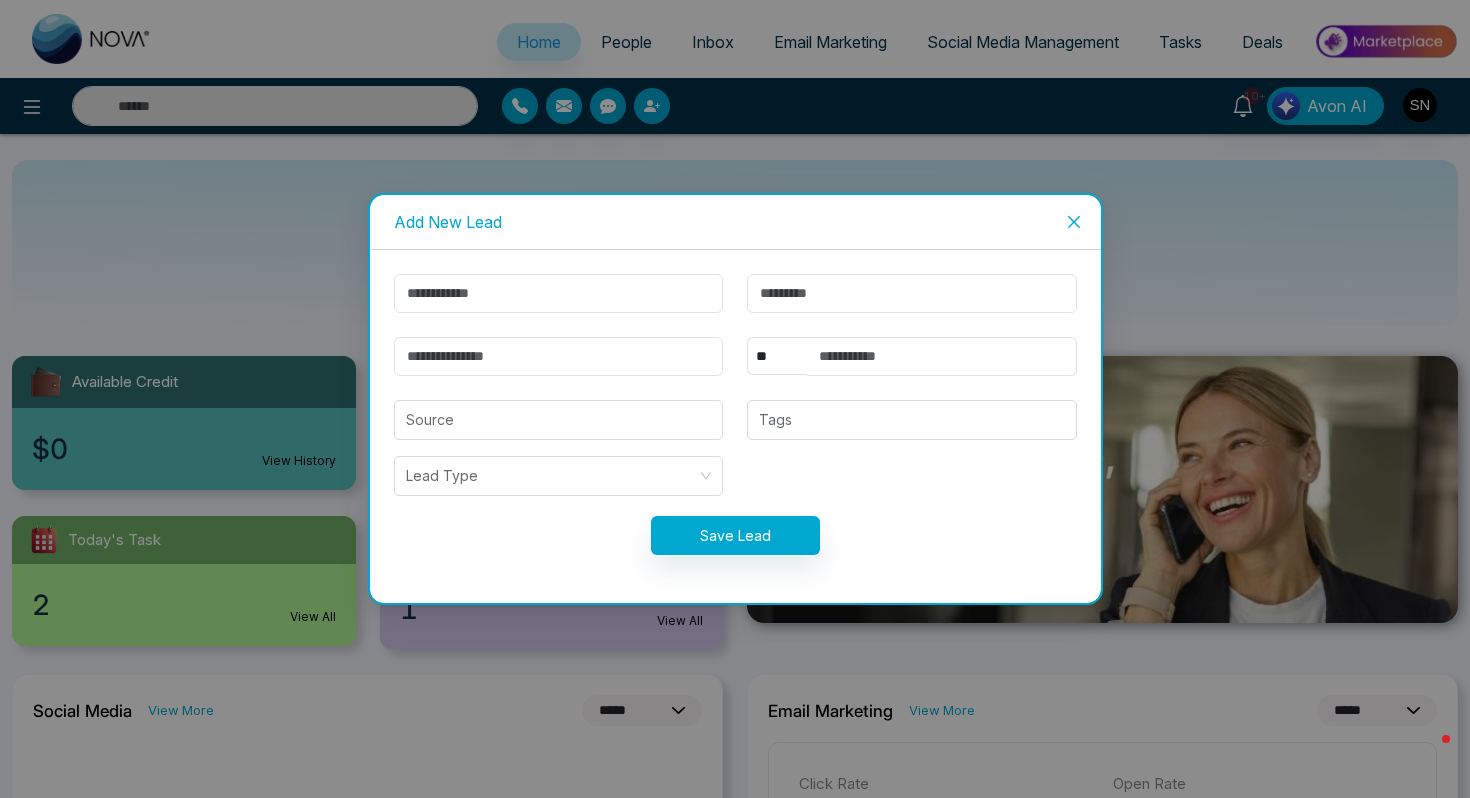 click on "** **** *** *** *** **** *** Source   Tags Lead Type Save Lead" at bounding box center (735, 426) 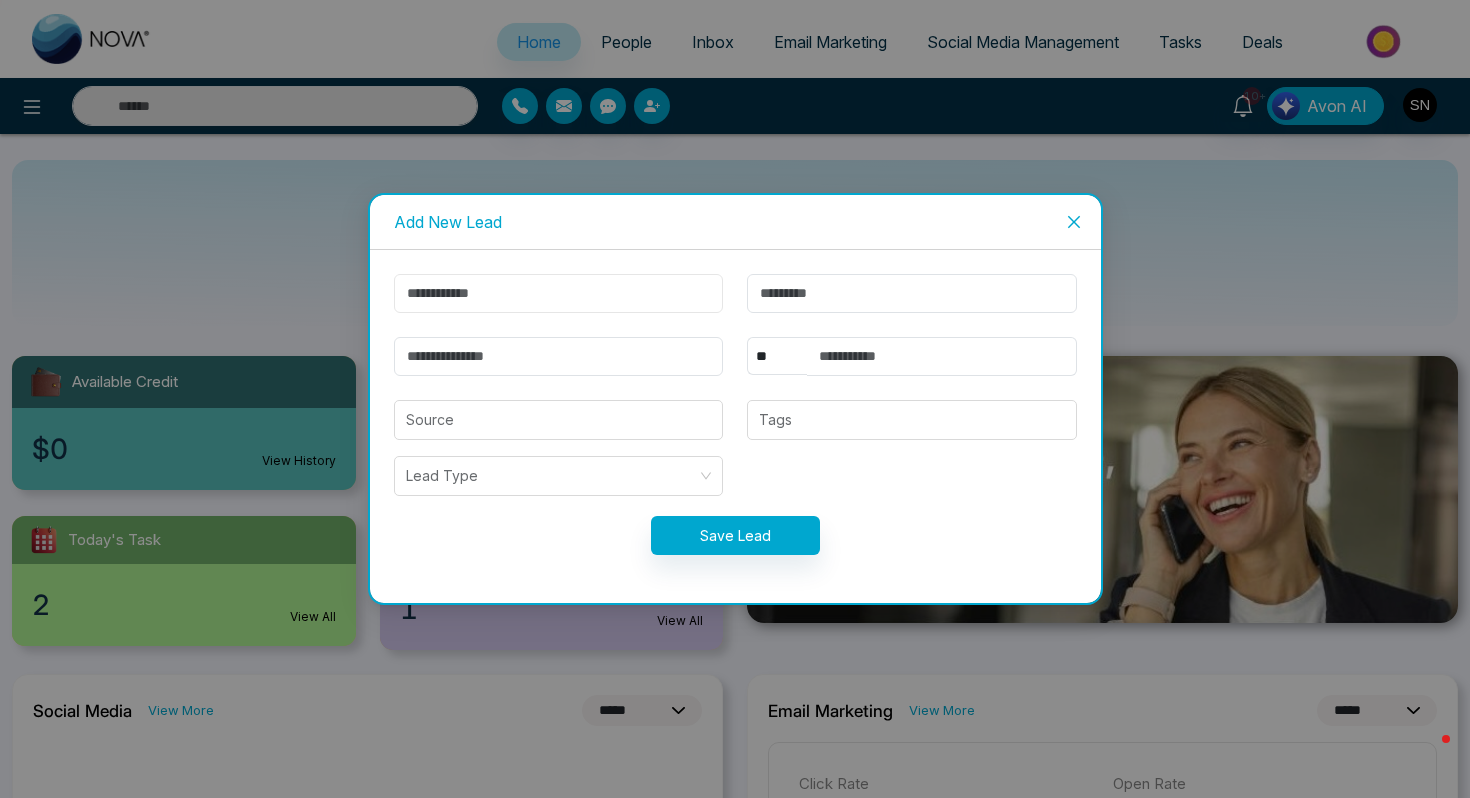 click at bounding box center [559, 293] 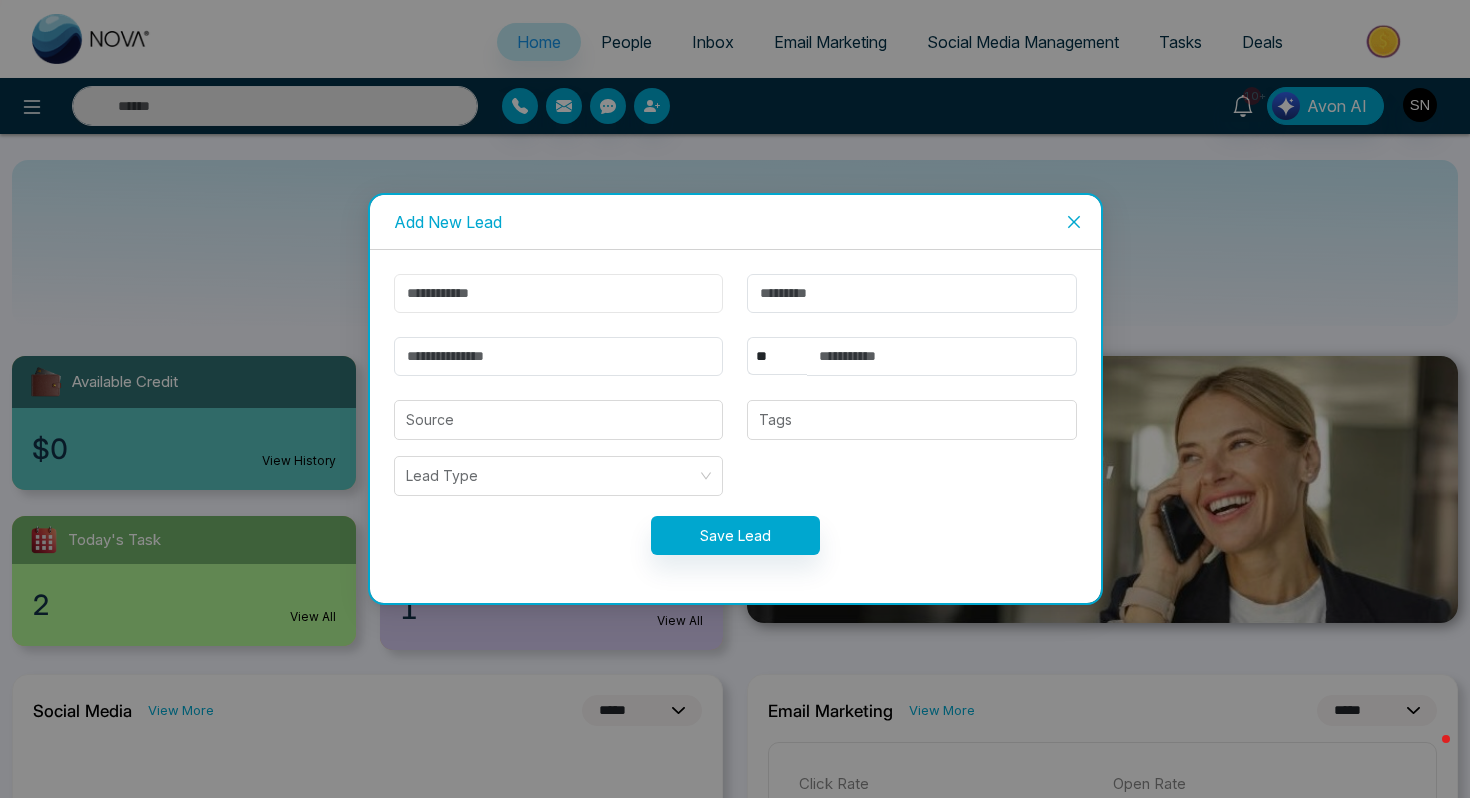 paste on "**********" 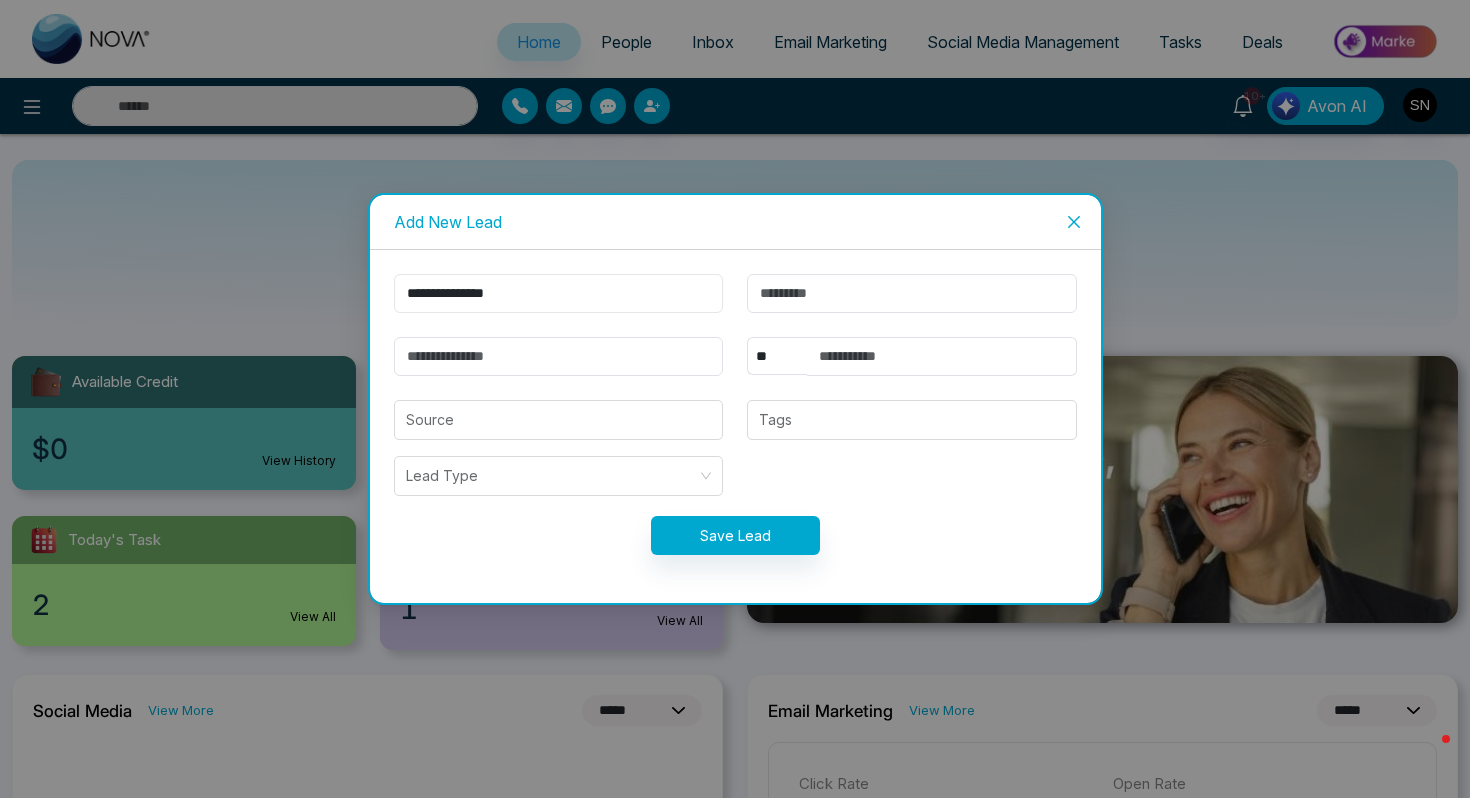 drag, startPoint x: 474, startPoint y: 294, endPoint x: 583, endPoint y: 290, distance: 109.07337 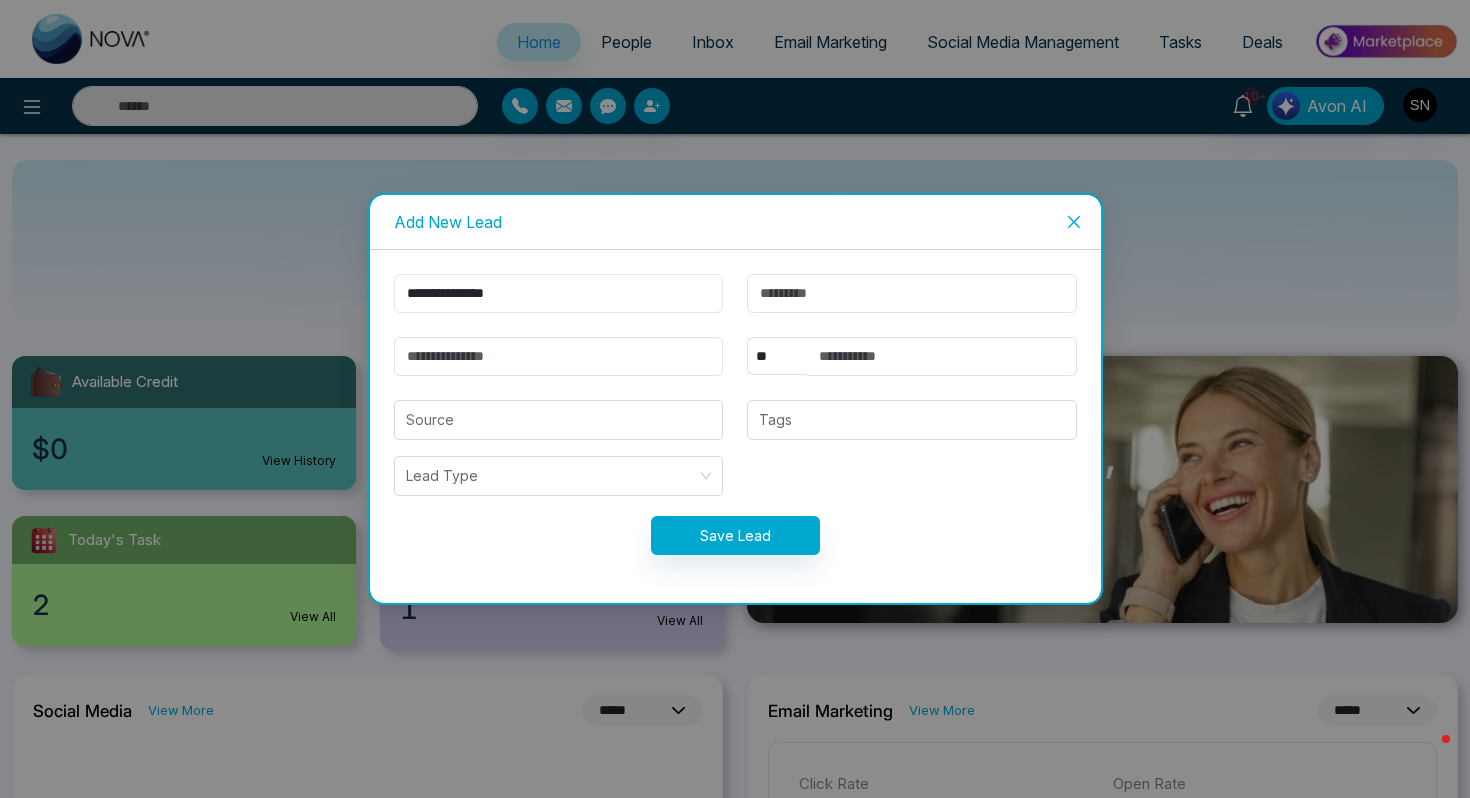 click on "**********" at bounding box center (559, 293) 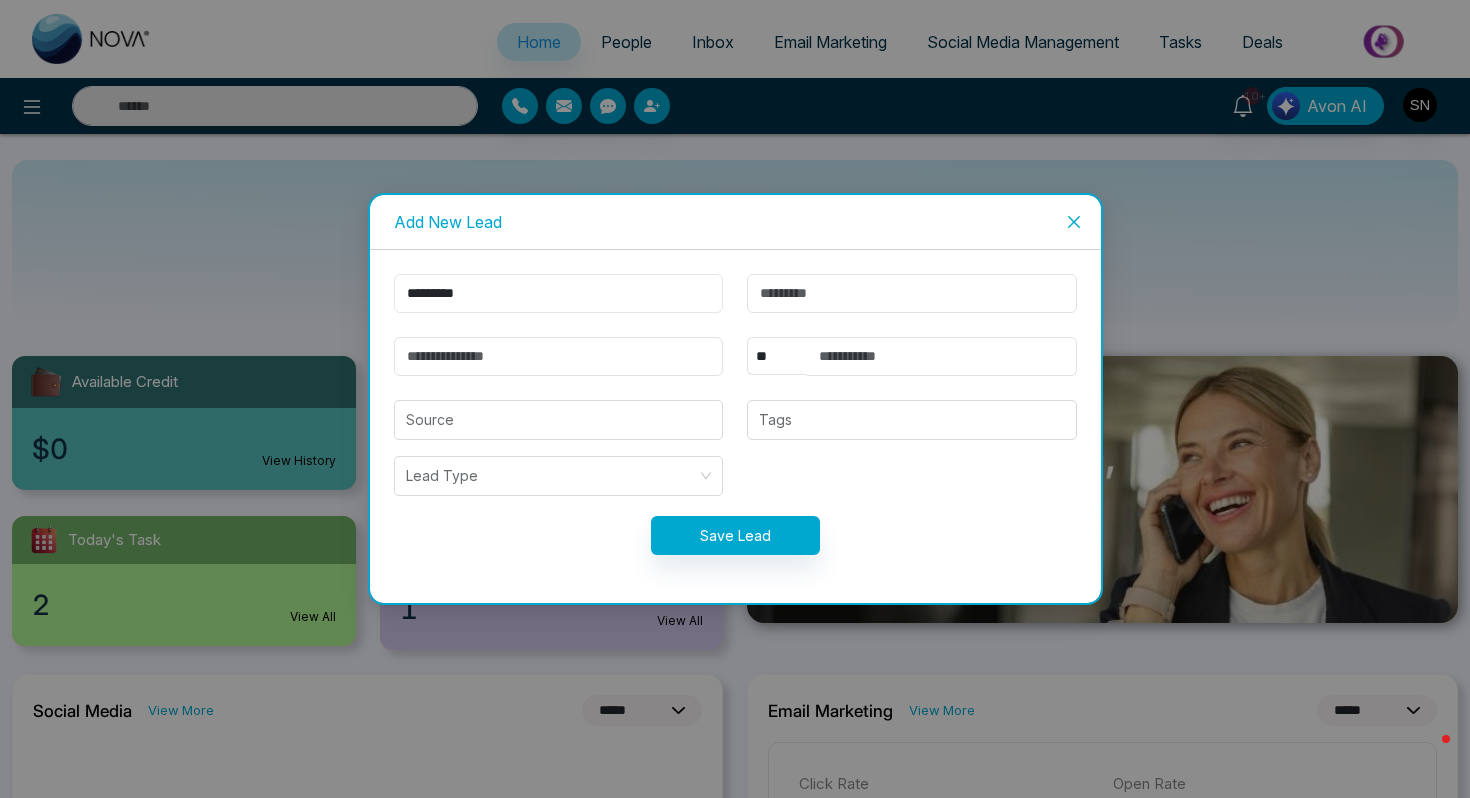 type on "********" 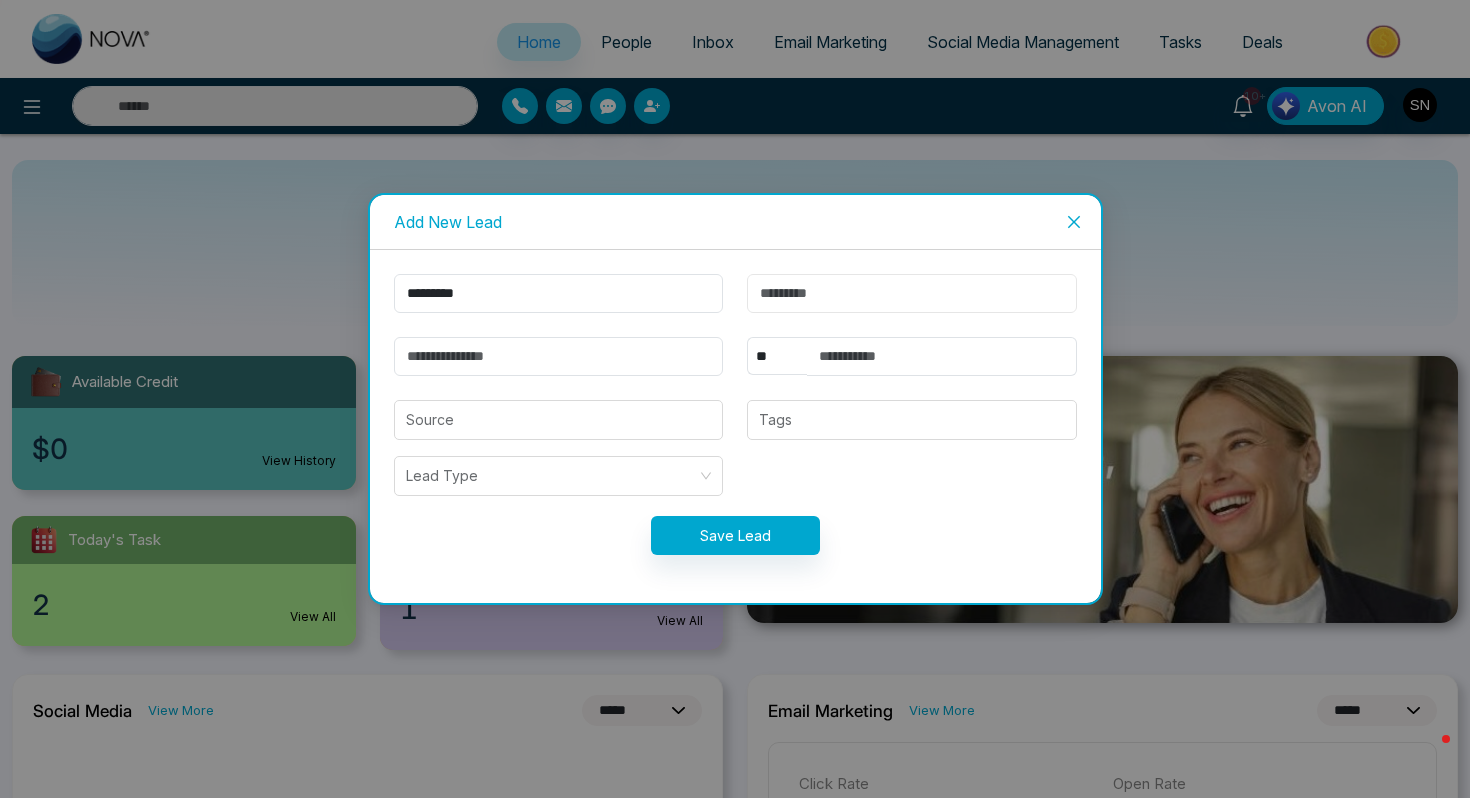 click at bounding box center (912, 293) 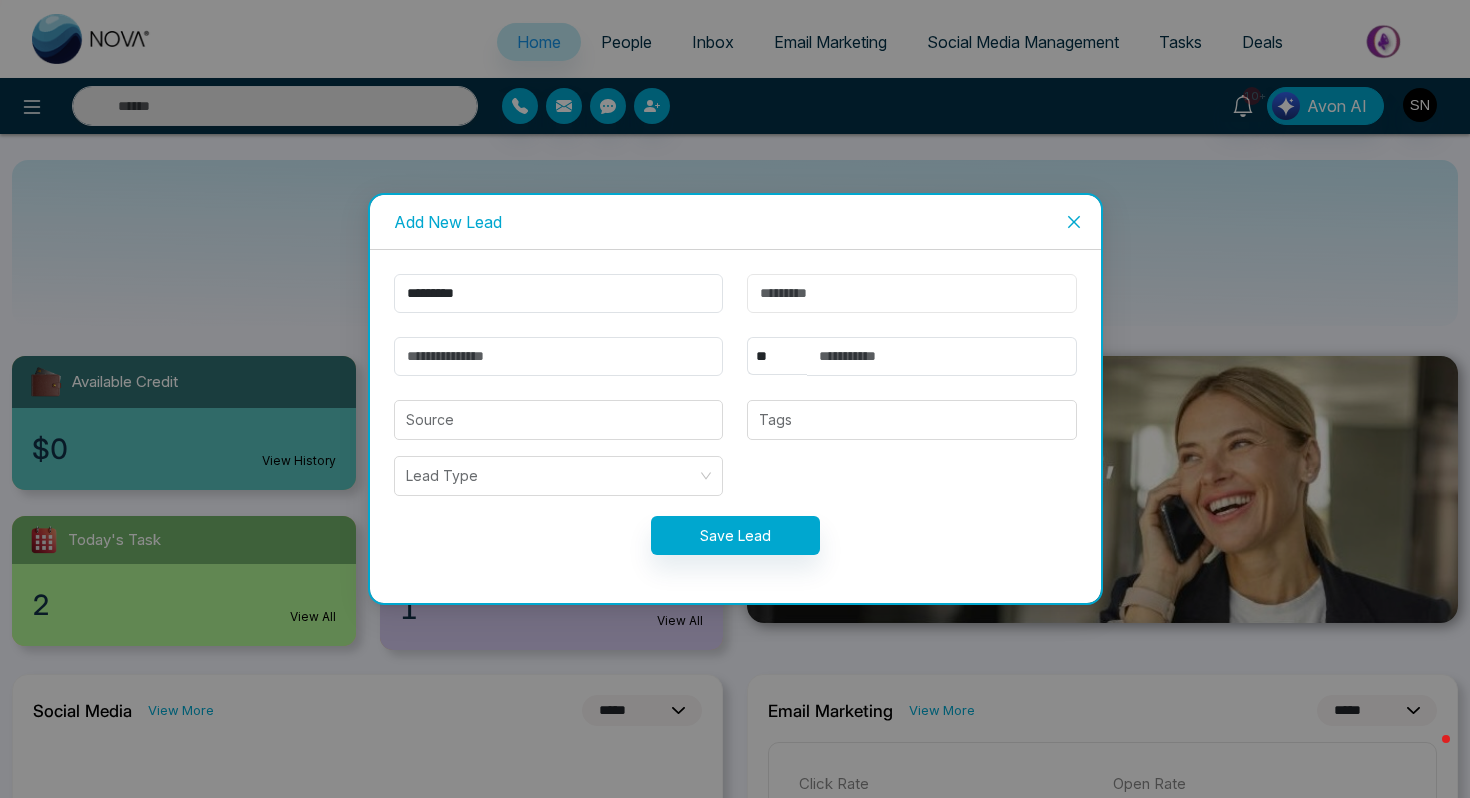 paste on "******" 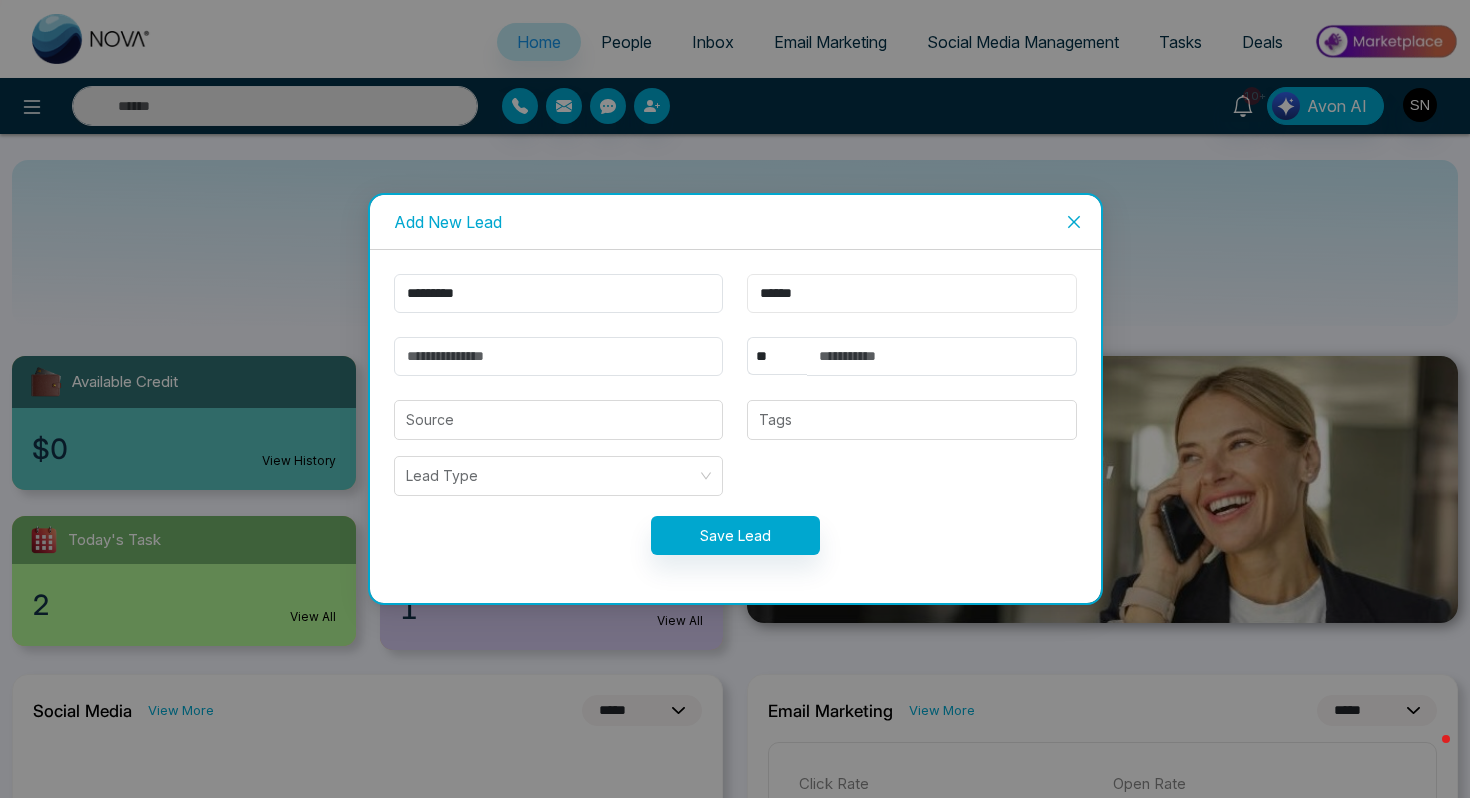 type on "******" 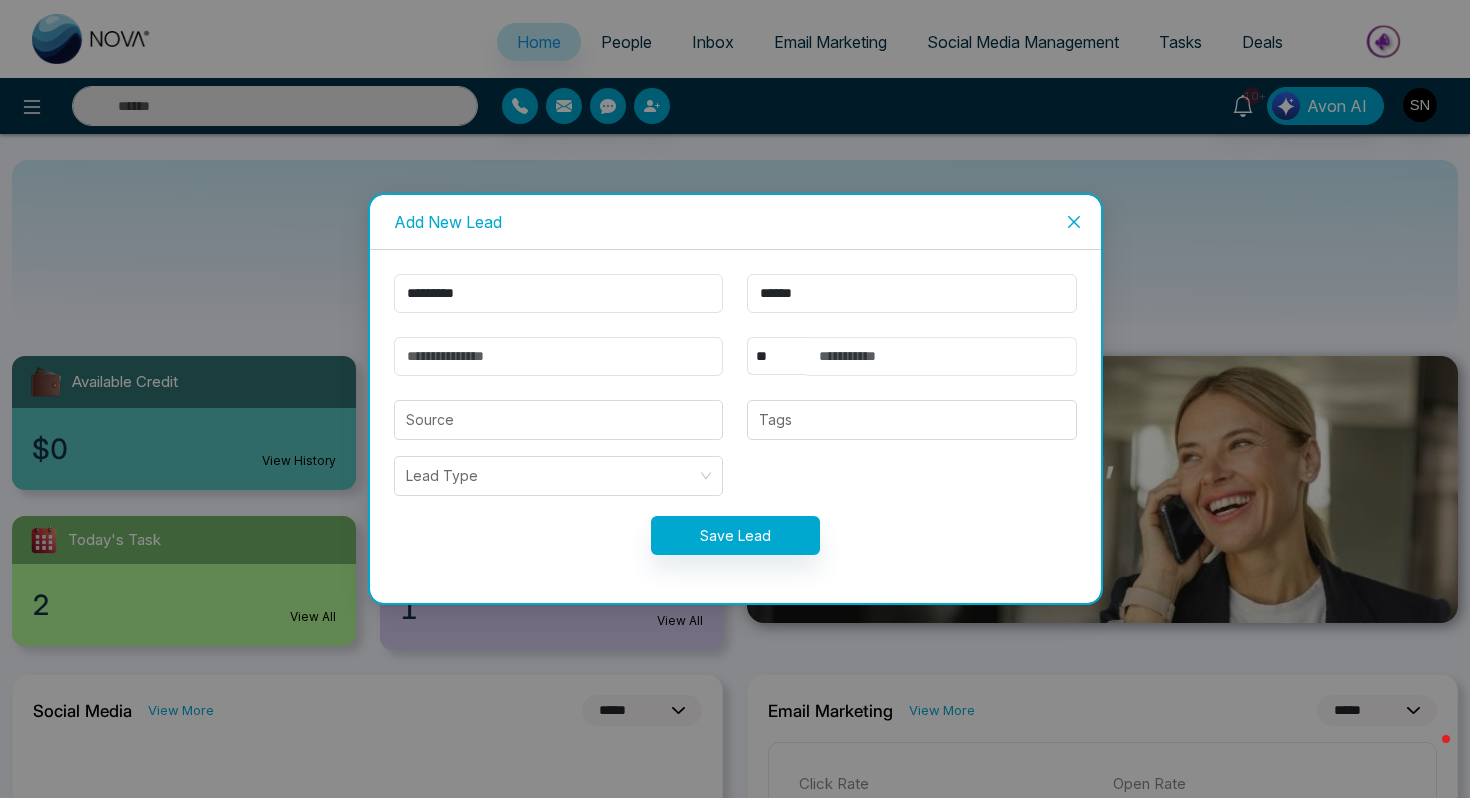 click at bounding box center [942, 356] 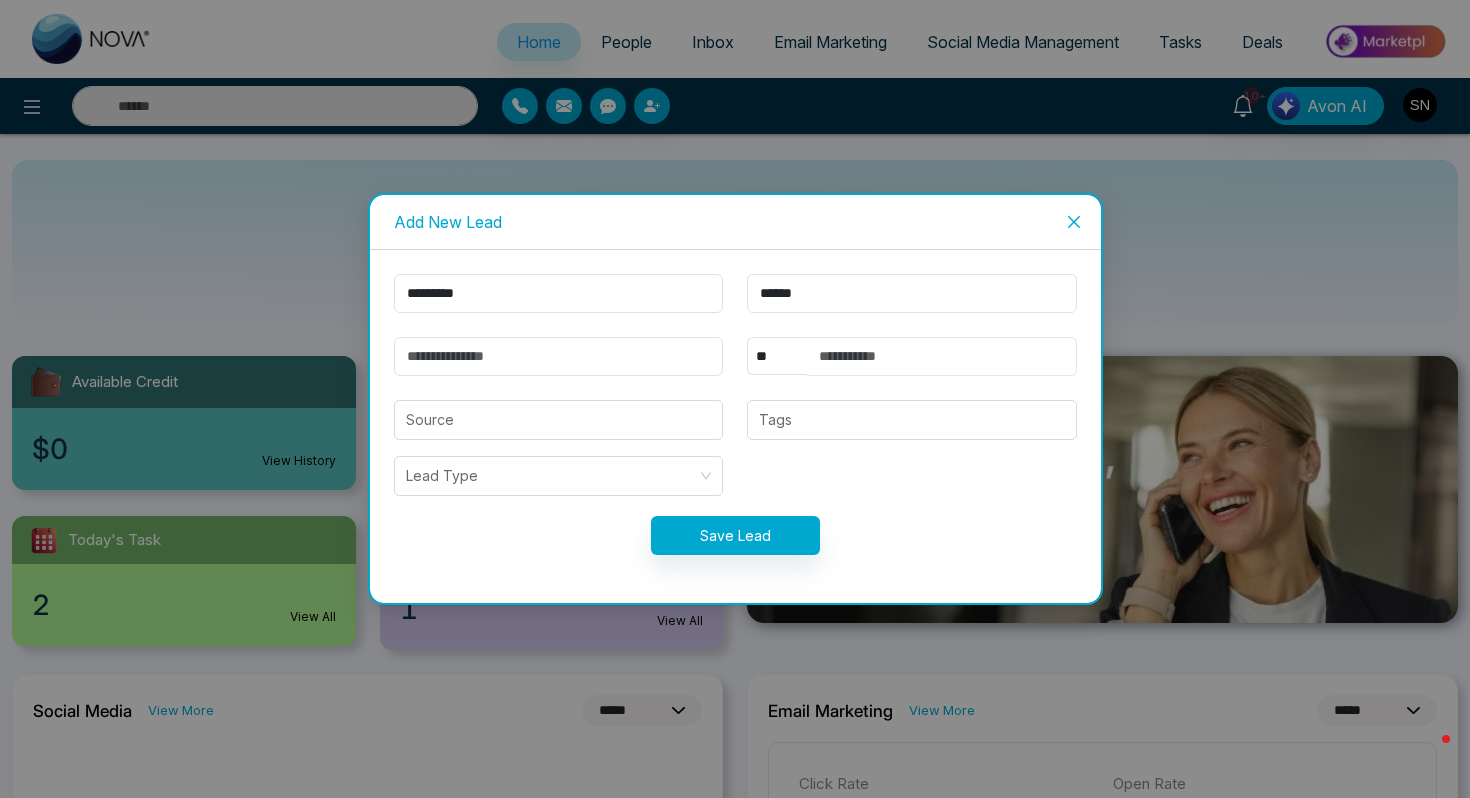 paste on "**********" 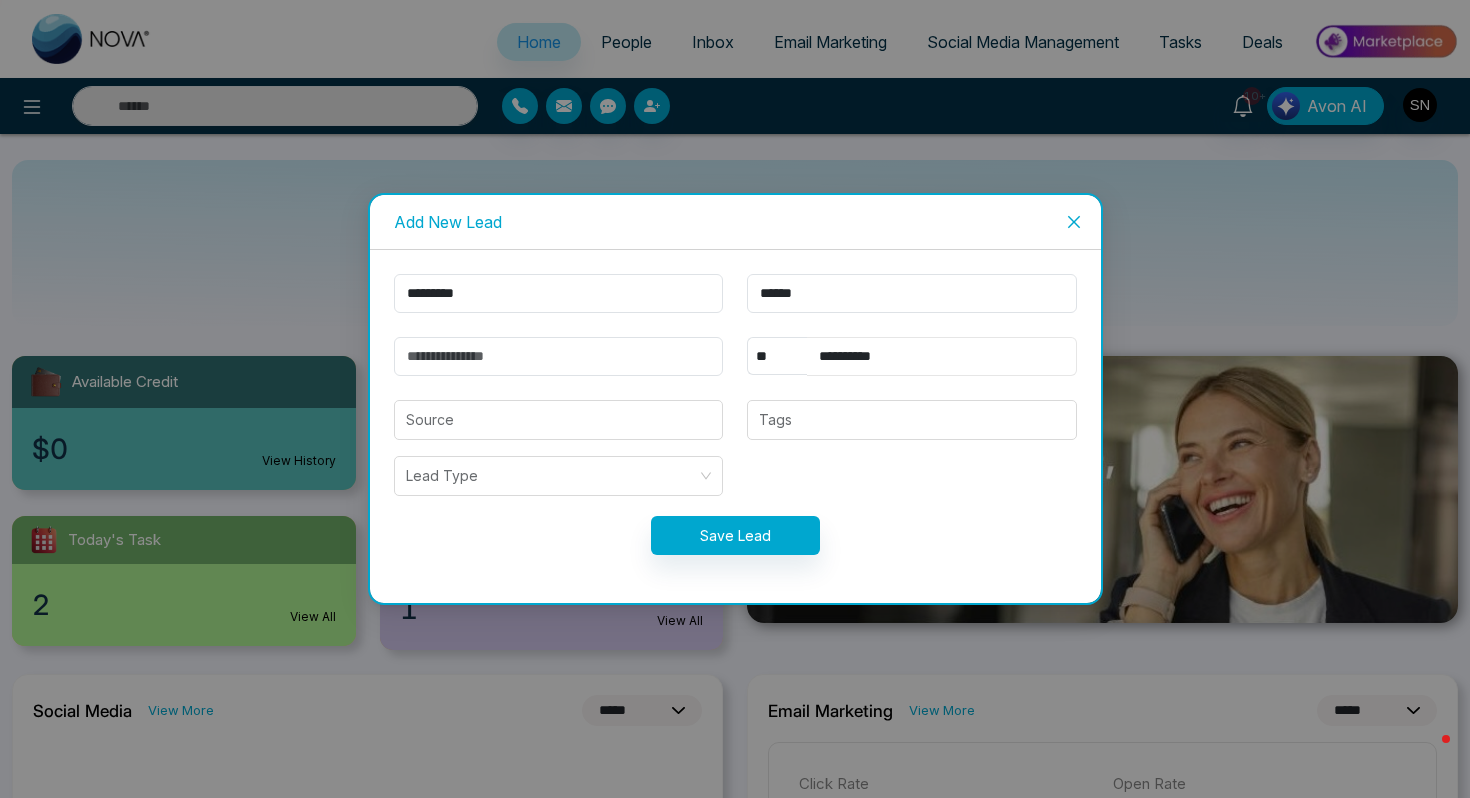 type on "**********" 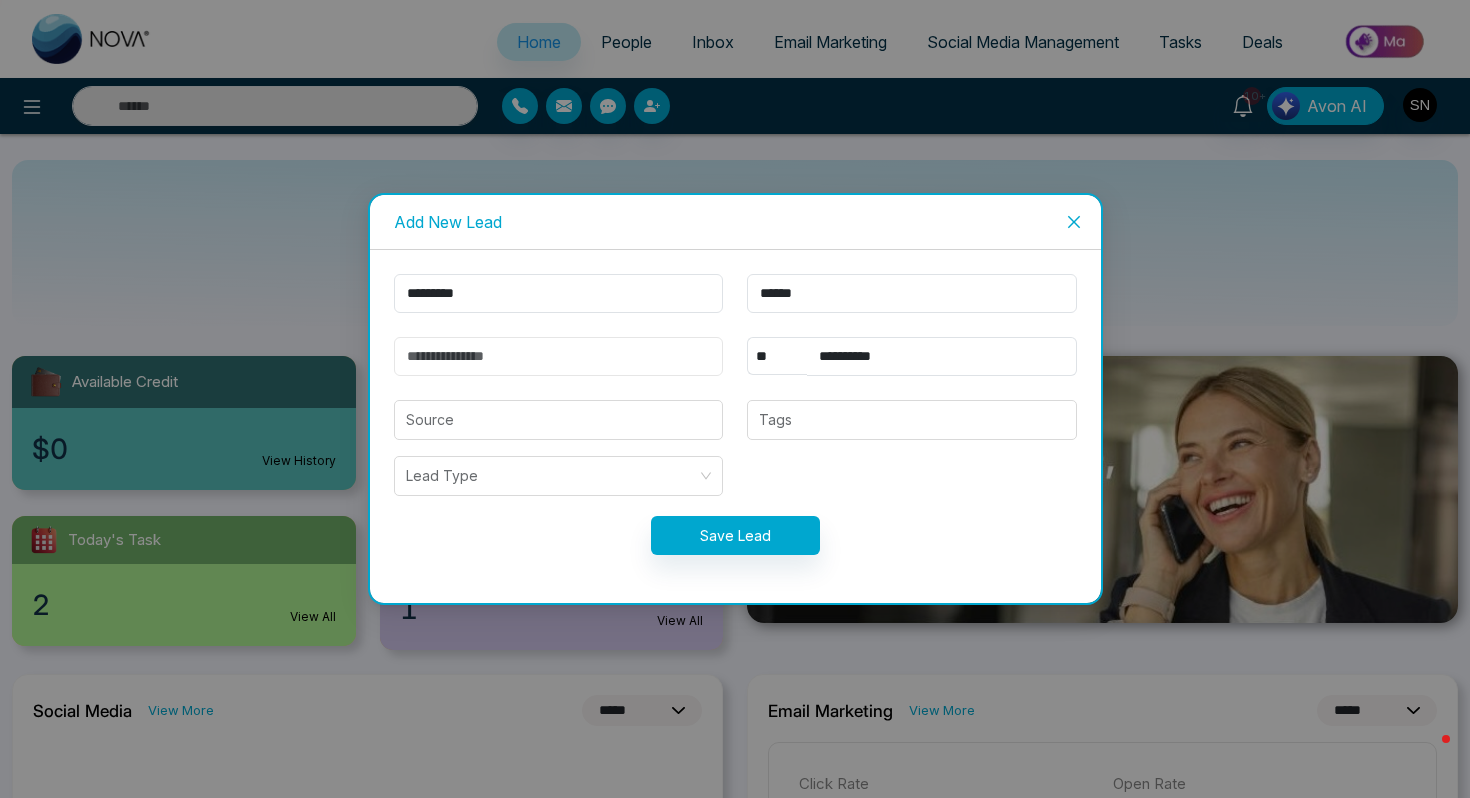 click at bounding box center (559, 356) 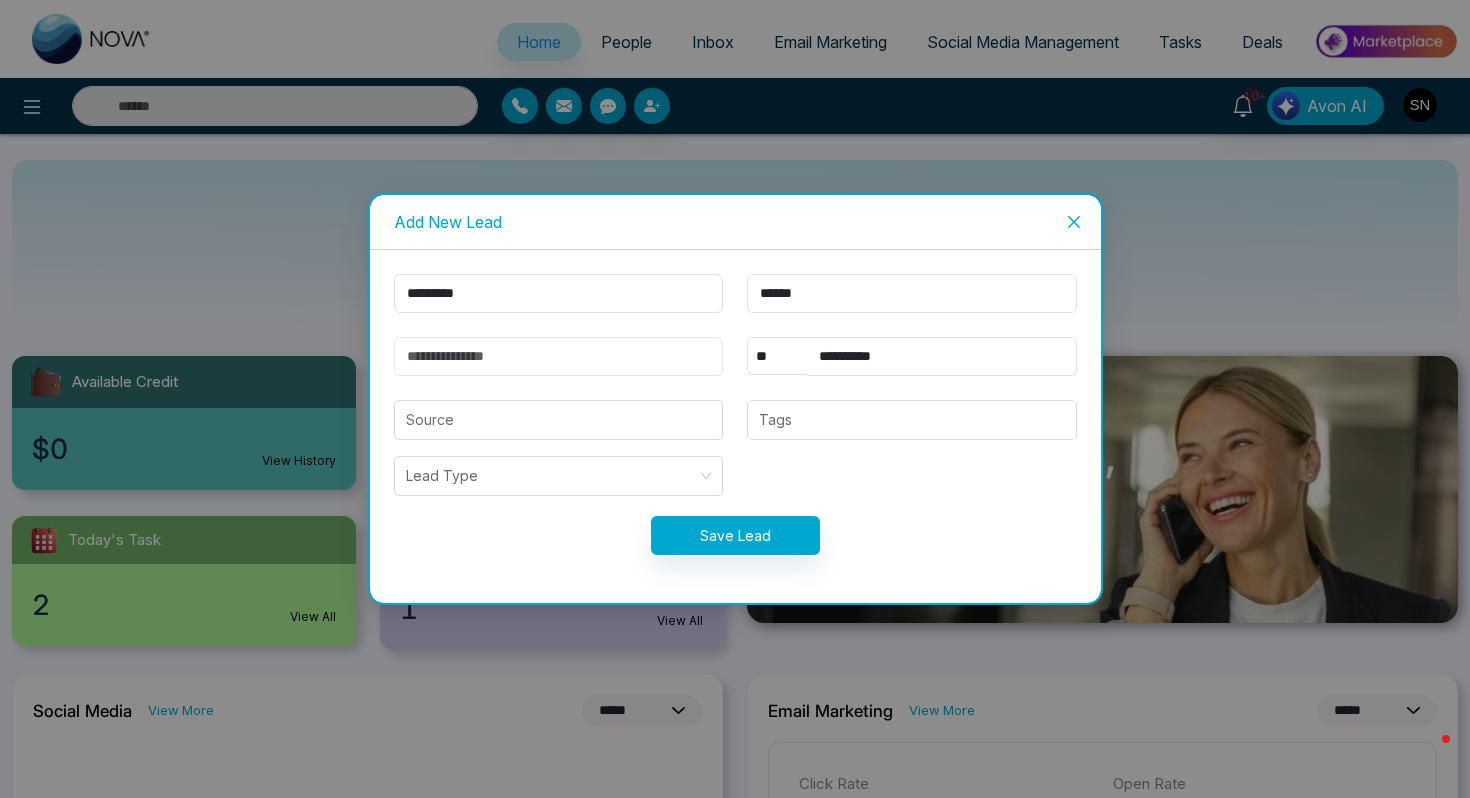 paste on "**********" 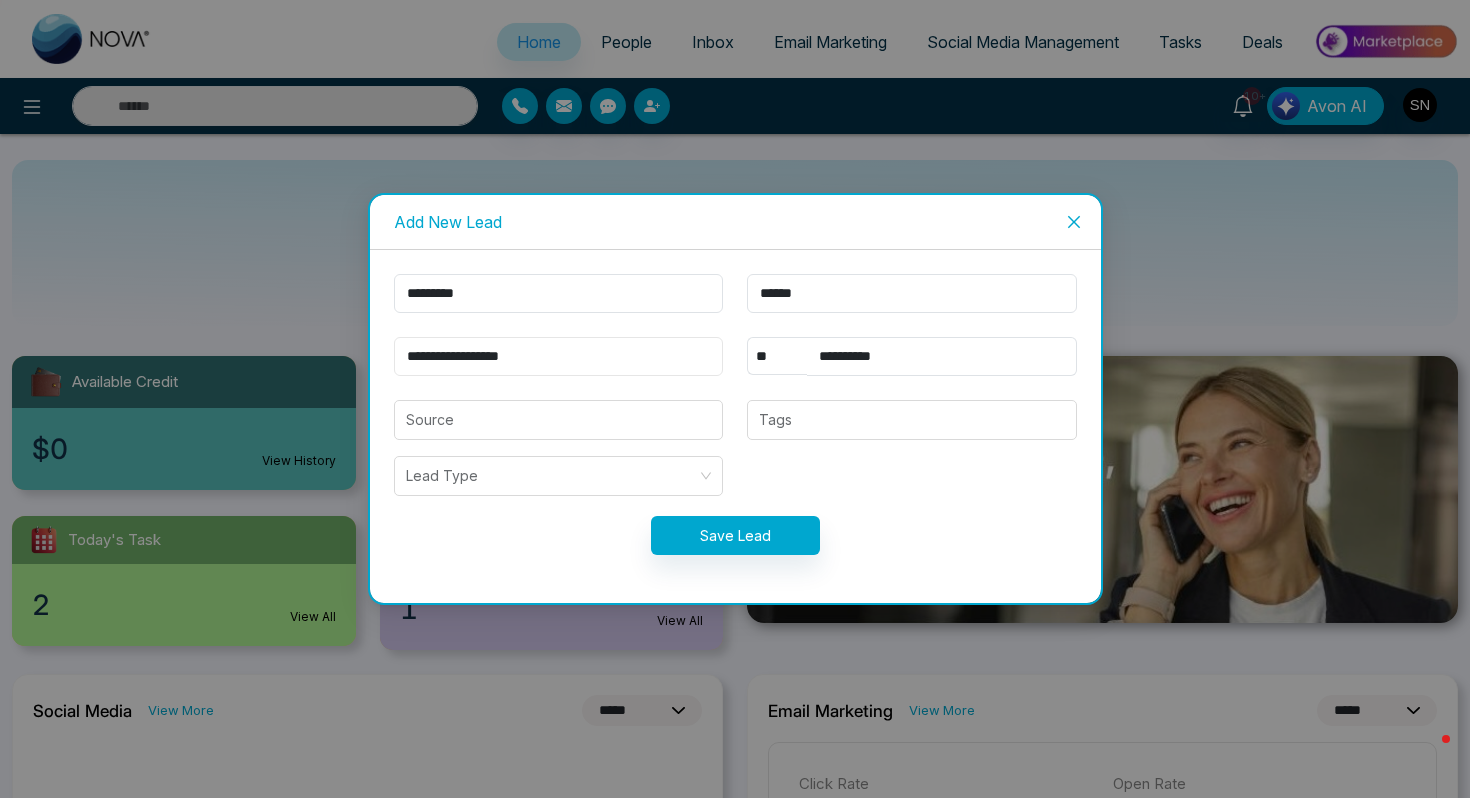 type on "**********" 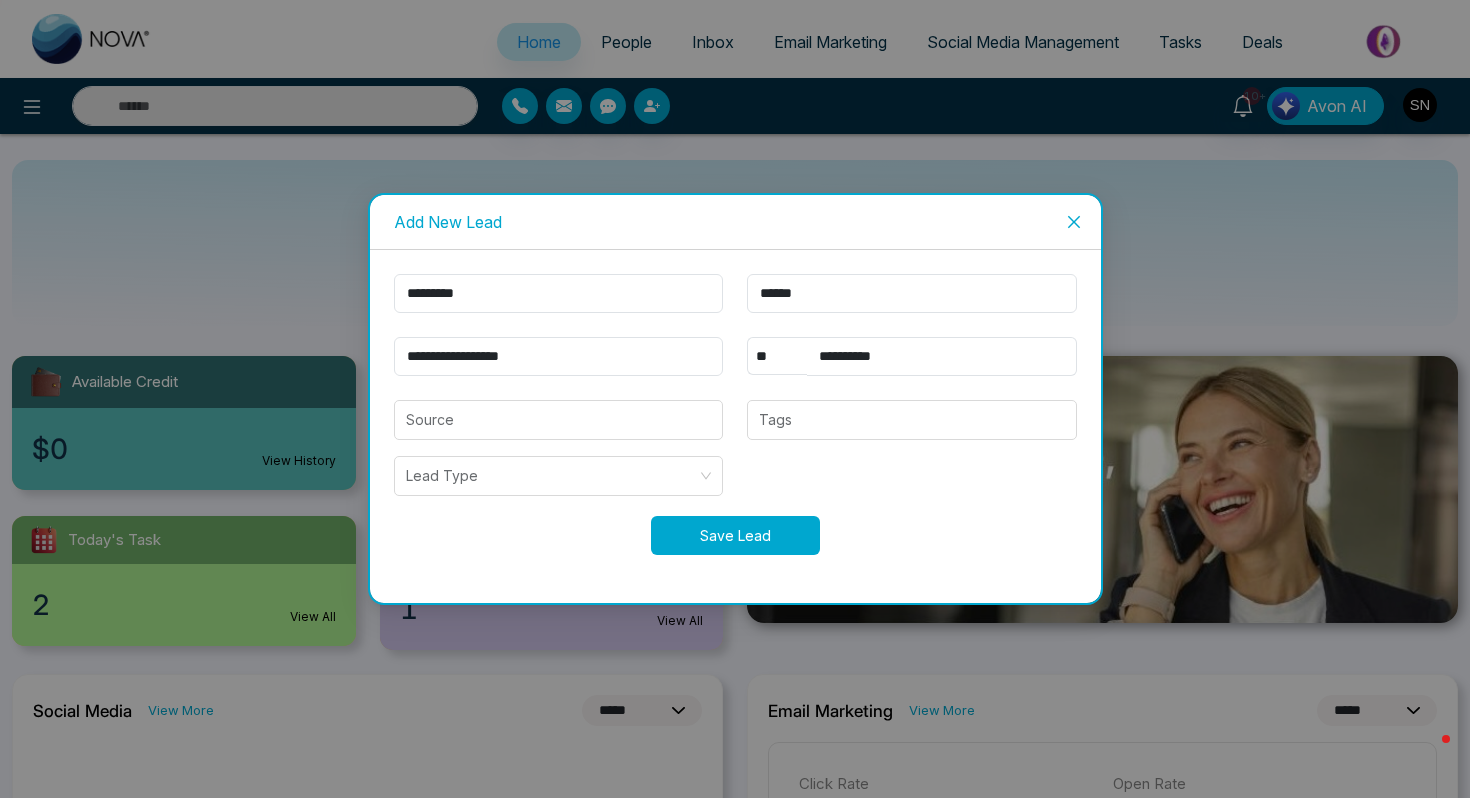 click on "Save Lead" at bounding box center [735, 535] 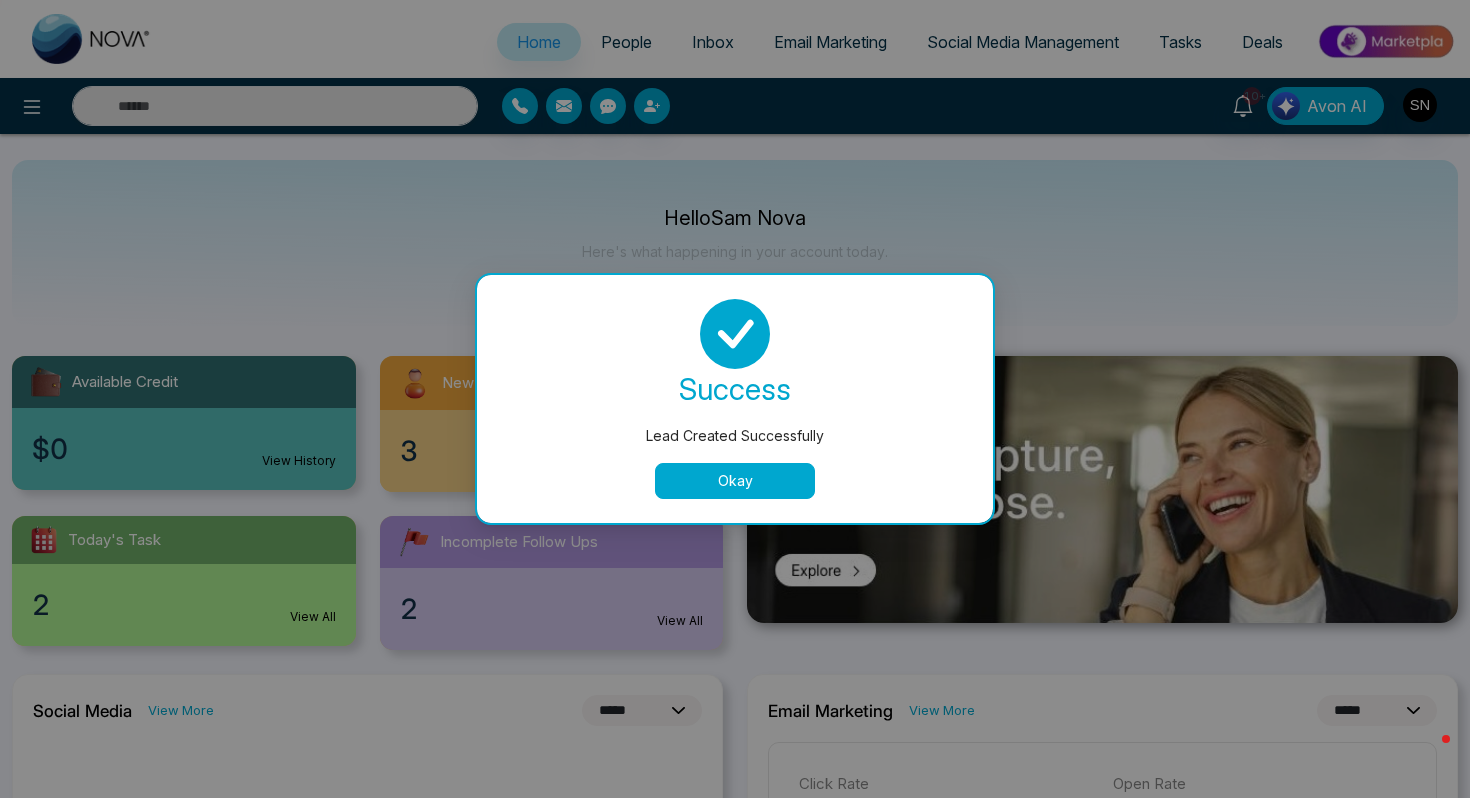 click on "Okay" at bounding box center (735, 481) 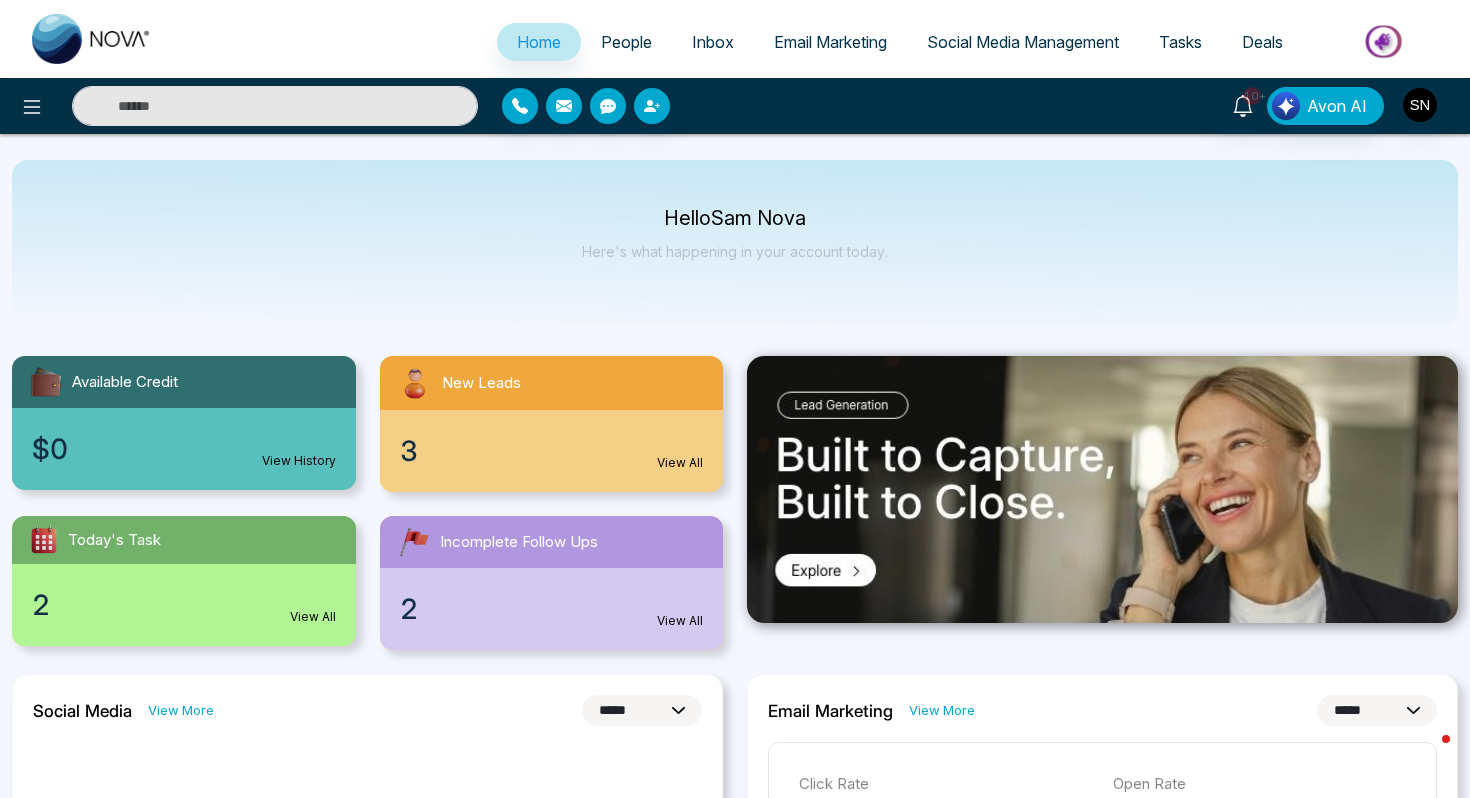 click on "People" at bounding box center (626, 42) 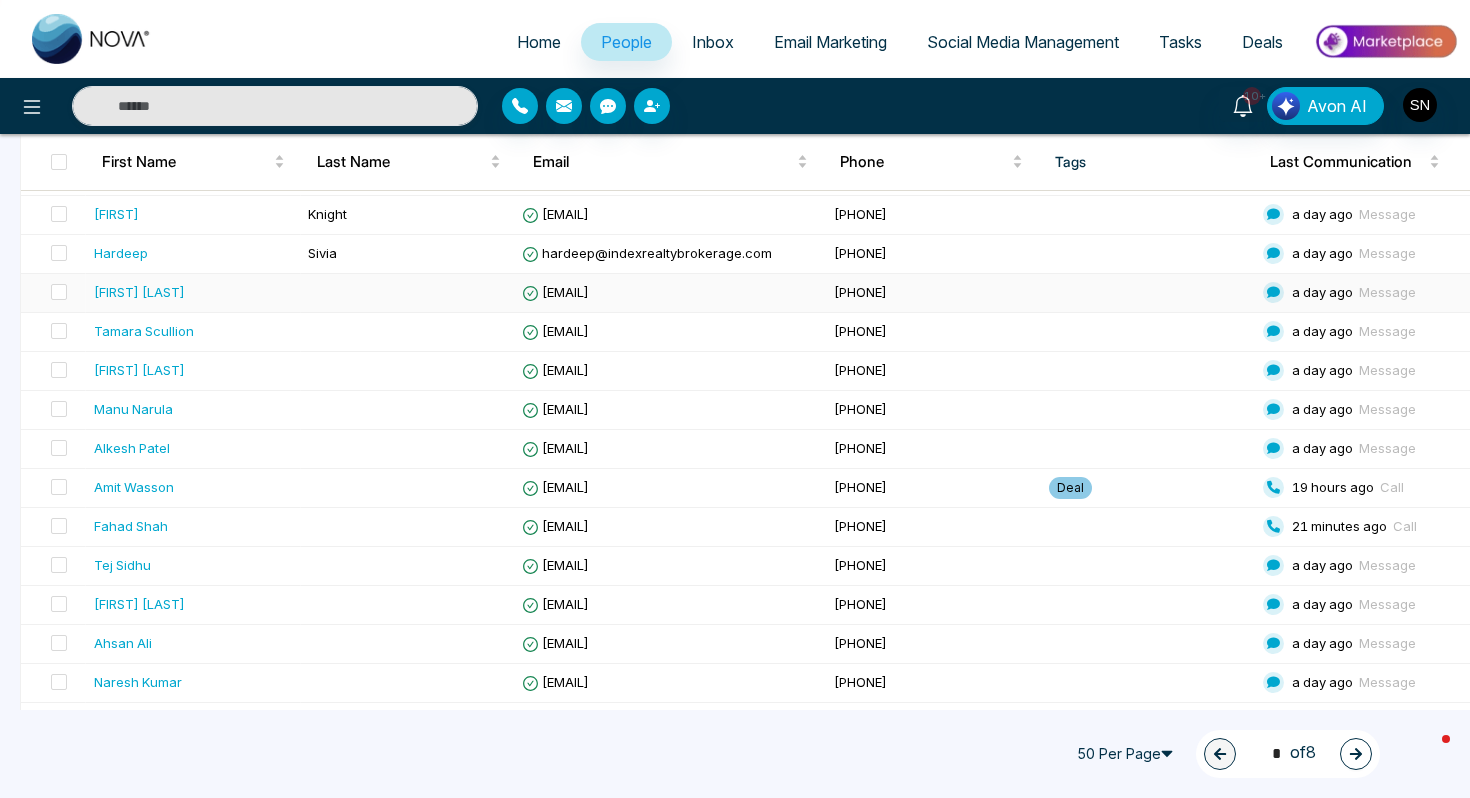 scroll, scrollTop: 405, scrollLeft: 0, axis: vertical 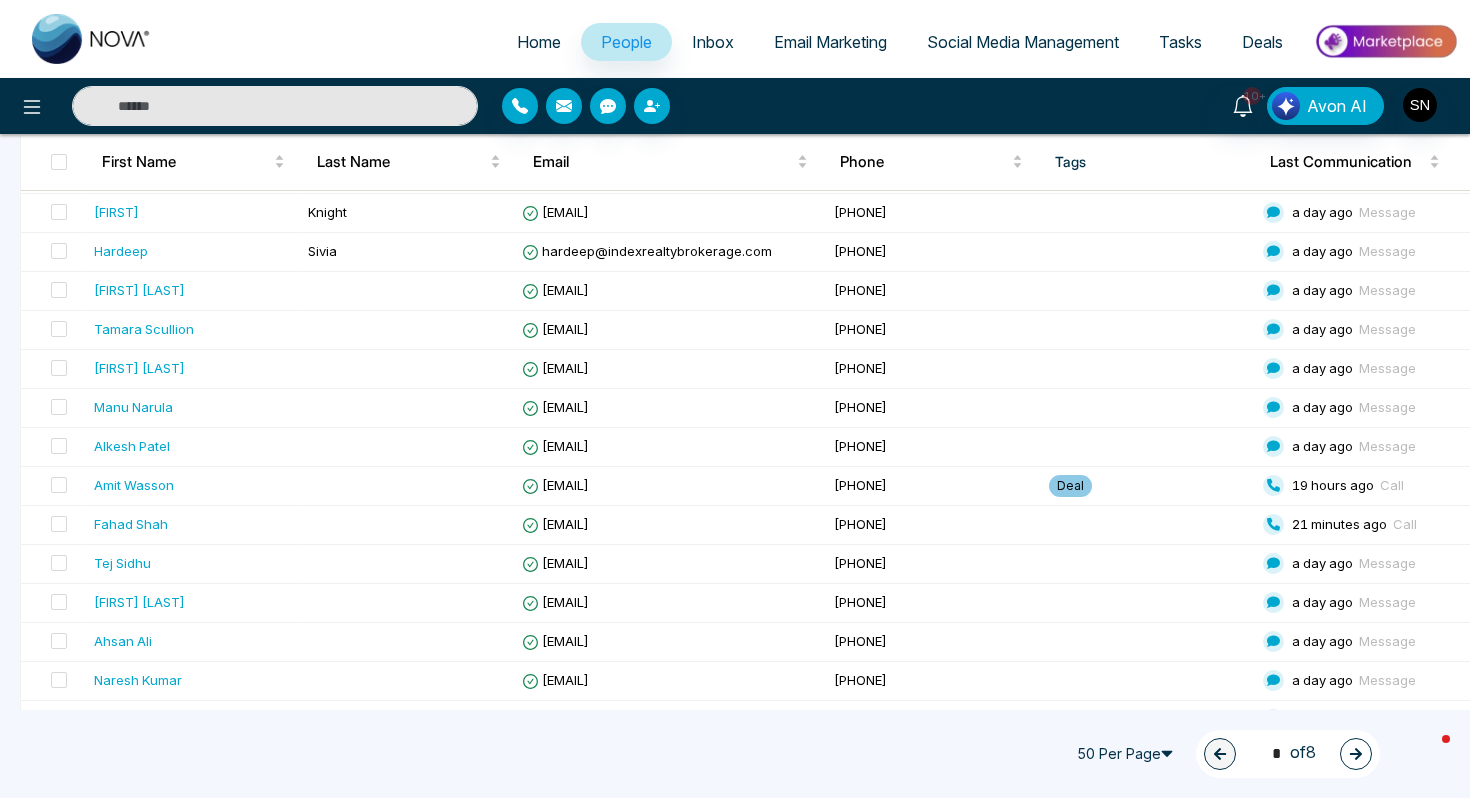 click at bounding box center (275, 106) 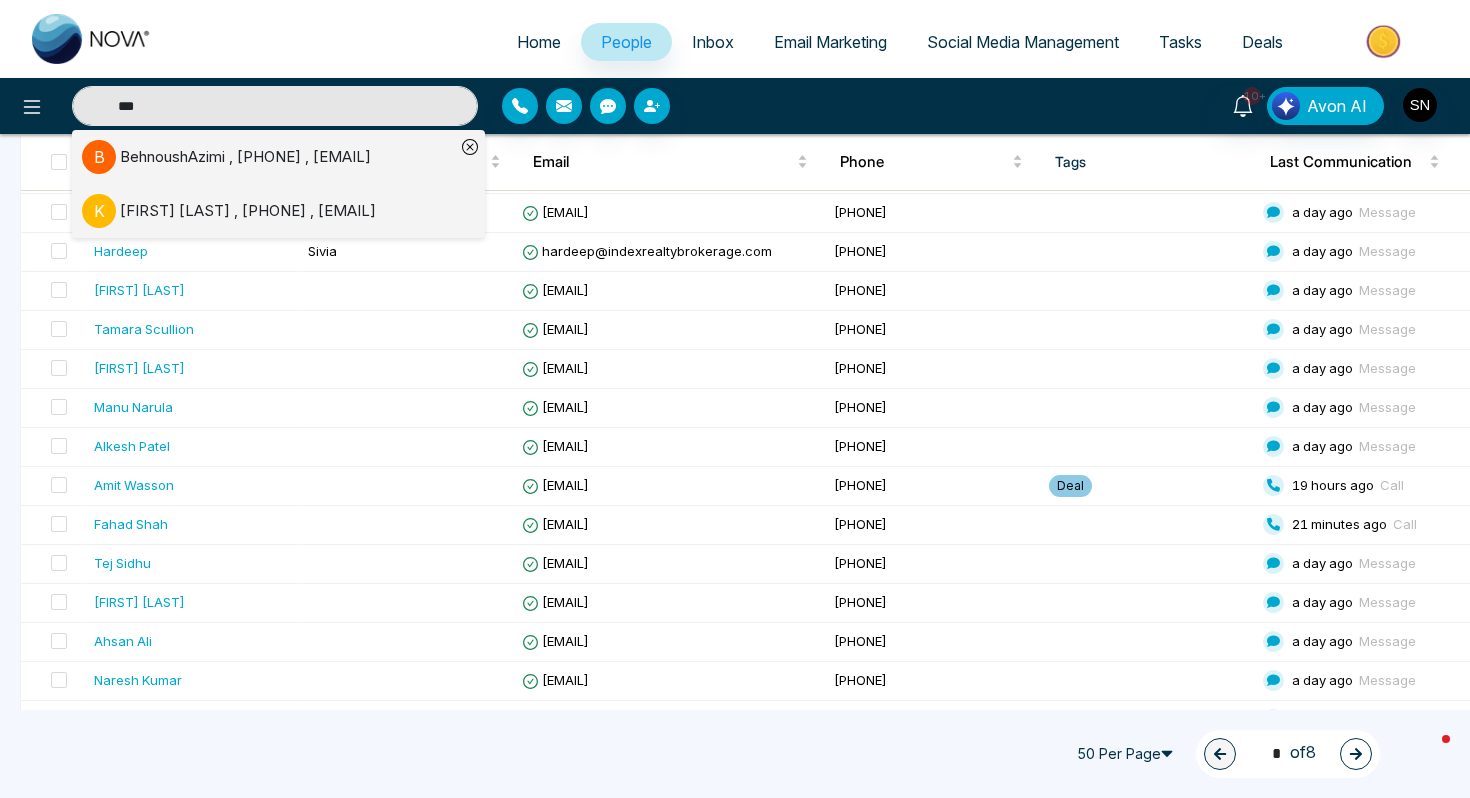 type on "***" 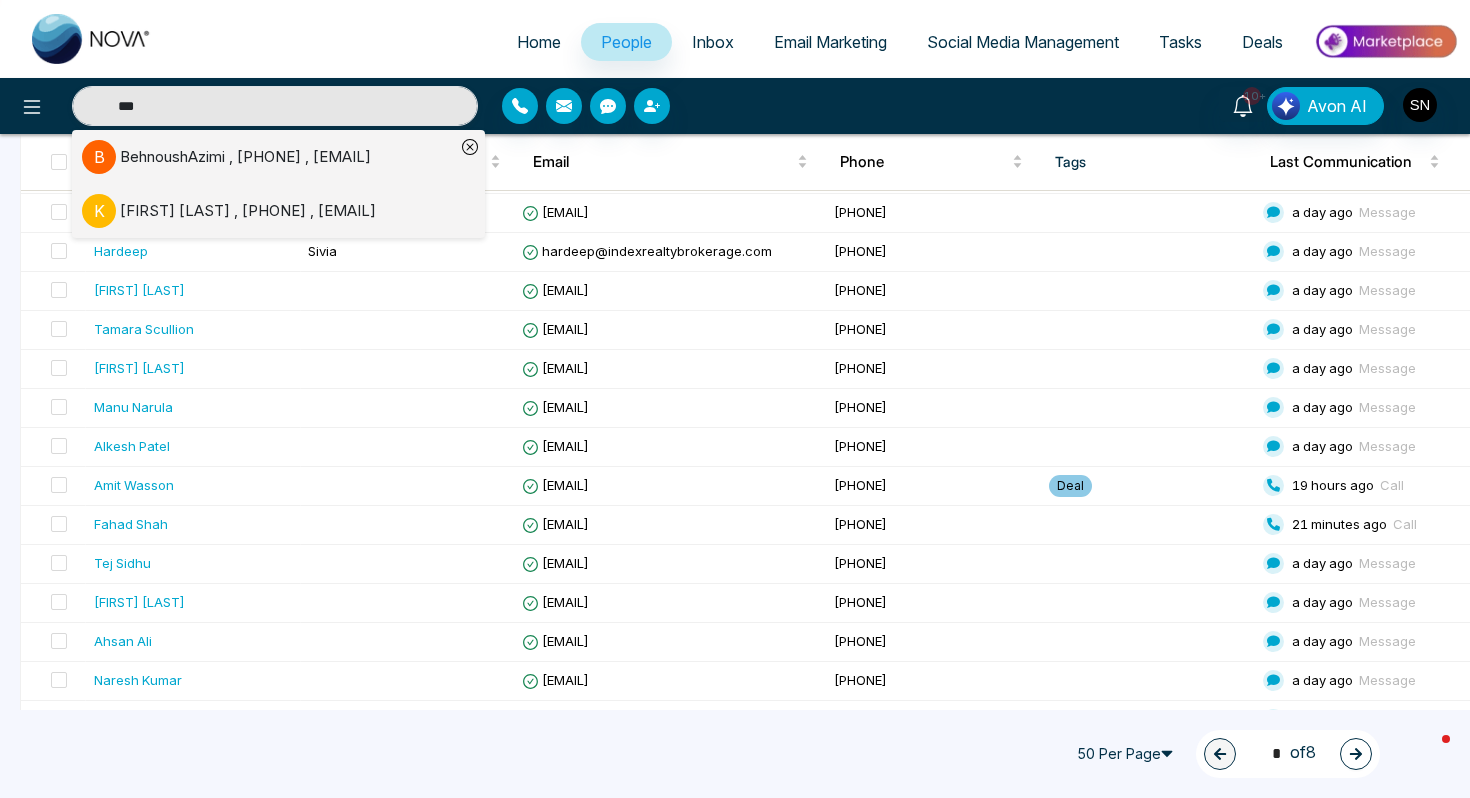 click on "[FIRST] [LAST]     , [PHONE]   , [EMAIL]" at bounding box center (245, 157) 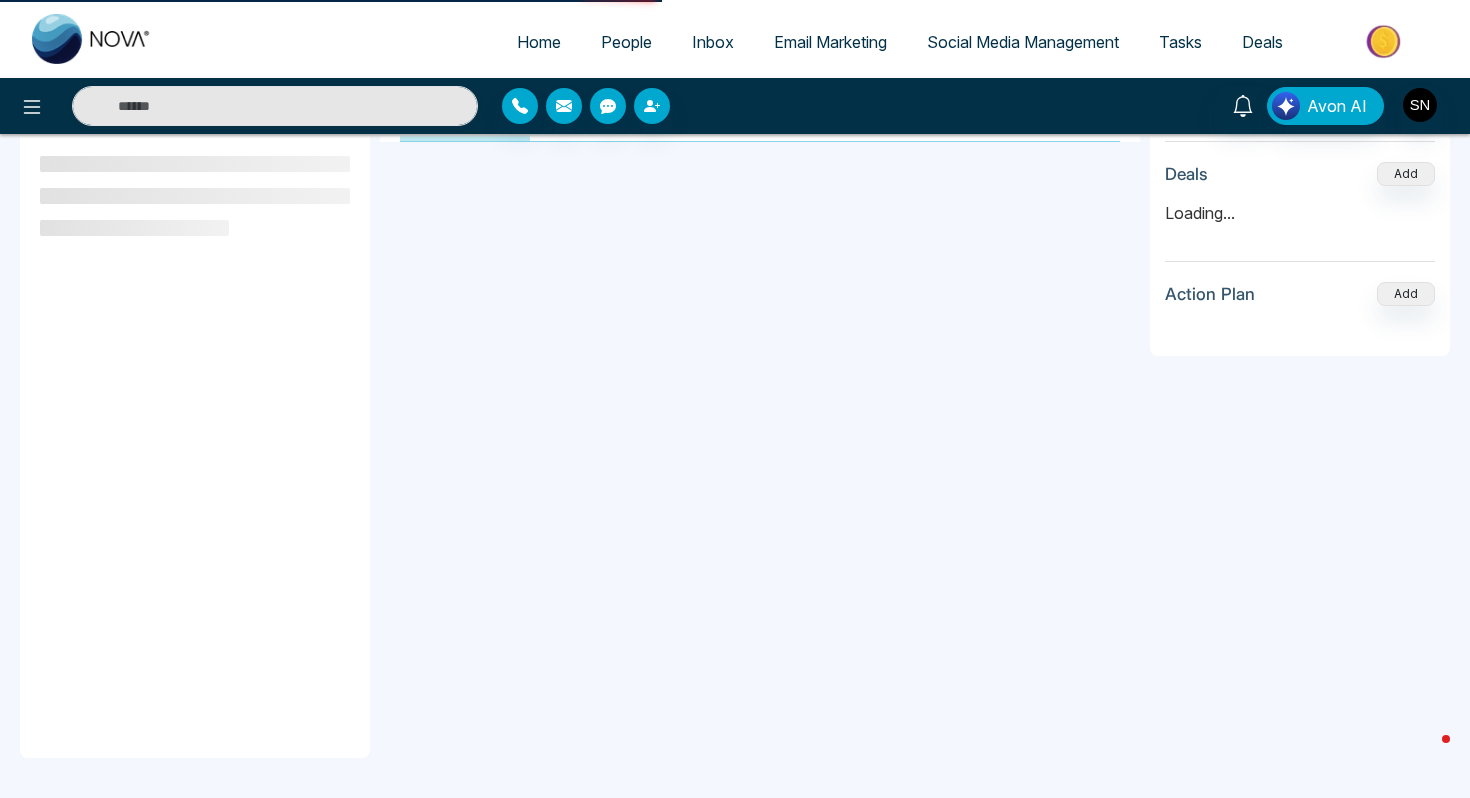 scroll, scrollTop: 0, scrollLeft: 0, axis: both 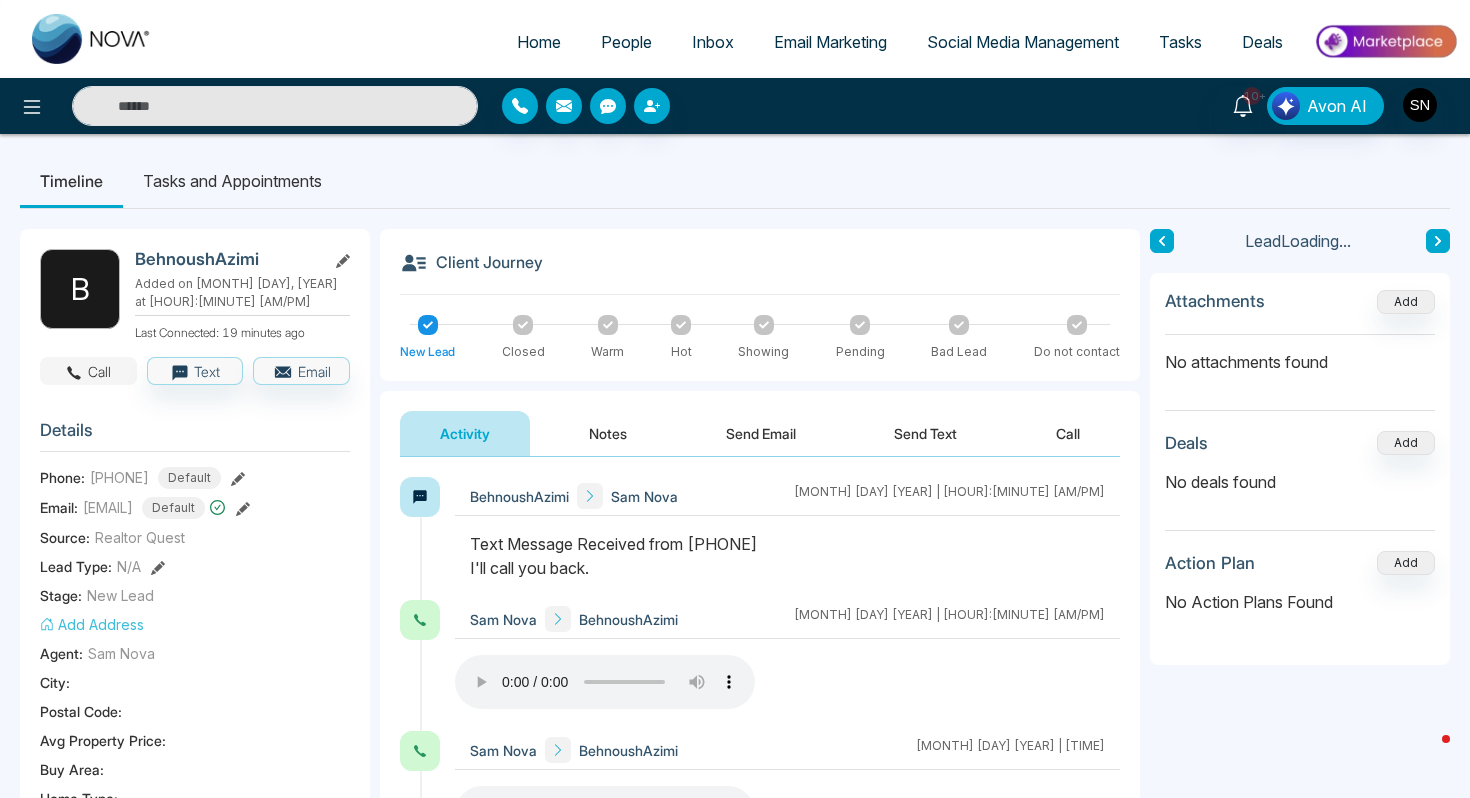 click on "Call" at bounding box center (88, 371) 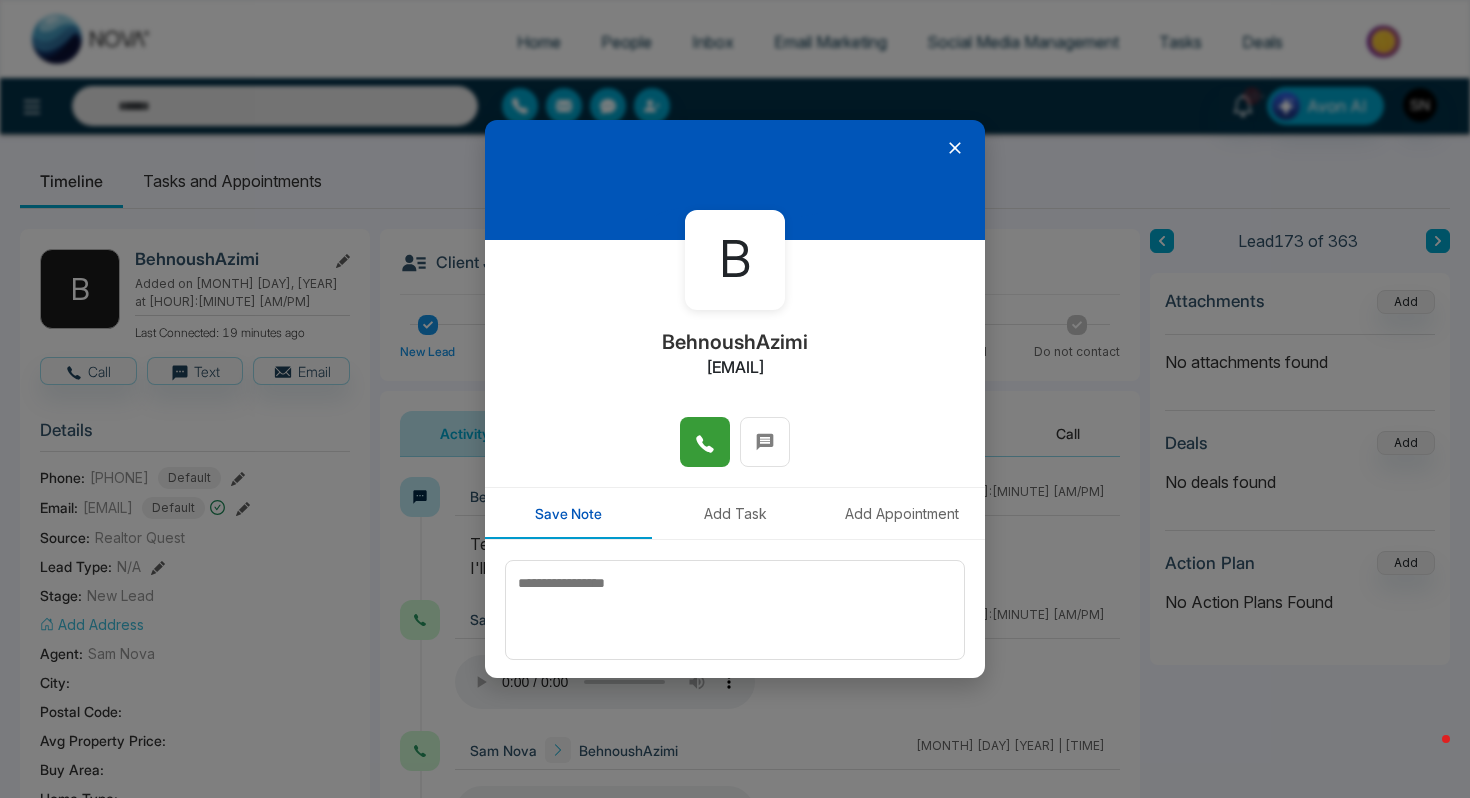 click 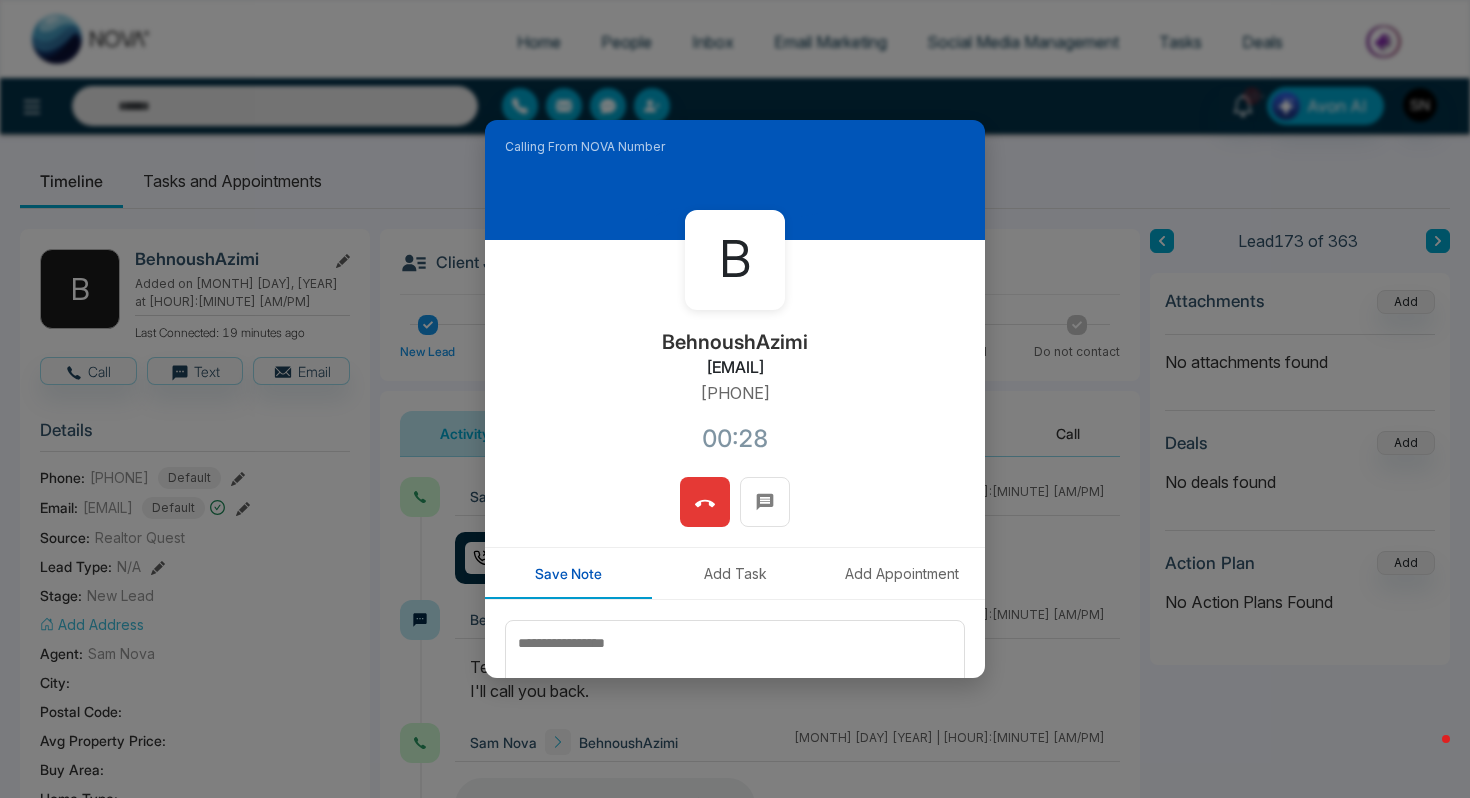 drag, startPoint x: 635, startPoint y: 365, endPoint x: 844, endPoint y: 369, distance: 209.03827 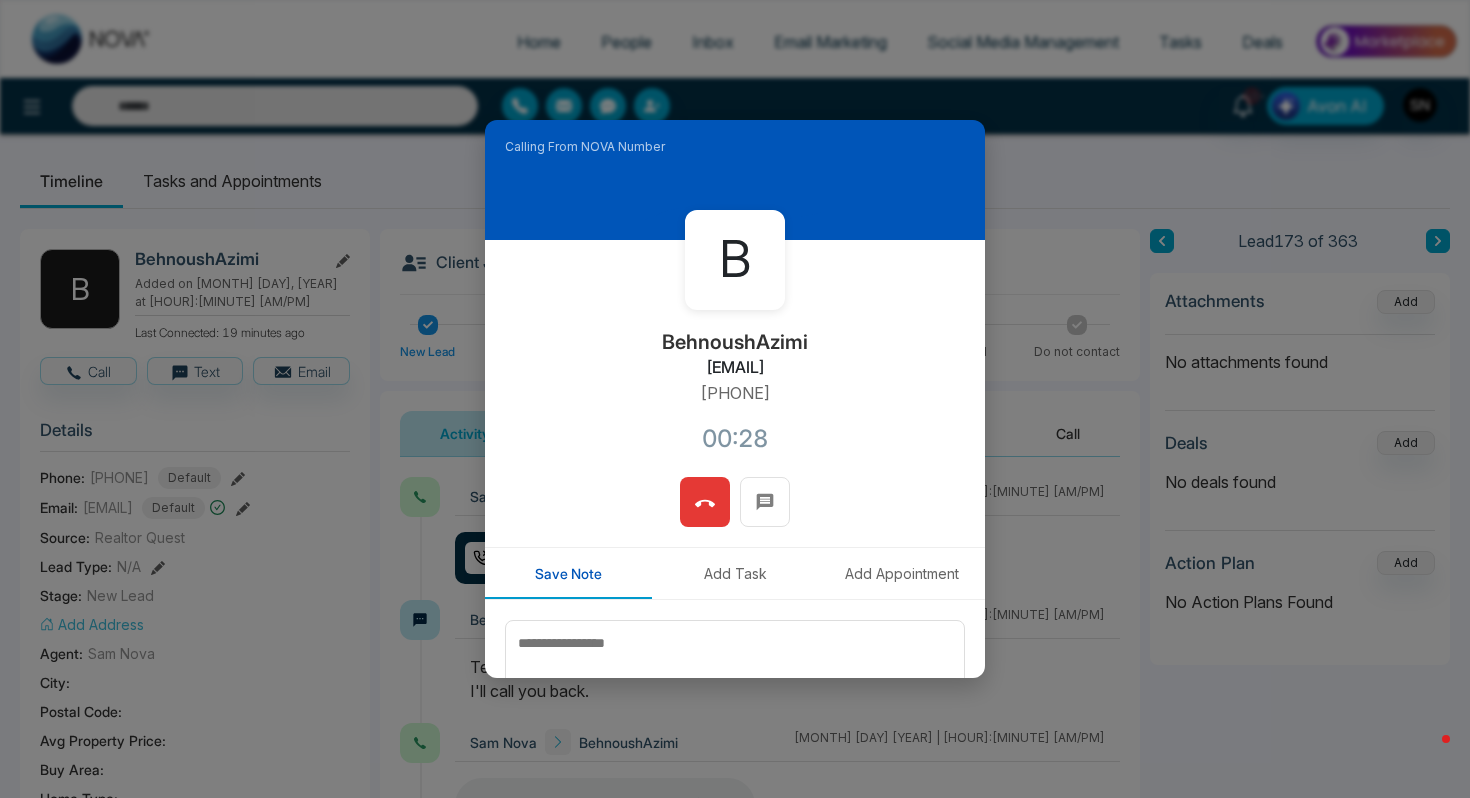 click on "B [FIRST] [LAST] [EMAIL] [PHONE] 00:28" at bounding box center (735, 358) 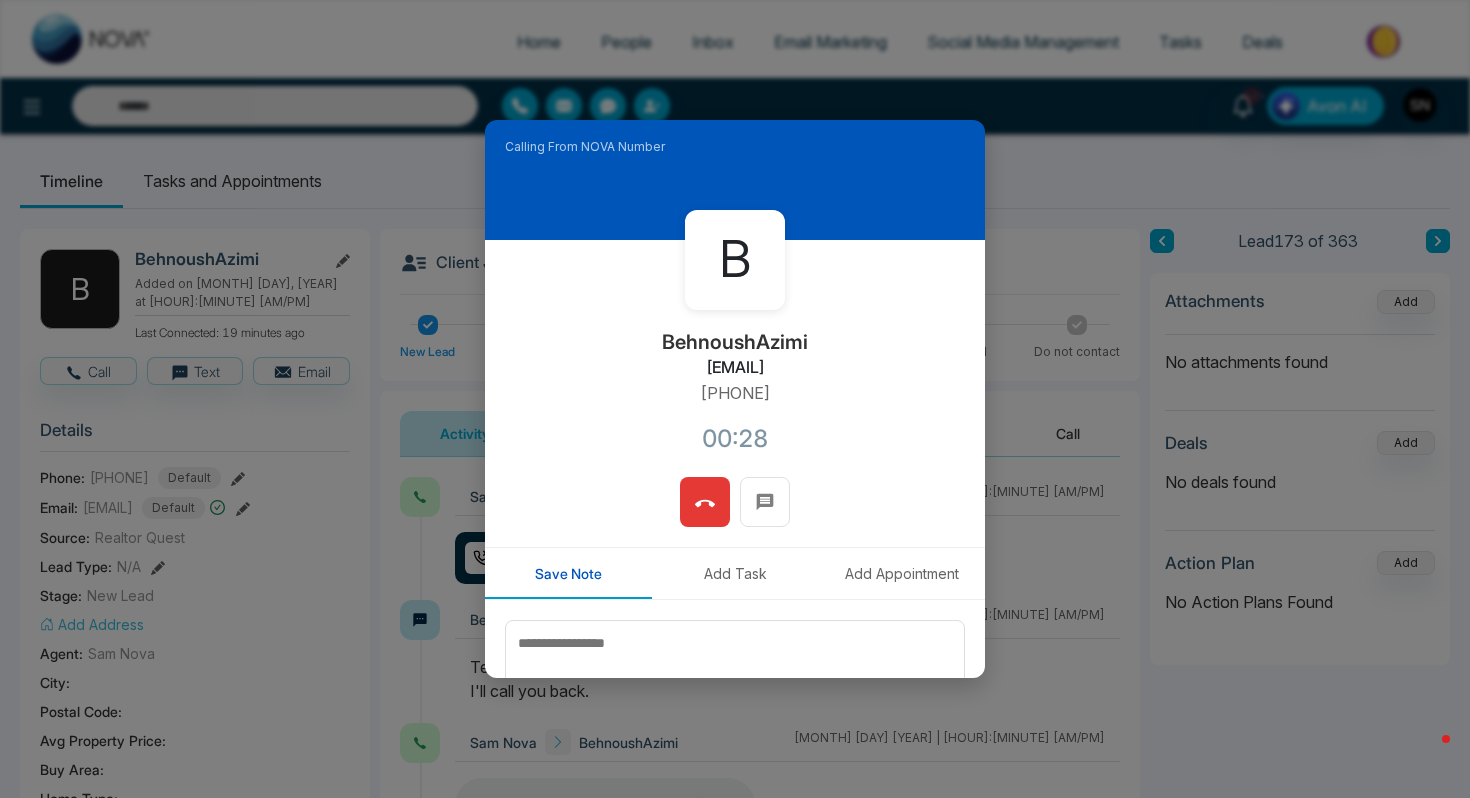 copy on "[EMAIL]" 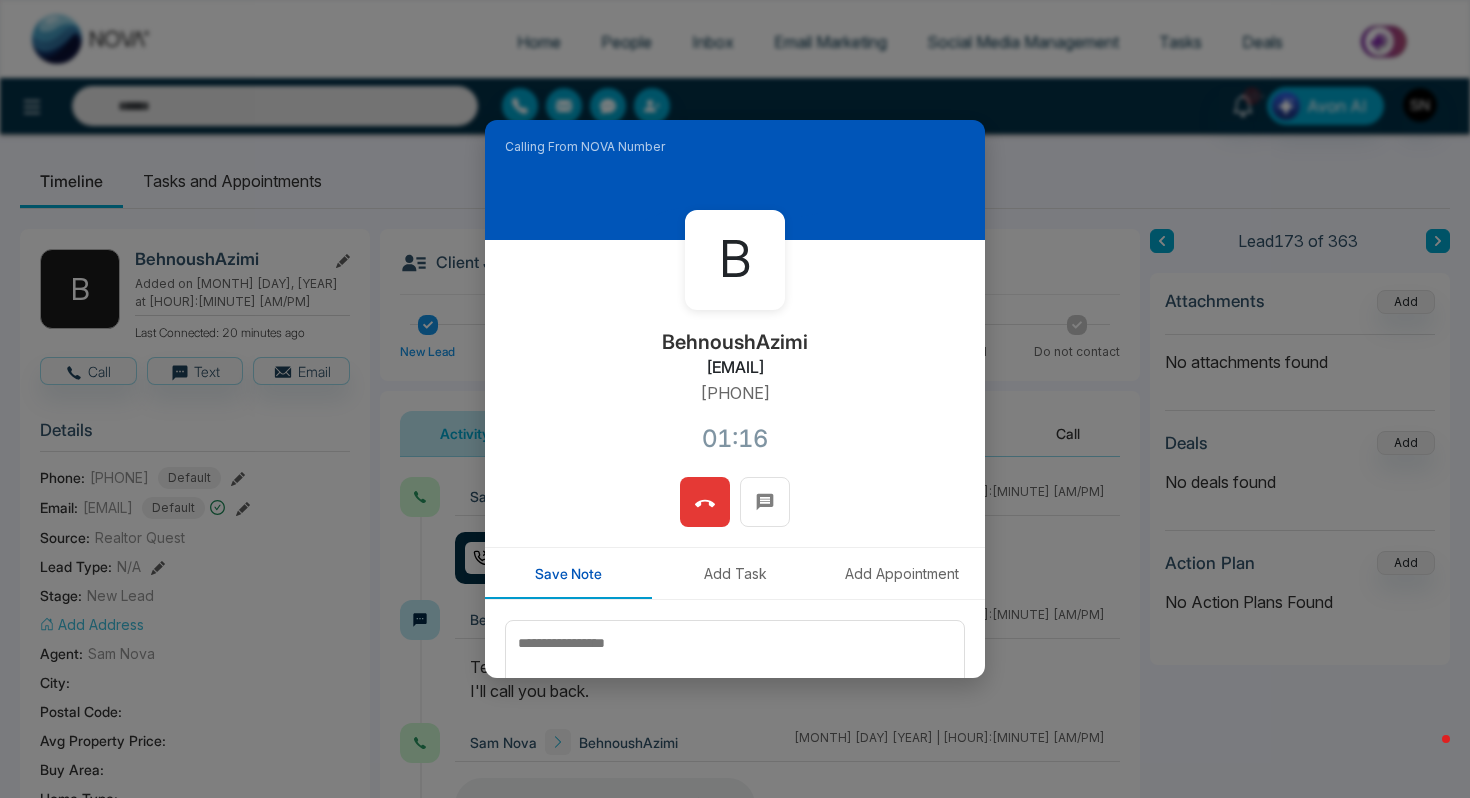 click at bounding box center (705, 502) 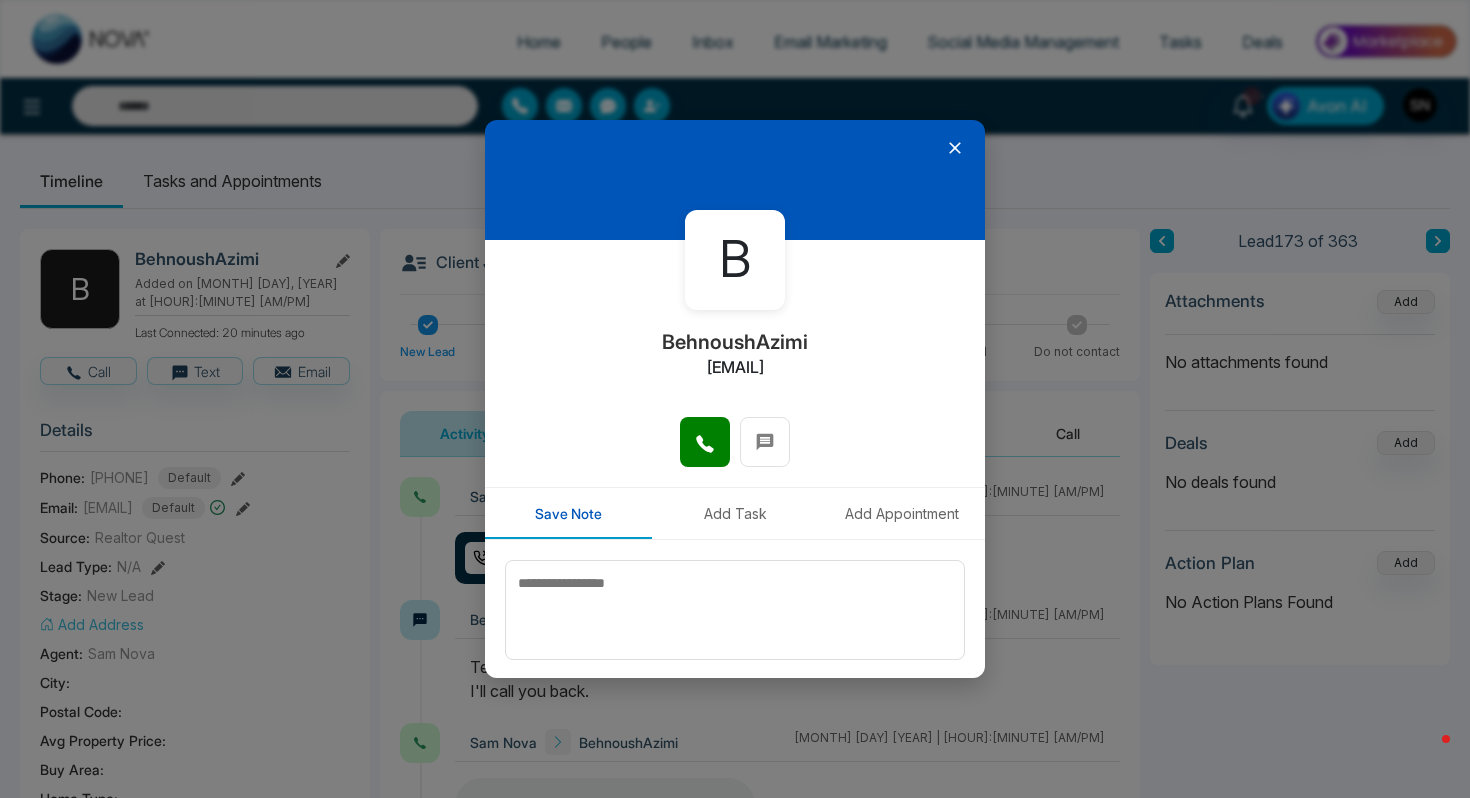 click 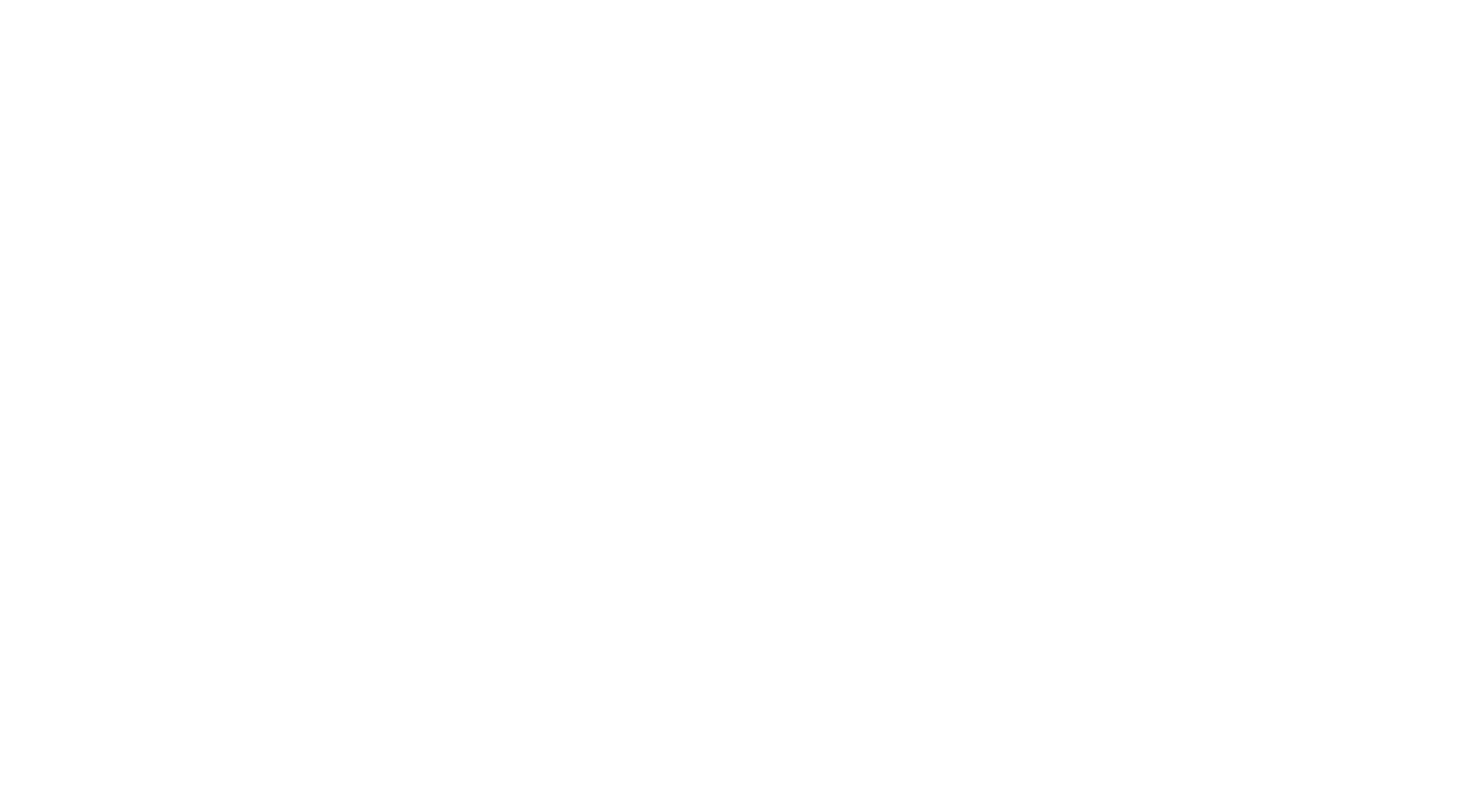 scroll, scrollTop: 0, scrollLeft: 0, axis: both 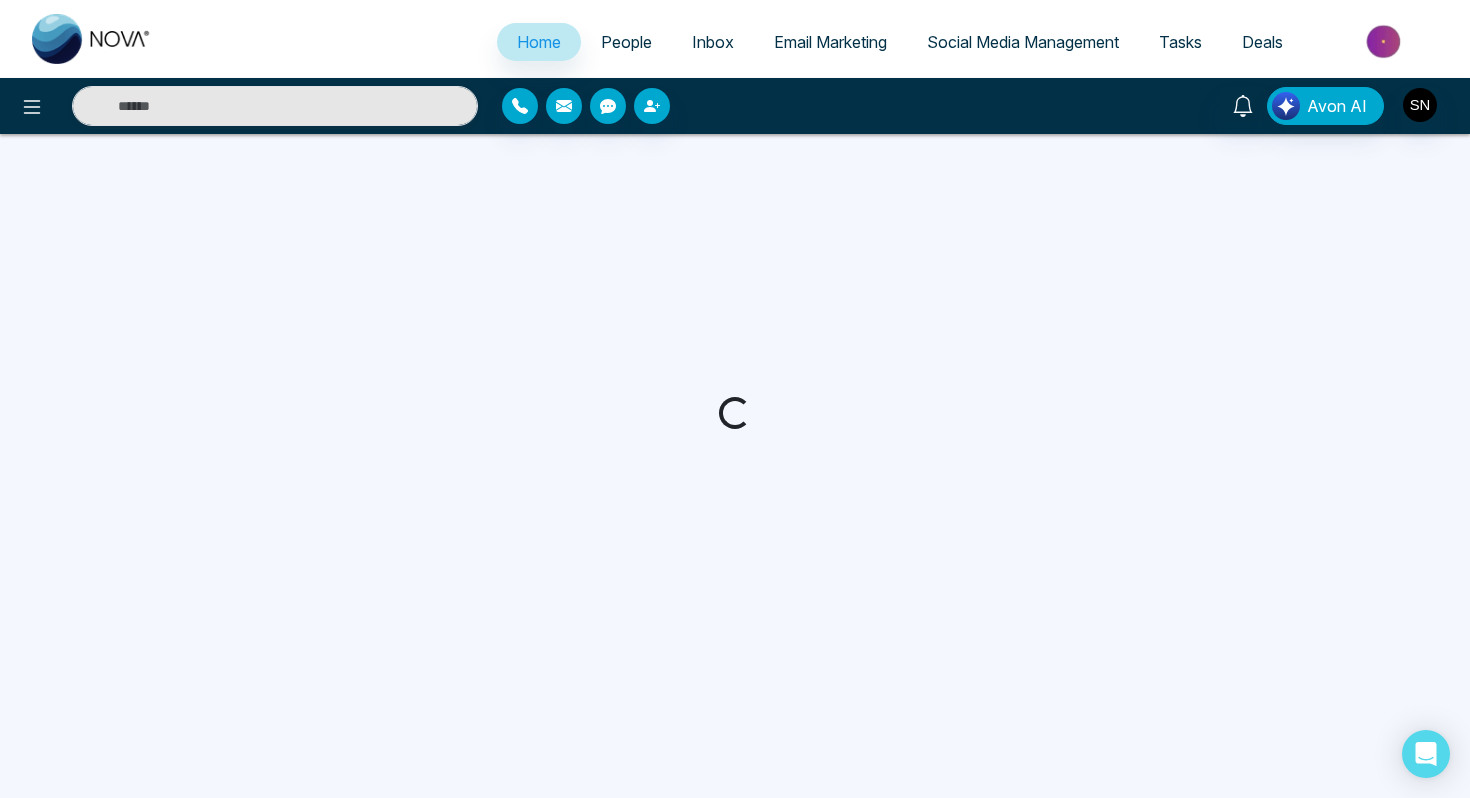 select on "*" 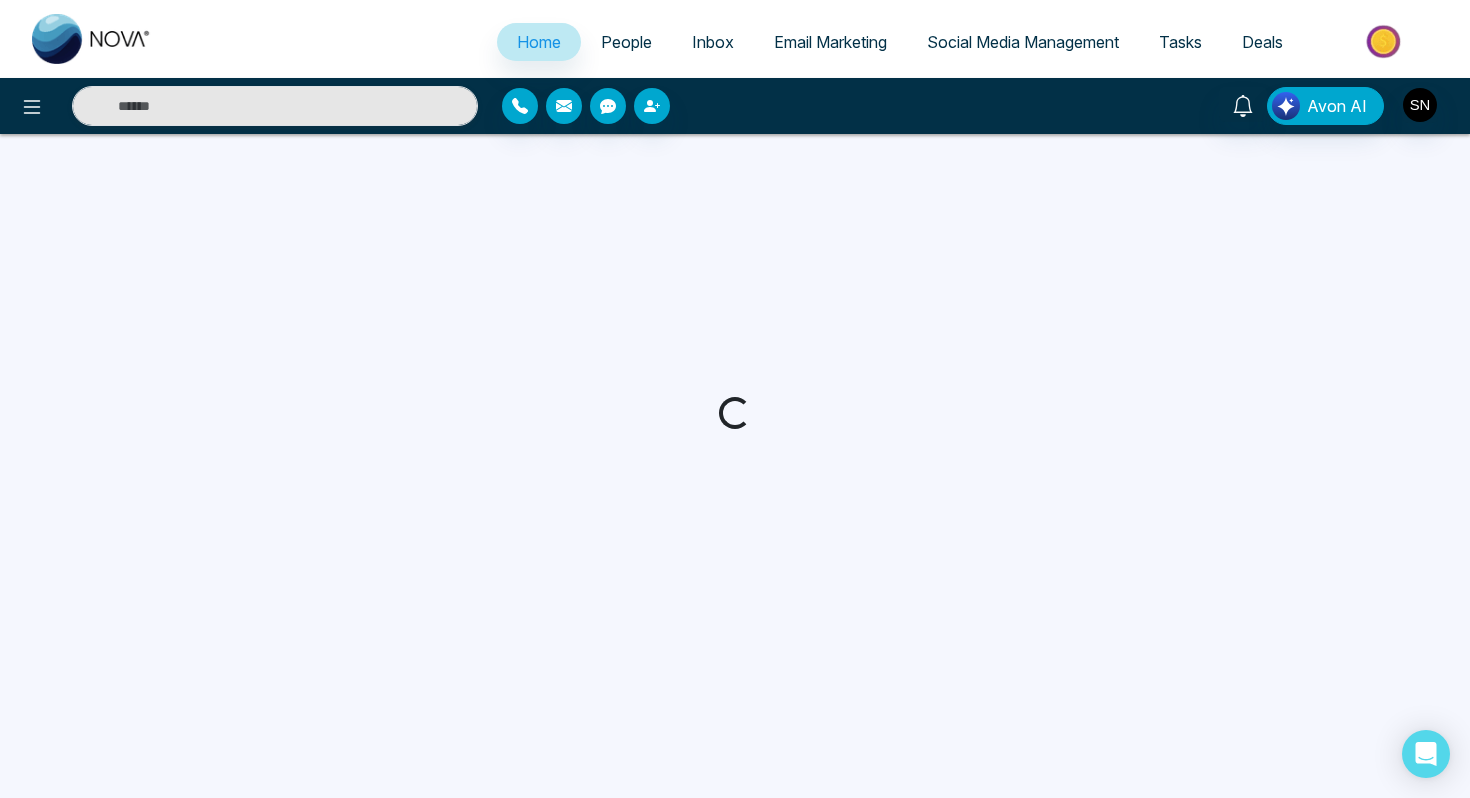 select on "*" 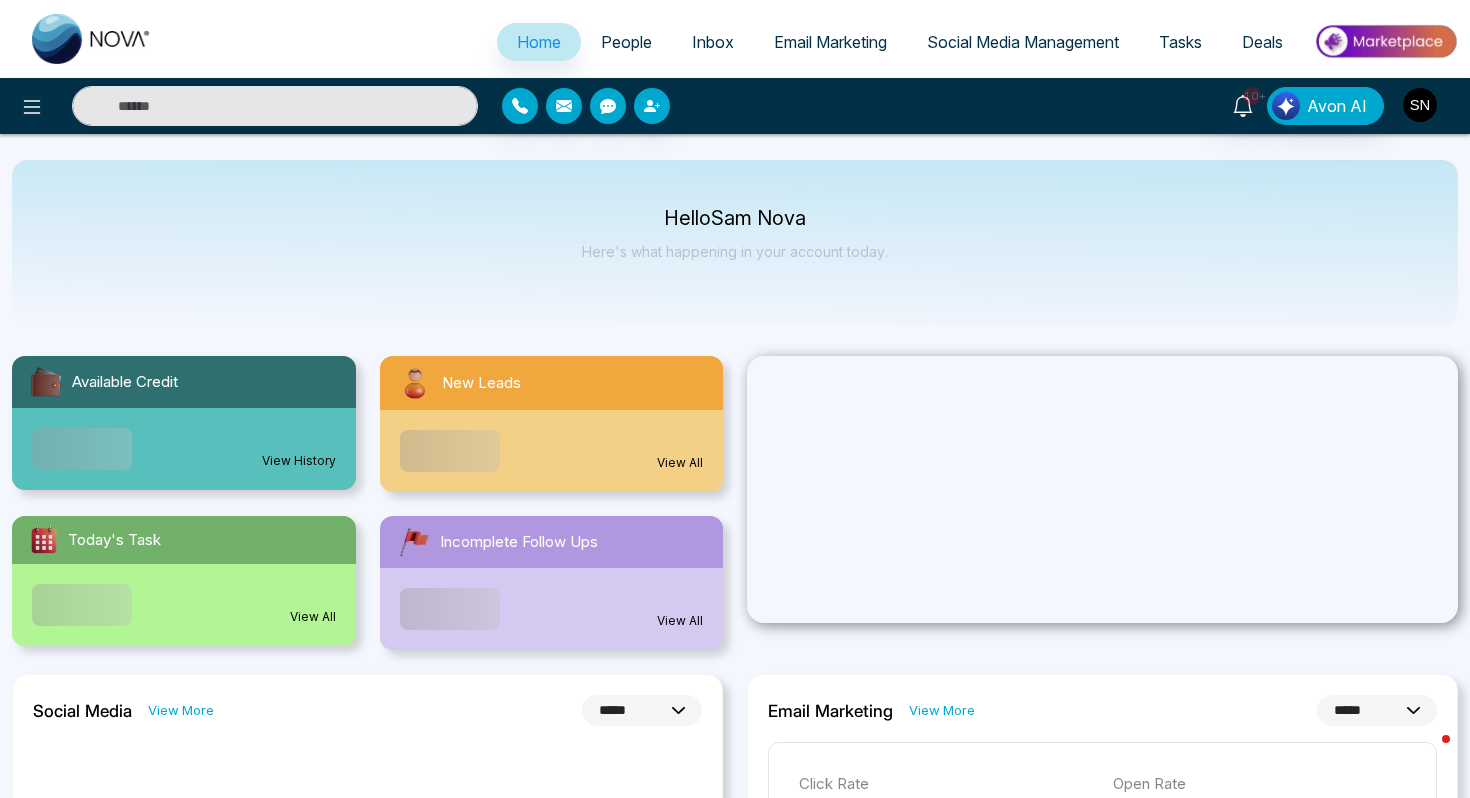 click at bounding box center [1420, 105] 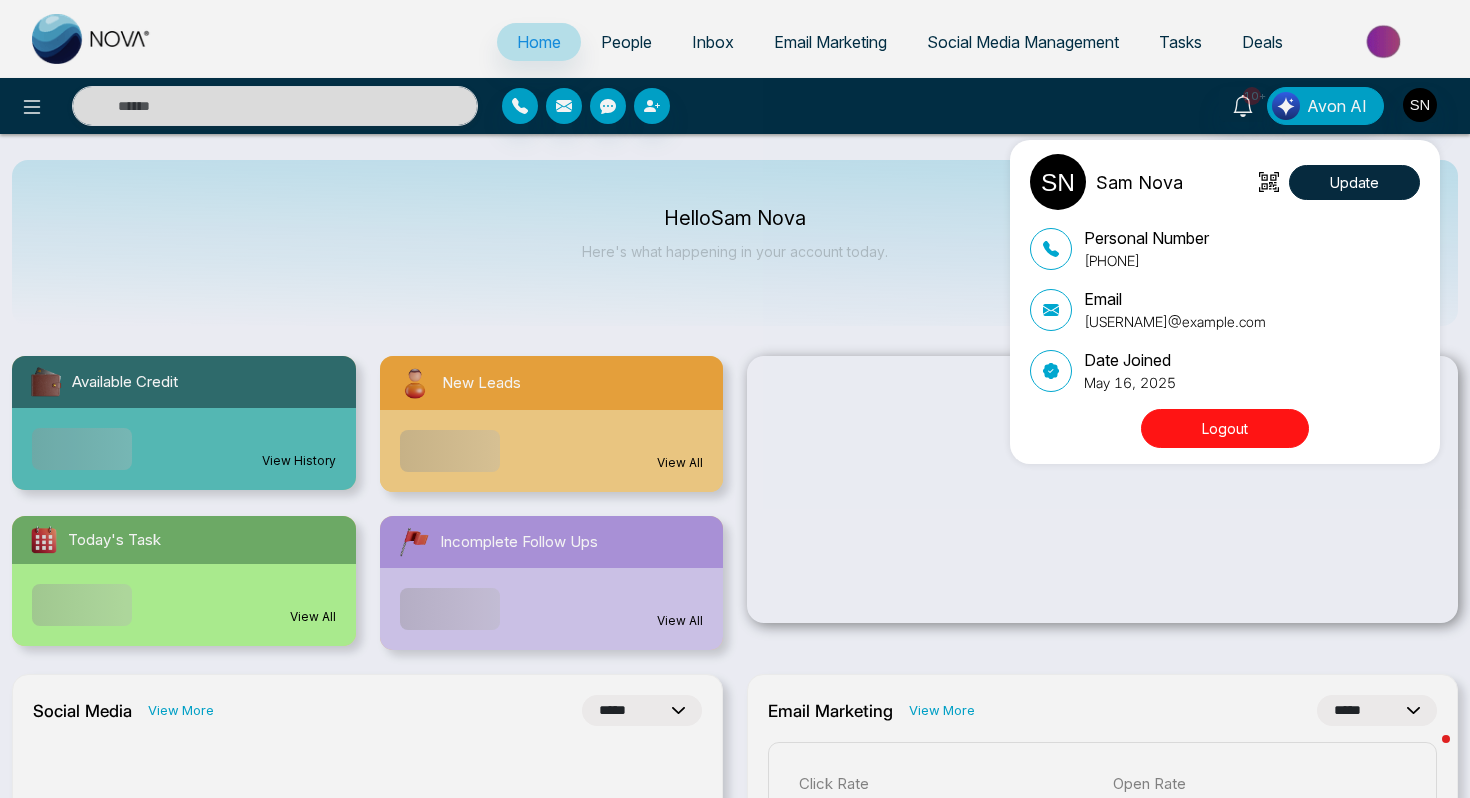 click on "Logout" at bounding box center [1225, 428] 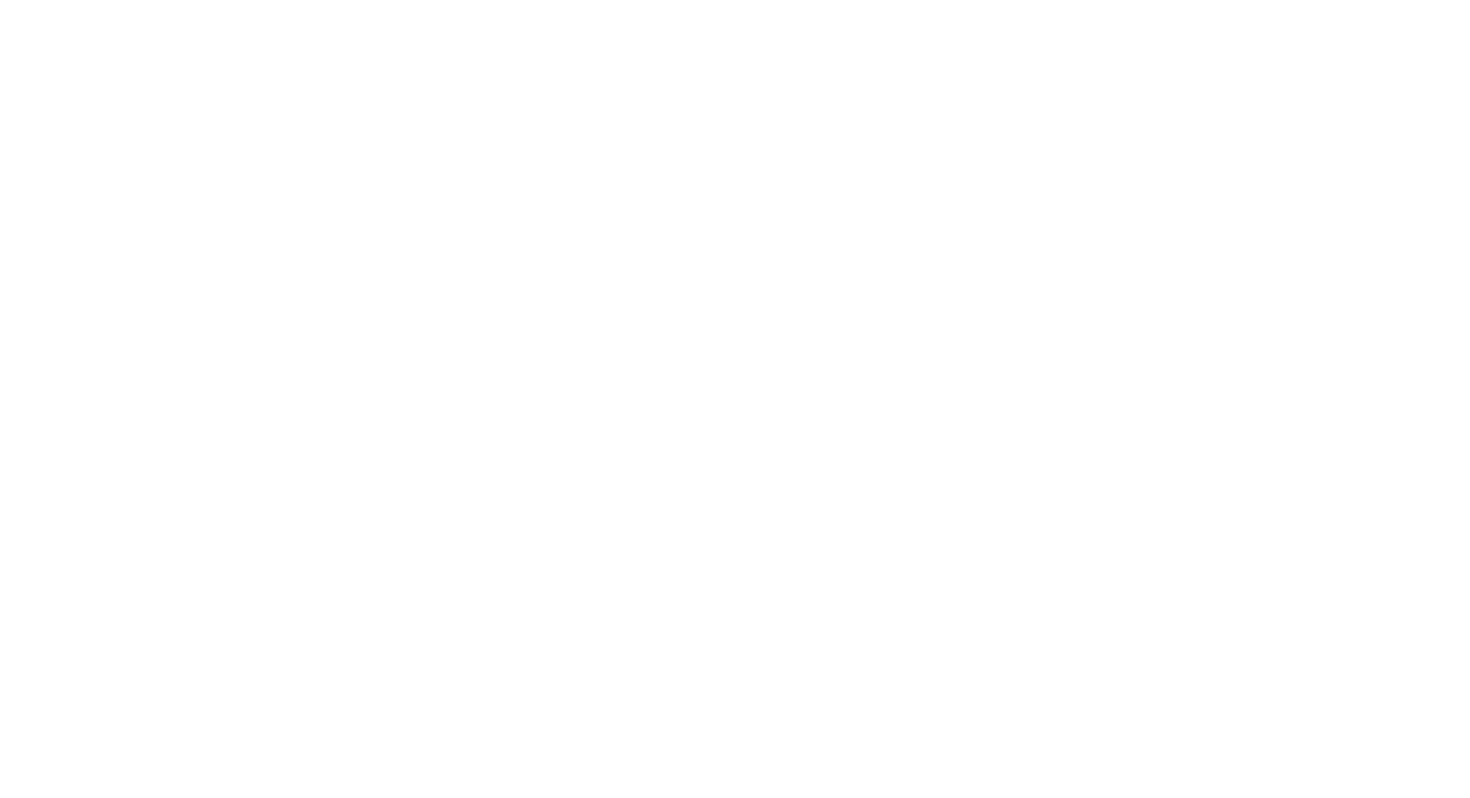 scroll, scrollTop: 0, scrollLeft: 0, axis: both 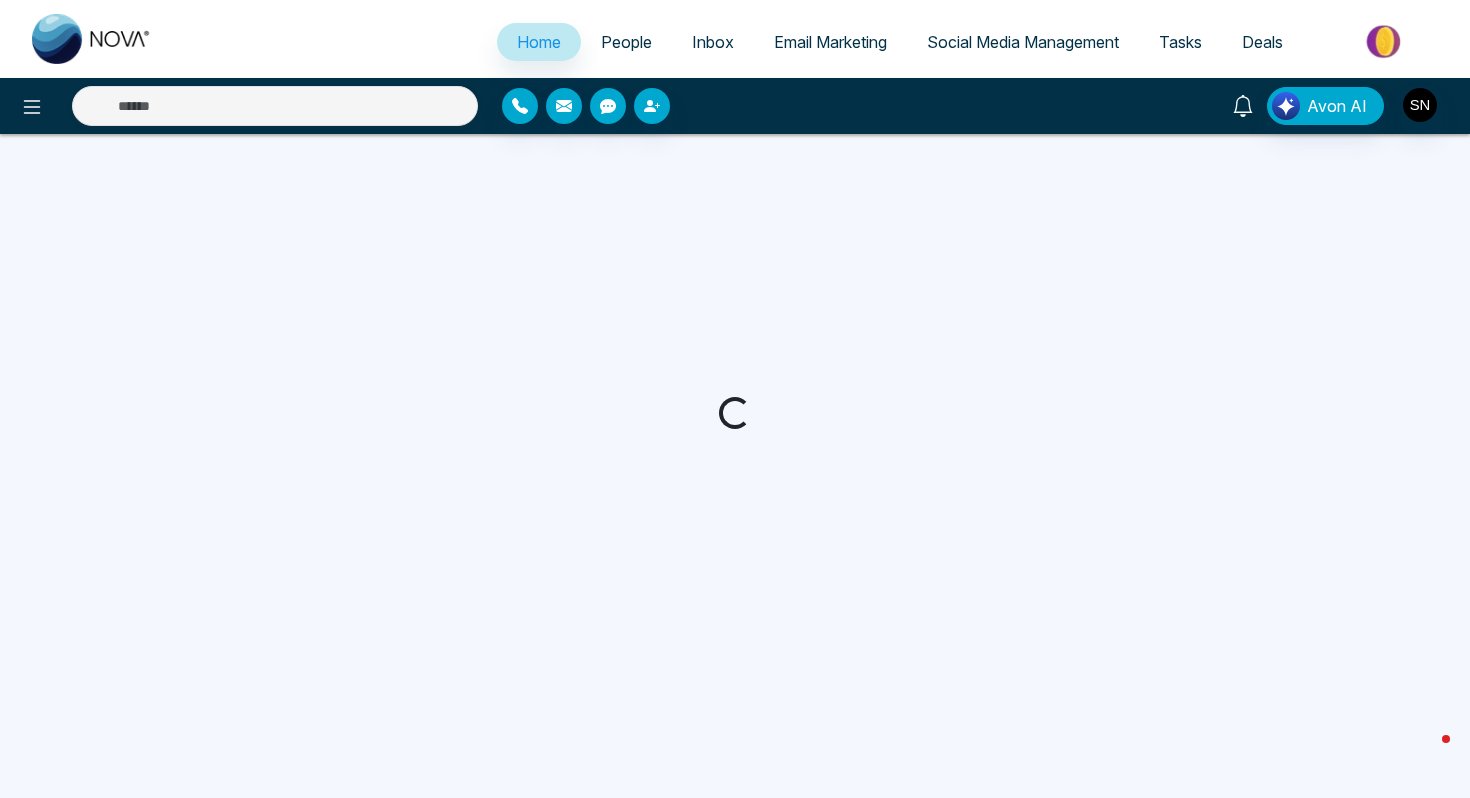 click 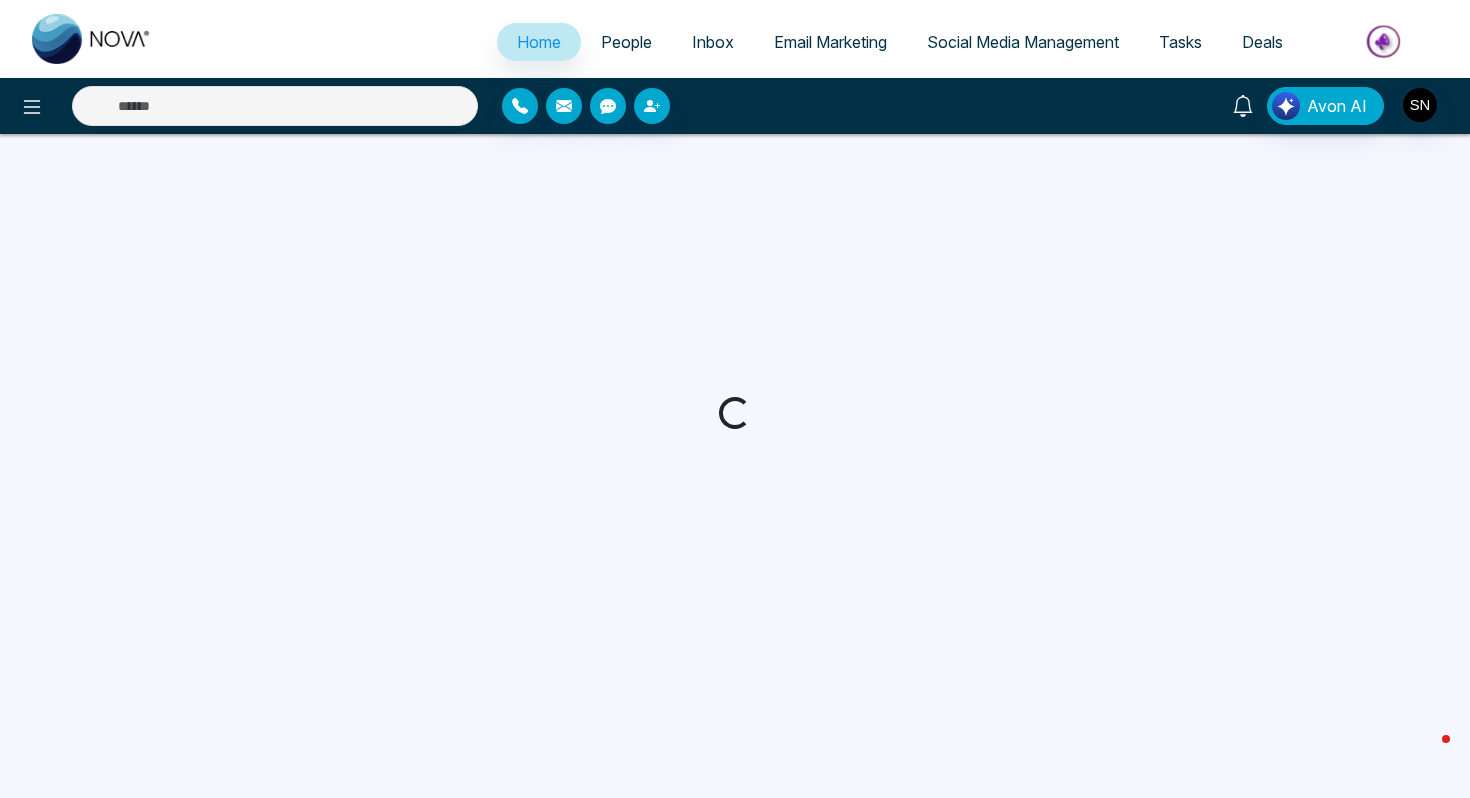 select on "*" 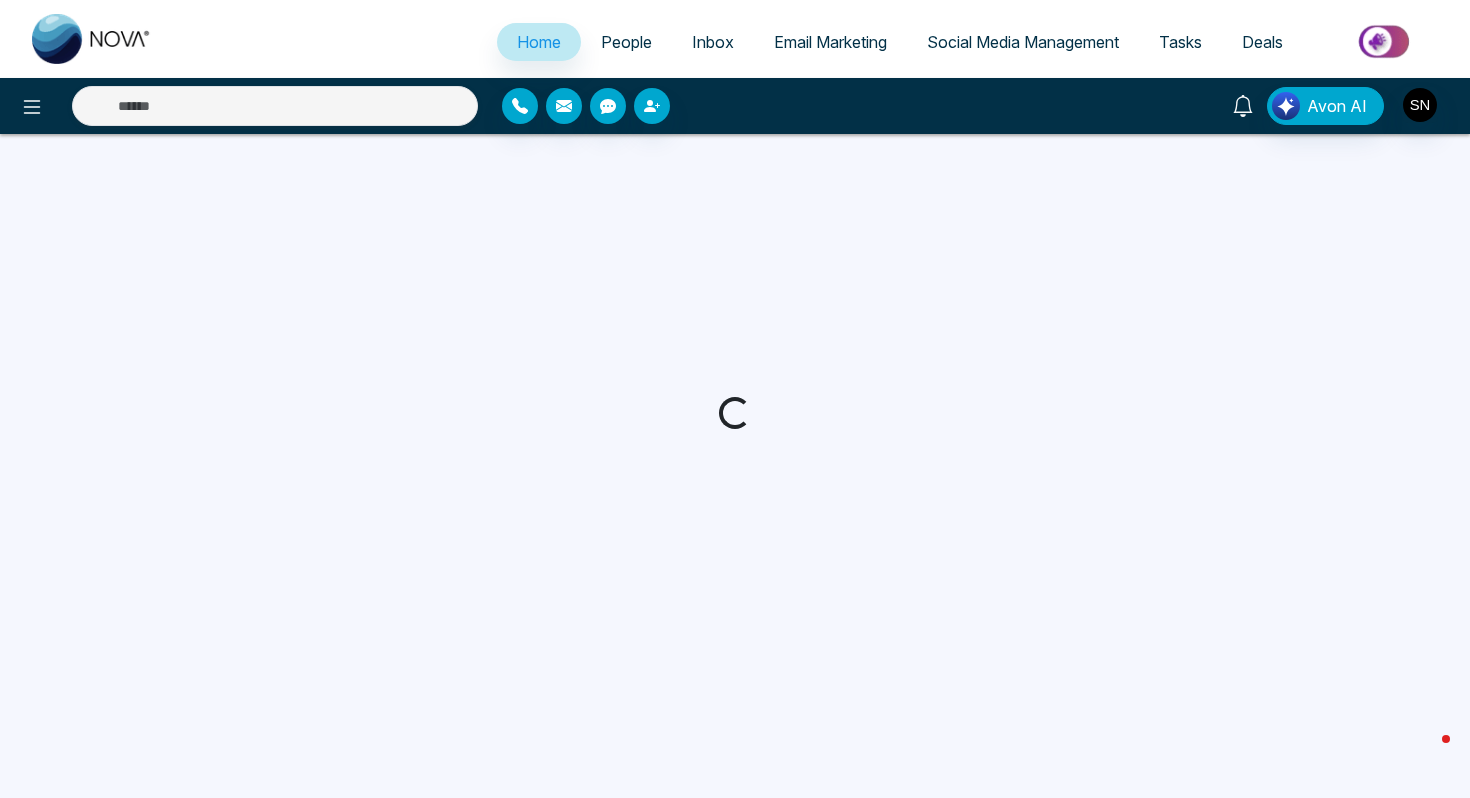 select on "*" 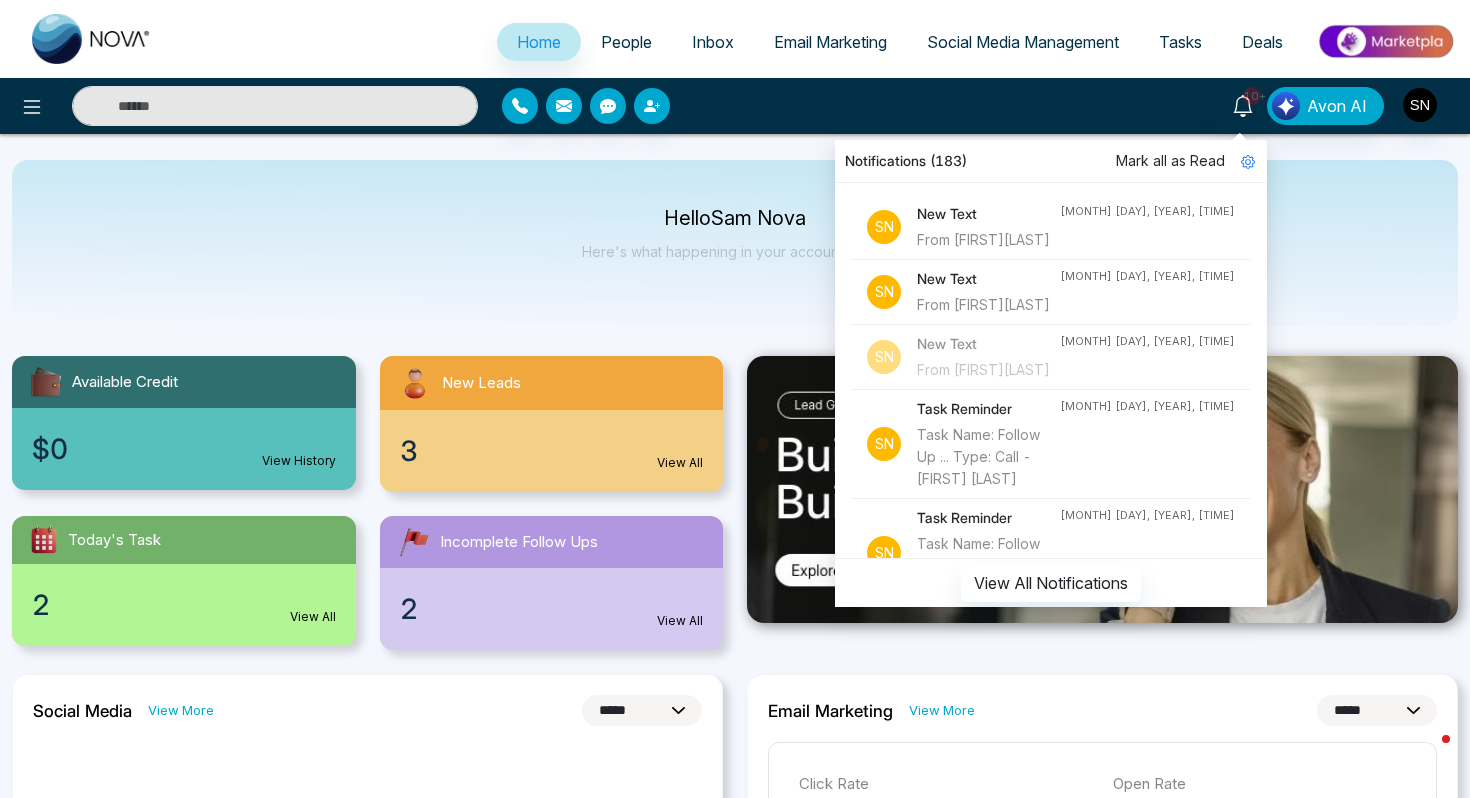 click on "From BehnoushAzimi" at bounding box center (988, 240) 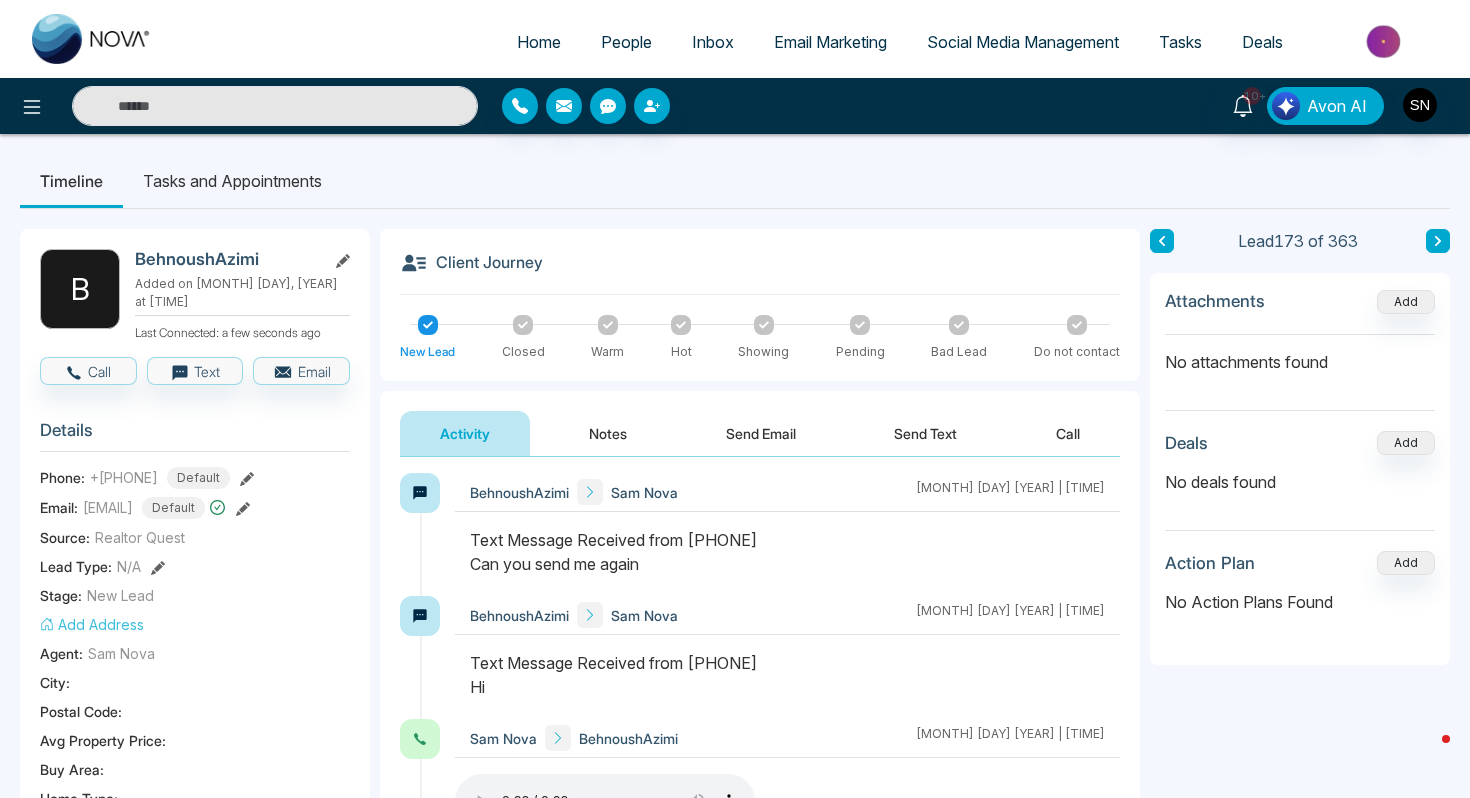 scroll, scrollTop: 0, scrollLeft: 0, axis: both 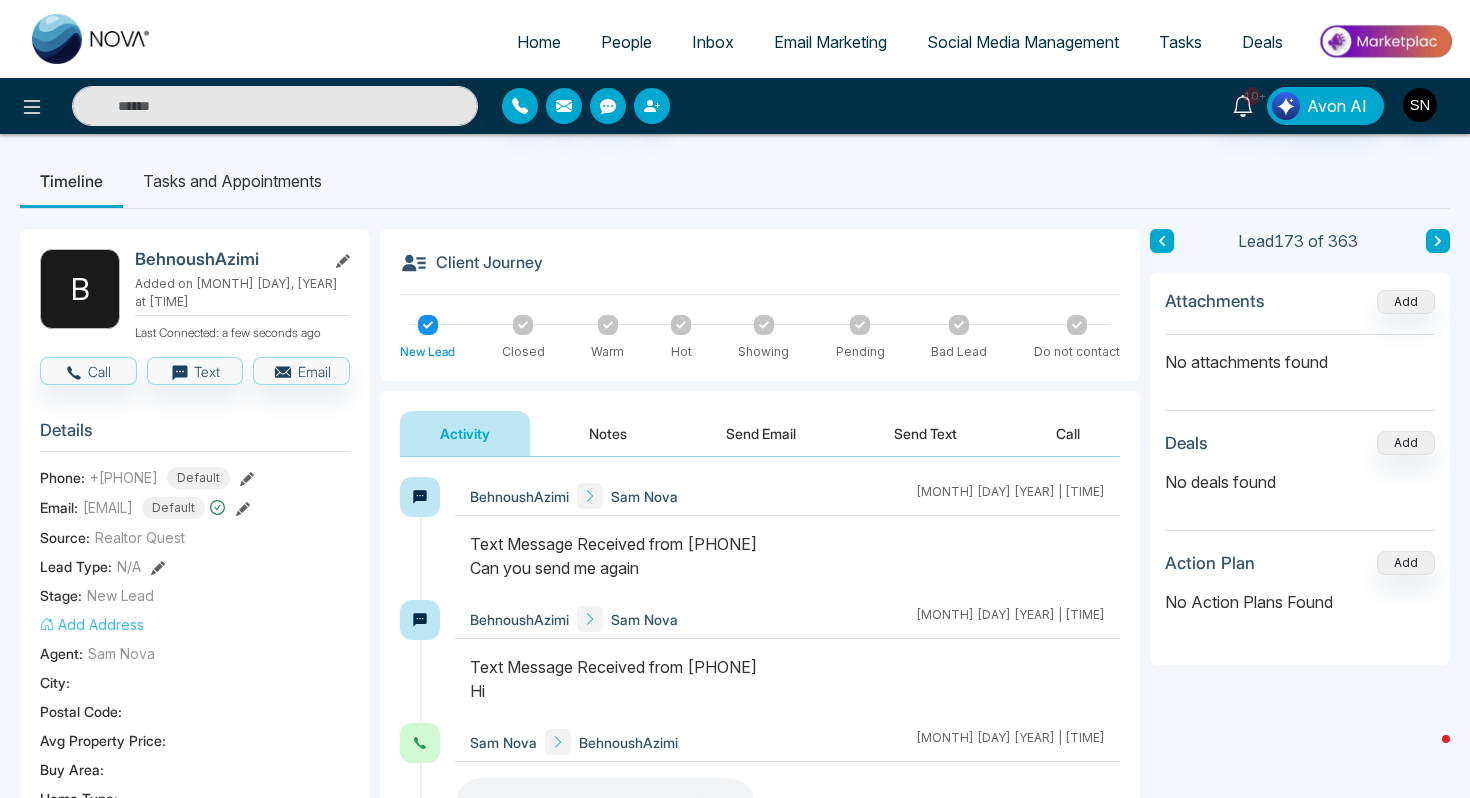 click on "Send Text" at bounding box center [925, 433] 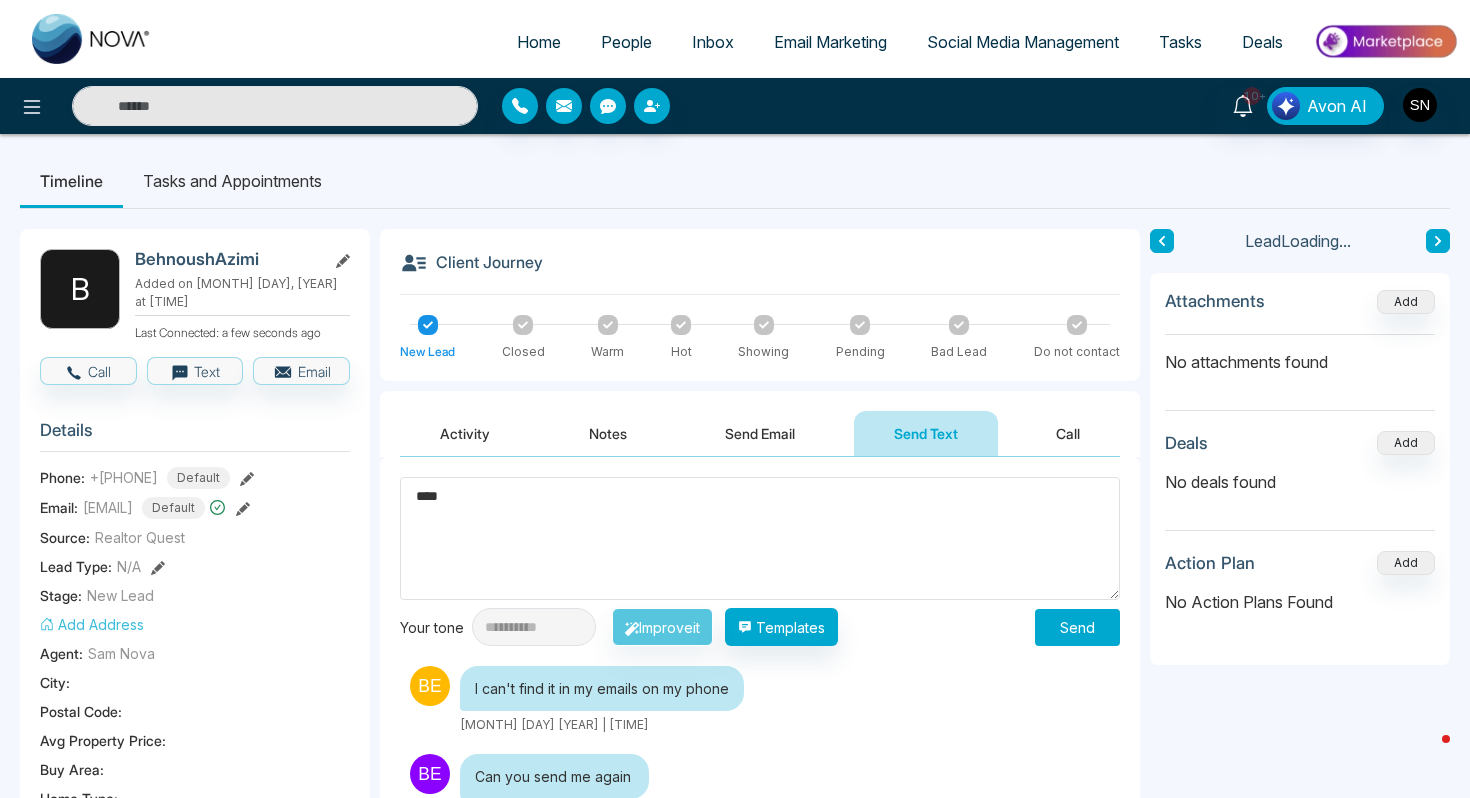 type on "****" 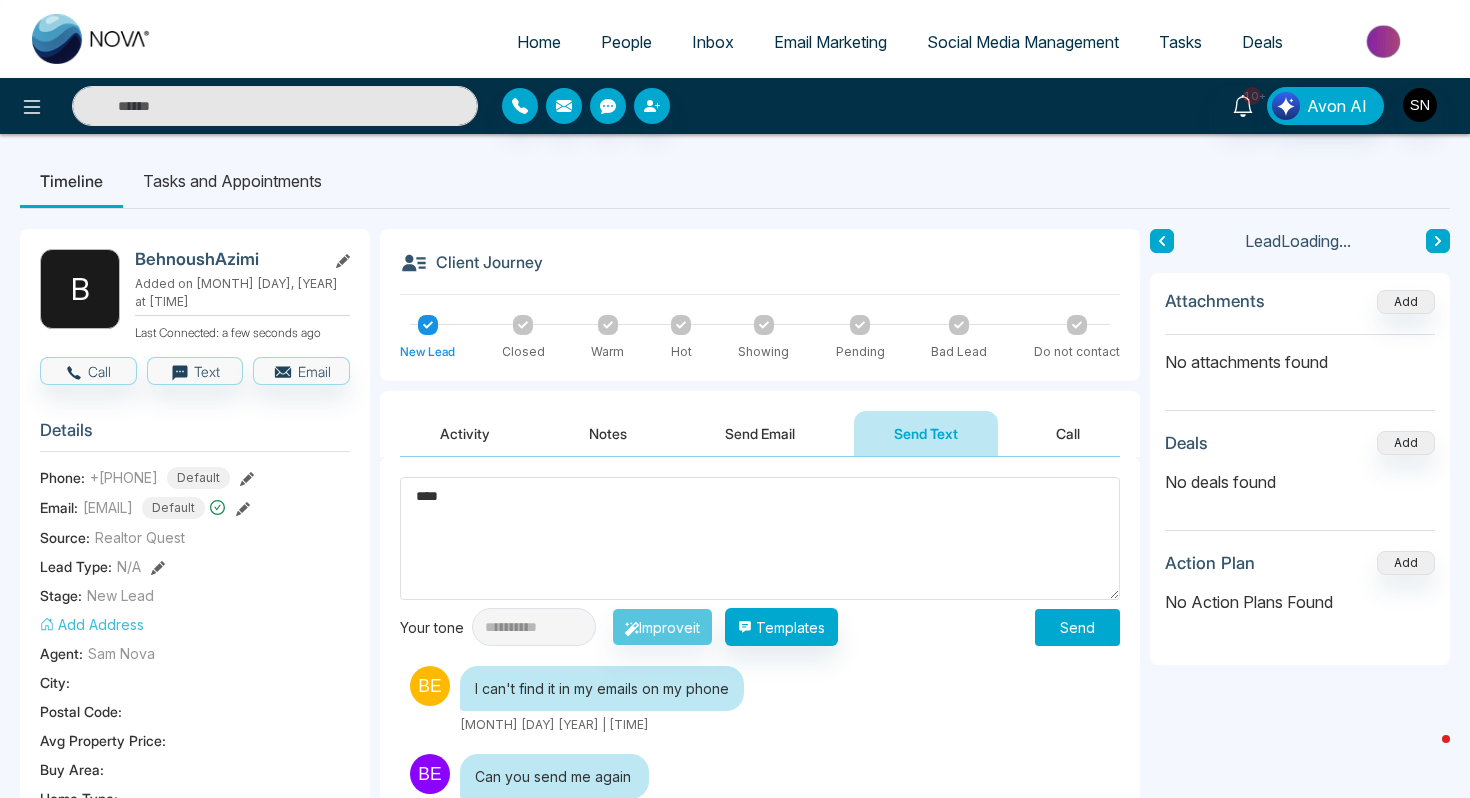 click on "Send" at bounding box center [1077, 627] 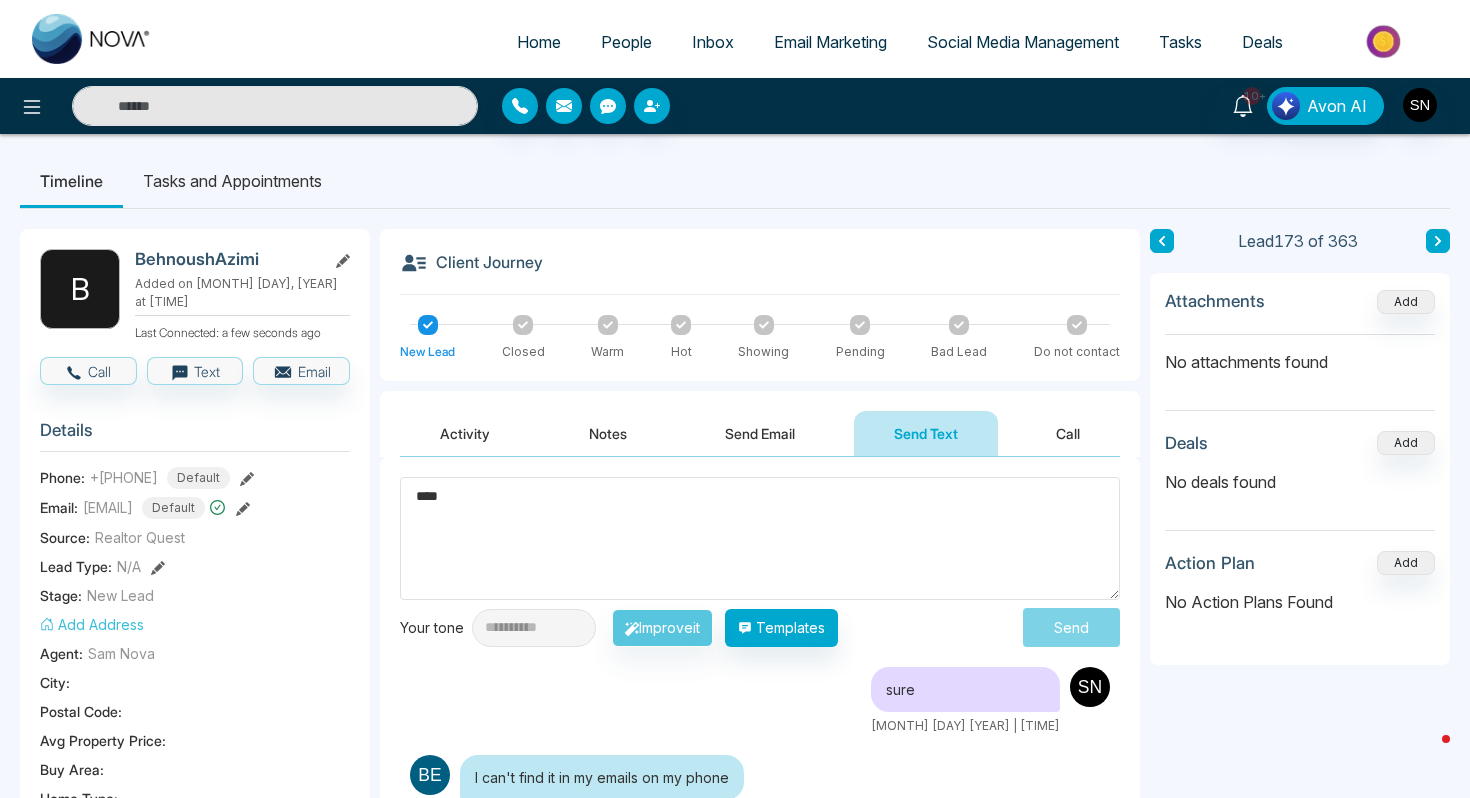 type 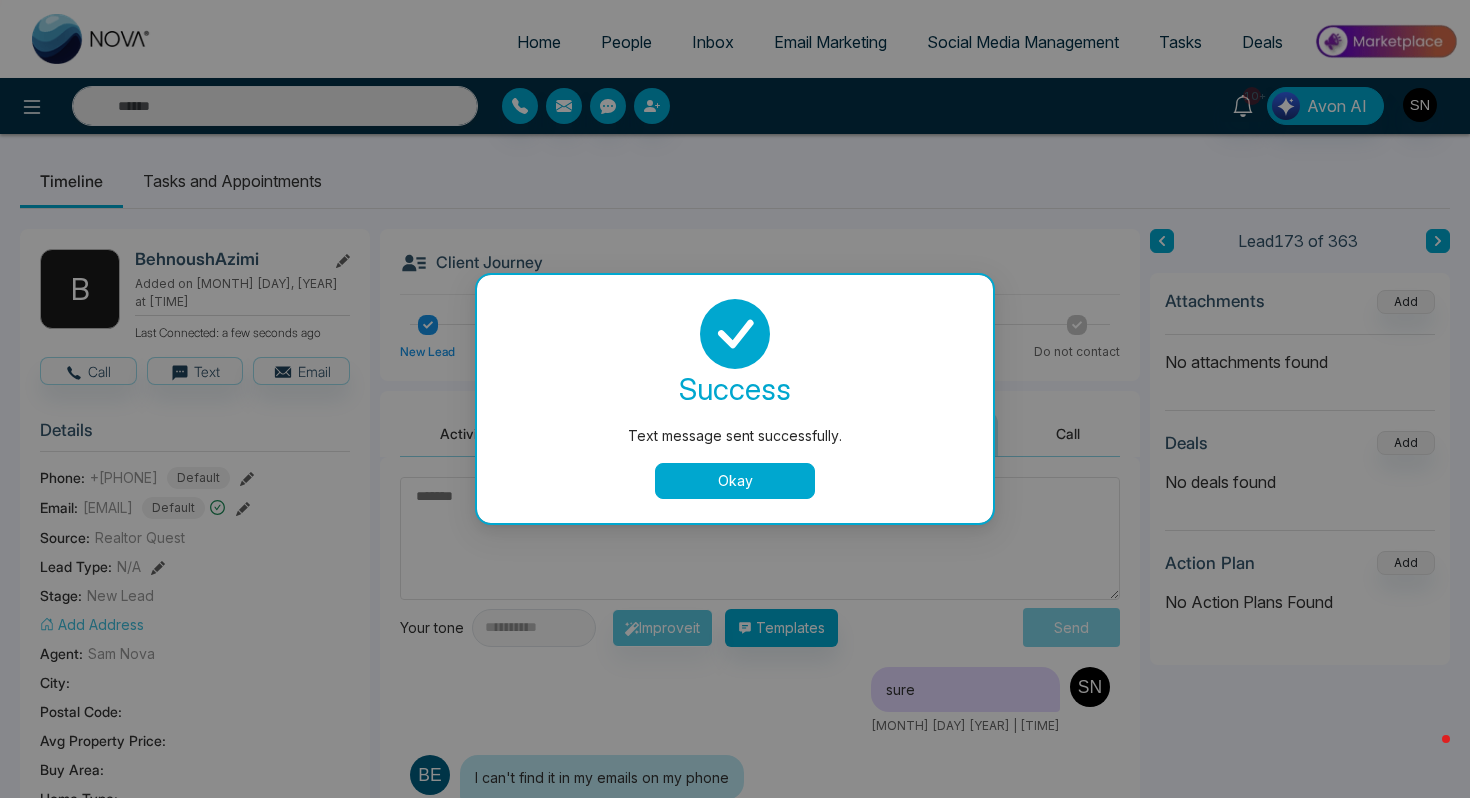 click on "Okay" at bounding box center [735, 481] 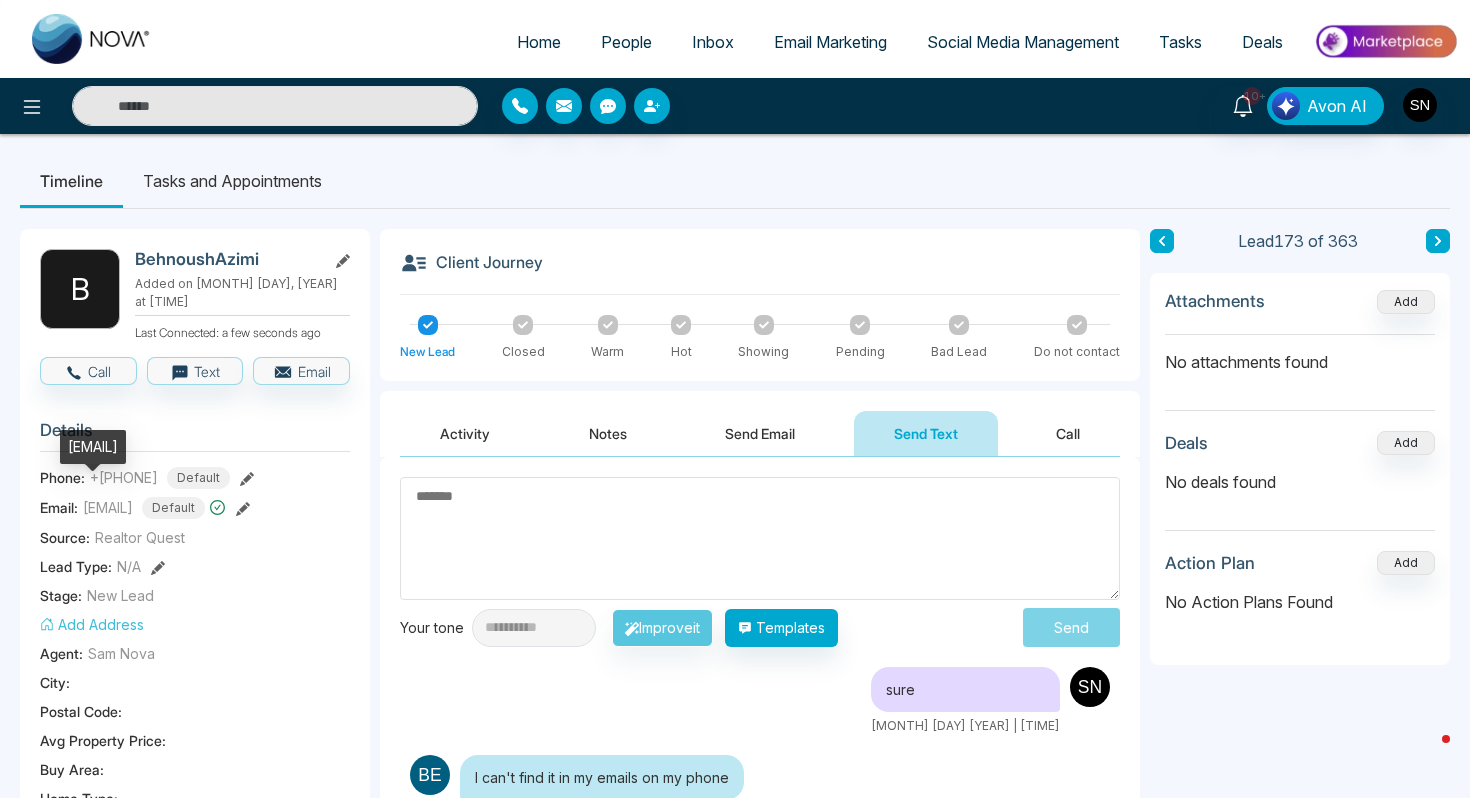 drag, startPoint x: 67, startPoint y: 448, endPoint x: 249, endPoint y: 448, distance: 182 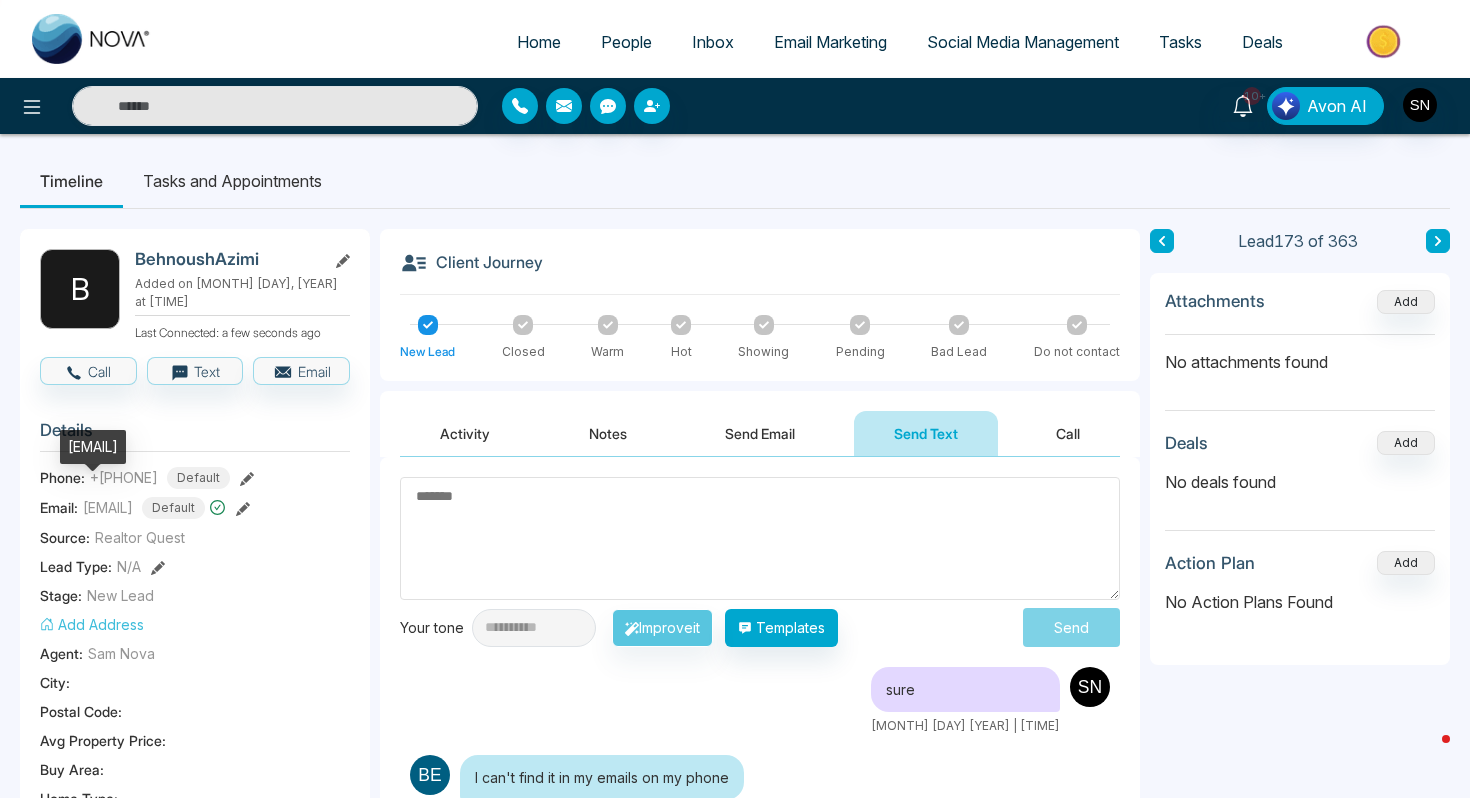 click on "behnoushazimi@gmail.com" at bounding box center (93, 447) 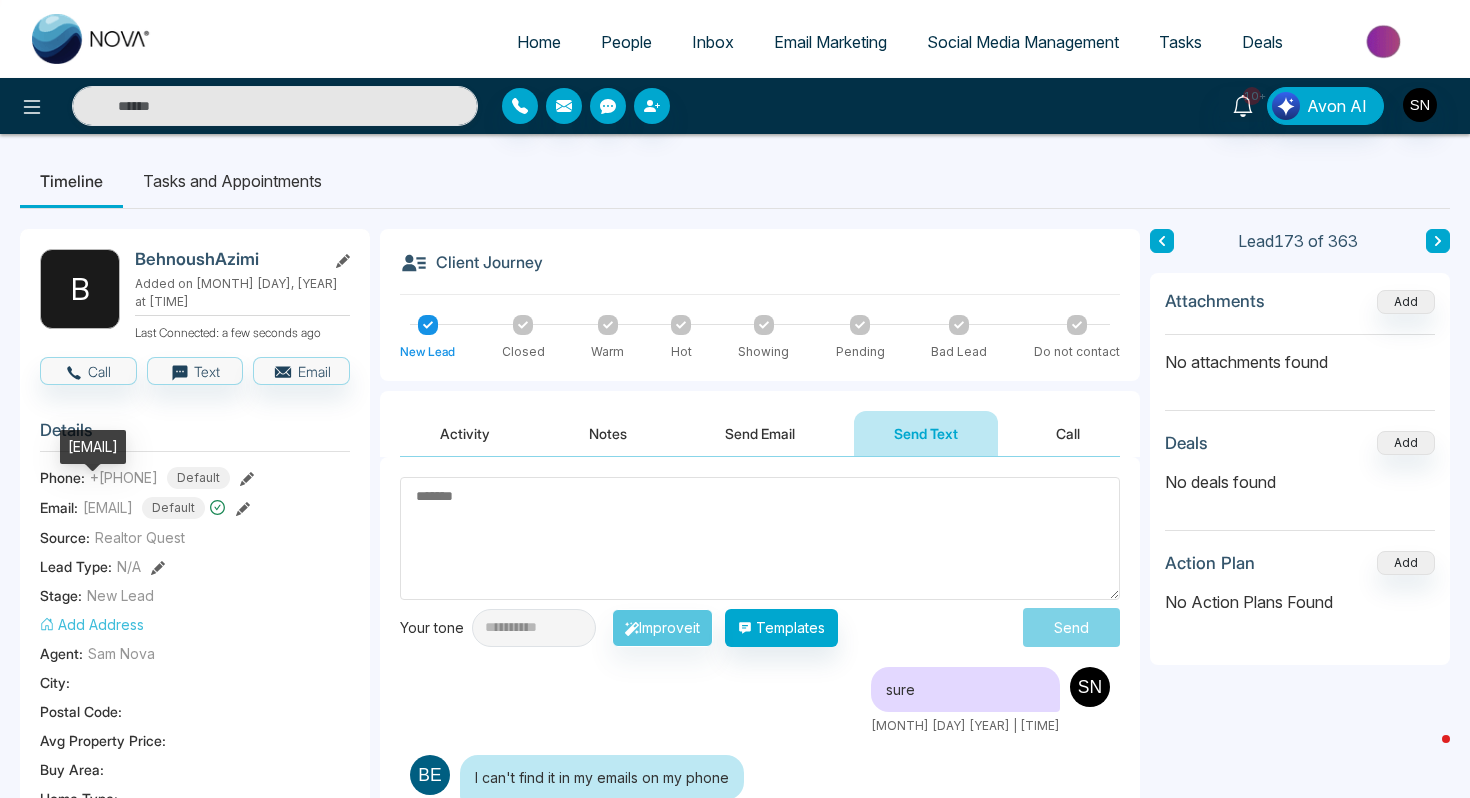 copy on "behnoushazimi@gmail.com" 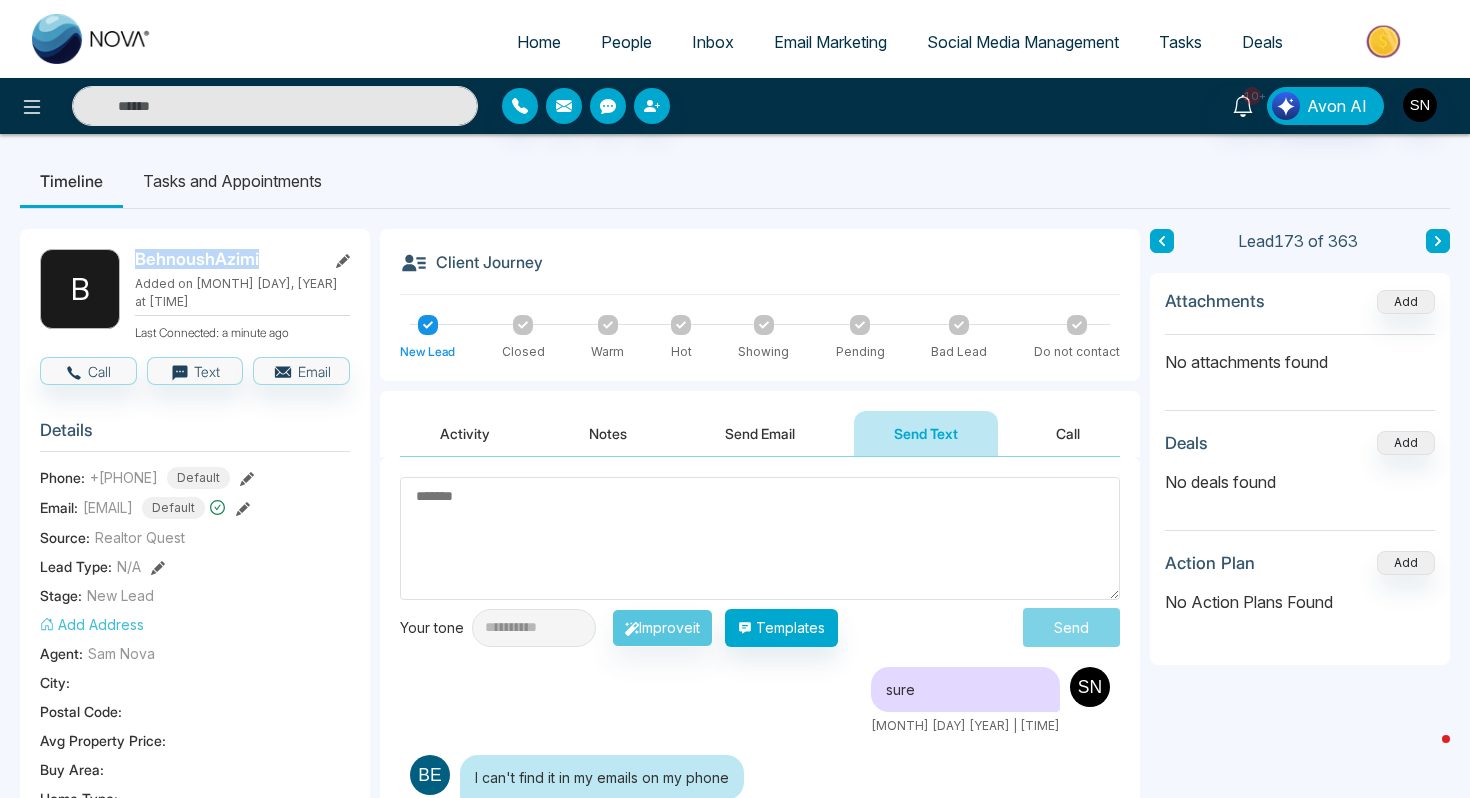 drag, startPoint x: 135, startPoint y: 259, endPoint x: 268, endPoint y: 261, distance: 133.01503 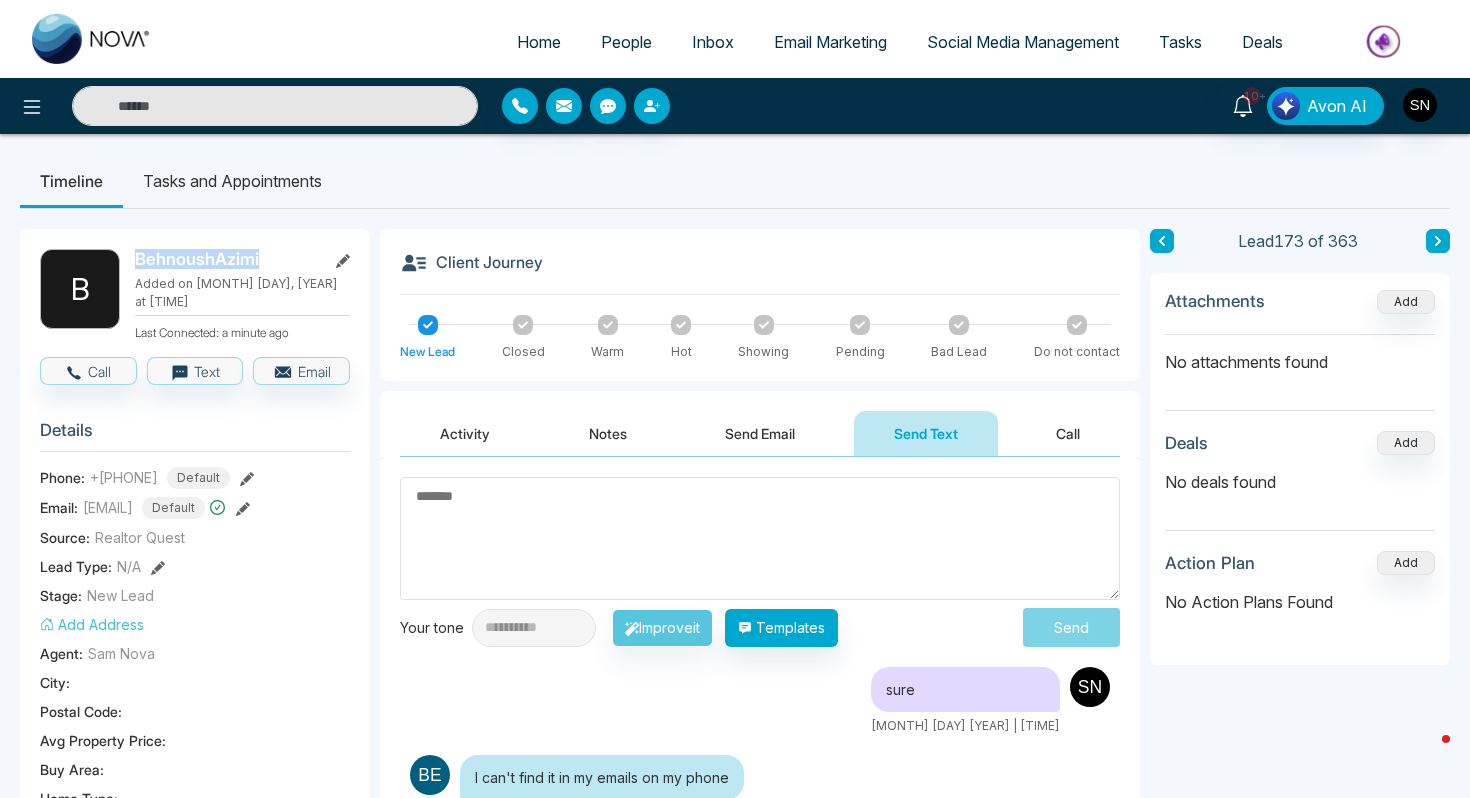 click on "BehnoushAzimi" at bounding box center [226, 259] 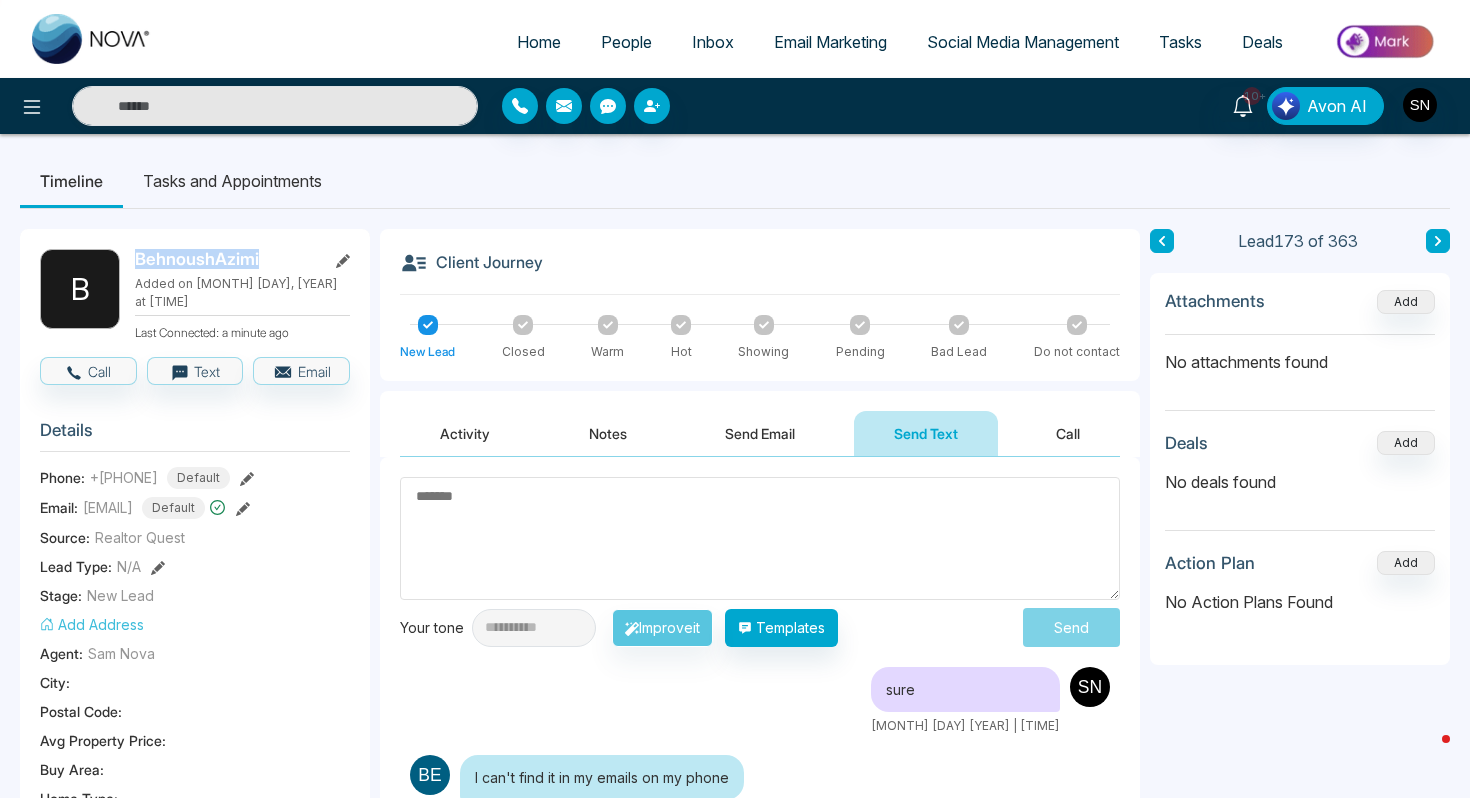 copy on "BehnoushAzimi" 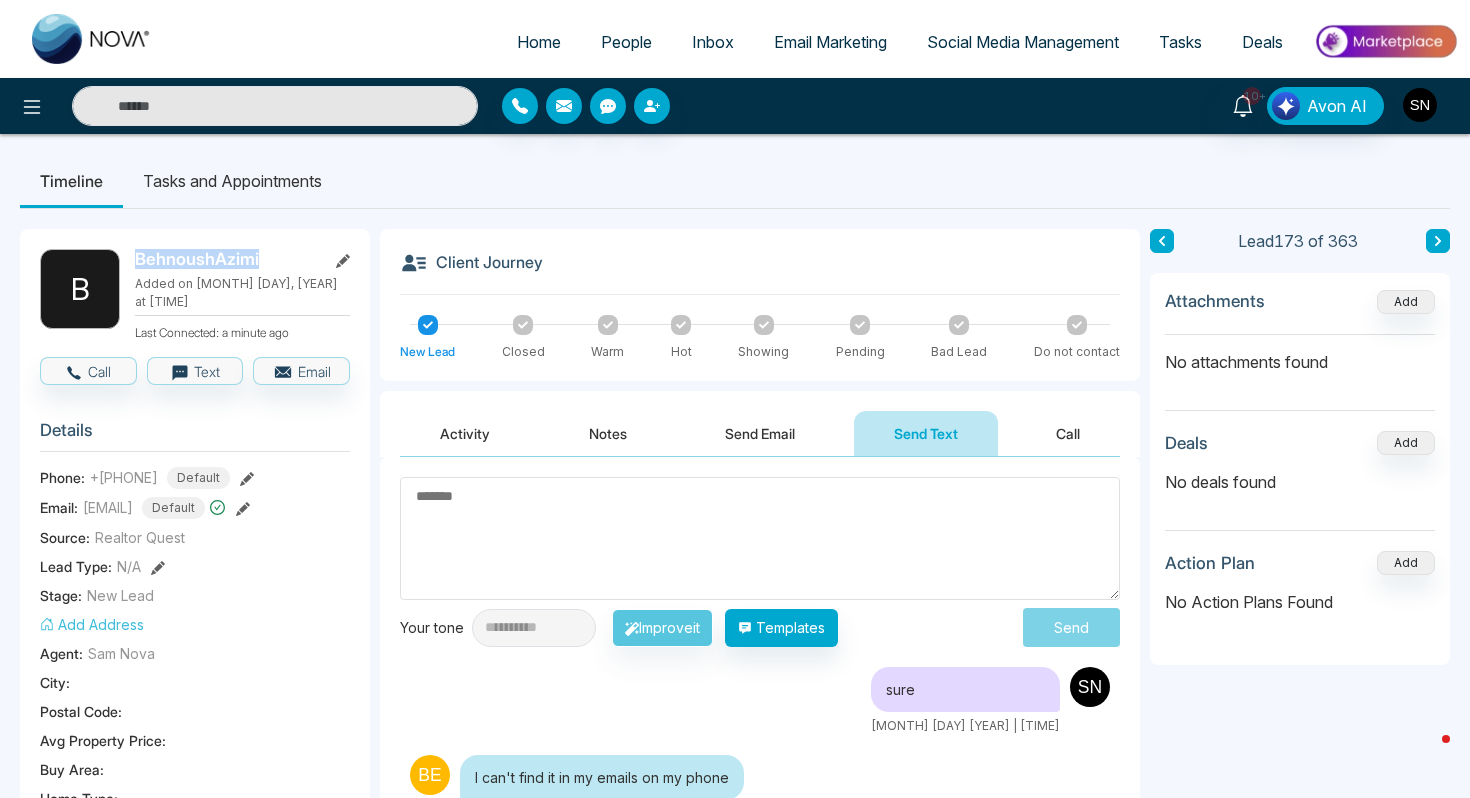 click at bounding box center (1420, 105) 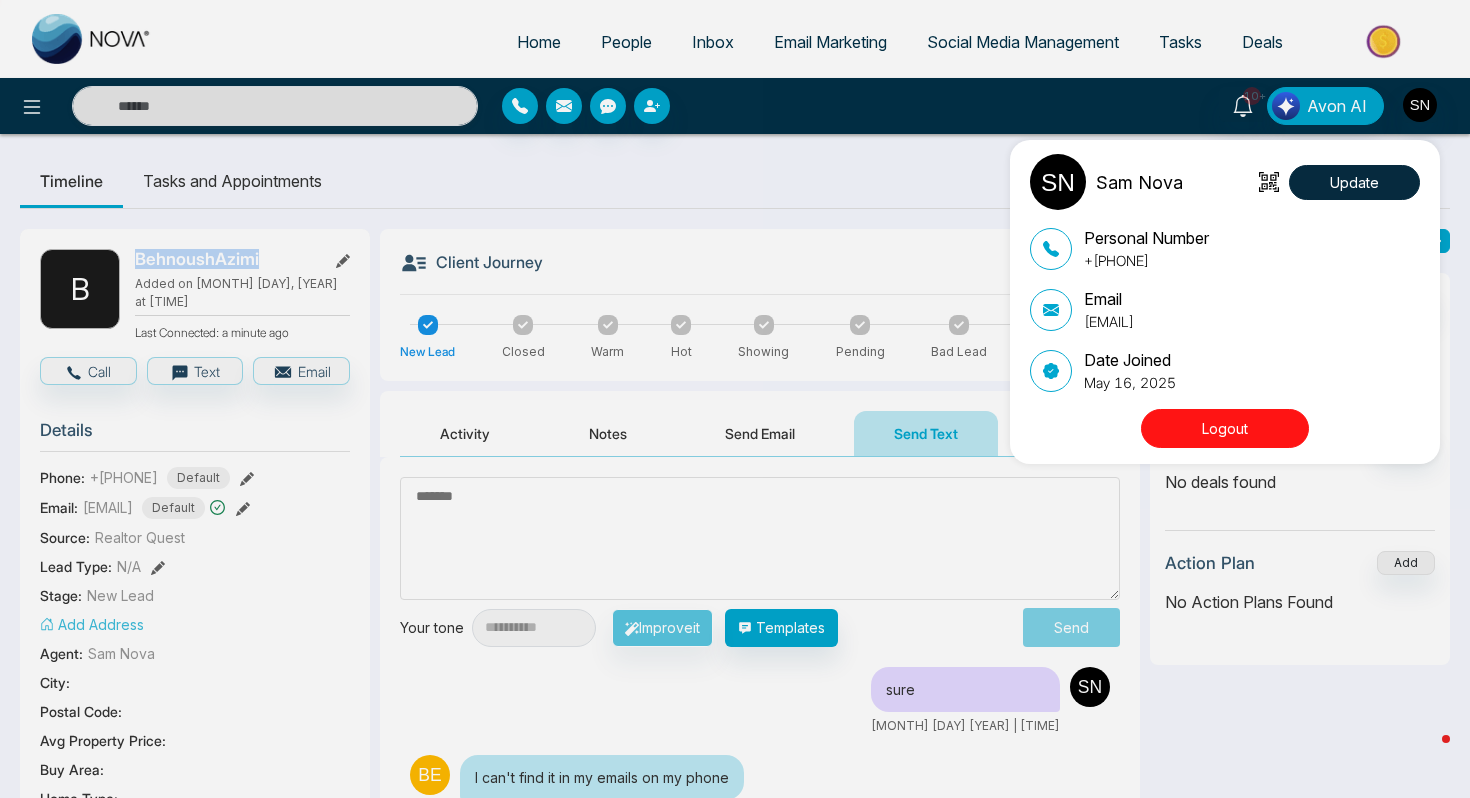 click on "Logout" at bounding box center (1225, 428) 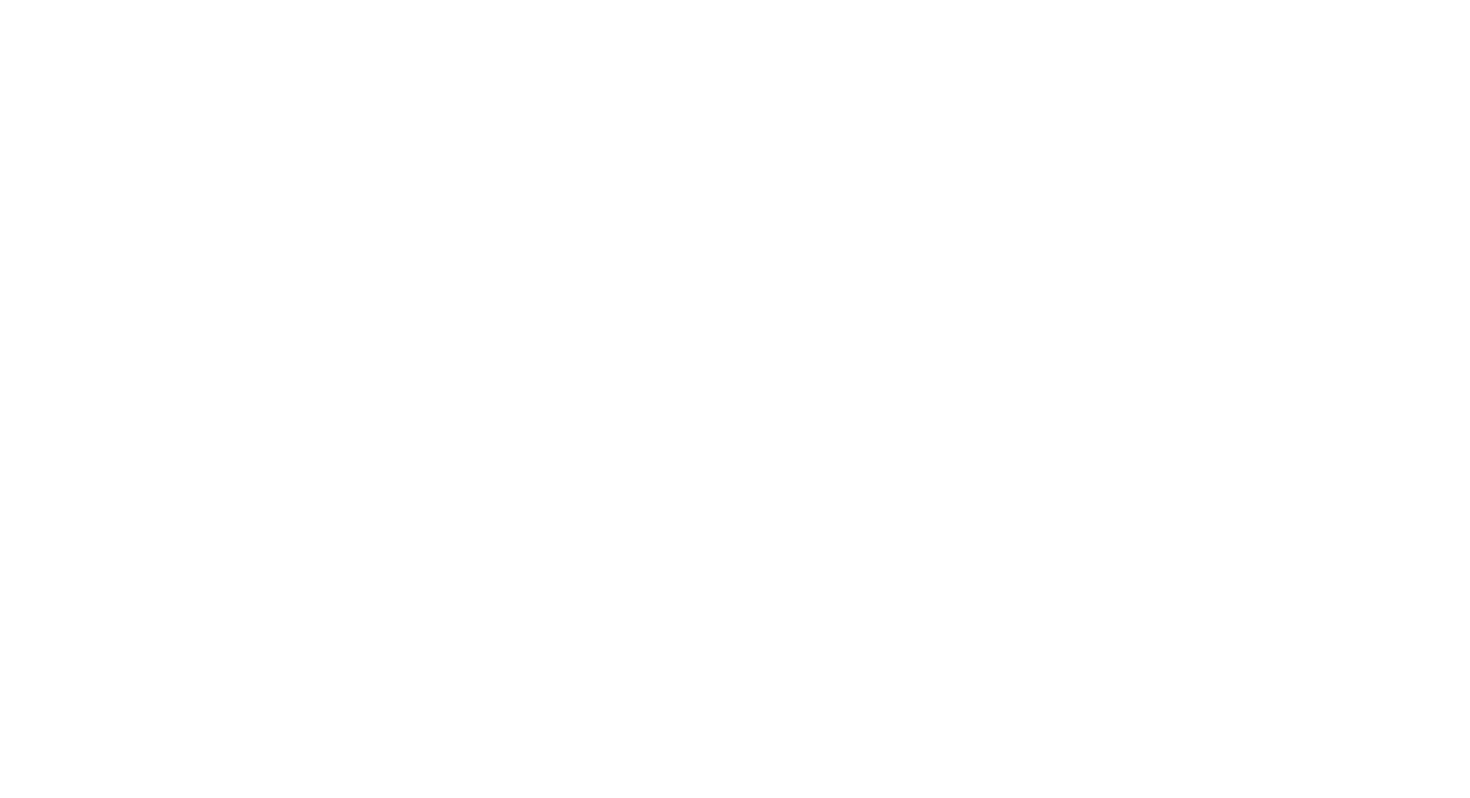 scroll, scrollTop: 0, scrollLeft: 0, axis: both 